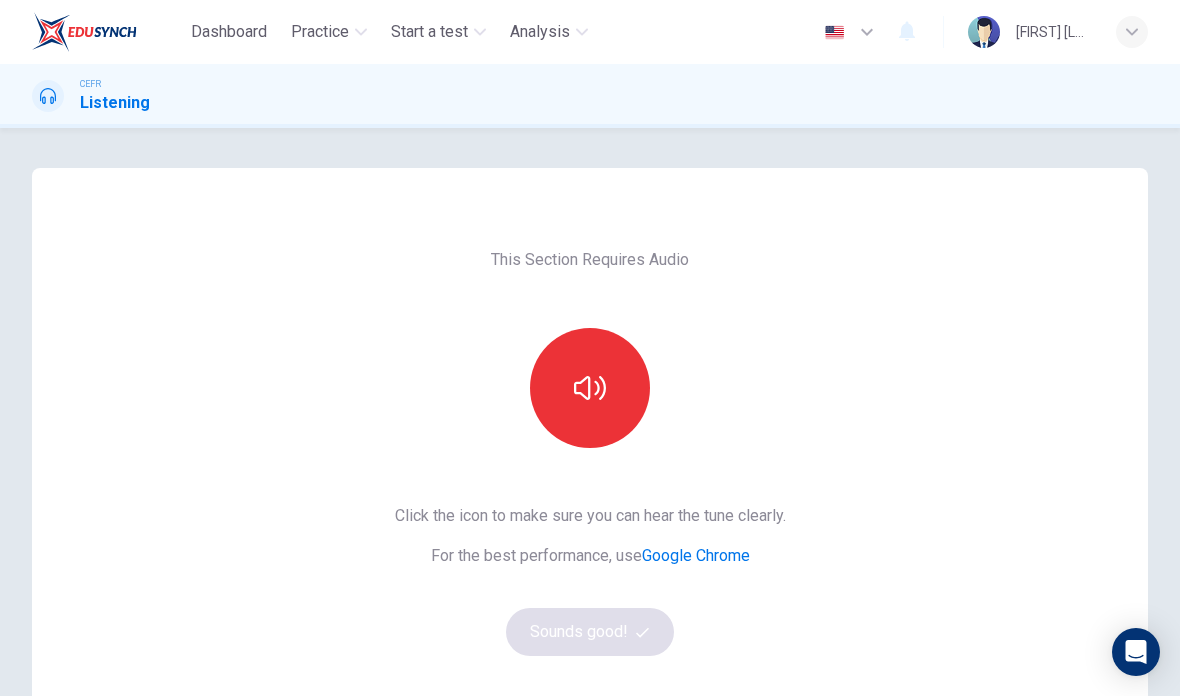 scroll, scrollTop: 0, scrollLeft: 0, axis: both 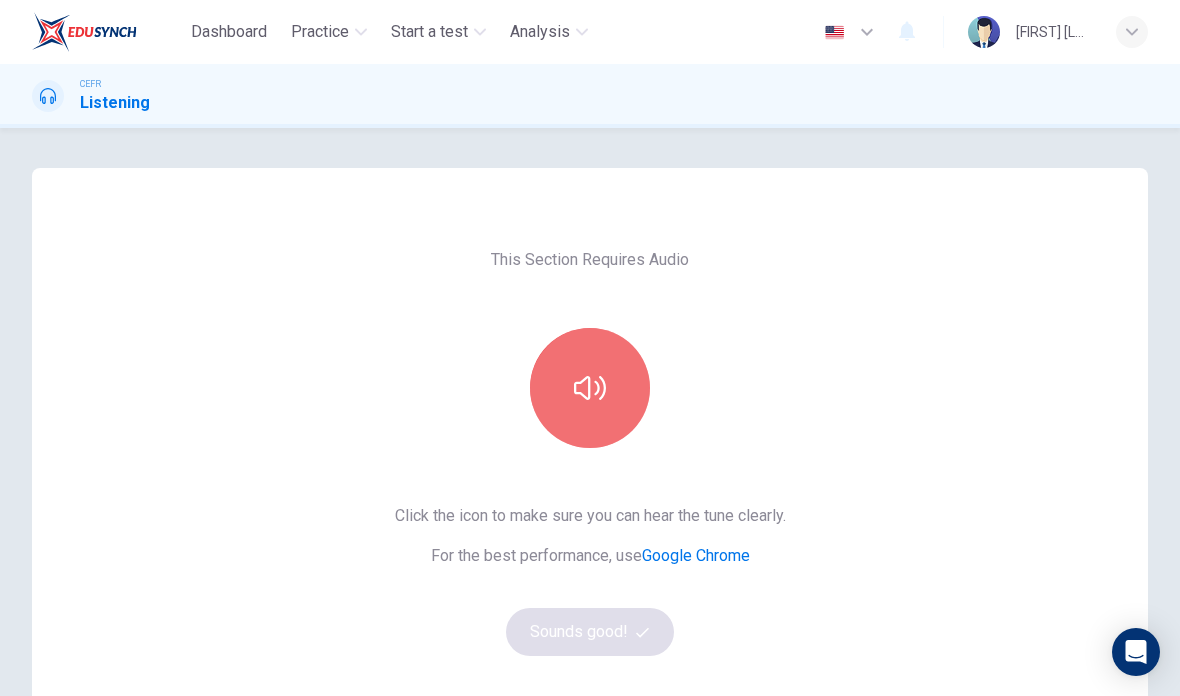 click at bounding box center (590, 388) 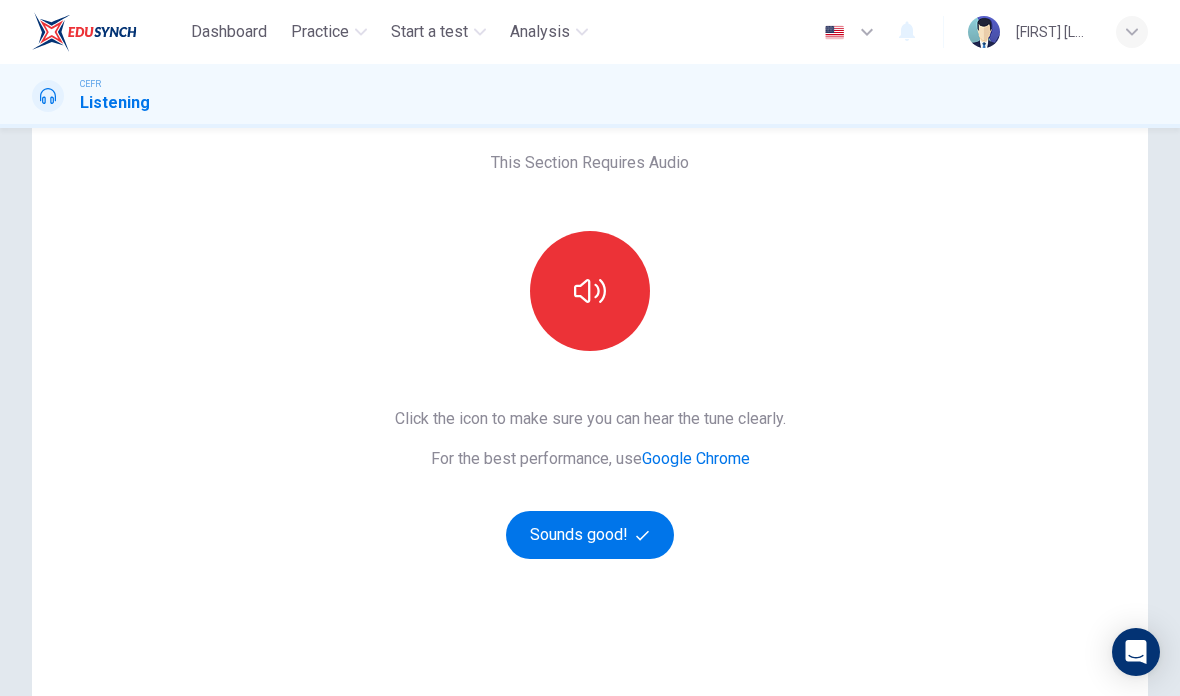scroll, scrollTop: 148, scrollLeft: 0, axis: vertical 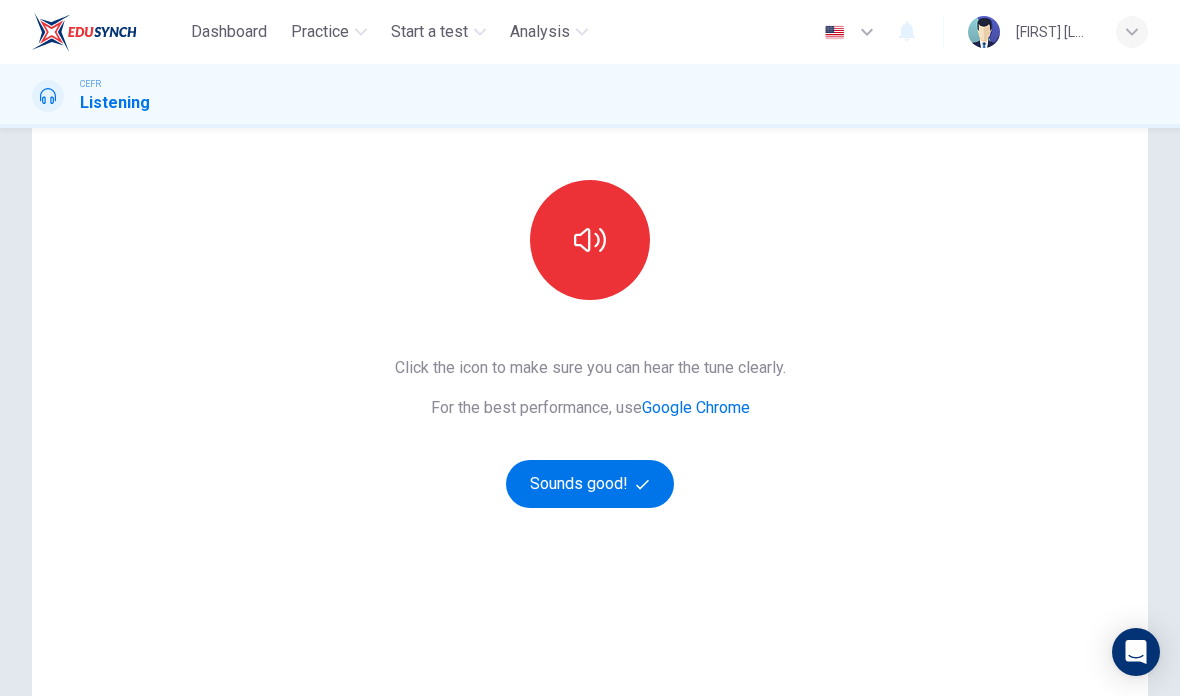 click on "Sounds good!" at bounding box center (590, 484) 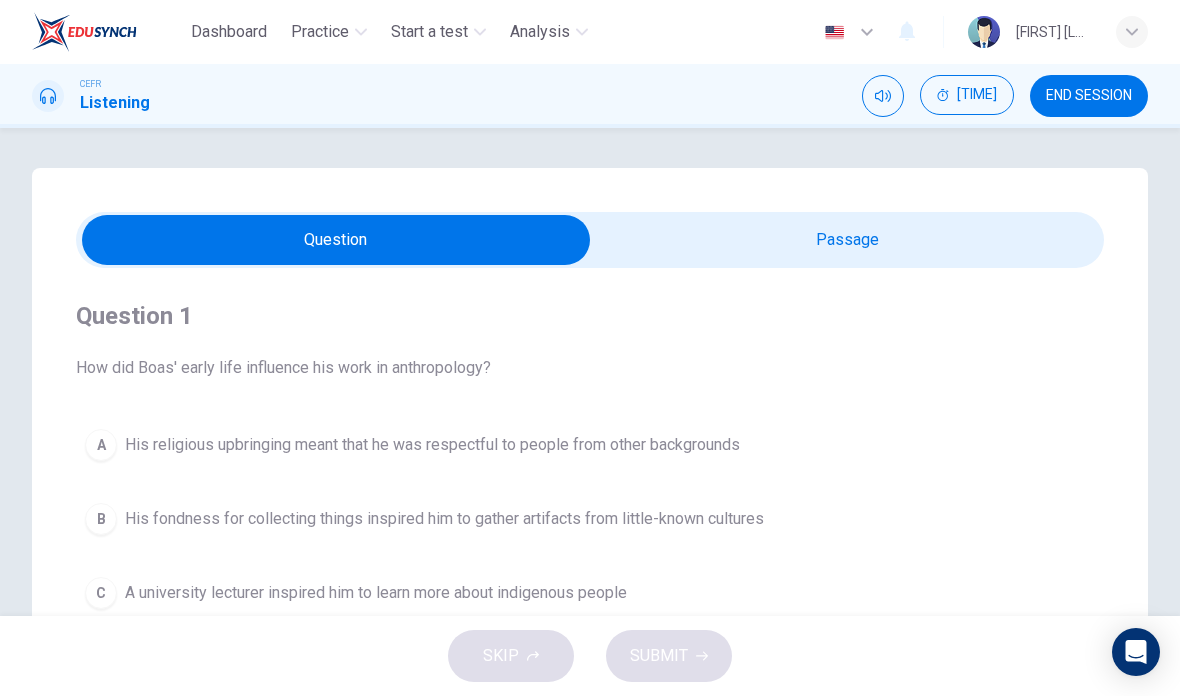 scroll, scrollTop: 0, scrollLeft: 0, axis: both 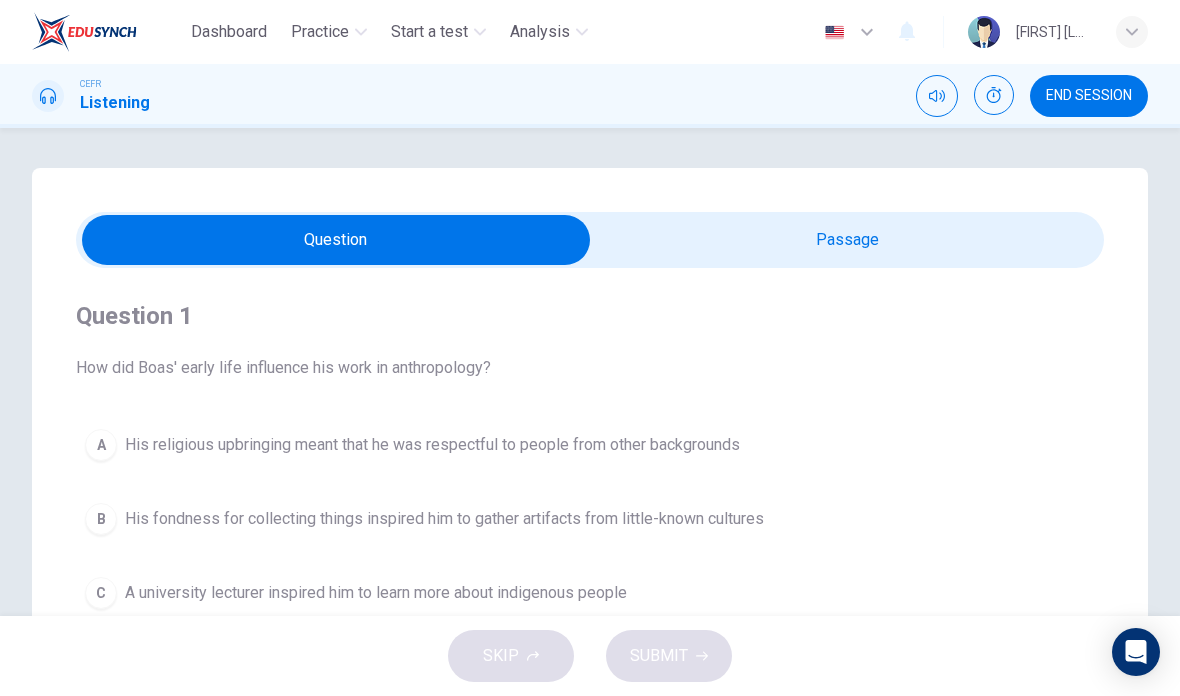 click at bounding box center [994, 95] 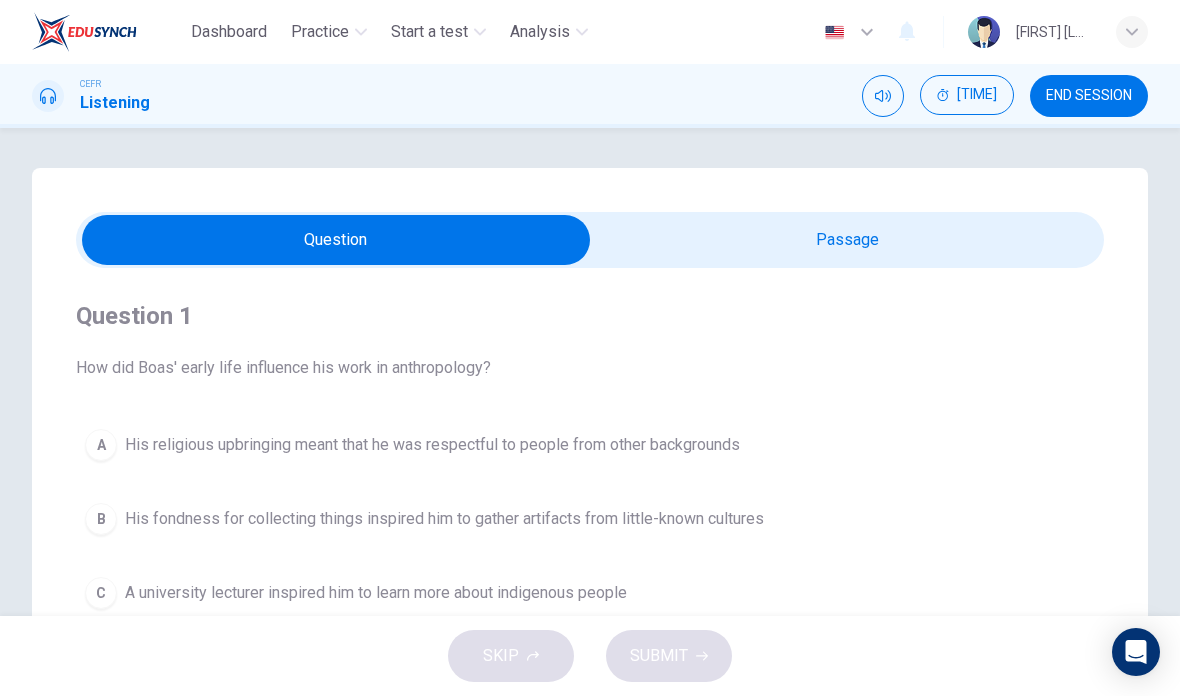 click at bounding box center (883, 96) 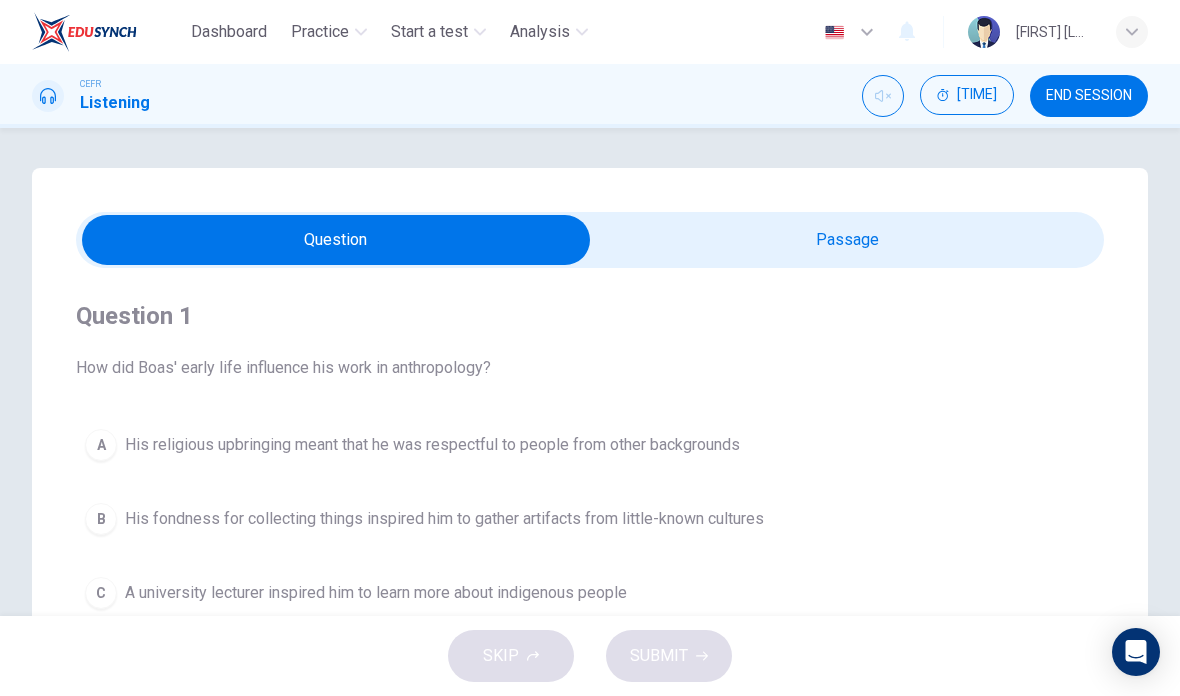 click on "CEFR Listening 00:00:16 END SESSION" at bounding box center (590, 96) 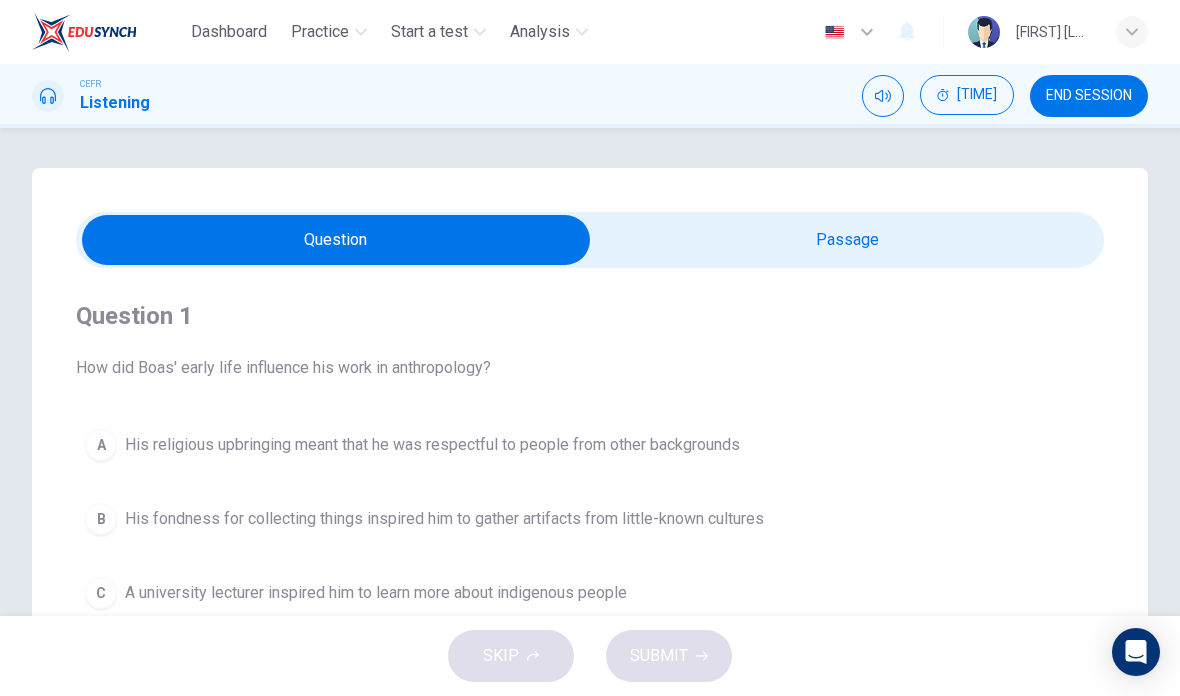 click at bounding box center (336, 240) 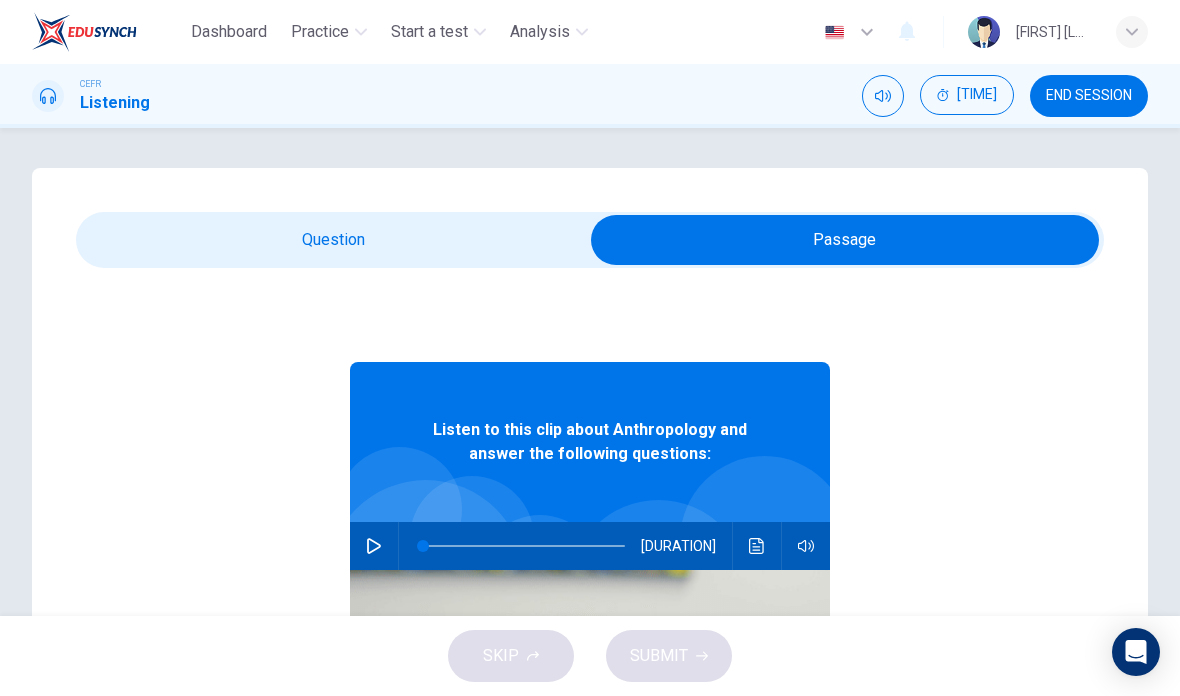 click at bounding box center [374, 546] 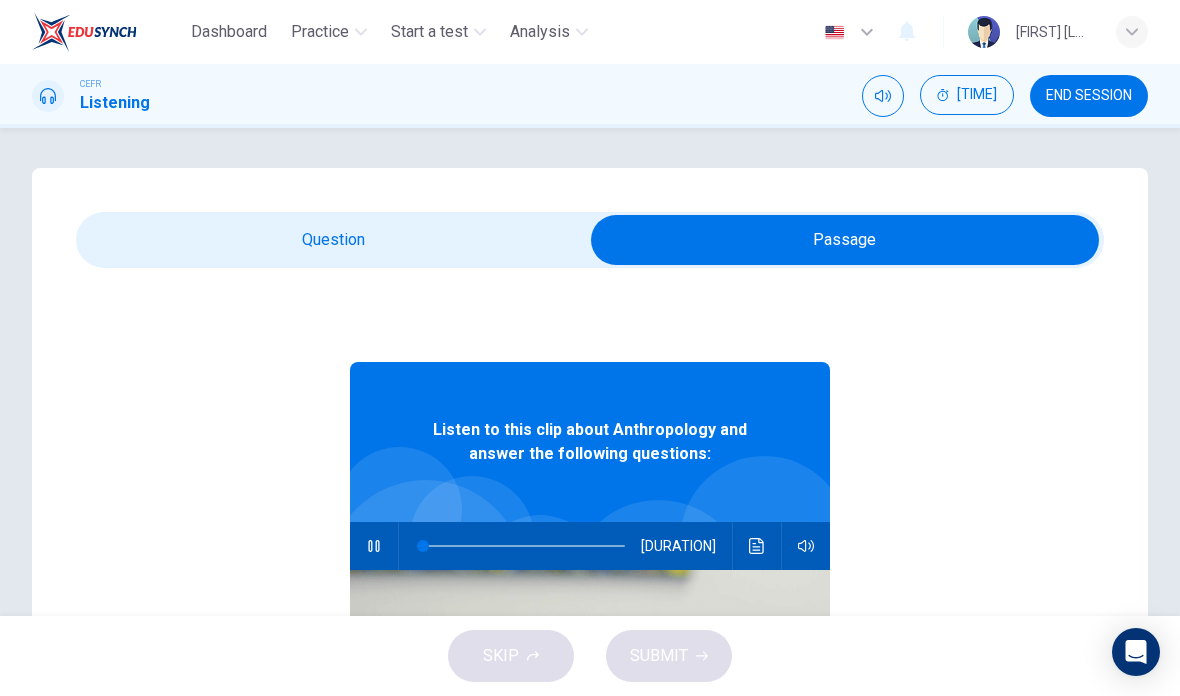 click at bounding box center (845, 240) 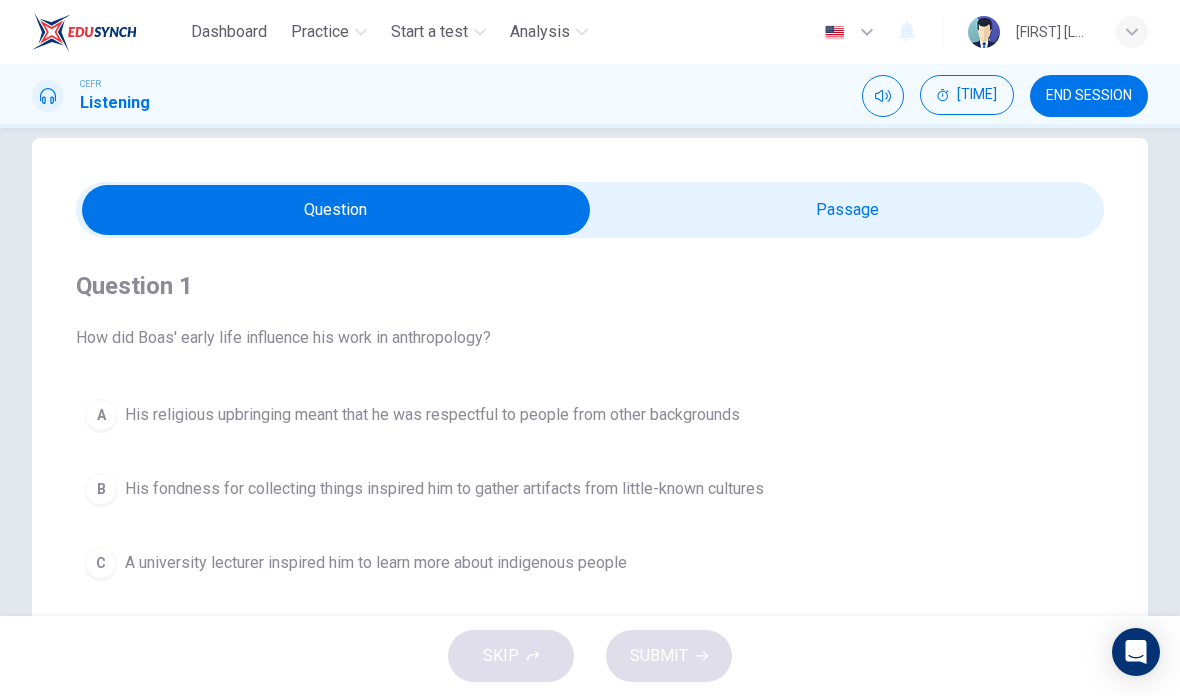 scroll, scrollTop: 33, scrollLeft: 0, axis: vertical 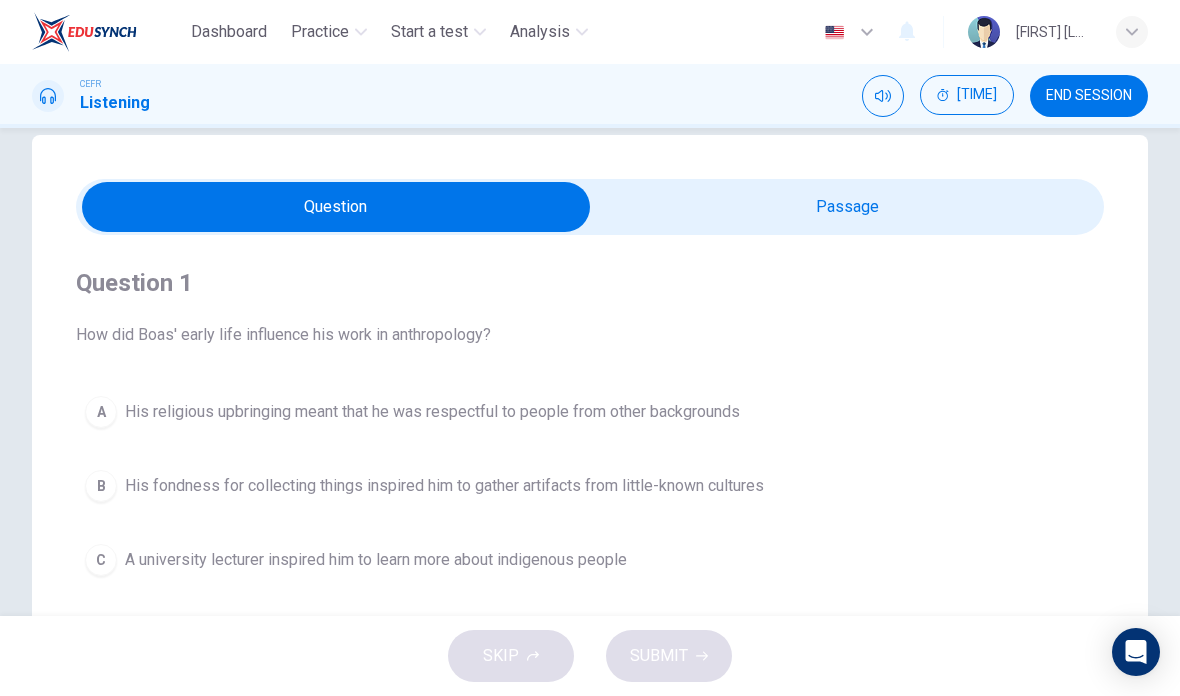 click at bounding box center [336, 207] 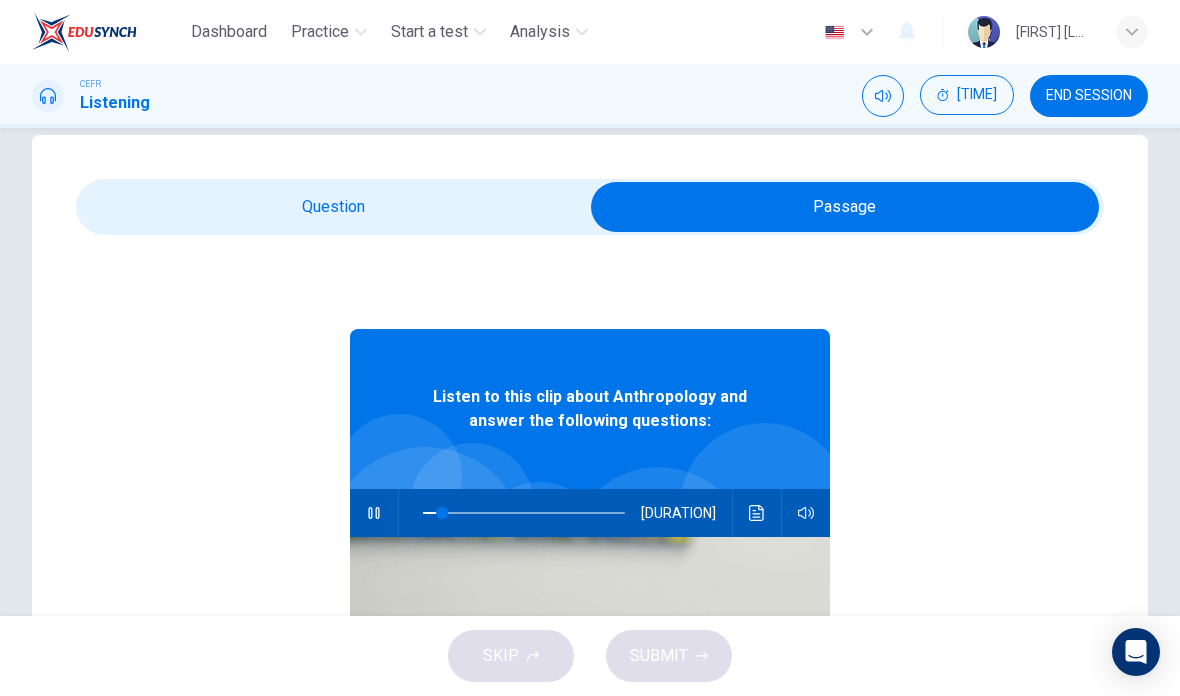 click at bounding box center (845, 207) 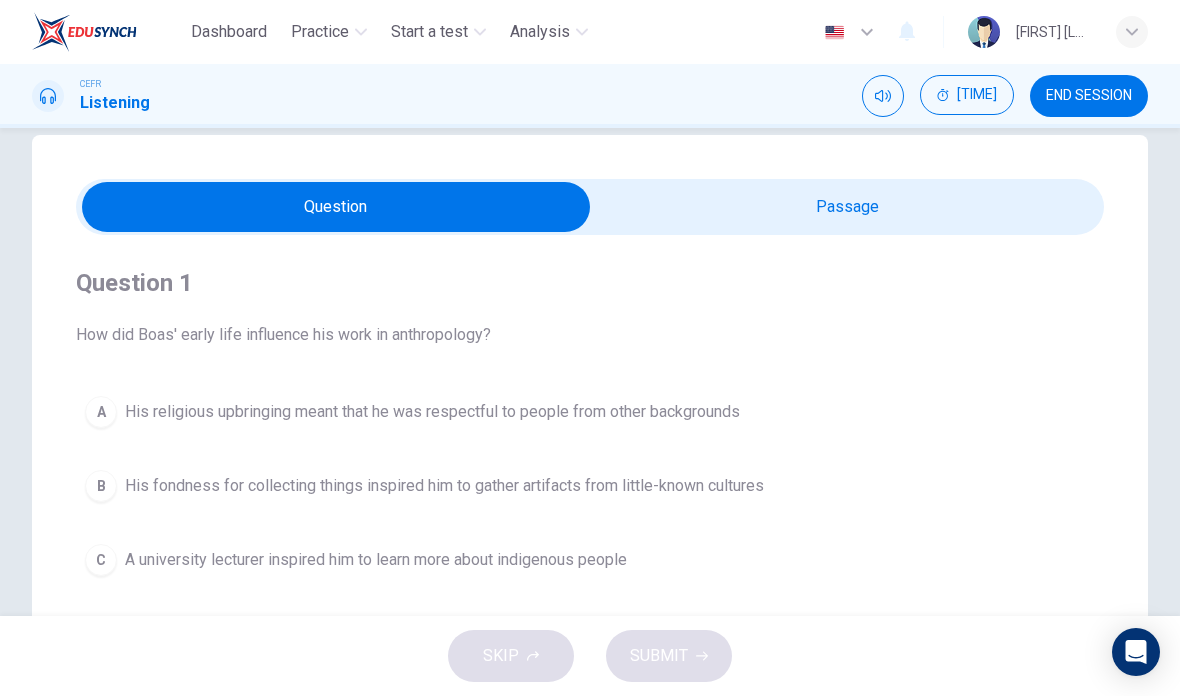 click on "Practice" at bounding box center (320, 32) 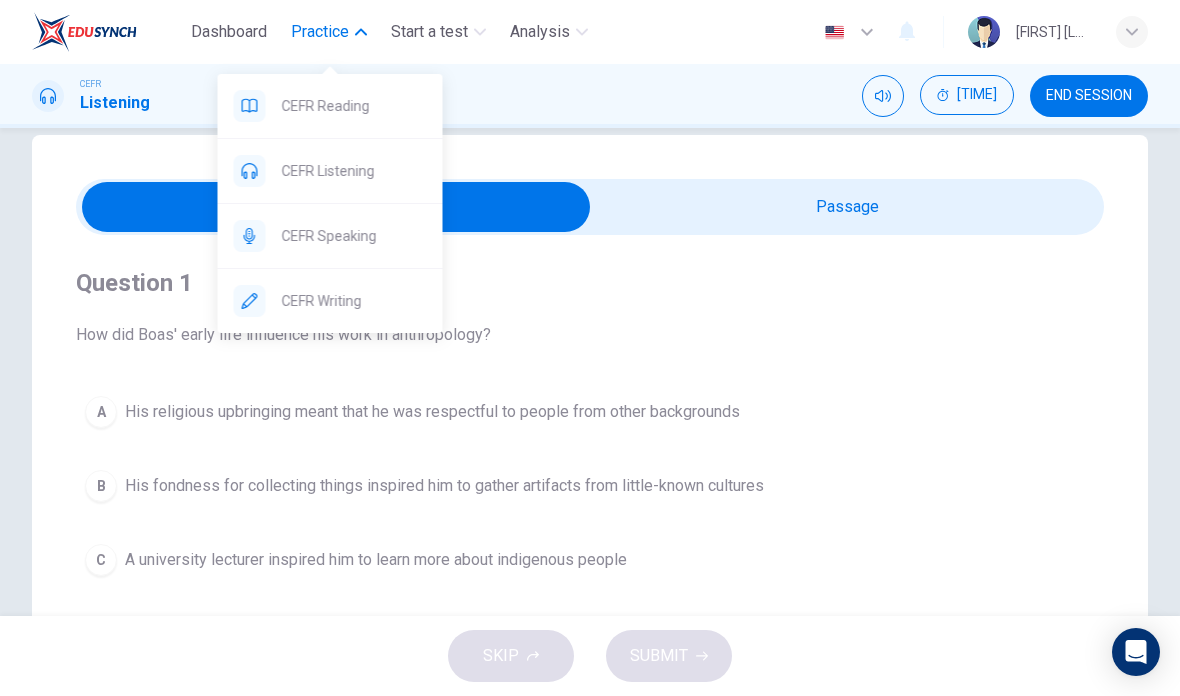 click on "CEFR Listening" at bounding box center (354, 106) 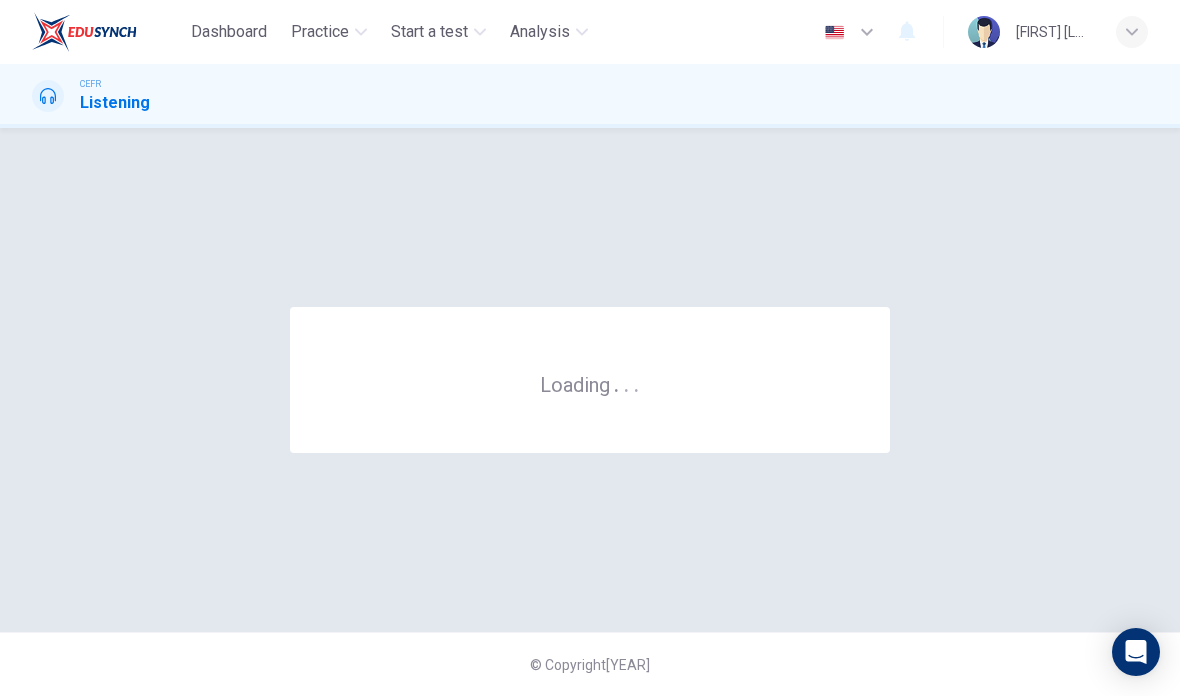 scroll, scrollTop: 0, scrollLeft: 0, axis: both 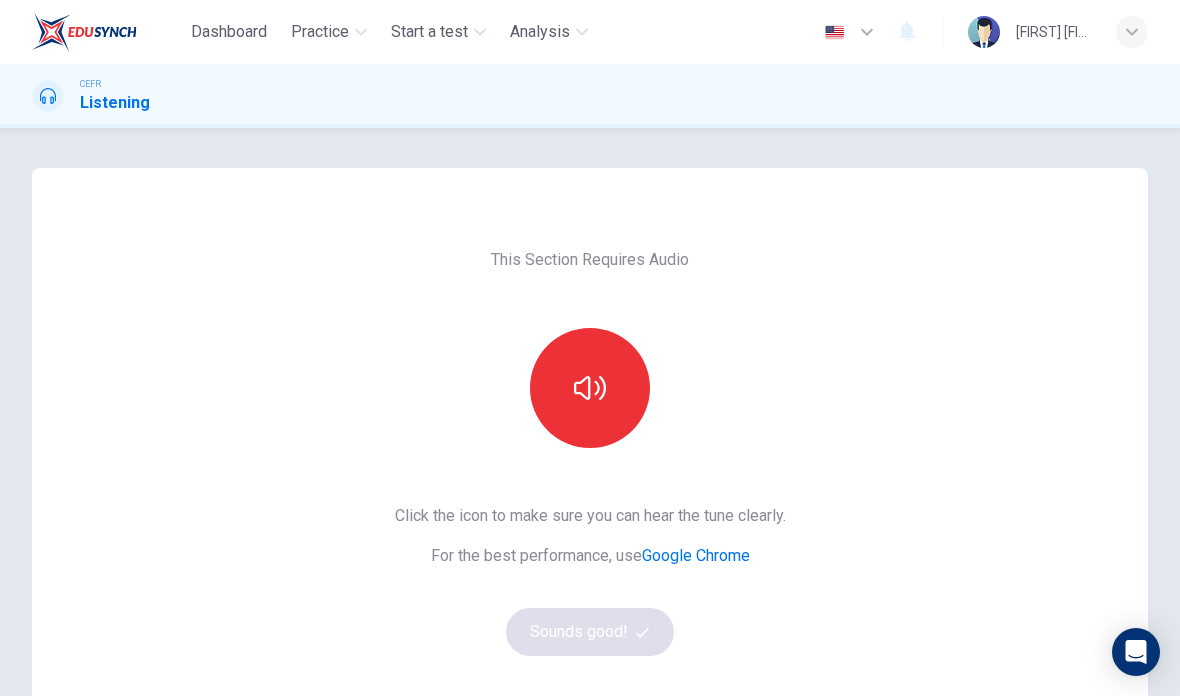 click on "Analysis" at bounding box center [540, 32] 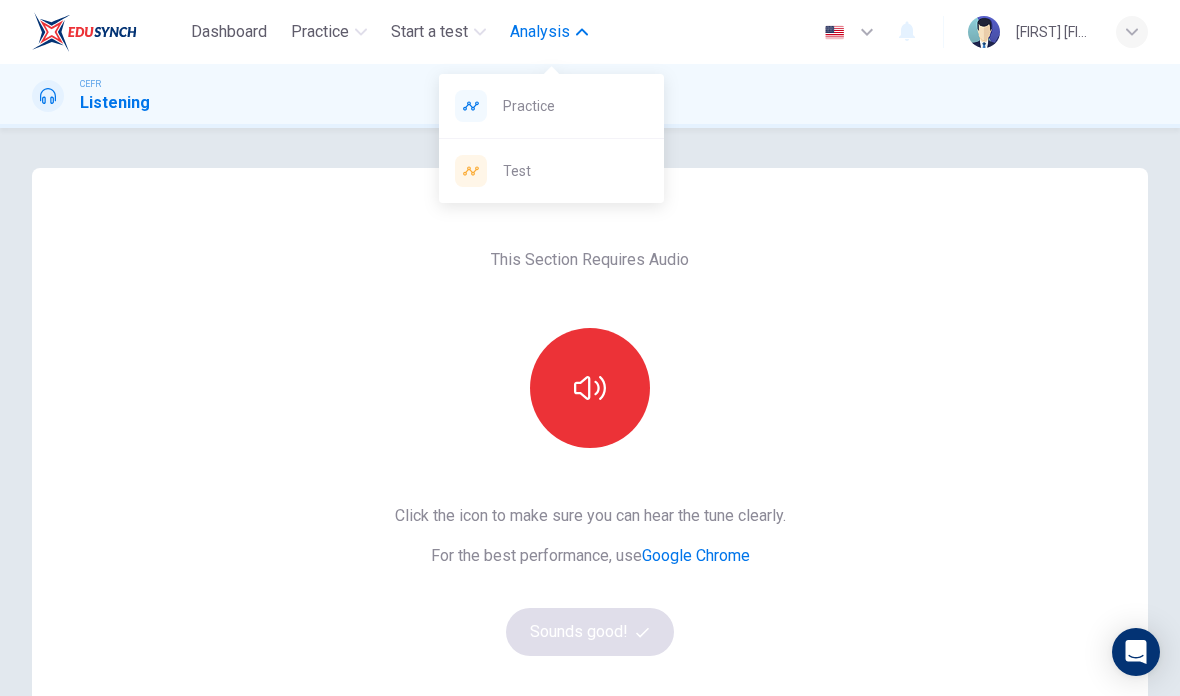 click on "Practice" at bounding box center (575, 106) 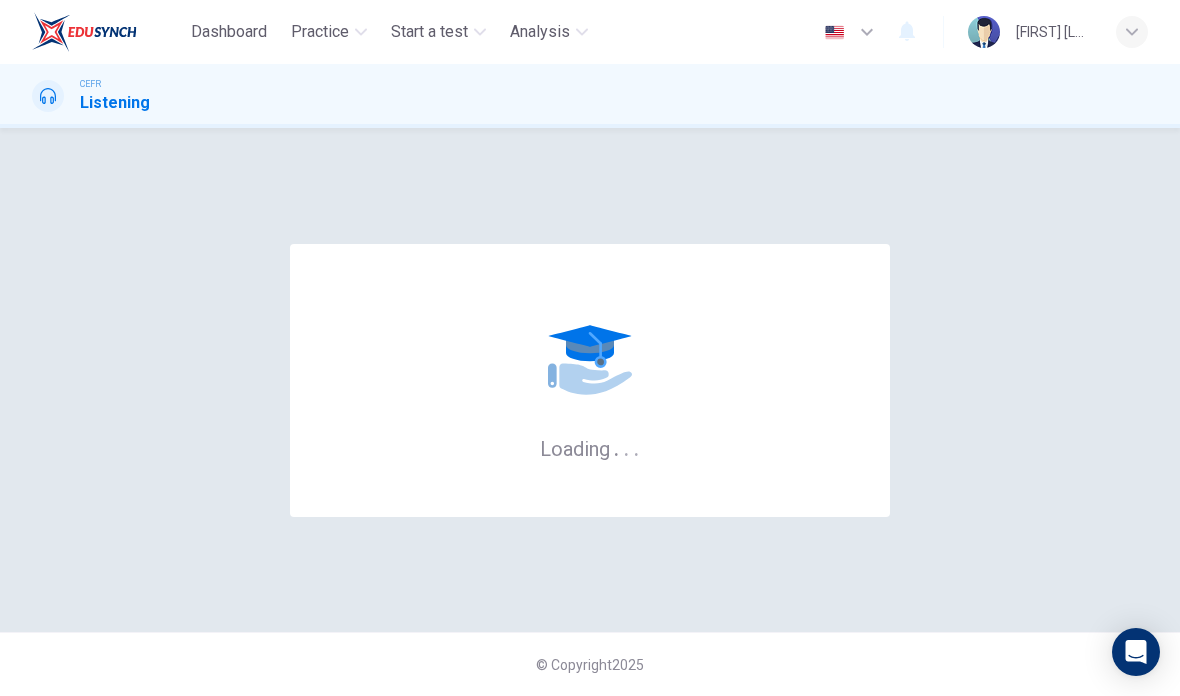 scroll, scrollTop: 0, scrollLeft: 0, axis: both 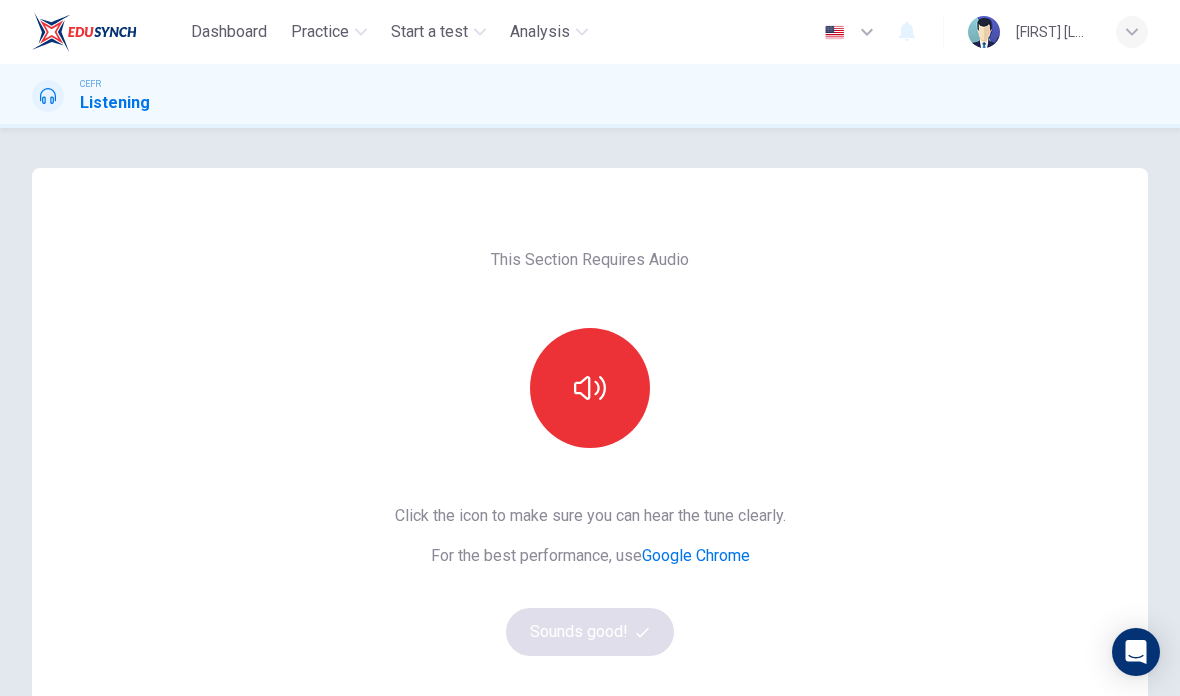 click at bounding box center [590, 388] 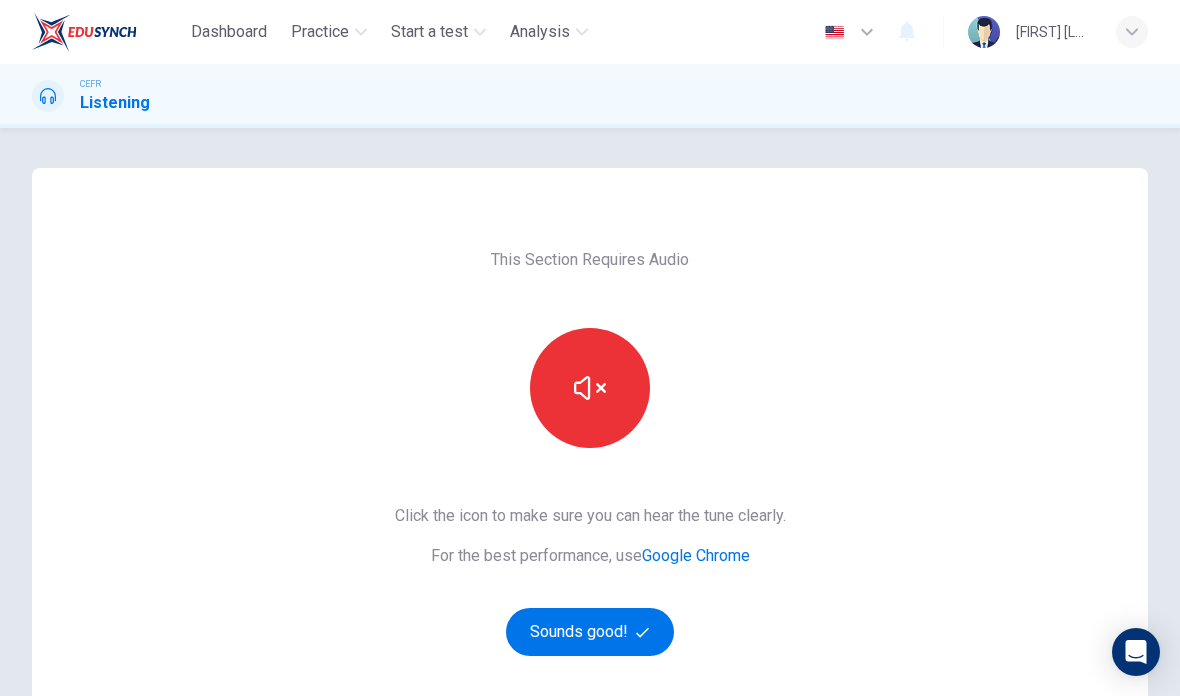 click on "Sounds good!" at bounding box center (590, 632) 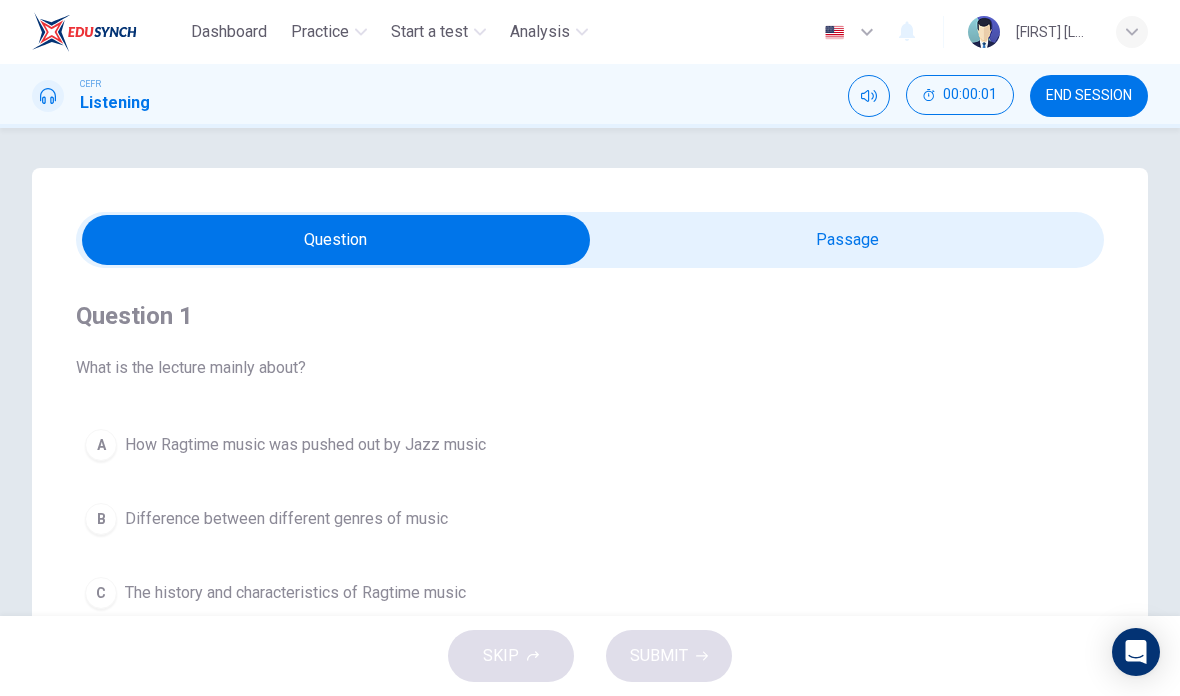 click at bounding box center [336, 240] 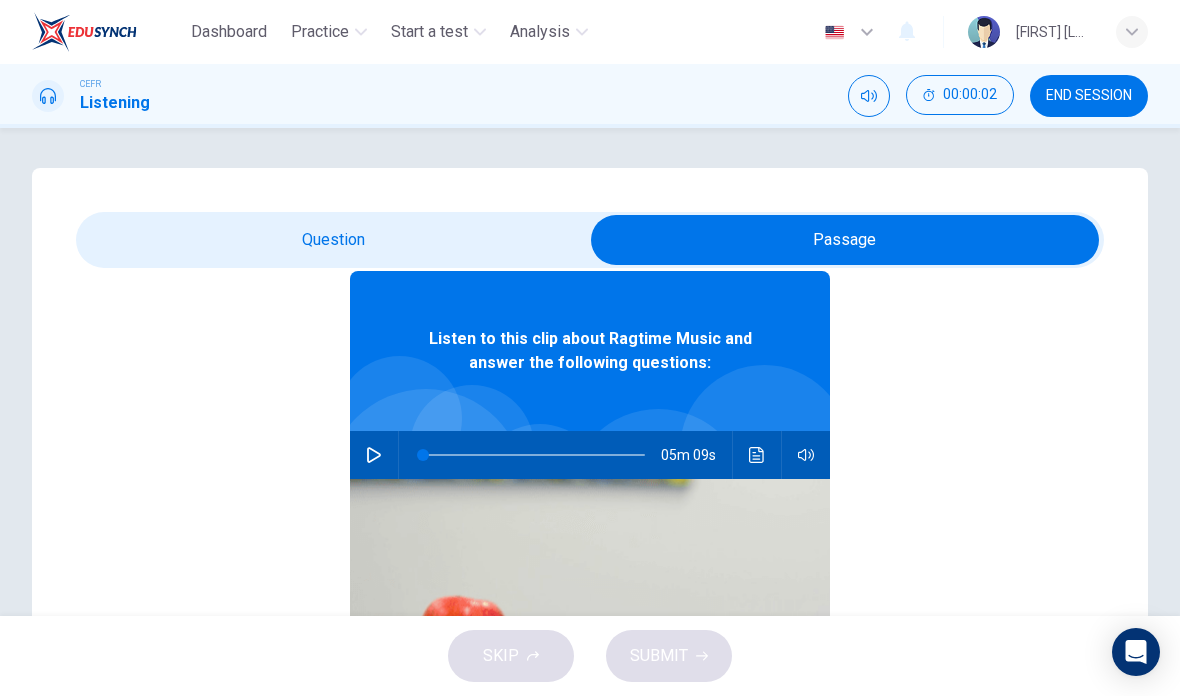 scroll, scrollTop: 94, scrollLeft: 0, axis: vertical 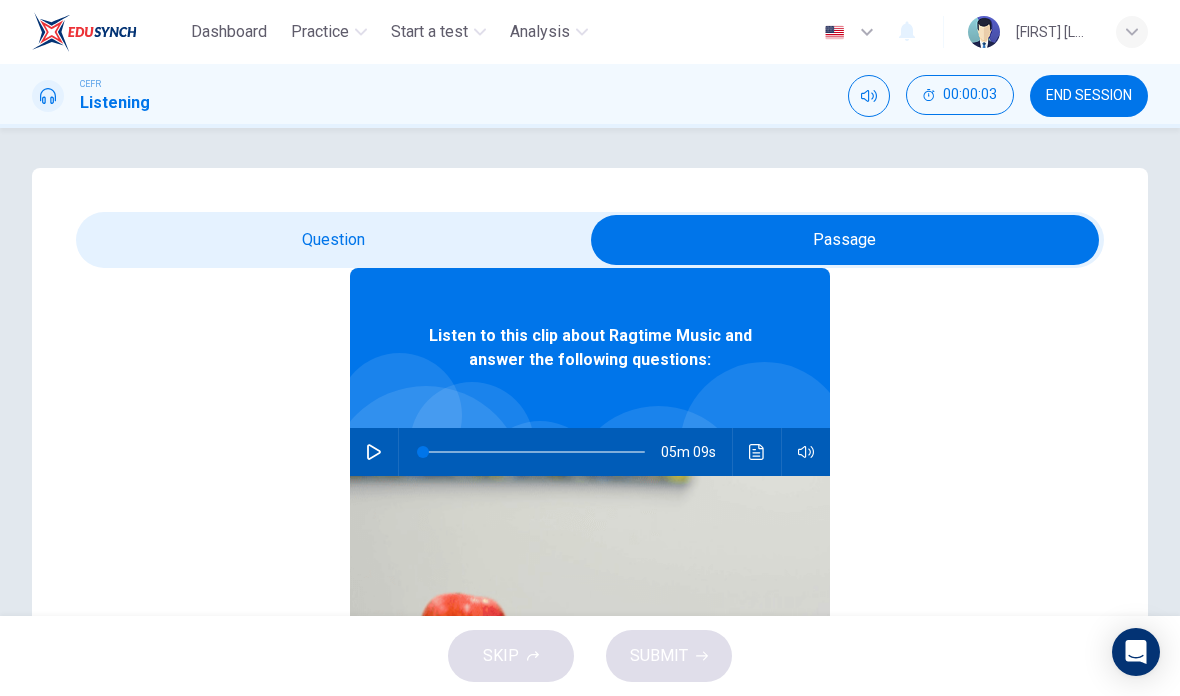 click at bounding box center (374, 452) 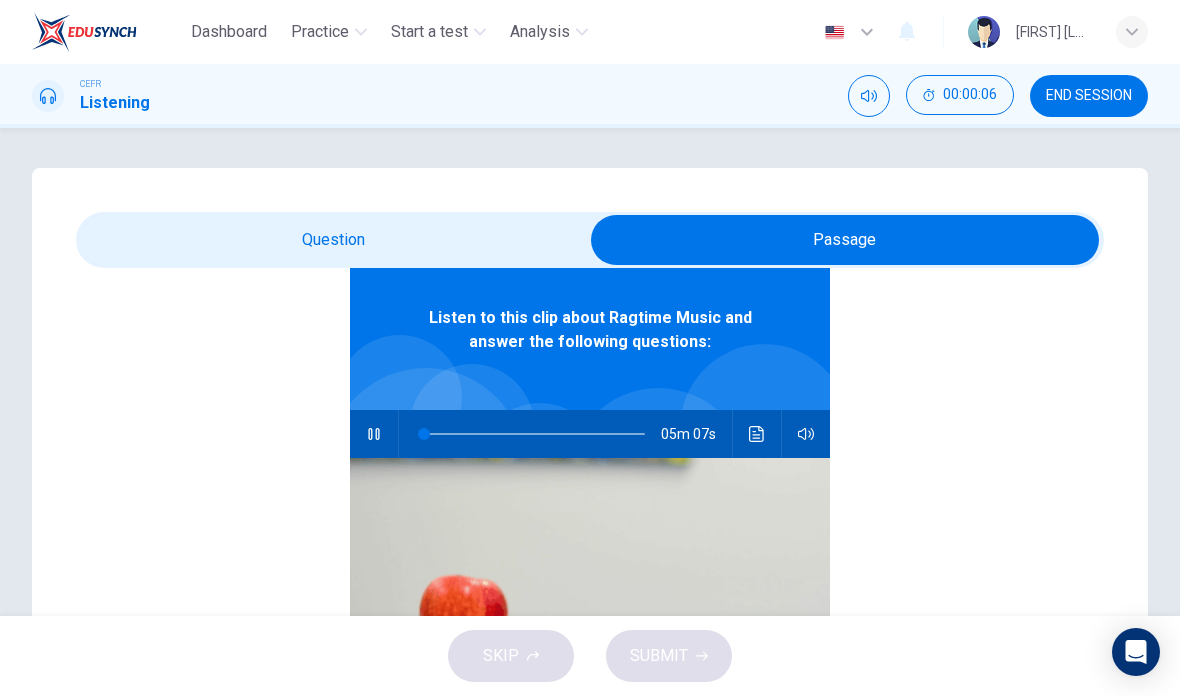 scroll, scrollTop: 112, scrollLeft: 0, axis: vertical 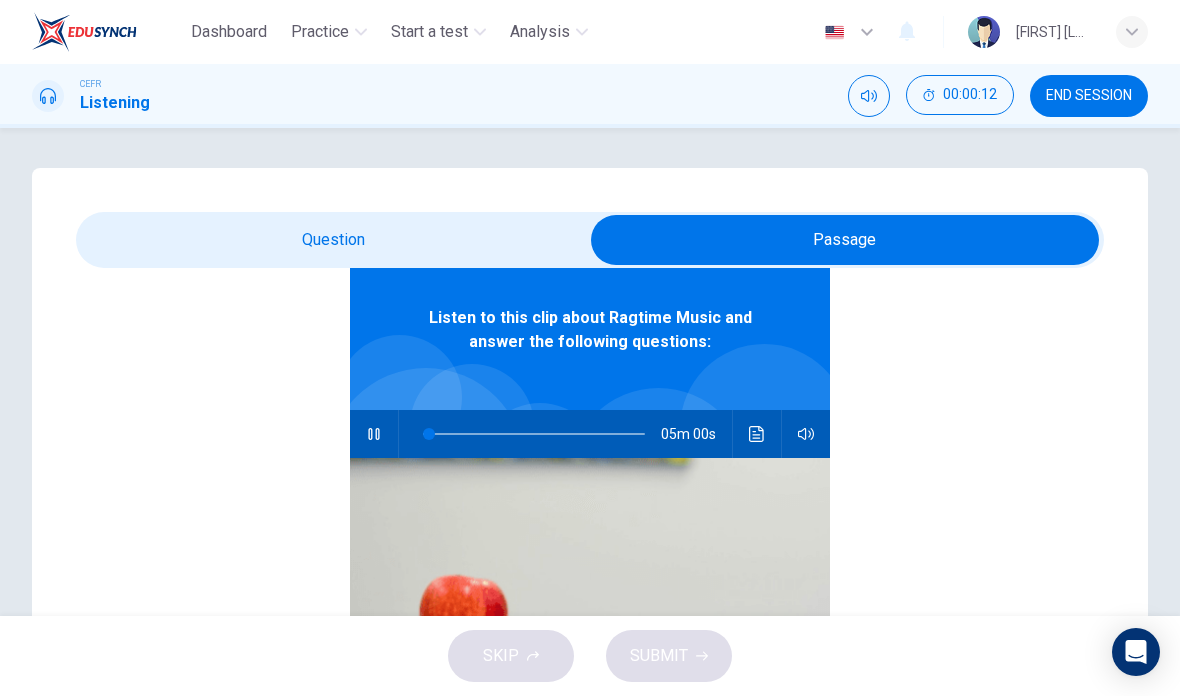 click at bounding box center (845, 240) 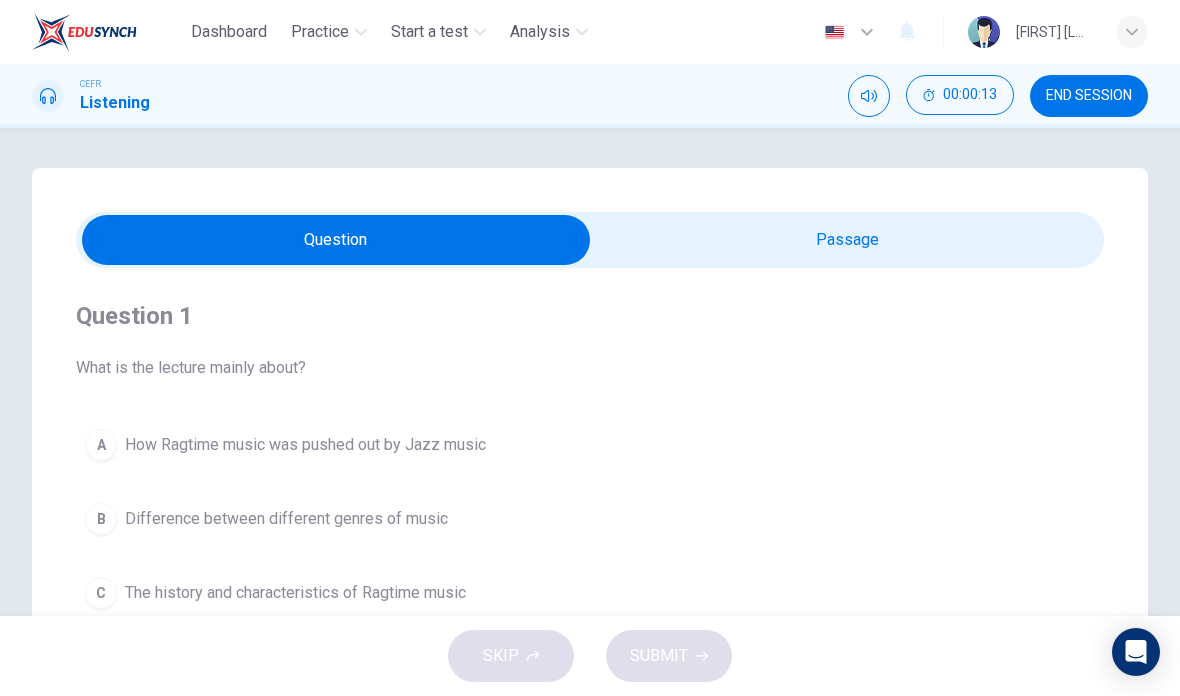 scroll, scrollTop: 0, scrollLeft: 0, axis: both 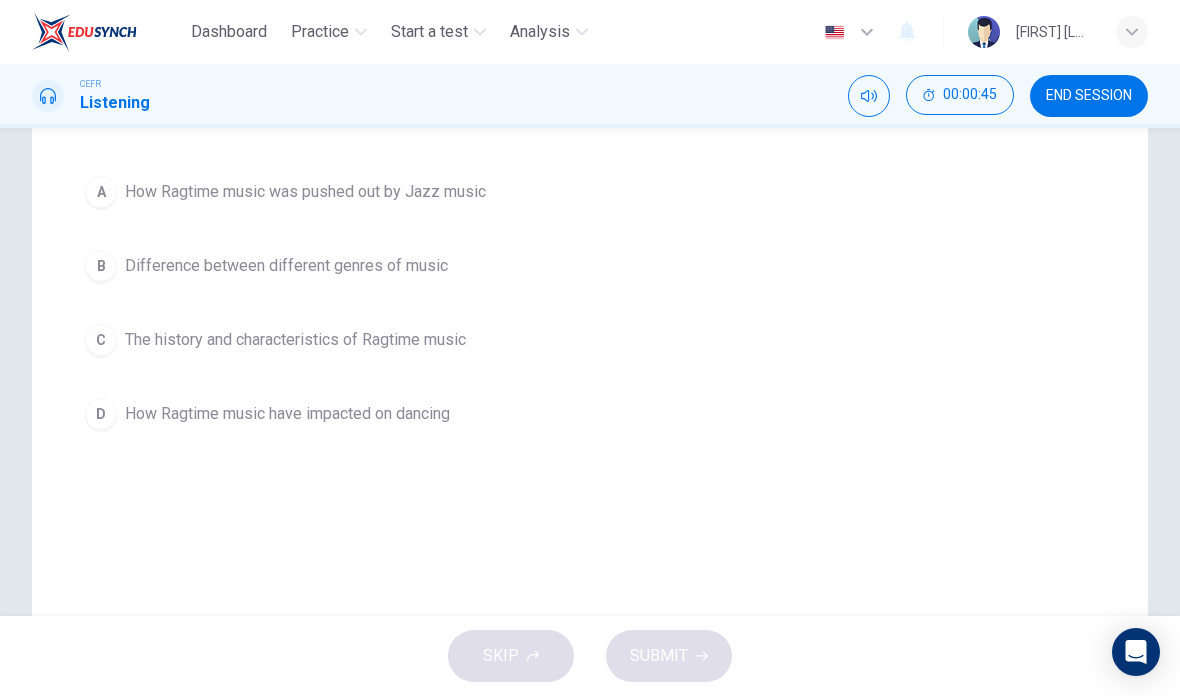 click on "B Difference between different genres of music" at bounding box center (590, 266) 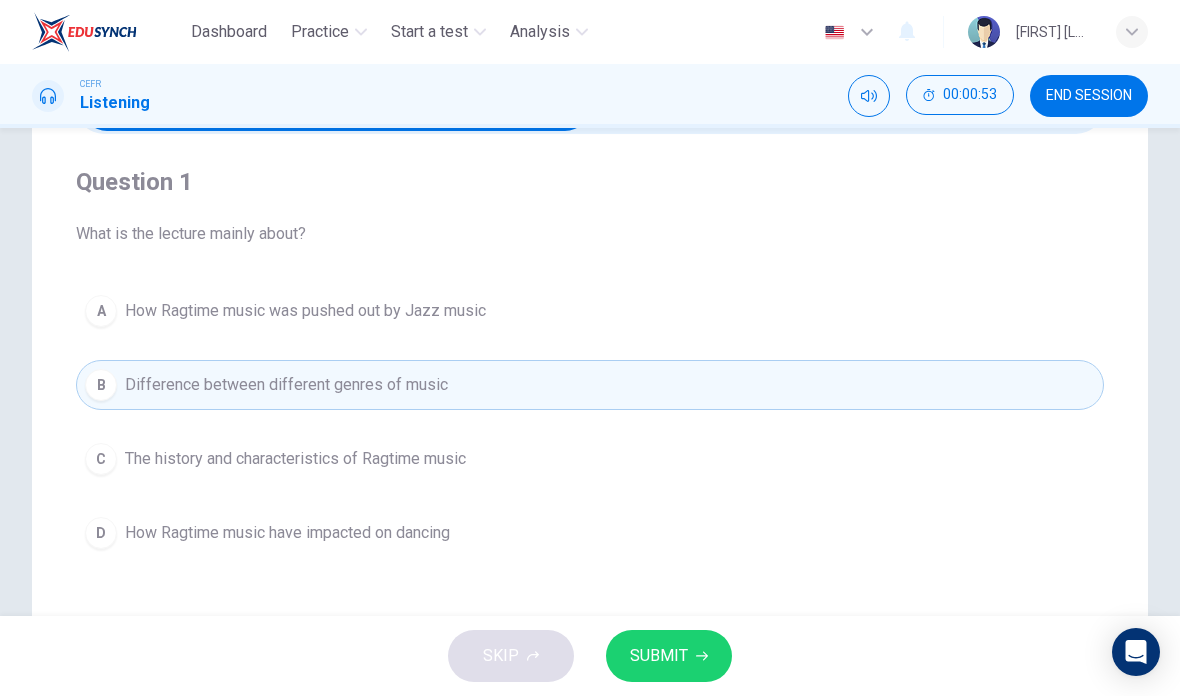 scroll, scrollTop: 145, scrollLeft: 0, axis: vertical 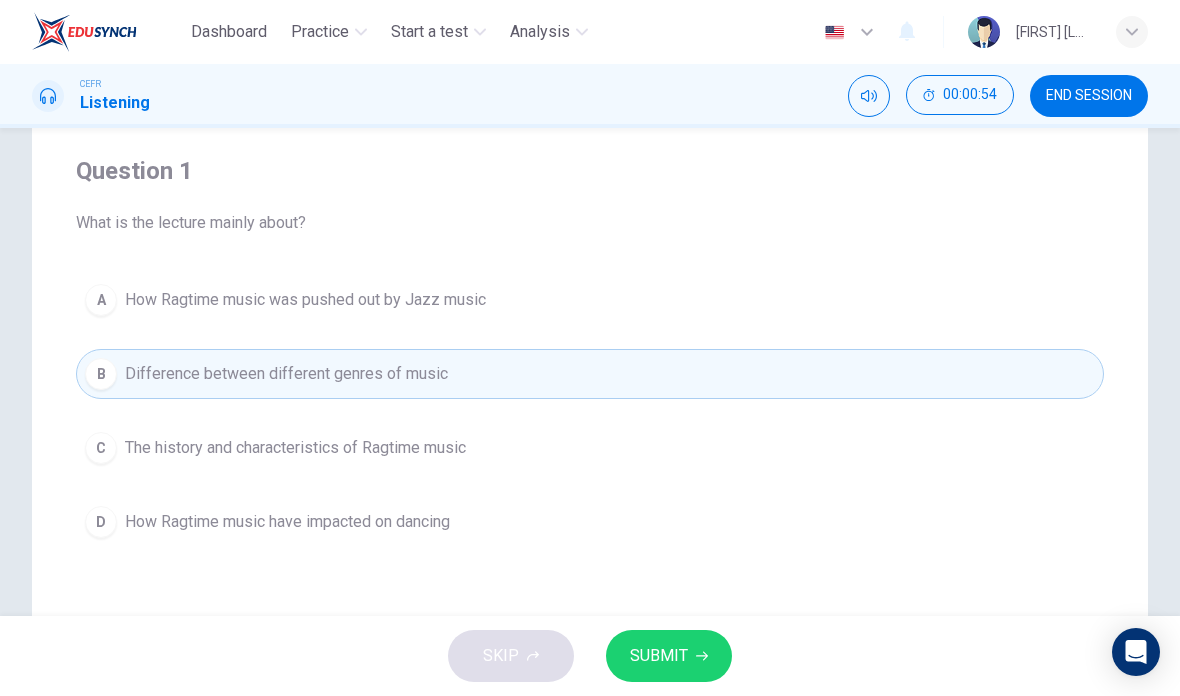 click on "SUBMIT" at bounding box center [669, 656] 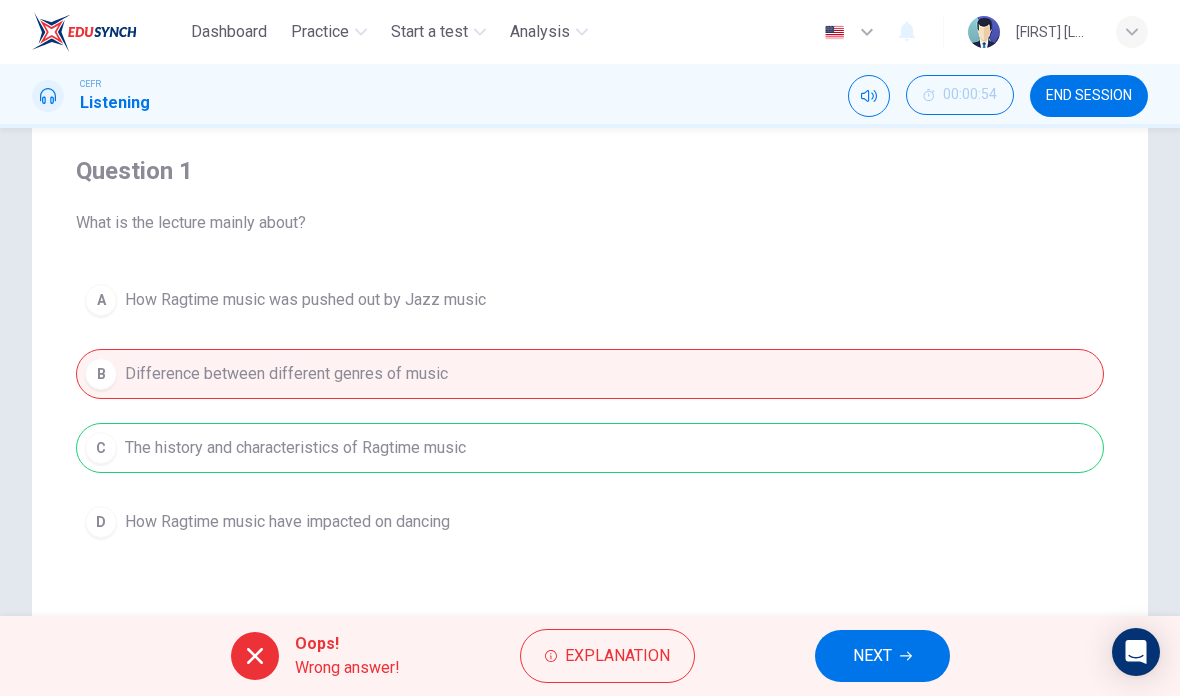 click on "Explanation" at bounding box center [617, 656] 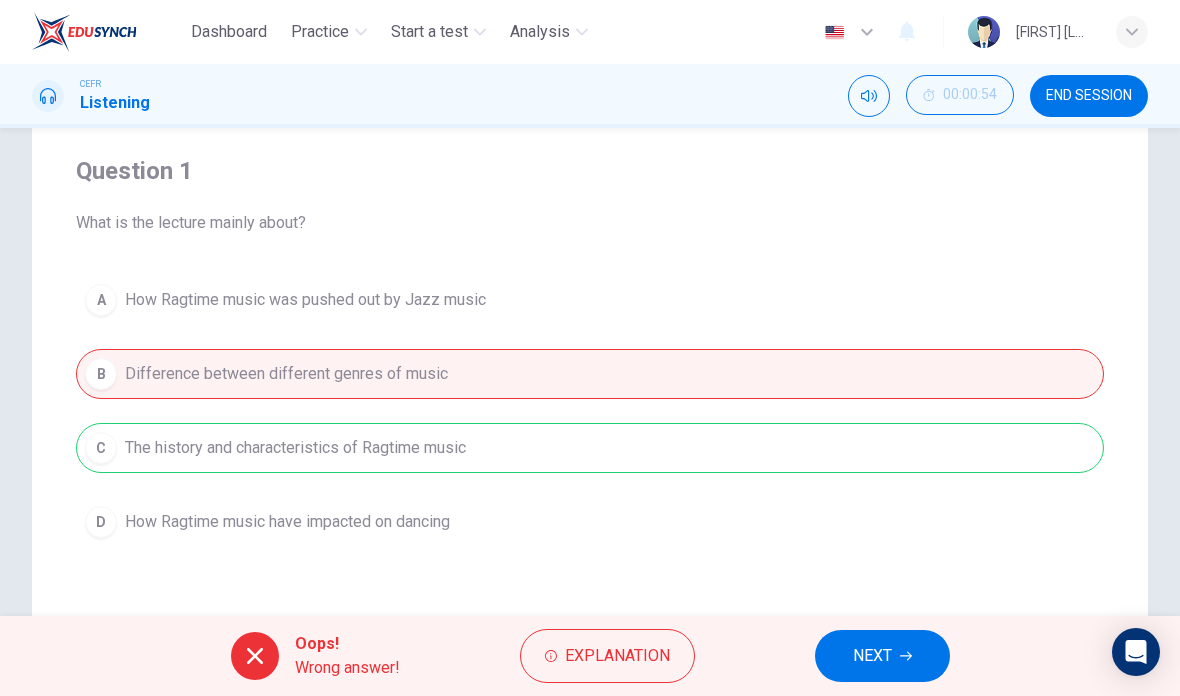 click on "Practice" at bounding box center [320, 32] 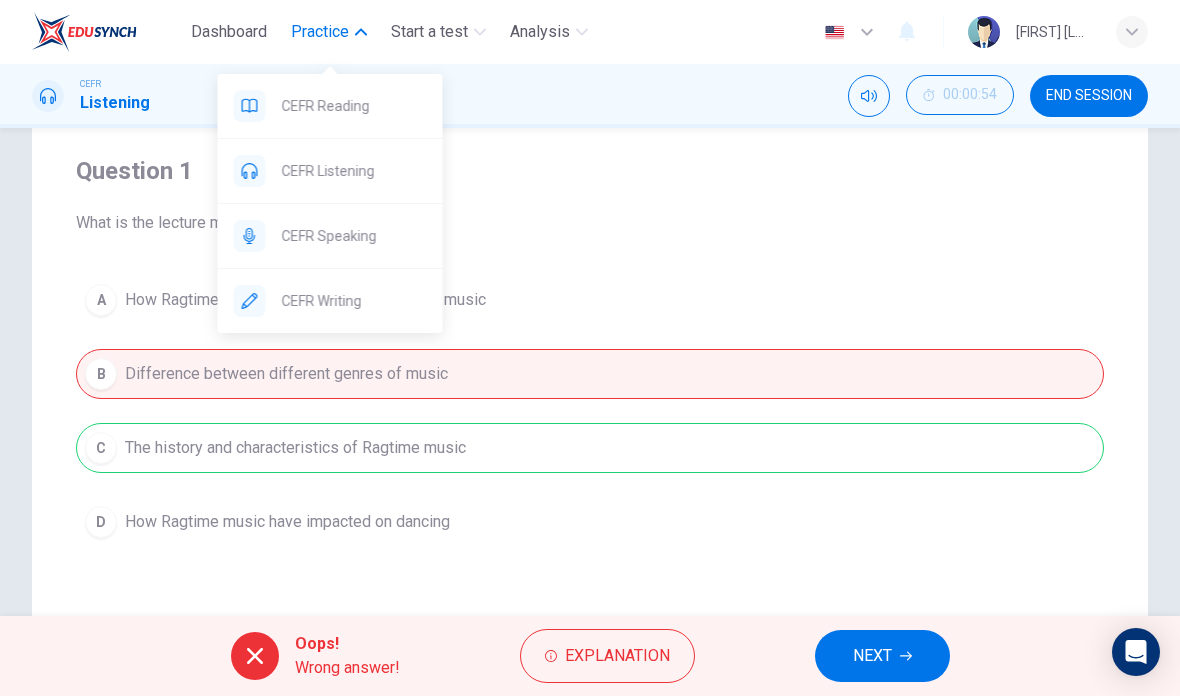 click on "CEFR Listening" at bounding box center [354, 106] 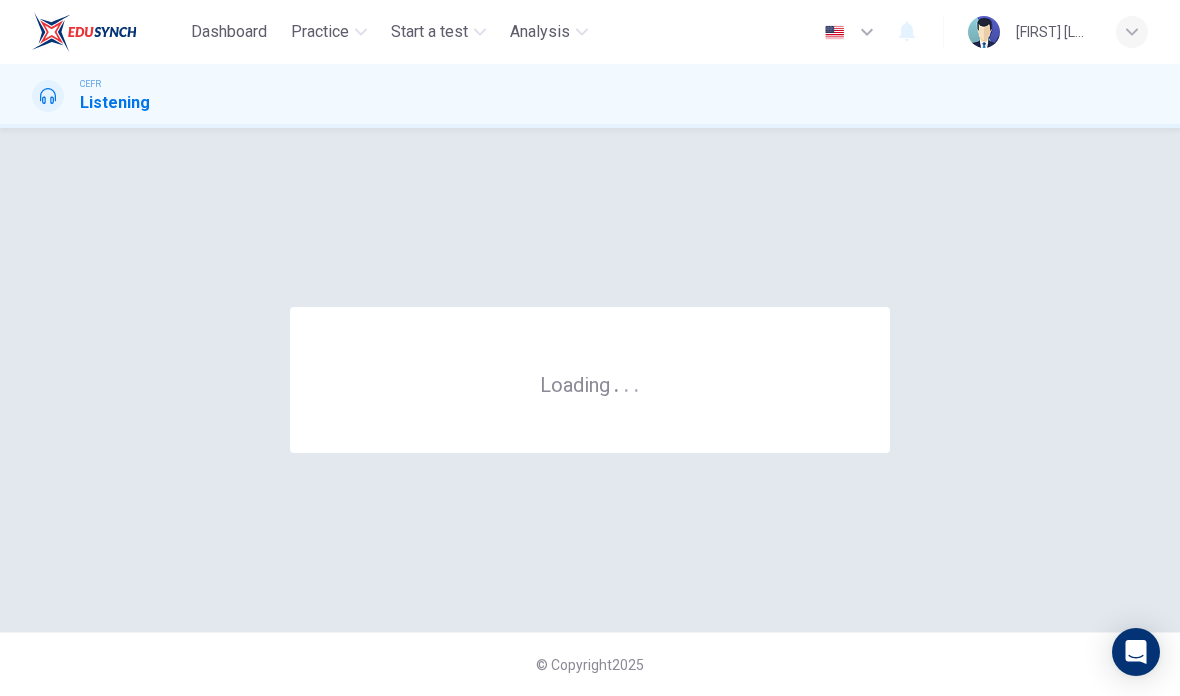 scroll, scrollTop: 0, scrollLeft: 0, axis: both 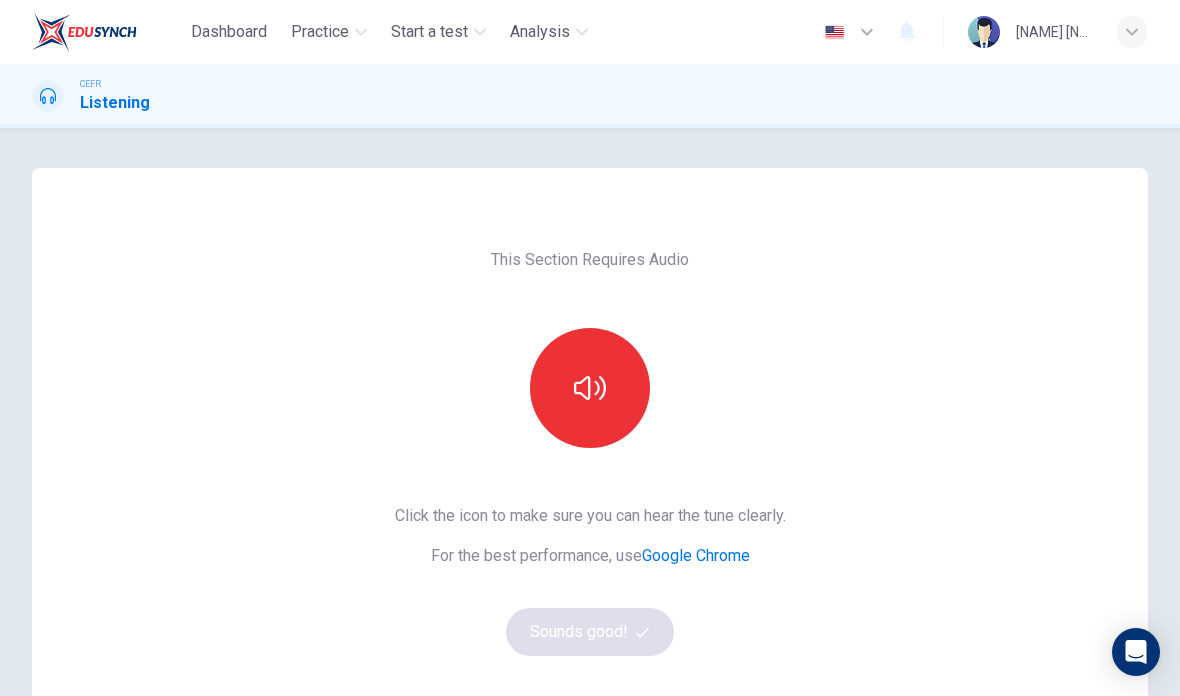 click on "Click the icon to make sure you can hear the tune clearly. For the best performance, use  Google Chrome Sounds good!" at bounding box center (590, 580) 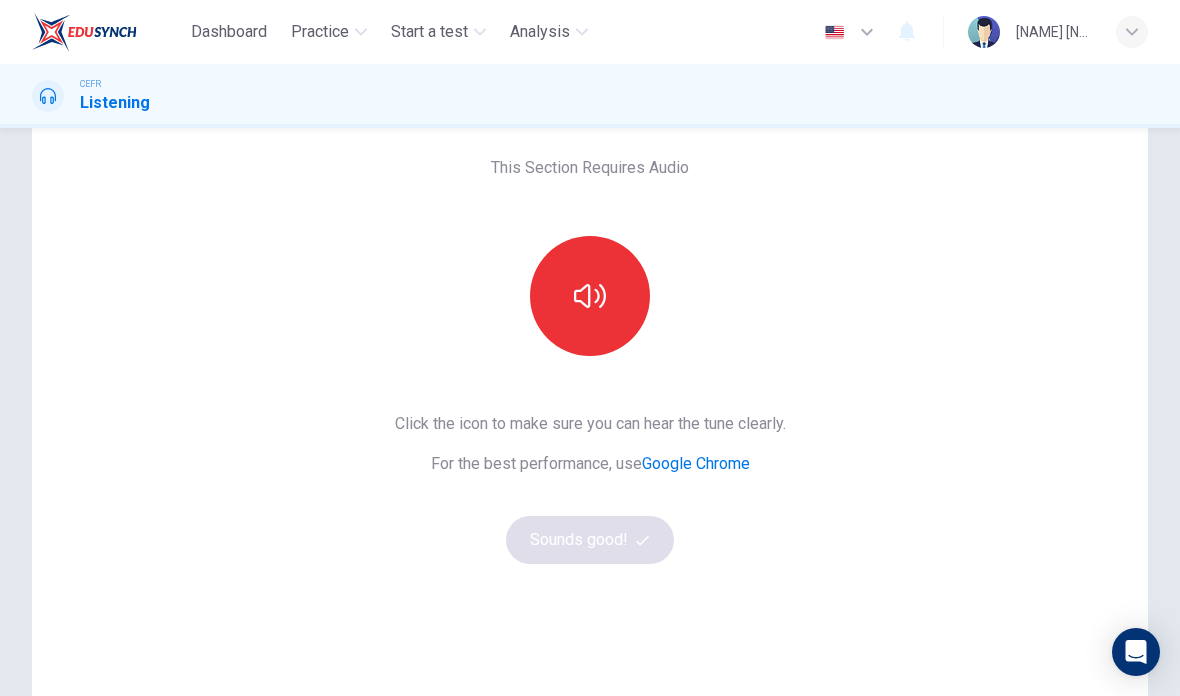 scroll, scrollTop: 123, scrollLeft: 0, axis: vertical 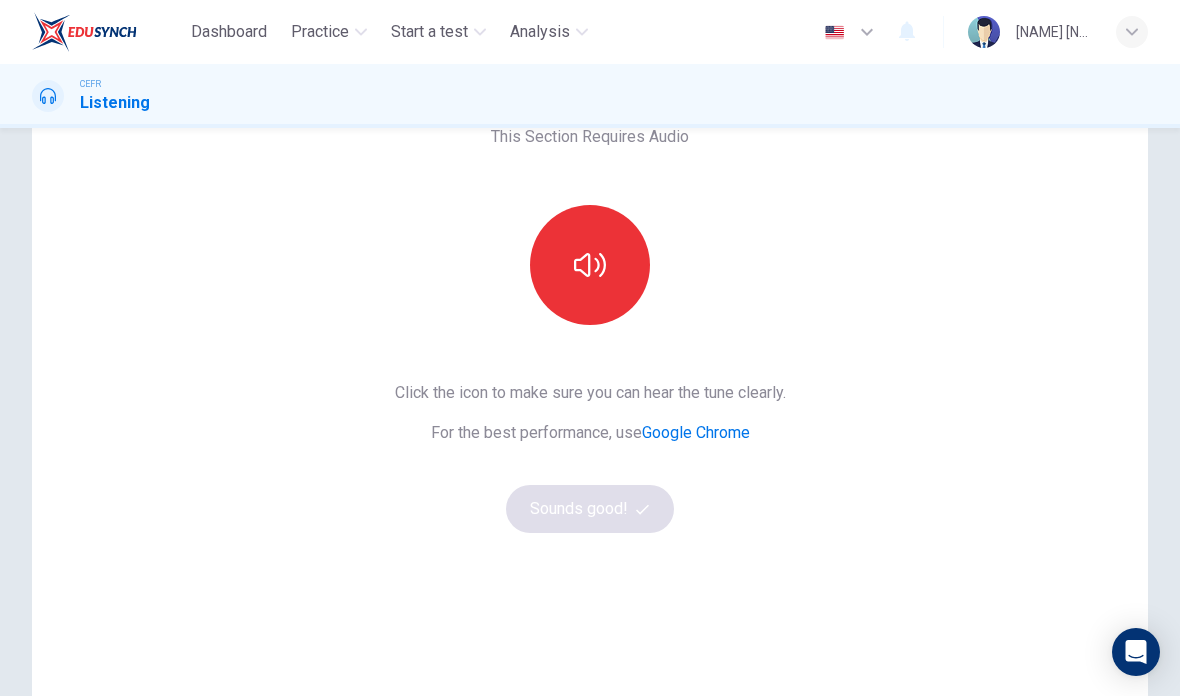 click at bounding box center [590, 265] 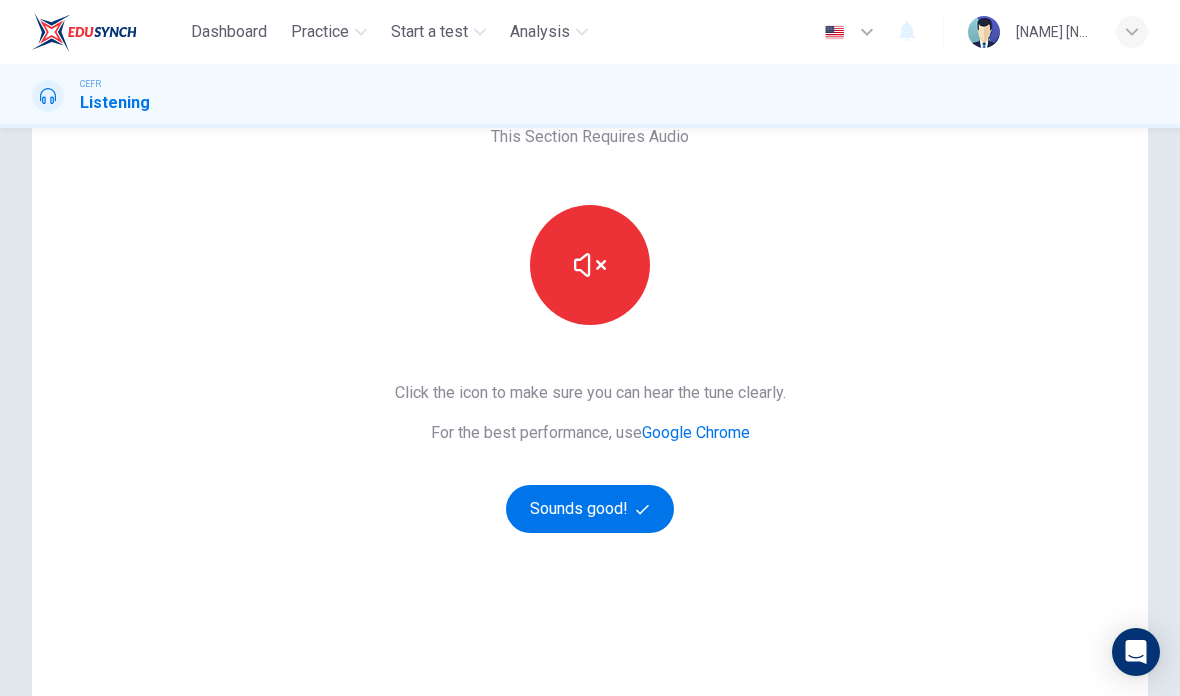 click on "Sounds good!" at bounding box center [590, 509] 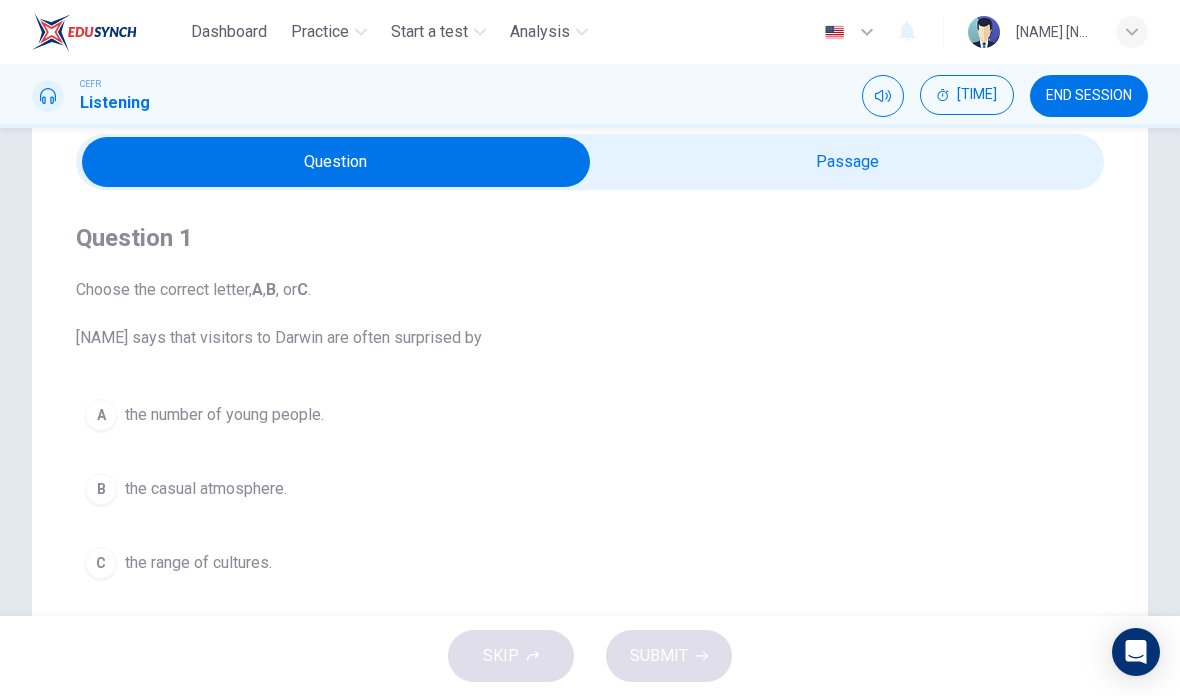 scroll, scrollTop: 79, scrollLeft: 0, axis: vertical 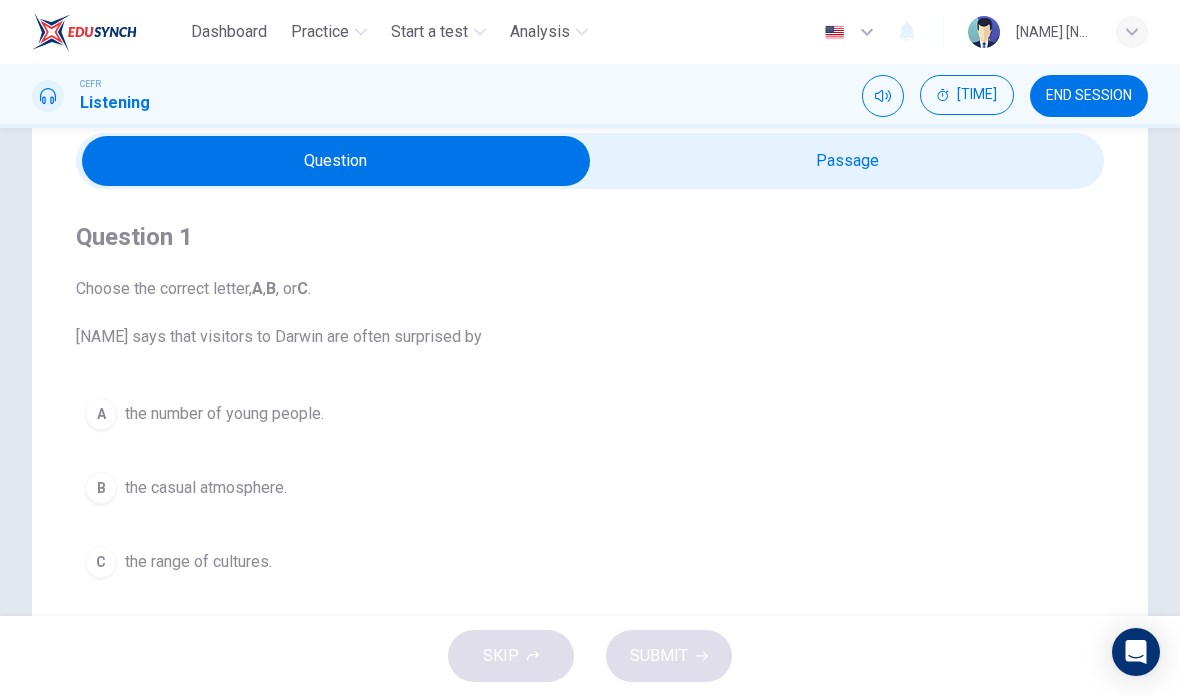 click at bounding box center [336, 161] 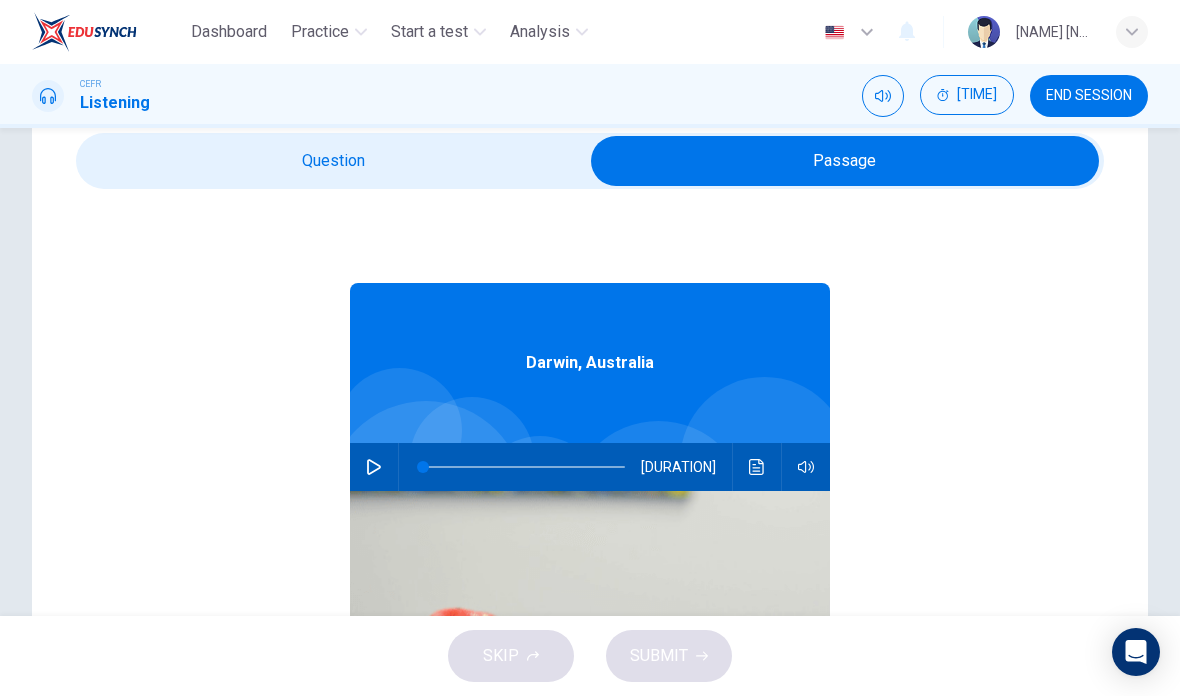 click at bounding box center (845, 161) 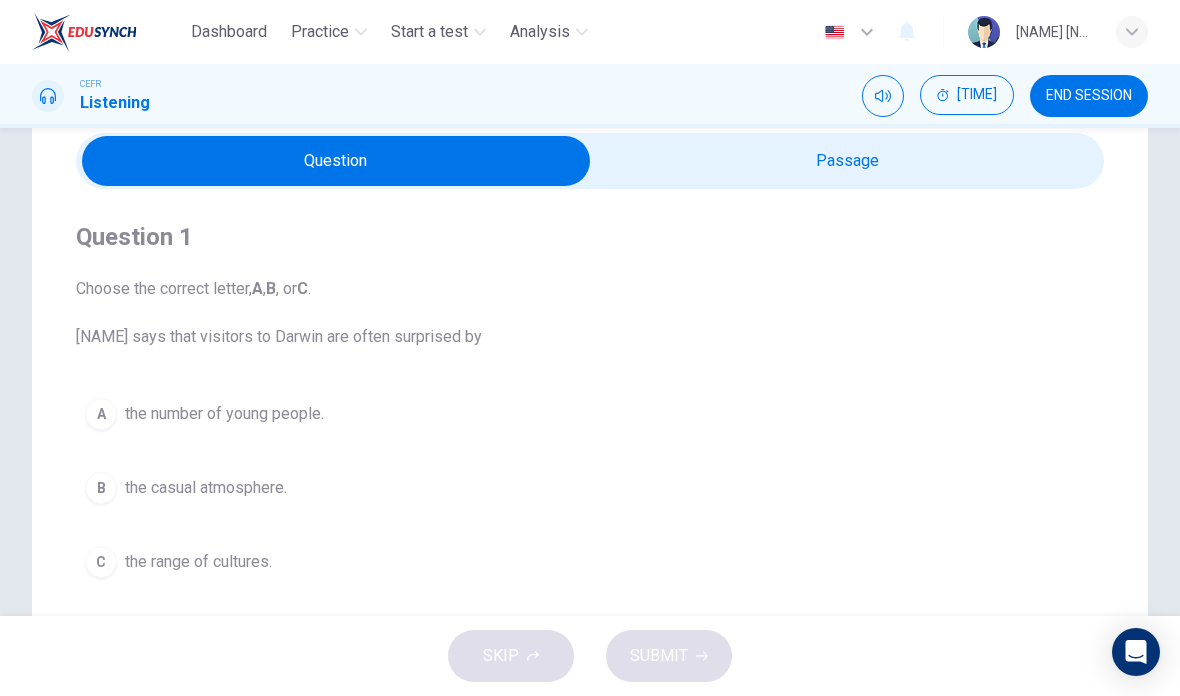 click at bounding box center [336, 161] 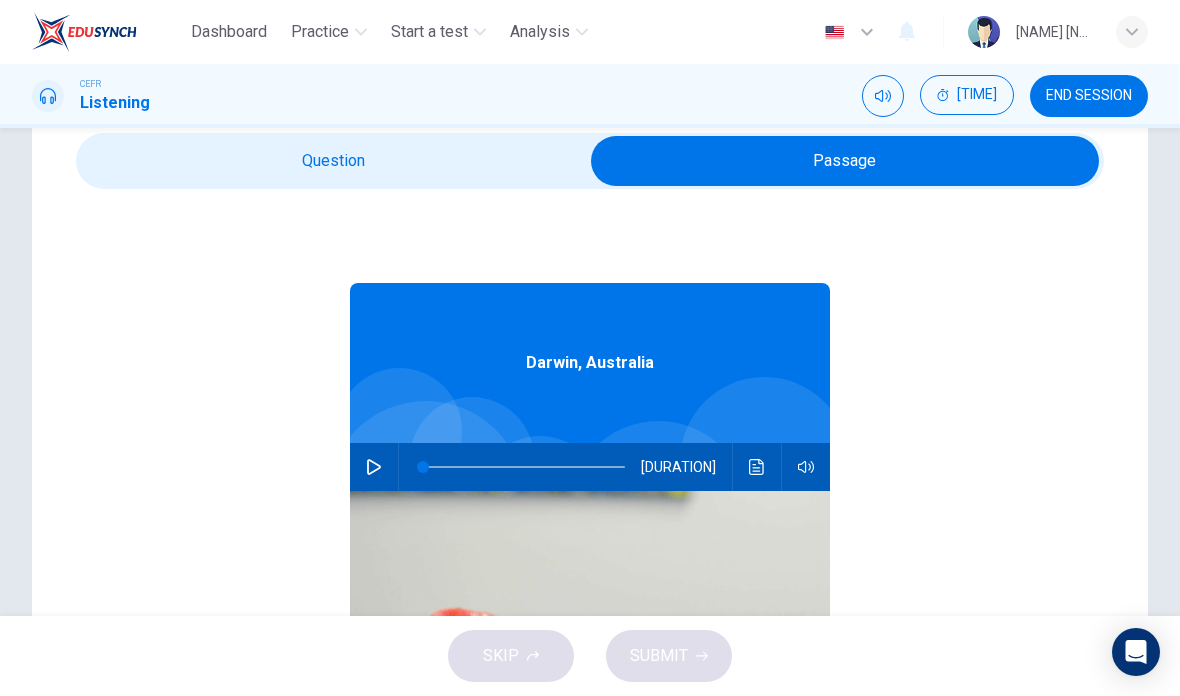 click at bounding box center (374, 467) 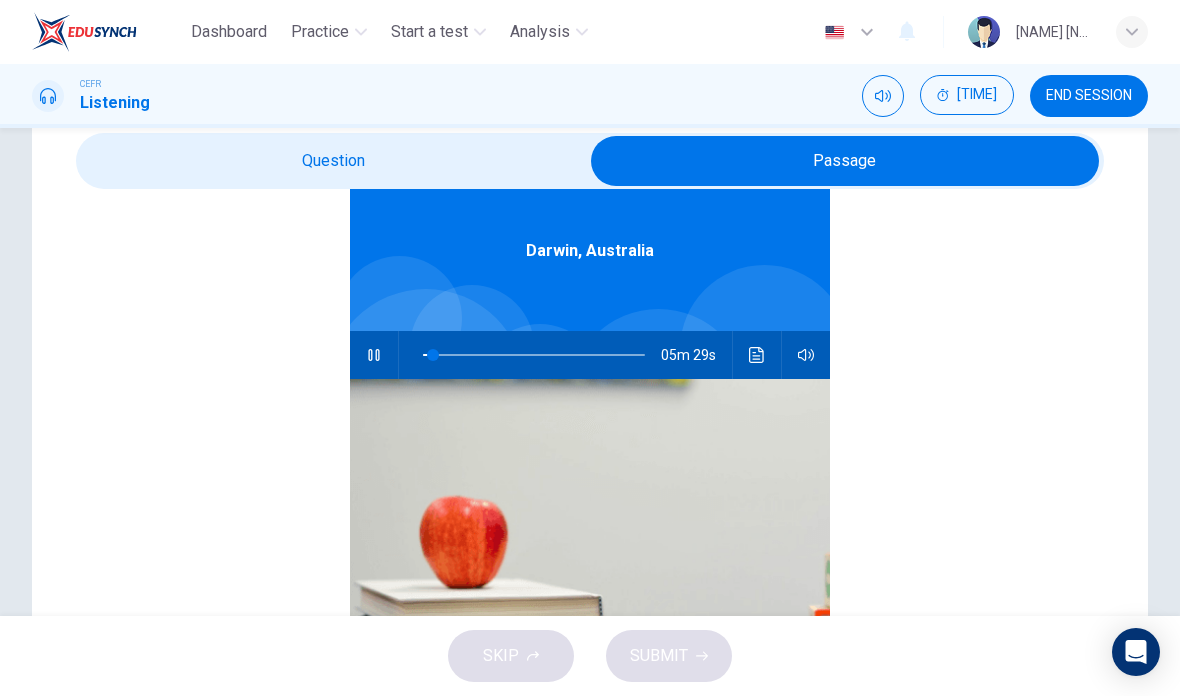 scroll, scrollTop: 112, scrollLeft: 0, axis: vertical 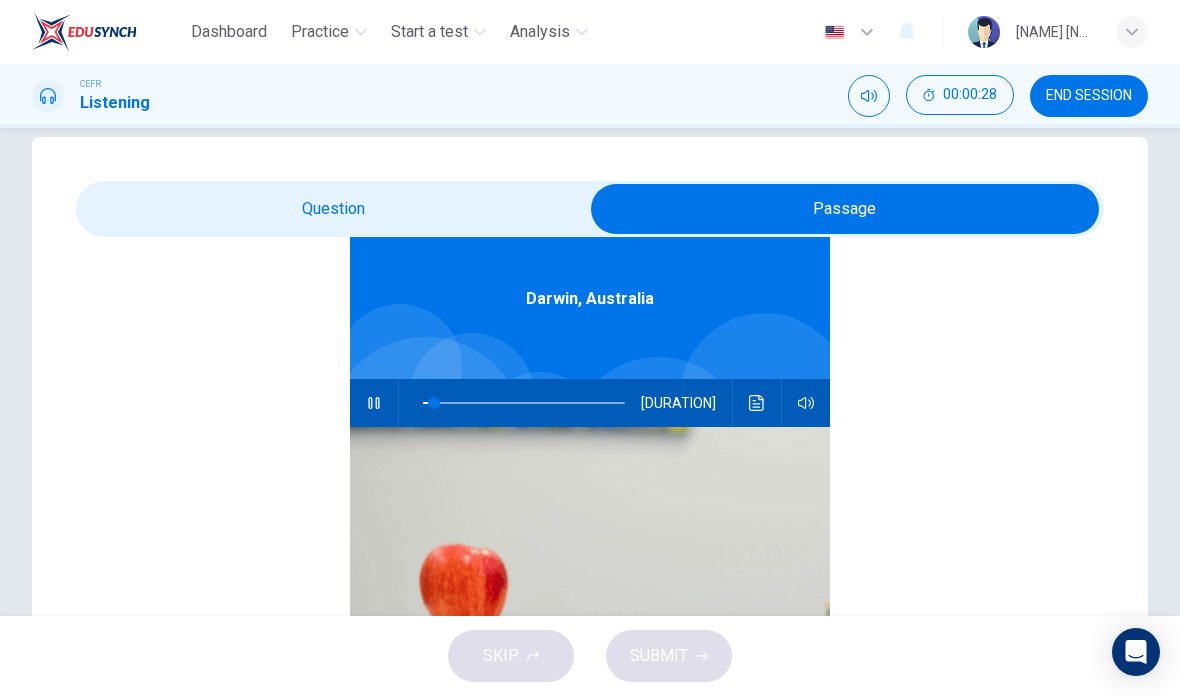 click at bounding box center [845, 209] 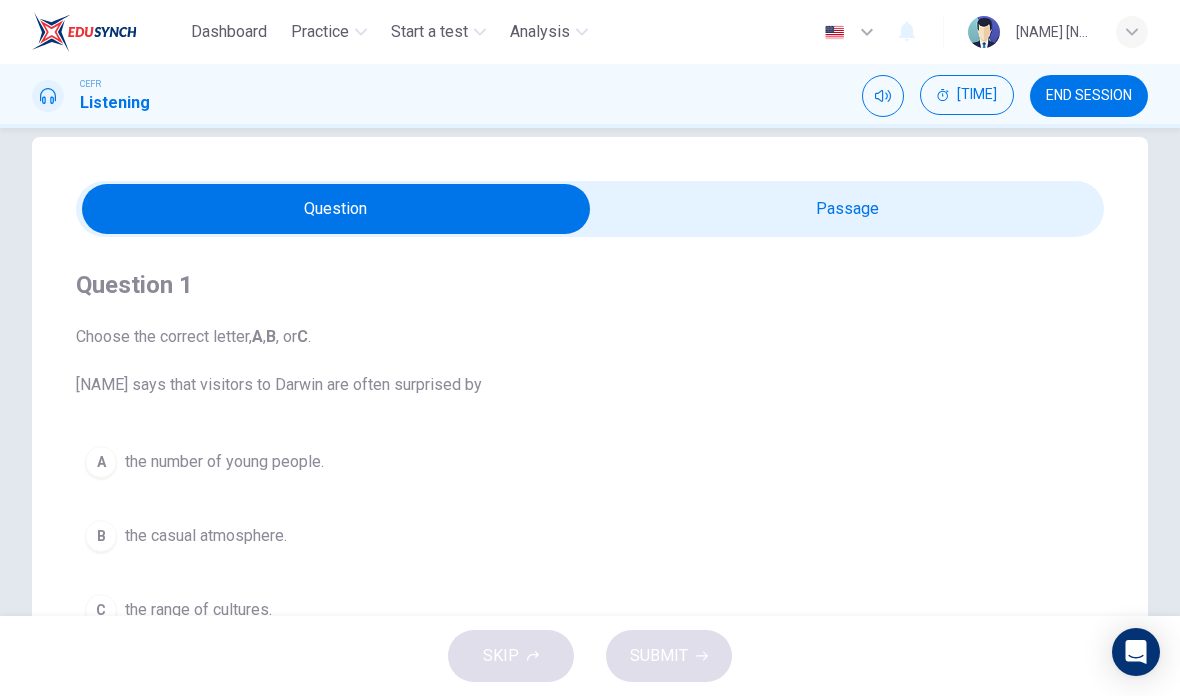 scroll, scrollTop: 0, scrollLeft: 0, axis: both 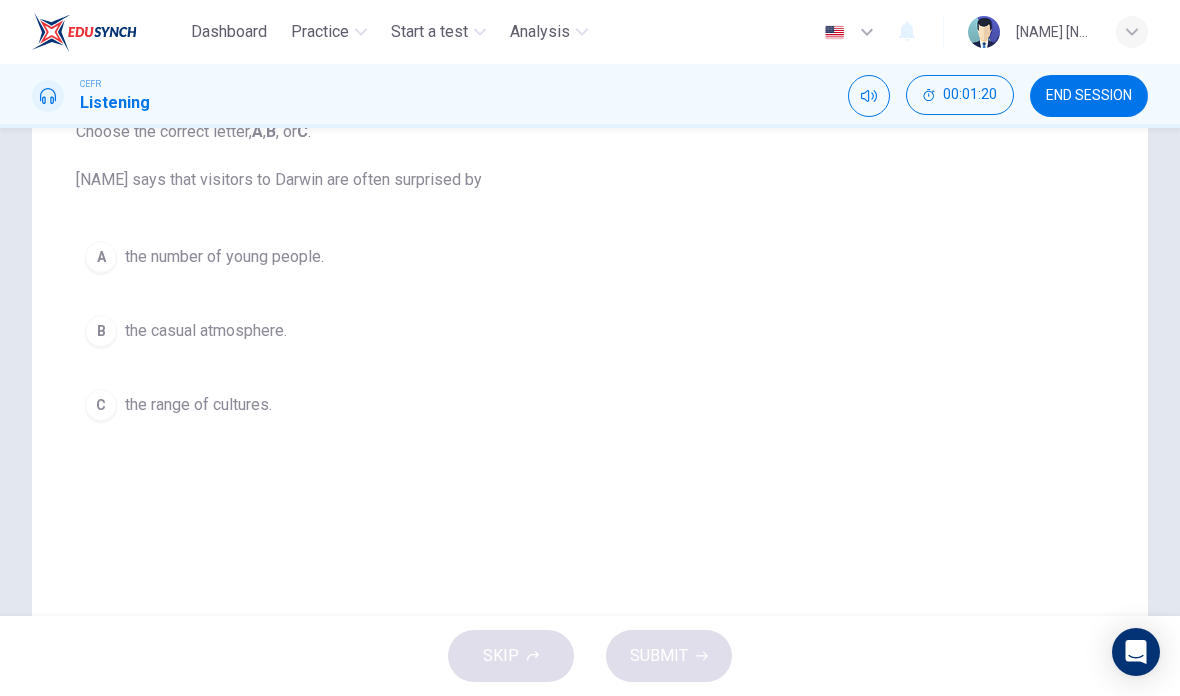click on "C" at bounding box center (101, 257) 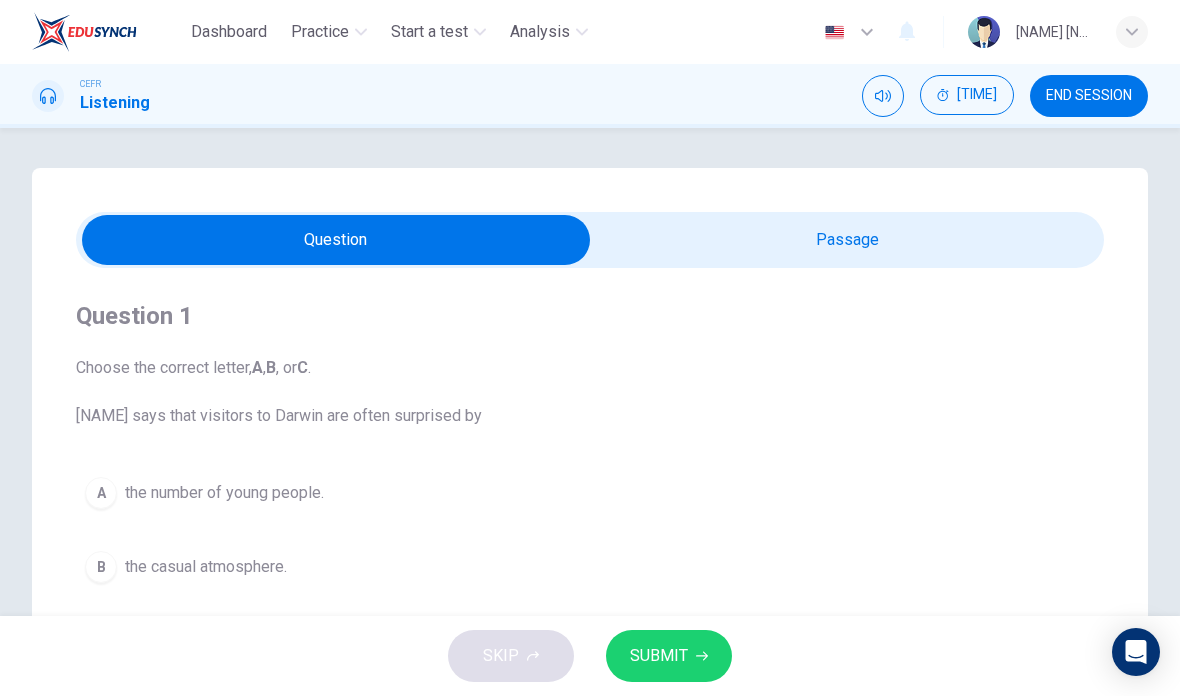 scroll, scrollTop: 0, scrollLeft: 0, axis: both 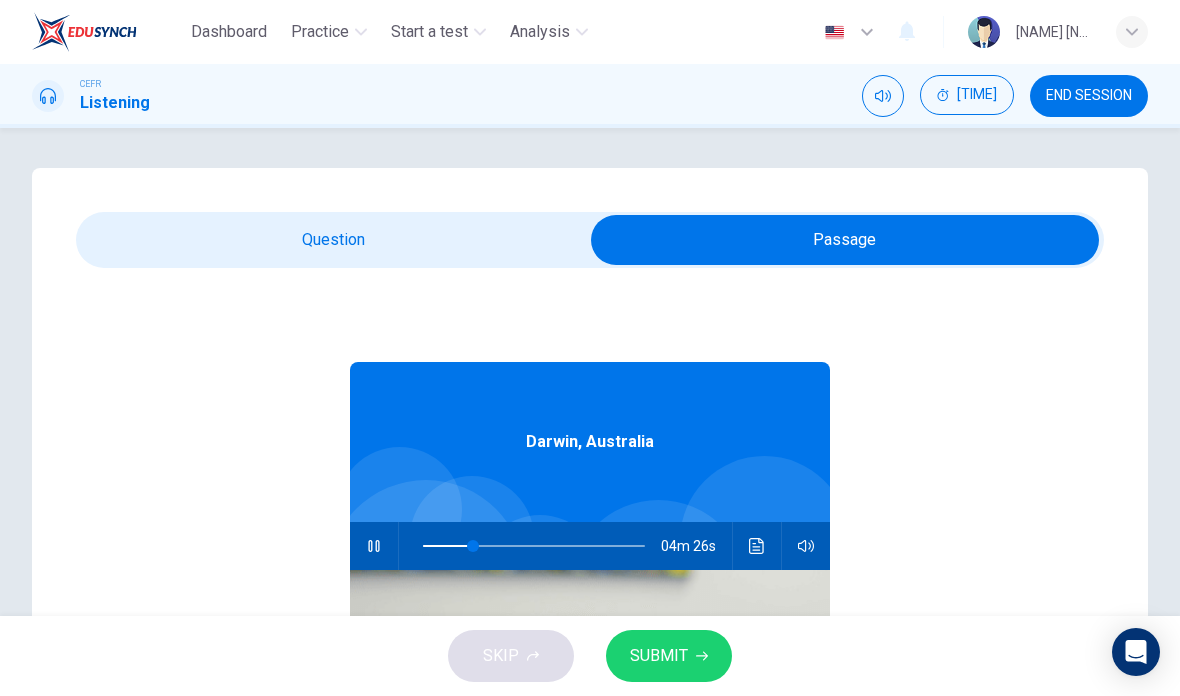 click at bounding box center [756, 546] 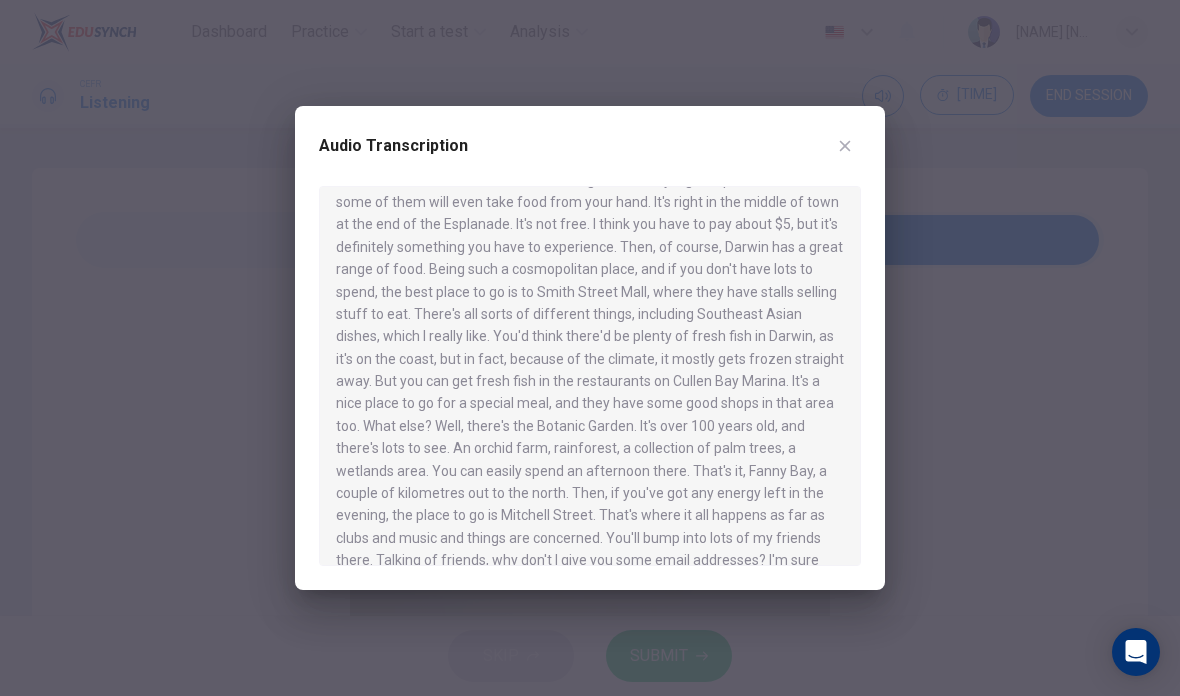 scroll, scrollTop: 1040, scrollLeft: 0, axis: vertical 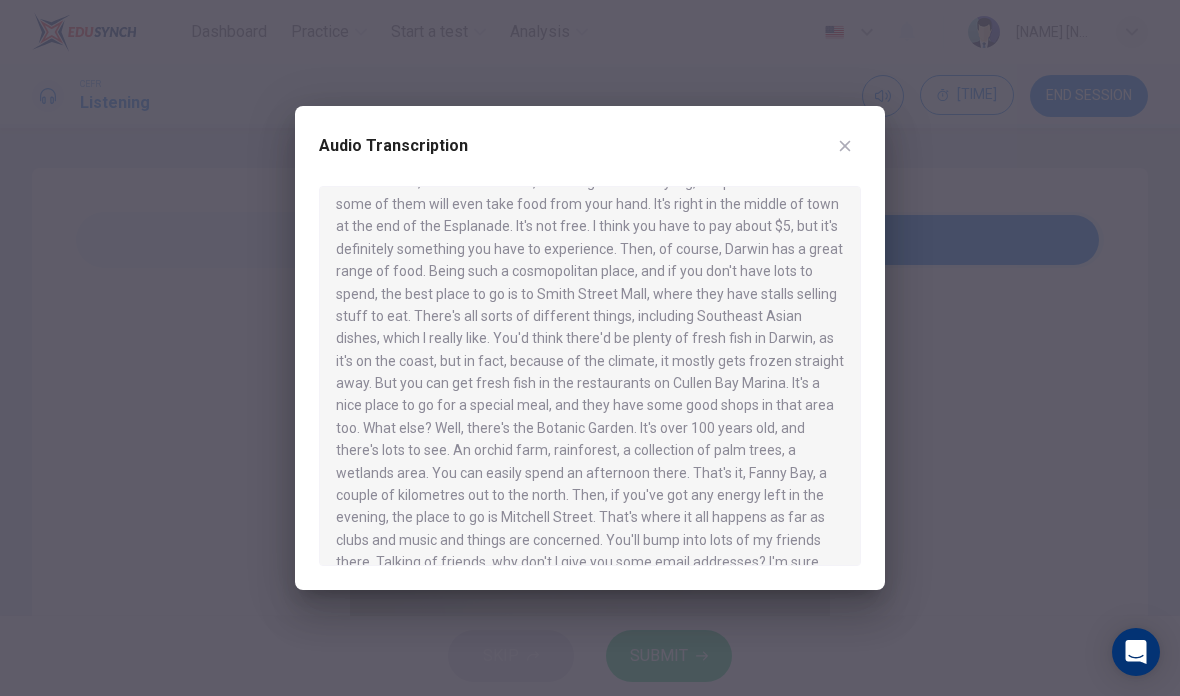 click at bounding box center (845, 146) 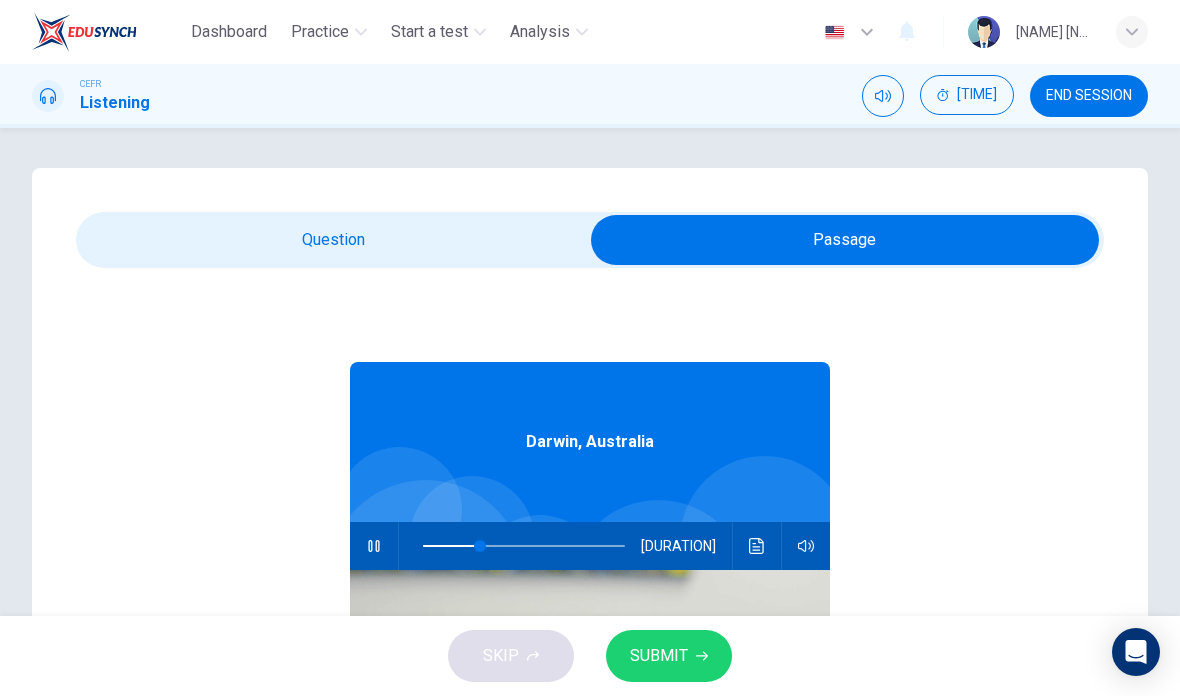 click at bounding box center [757, 546] 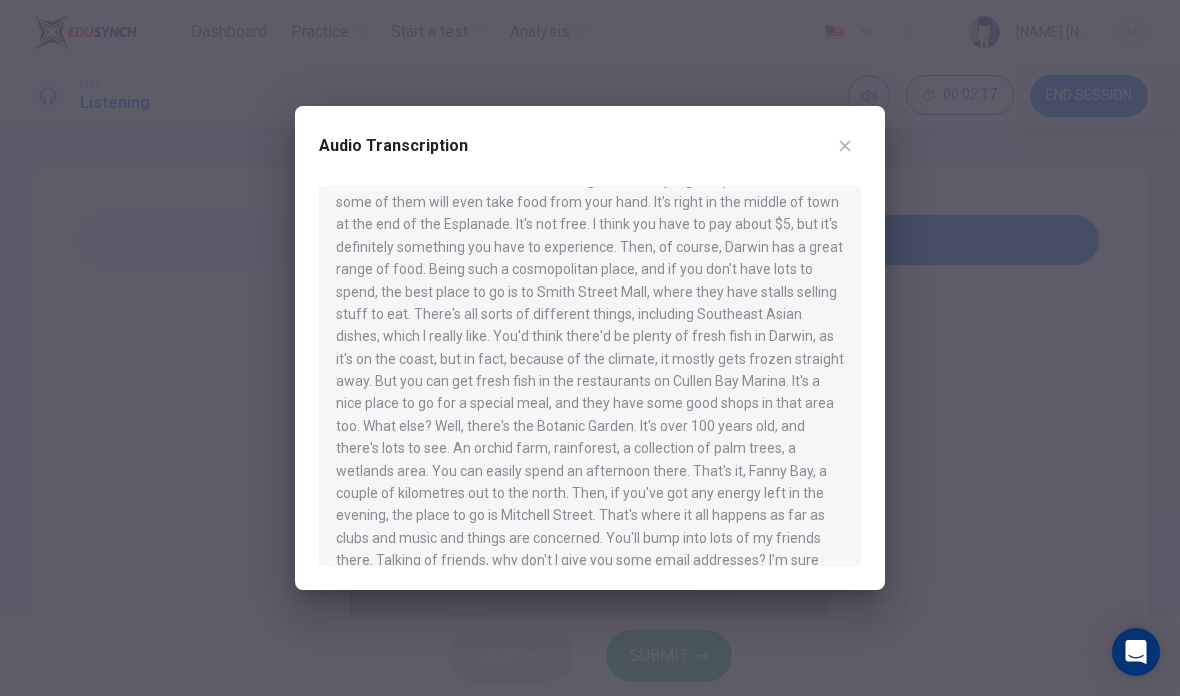 scroll, scrollTop: 1040, scrollLeft: 0, axis: vertical 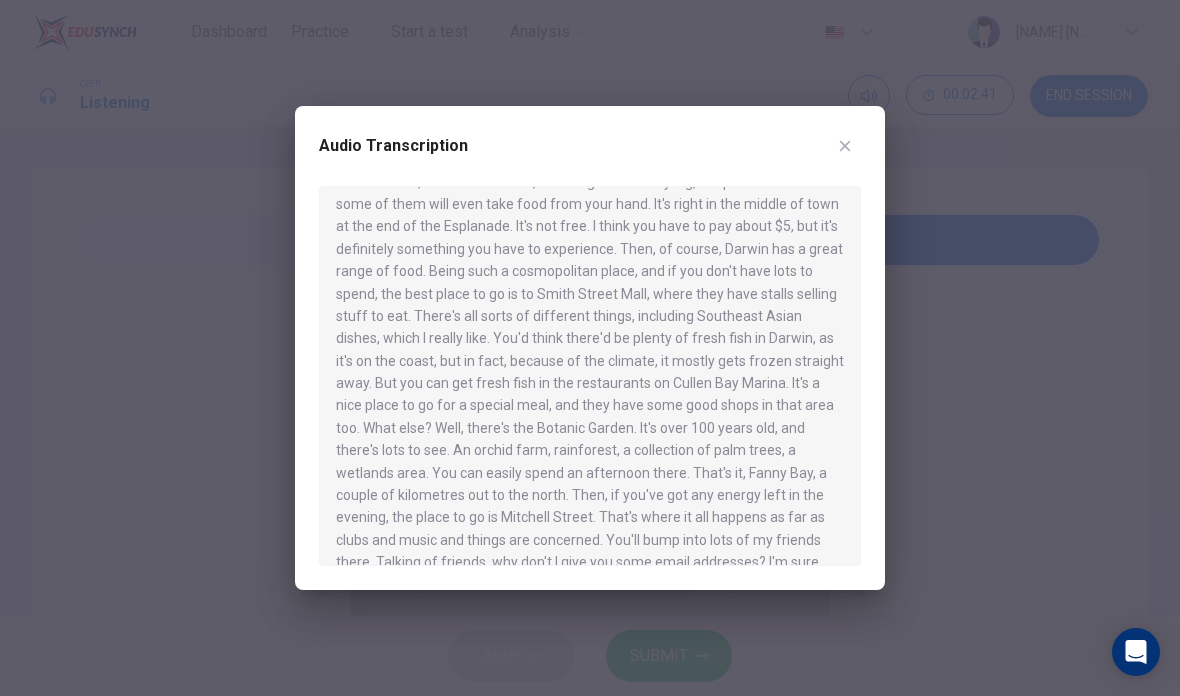 click at bounding box center [845, 146] 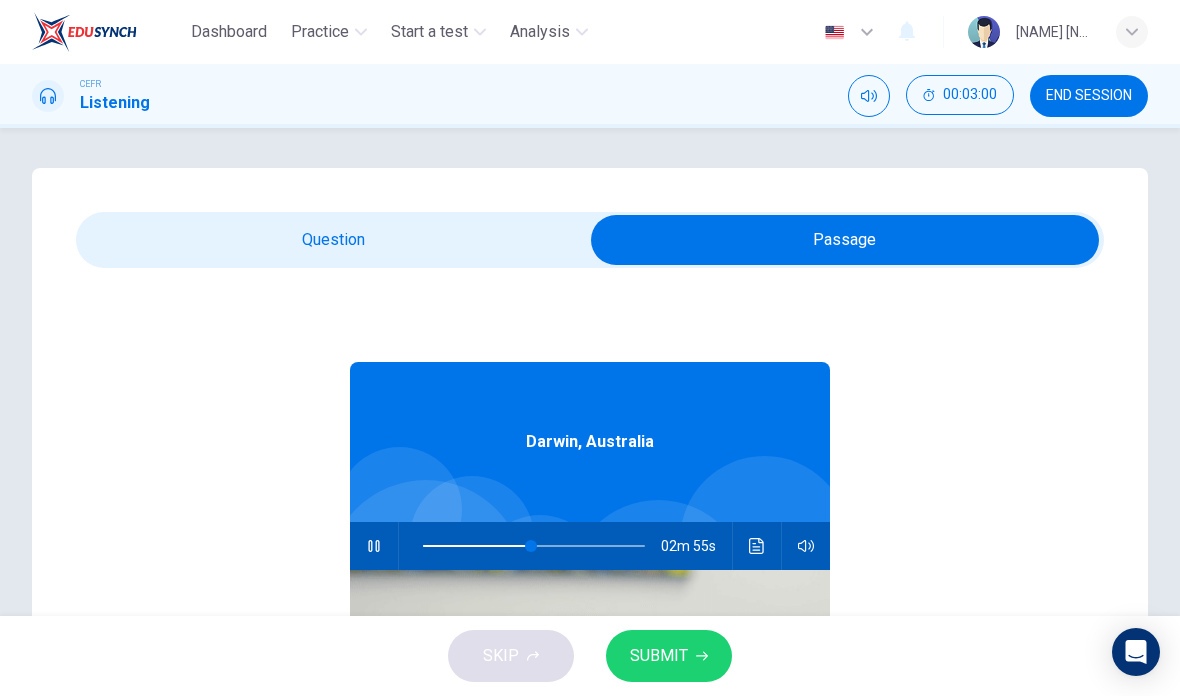 click on "02m 55s" at bounding box center (590, 546) 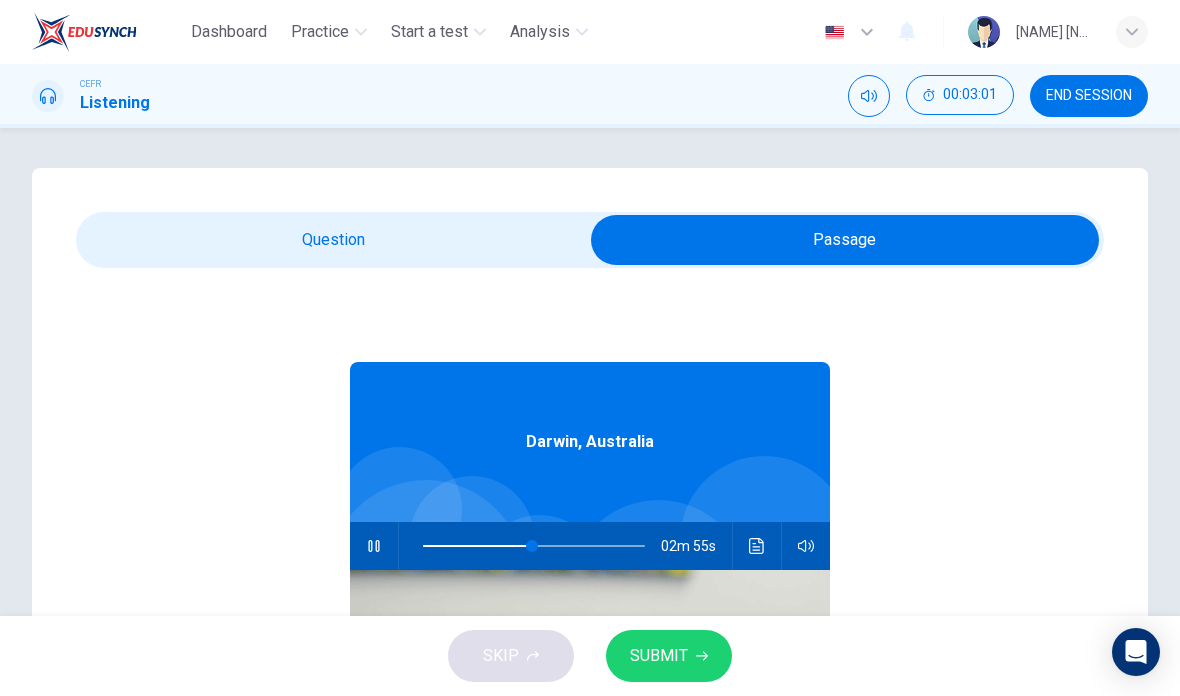 click at bounding box center (756, 546) 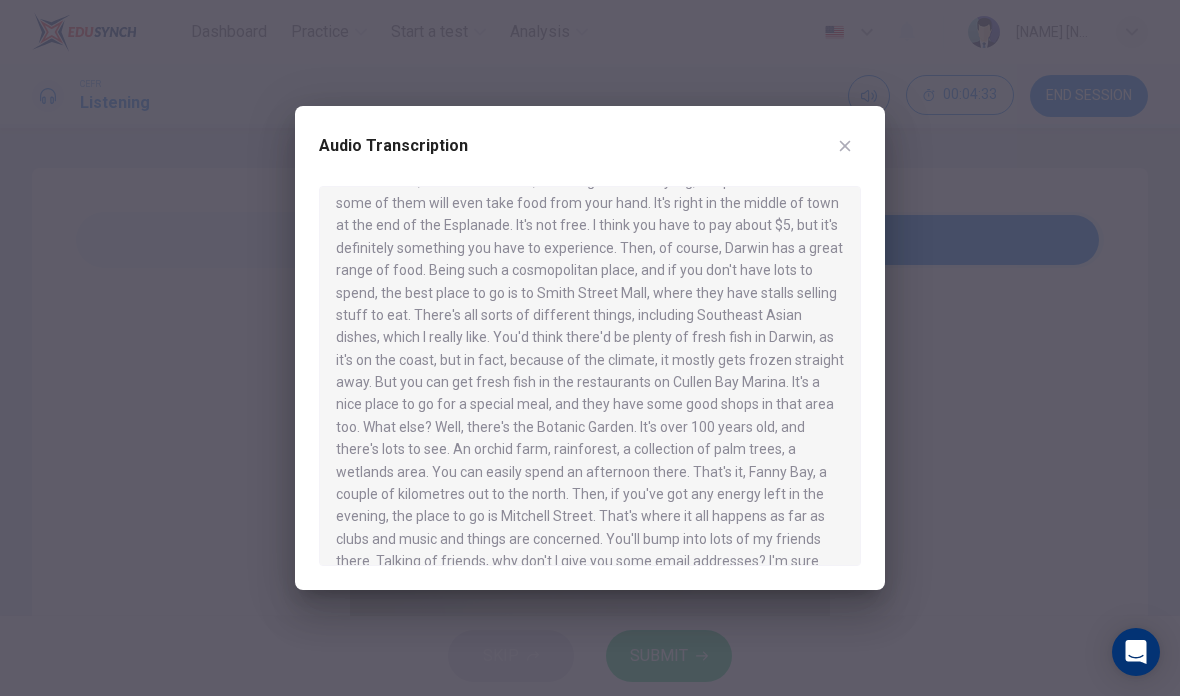 scroll, scrollTop: 1040, scrollLeft: 0, axis: vertical 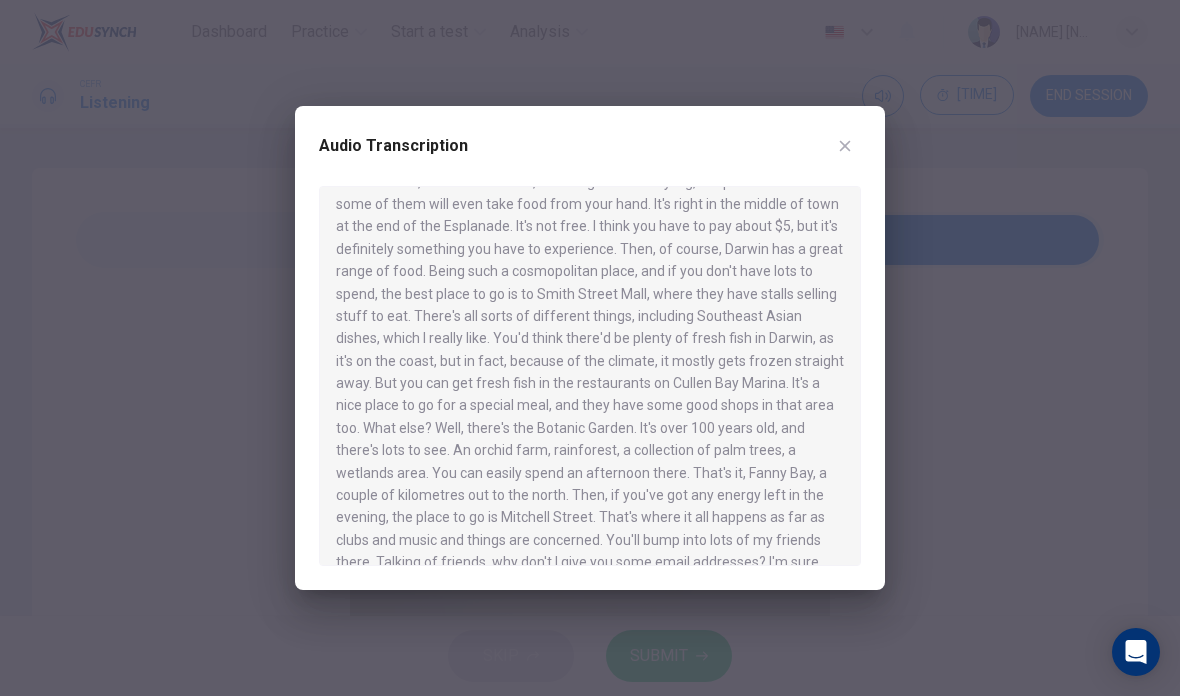 click at bounding box center (845, 146) 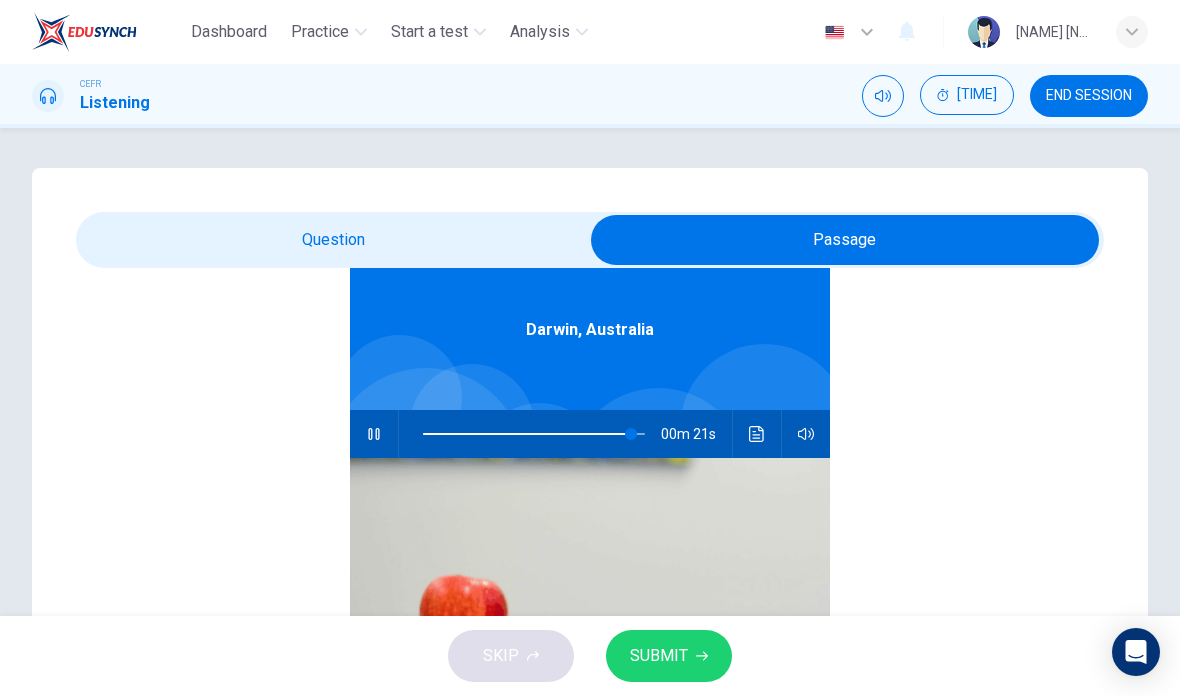 scroll, scrollTop: 112, scrollLeft: 0, axis: vertical 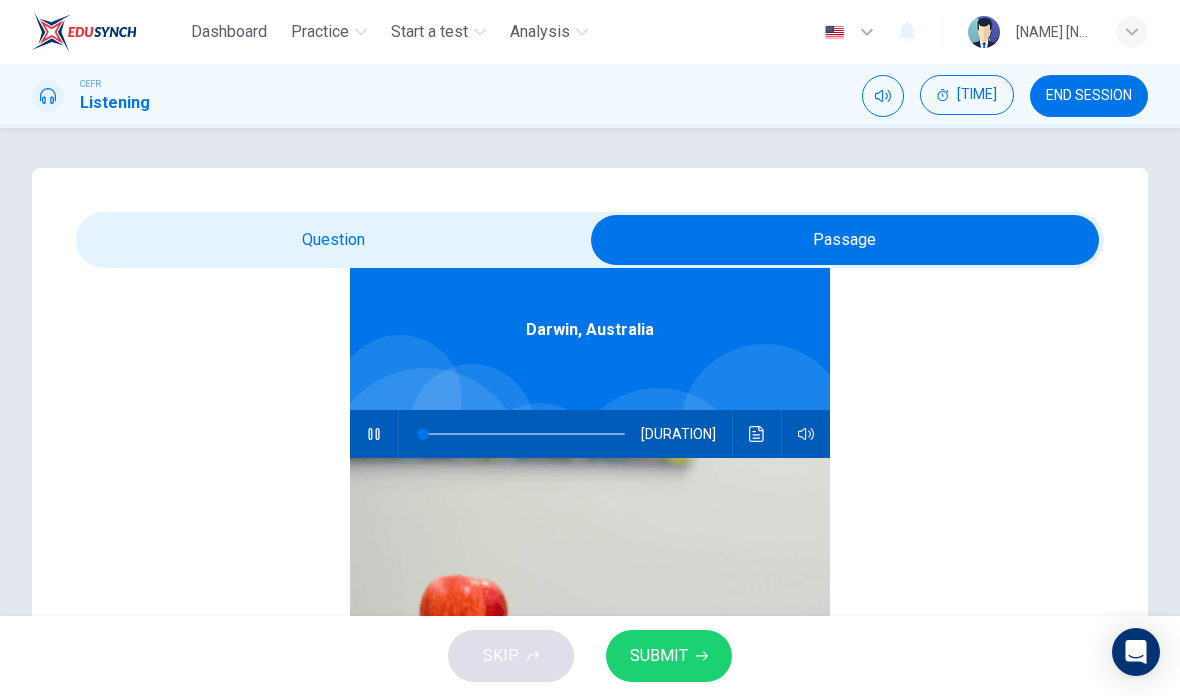 click at bounding box center [757, 434] 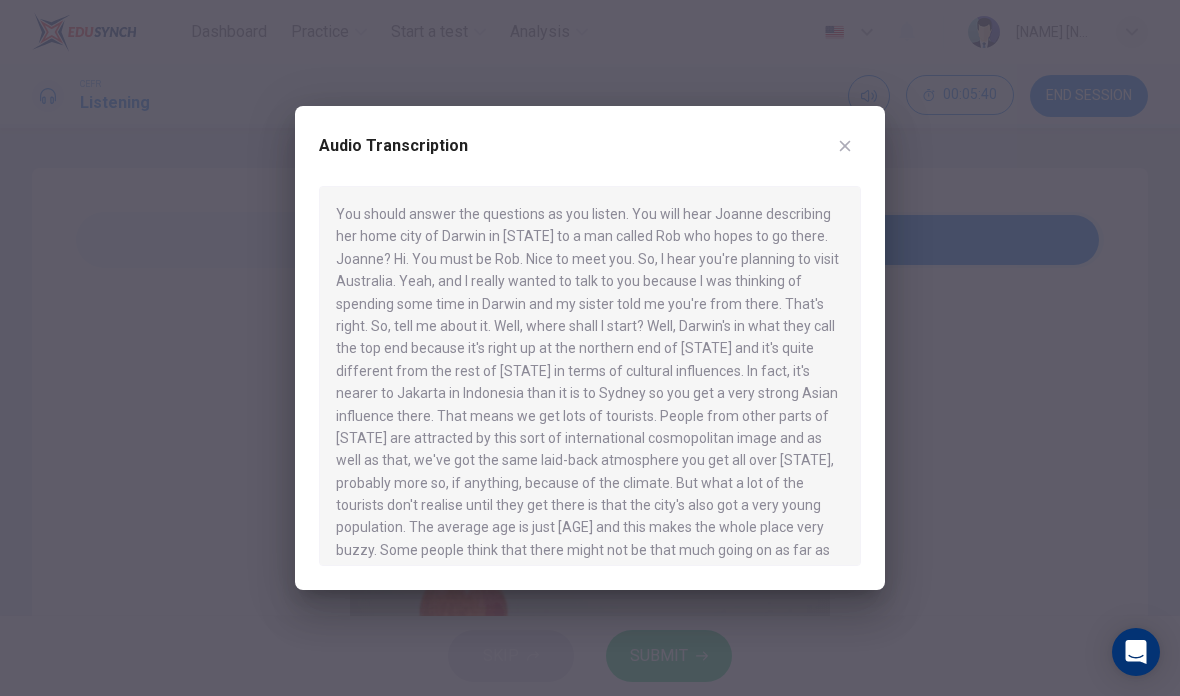 click at bounding box center [845, 146] 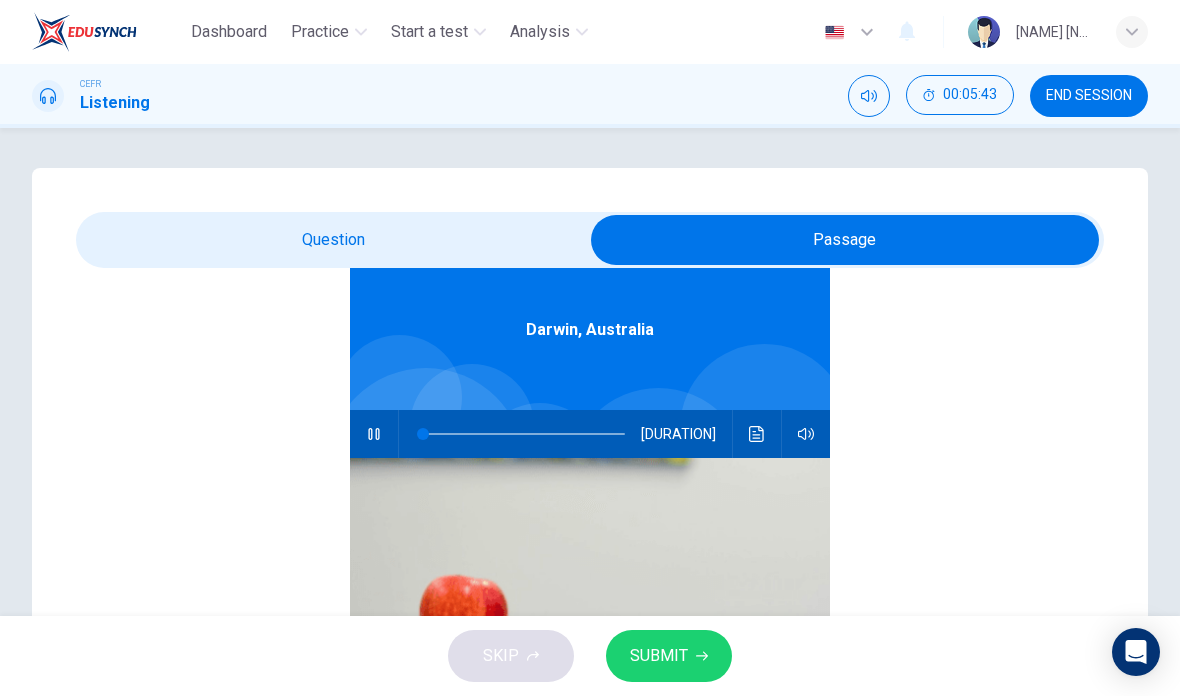 click at bounding box center [374, 434] 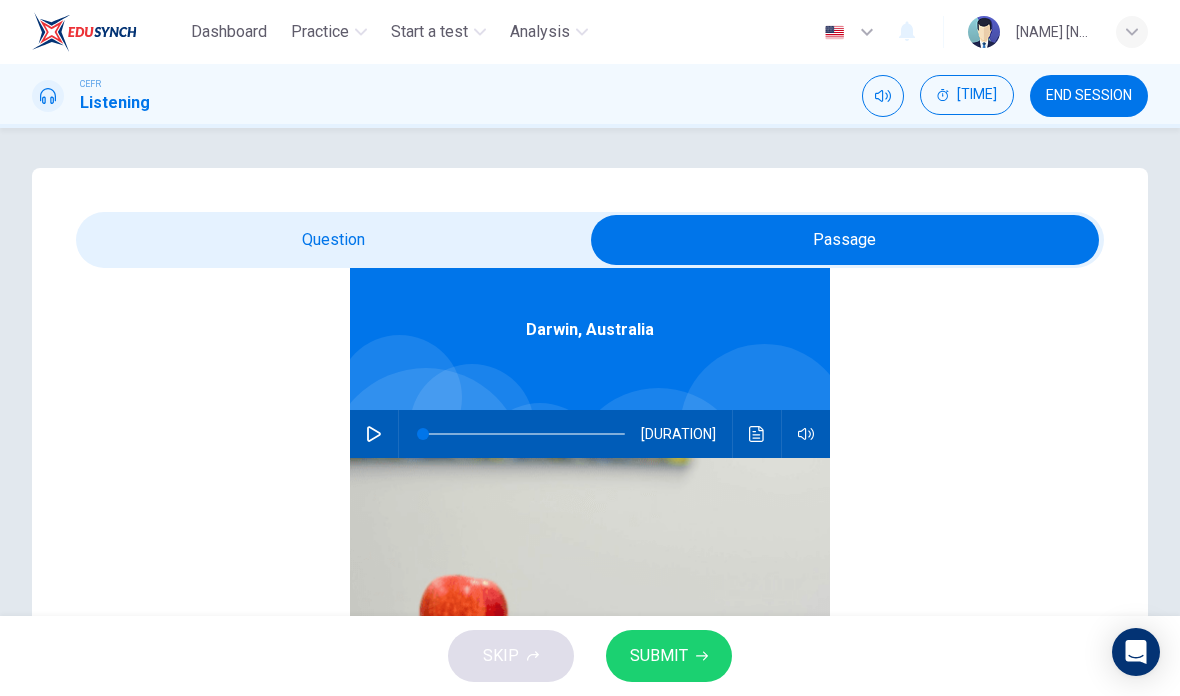 click at bounding box center [374, 434] 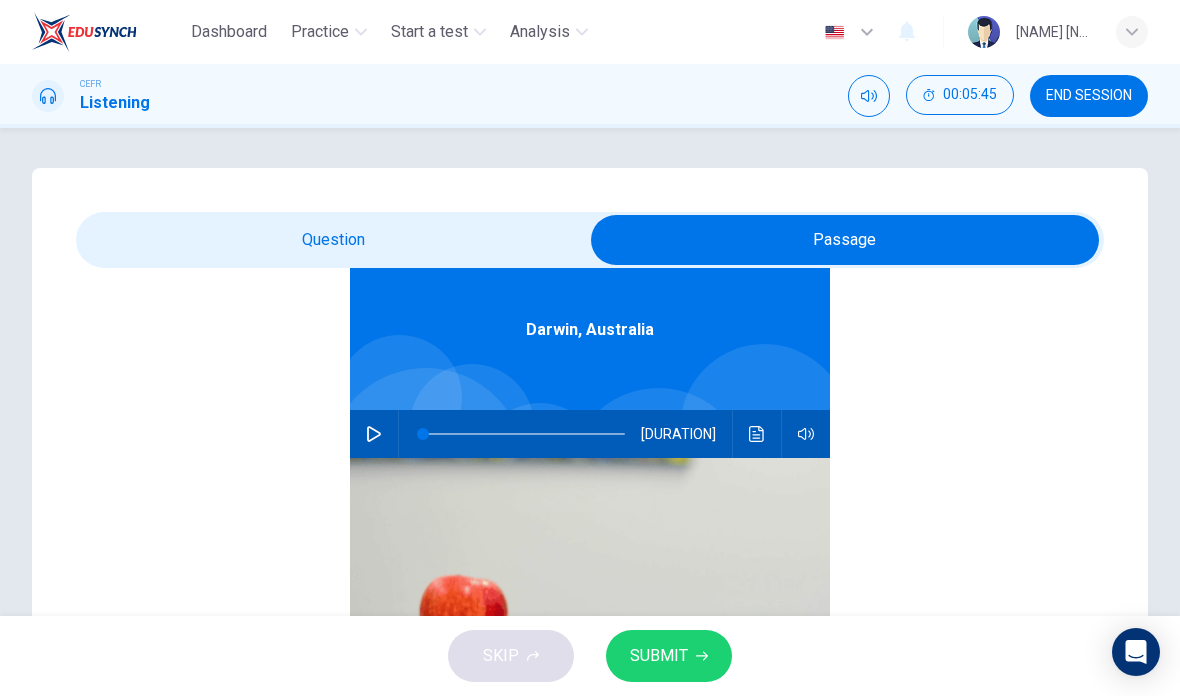 click on "[LOCATION] [DURATION]" at bounding box center [590, 542] 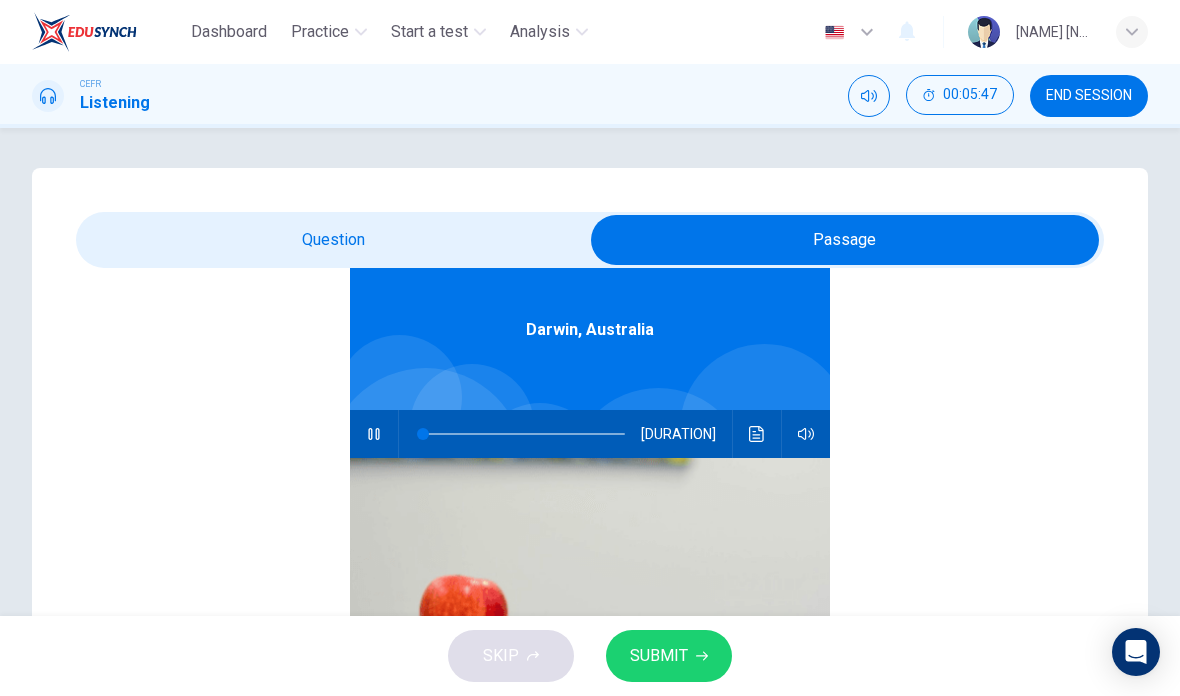click at bounding box center [757, 434] 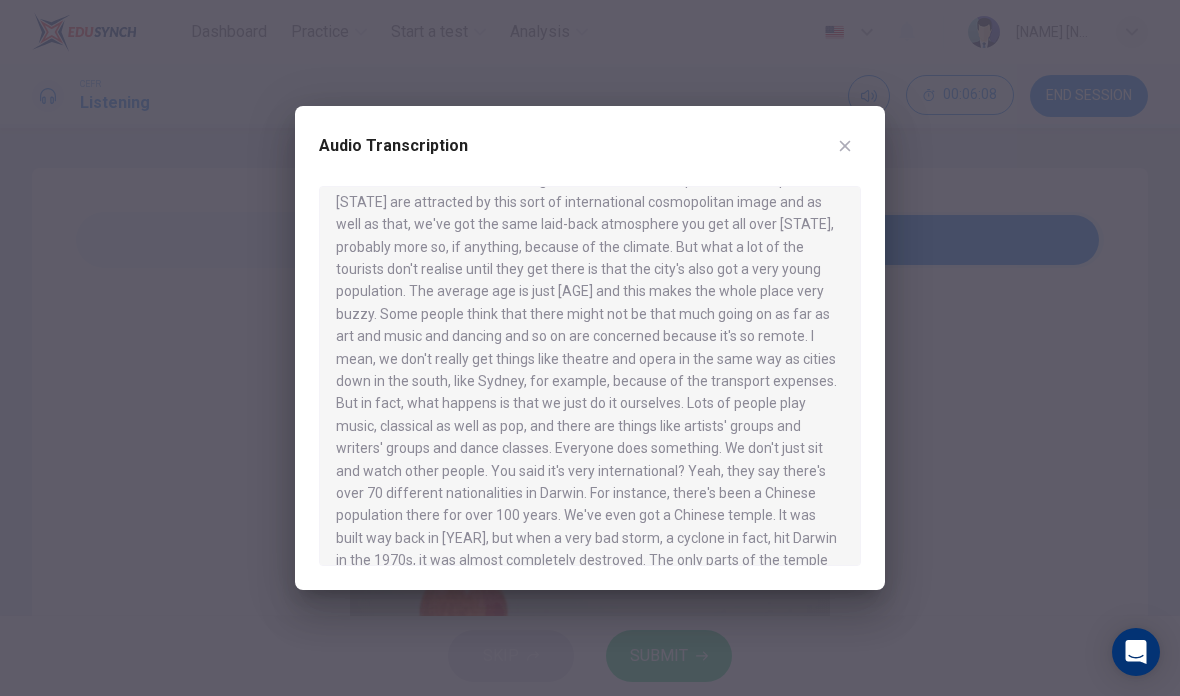scroll, scrollTop: 242, scrollLeft: 0, axis: vertical 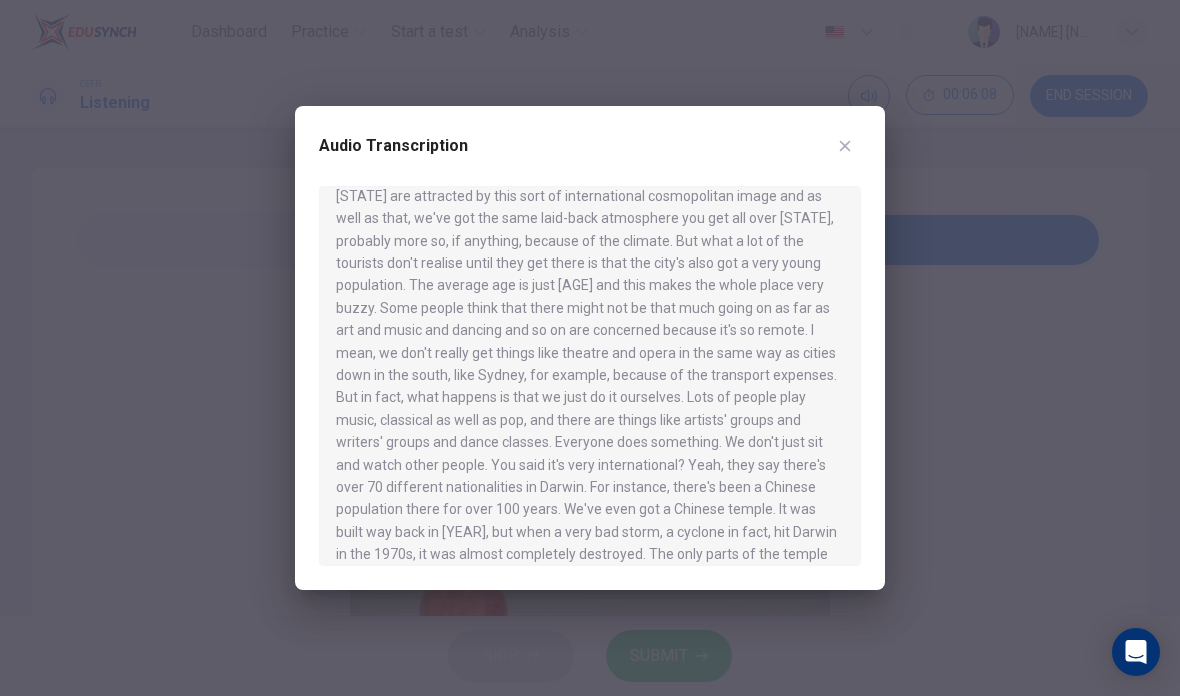 click on "Audio Transcription" at bounding box center [590, 348] 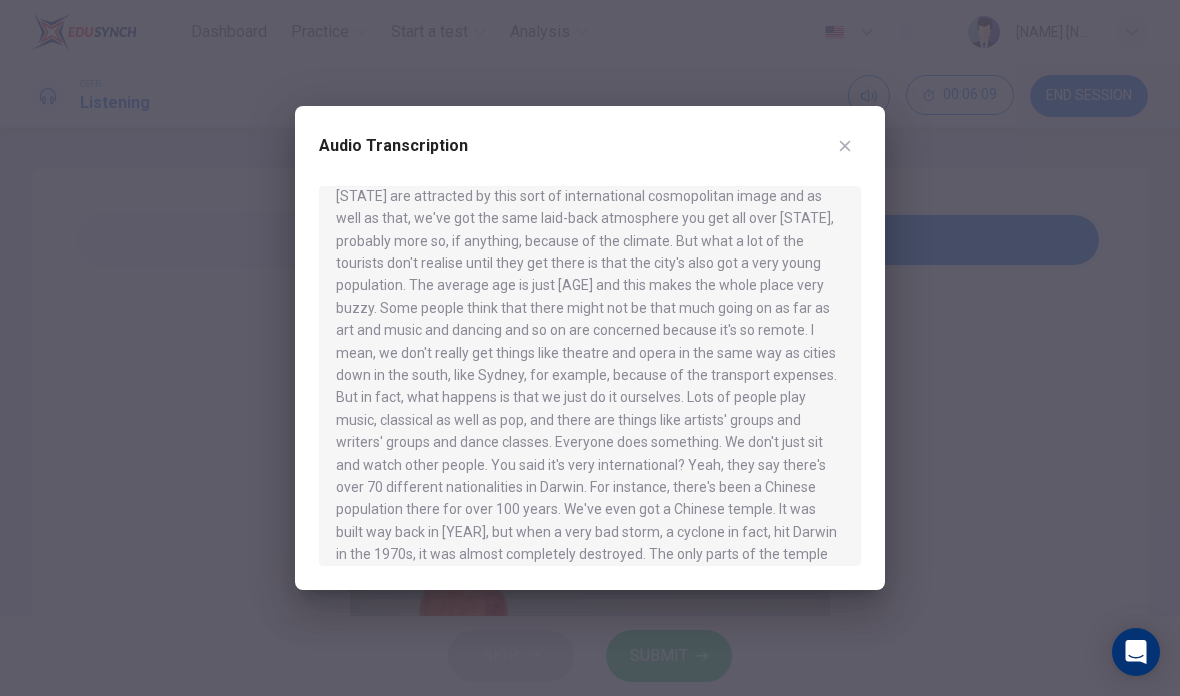click at bounding box center (845, 146) 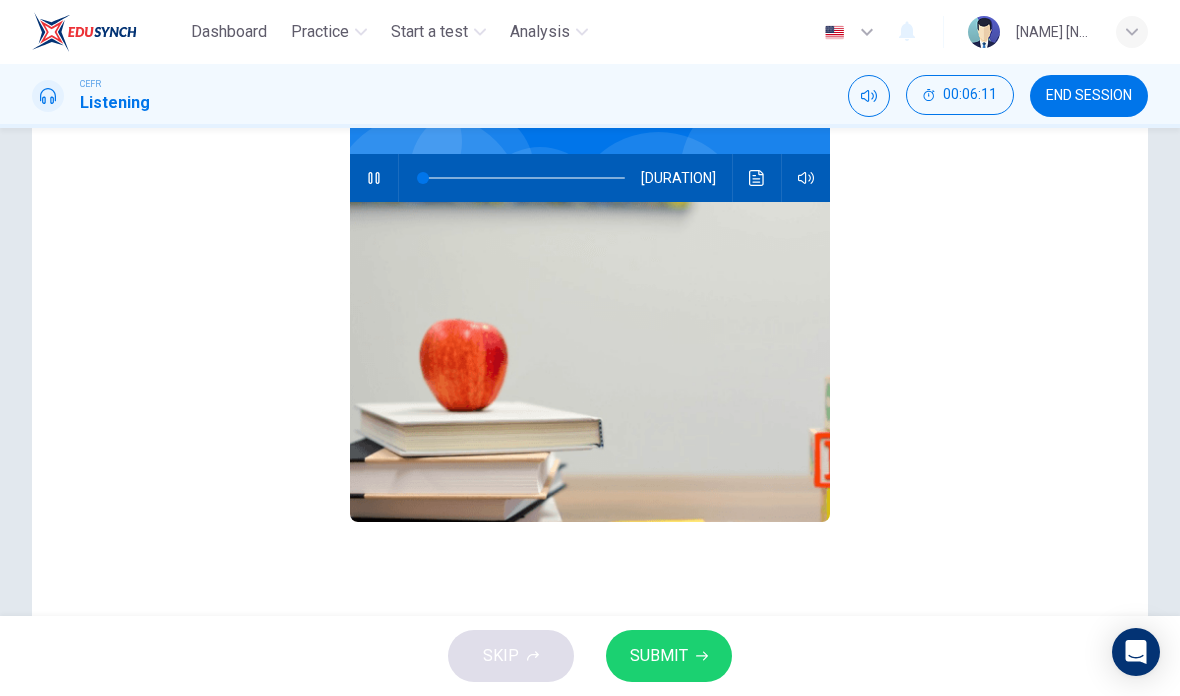 scroll, scrollTop: 78, scrollLeft: 0, axis: vertical 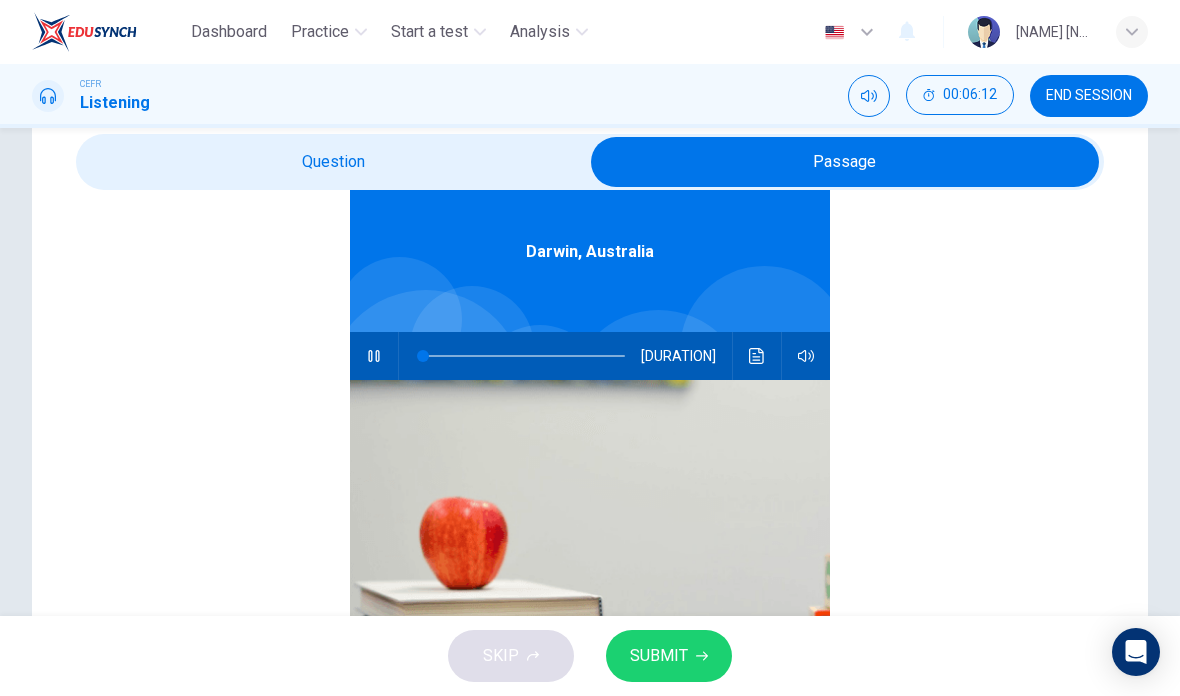 click at bounding box center [845, 162] 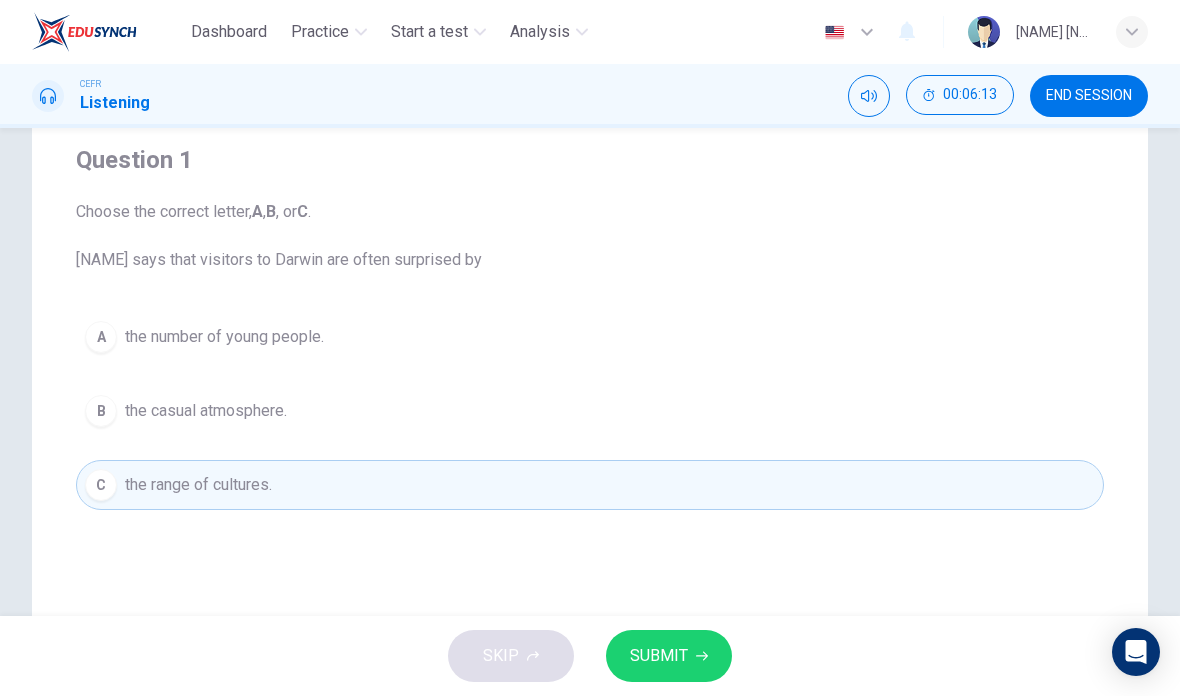 scroll, scrollTop: 163, scrollLeft: 0, axis: vertical 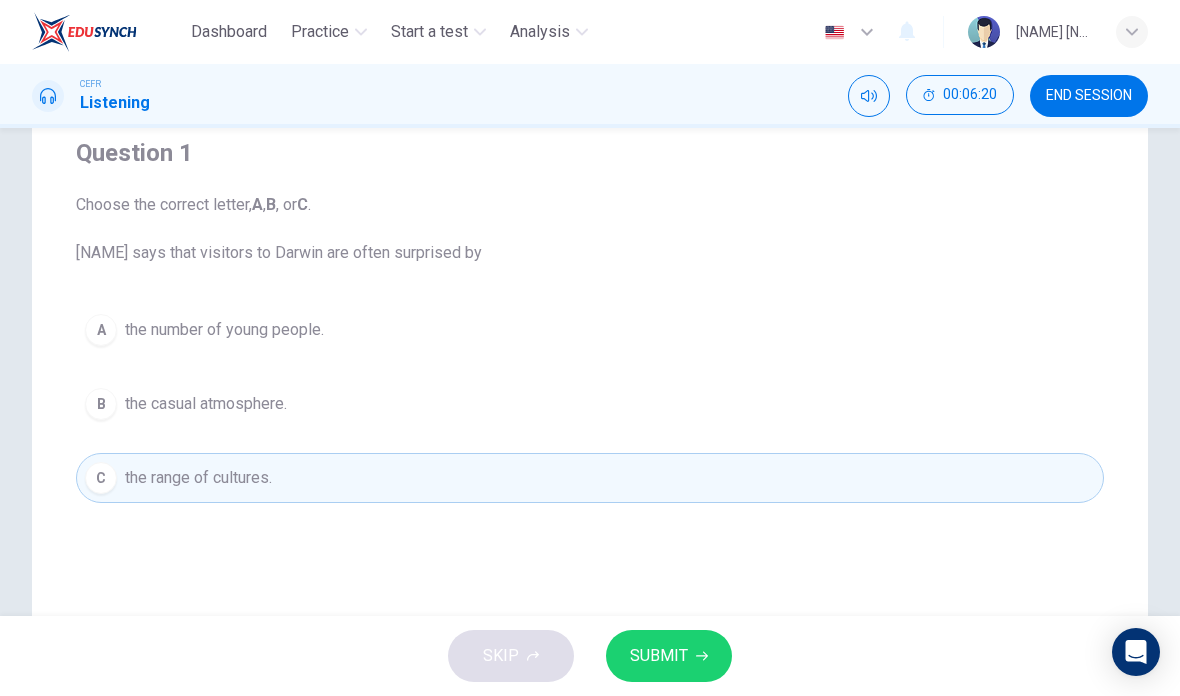 click on "C the range of cultures." at bounding box center (590, 478) 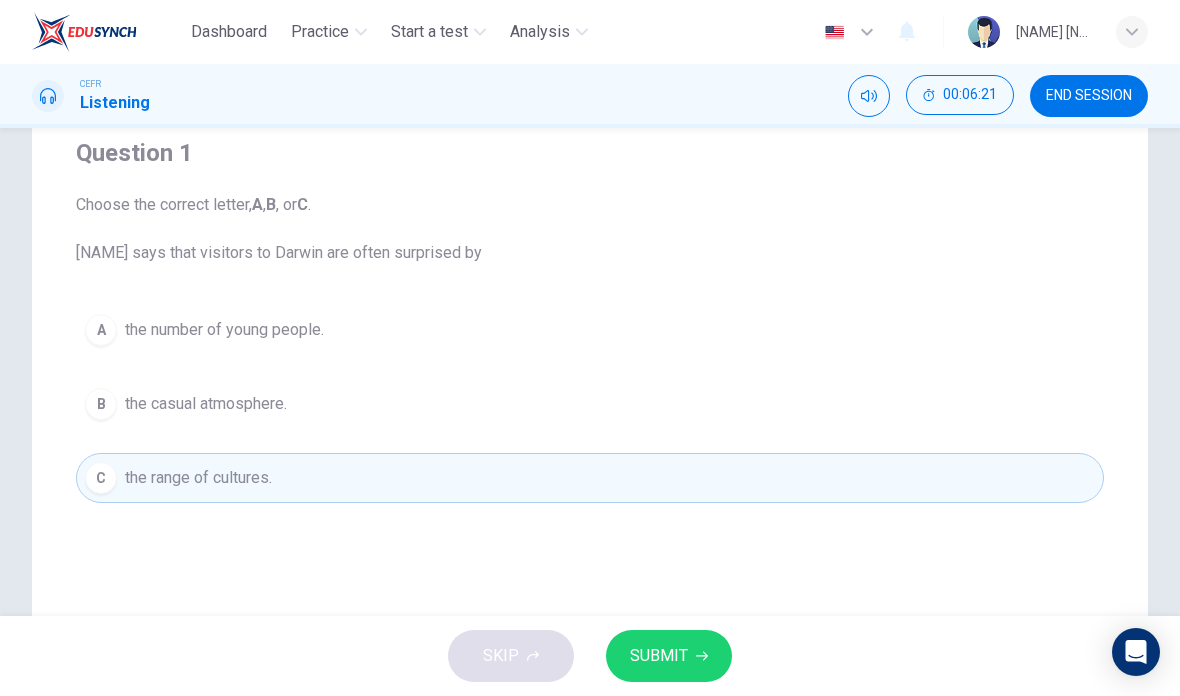 click on "SUBMIT" at bounding box center [659, 656] 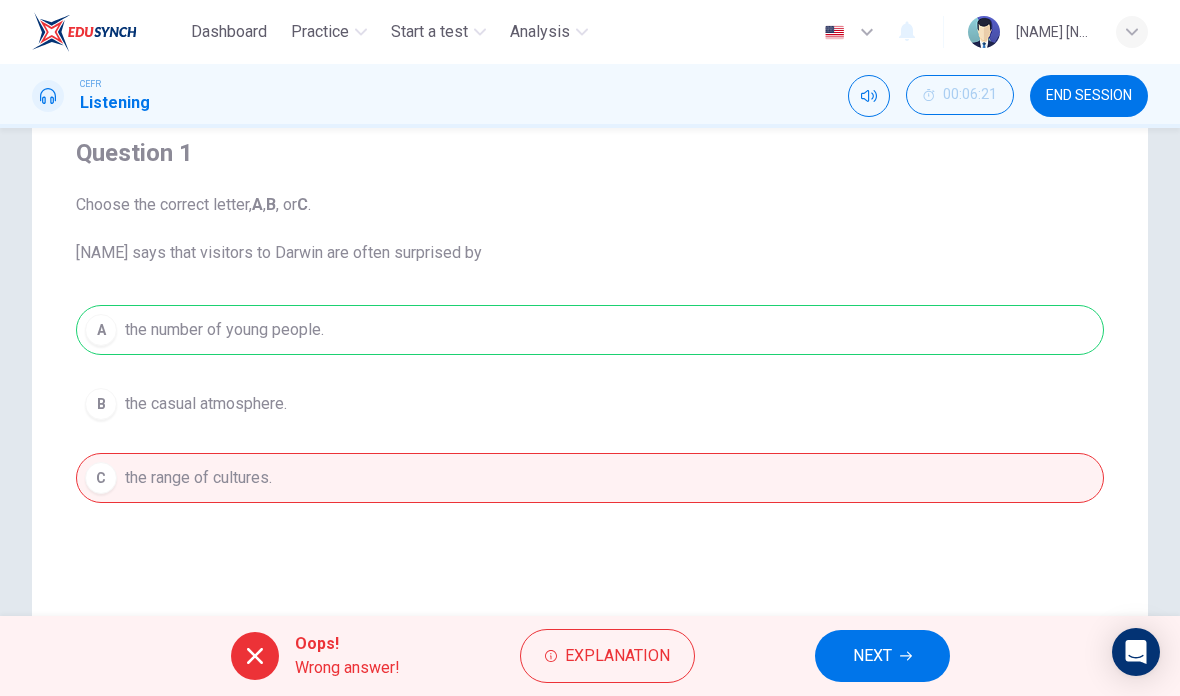 click on "Explanation" at bounding box center [617, 656] 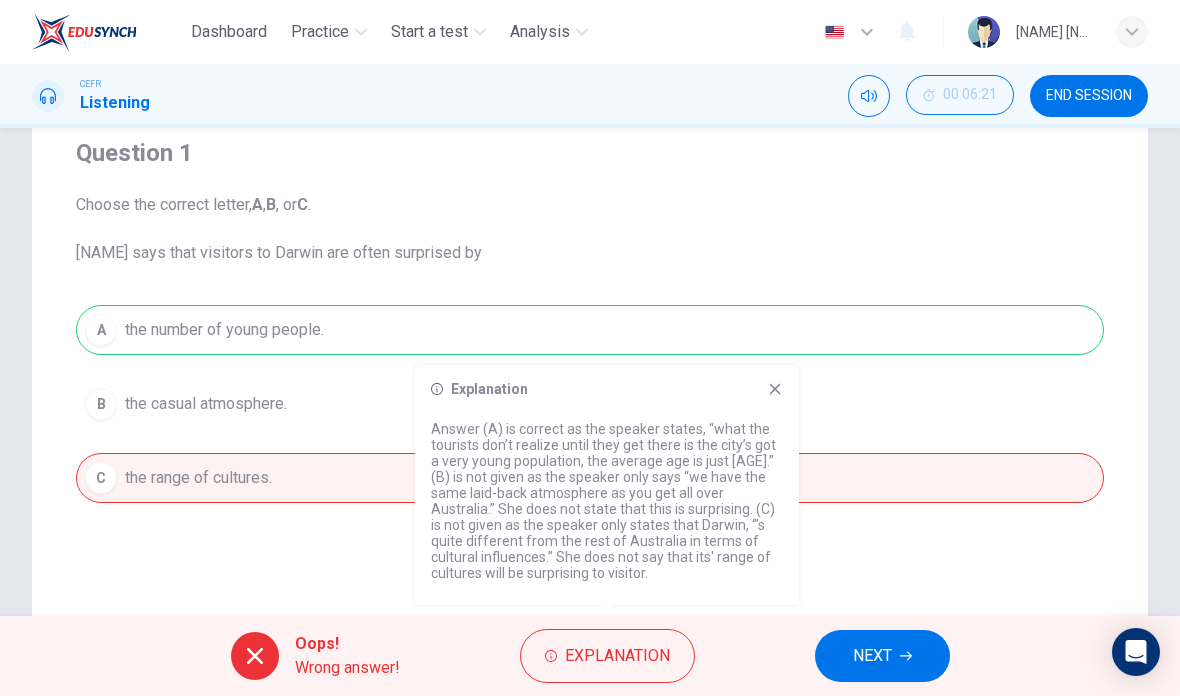 click at bounding box center (775, 389) 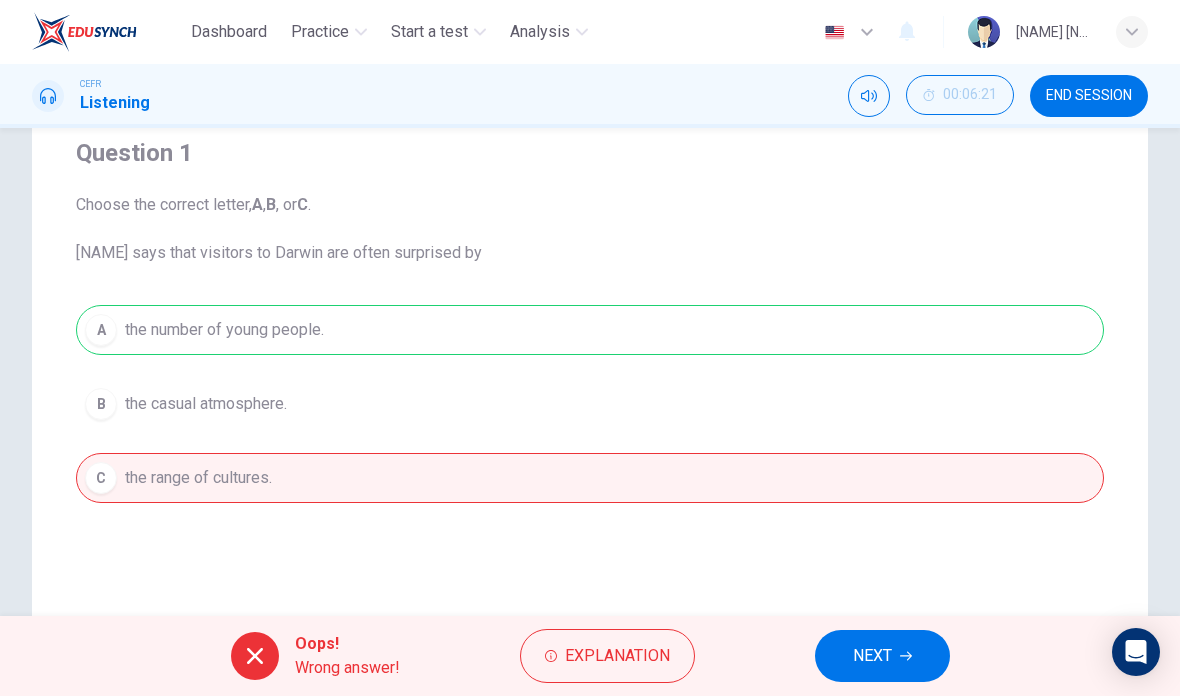 click on "NEXT" at bounding box center (882, 656) 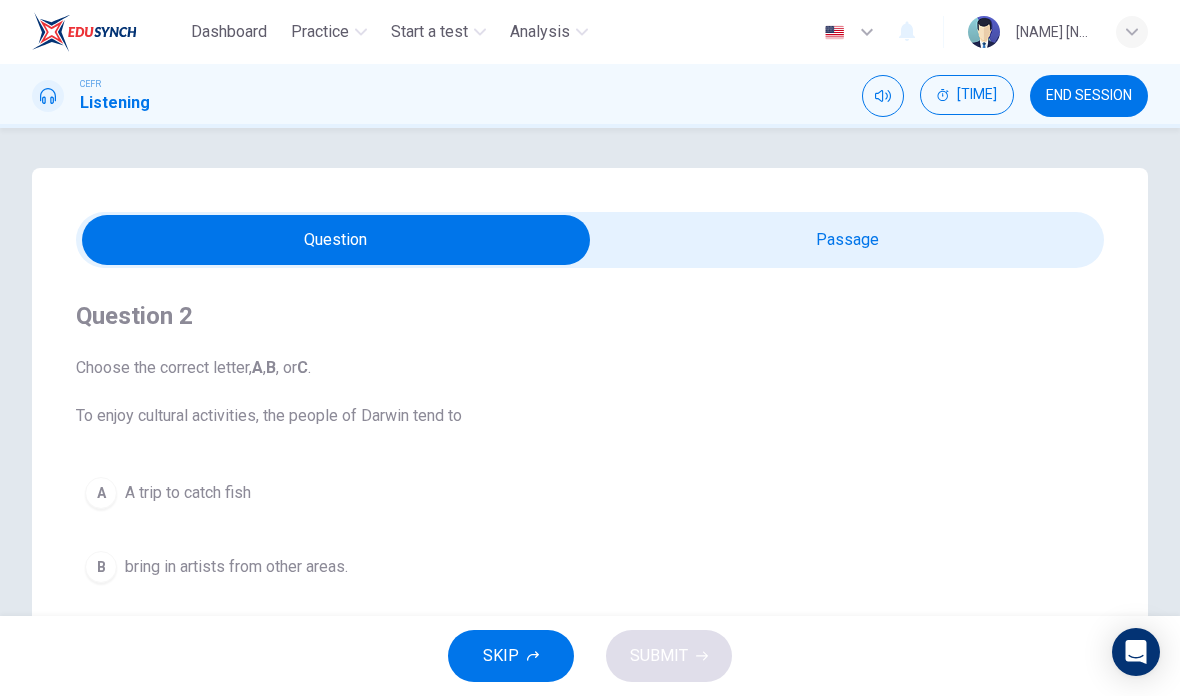 scroll, scrollTop: 0, scrollLeft: 0, axis: both 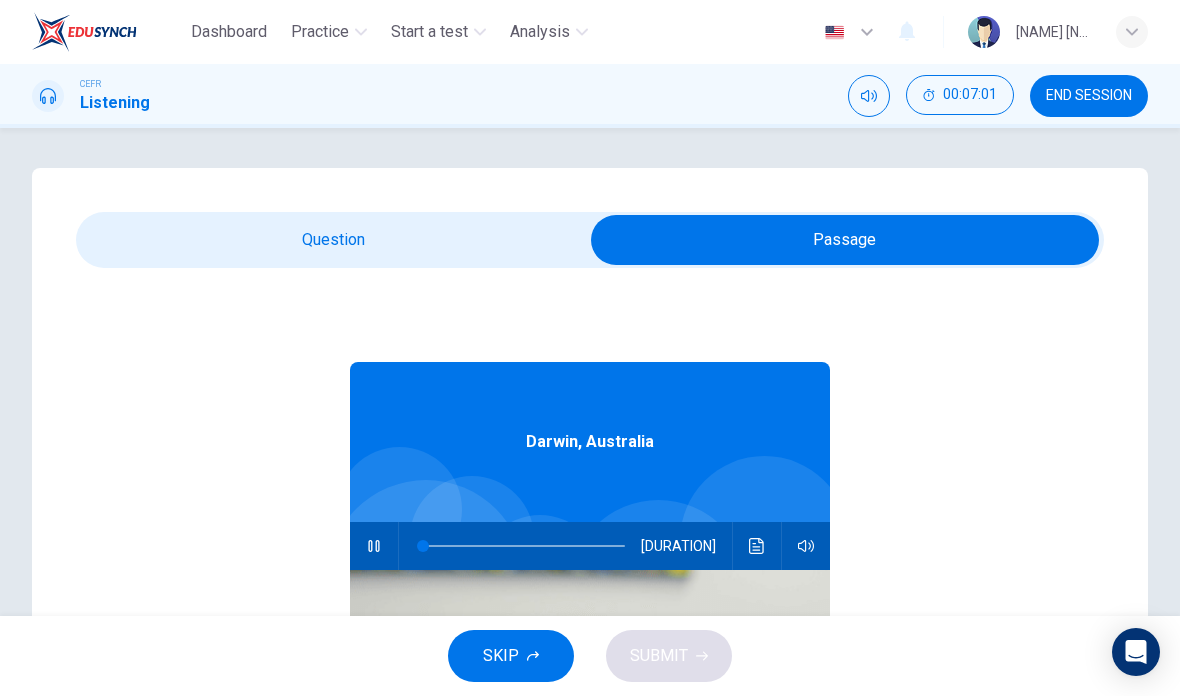 click at bounding box center [757, 546] 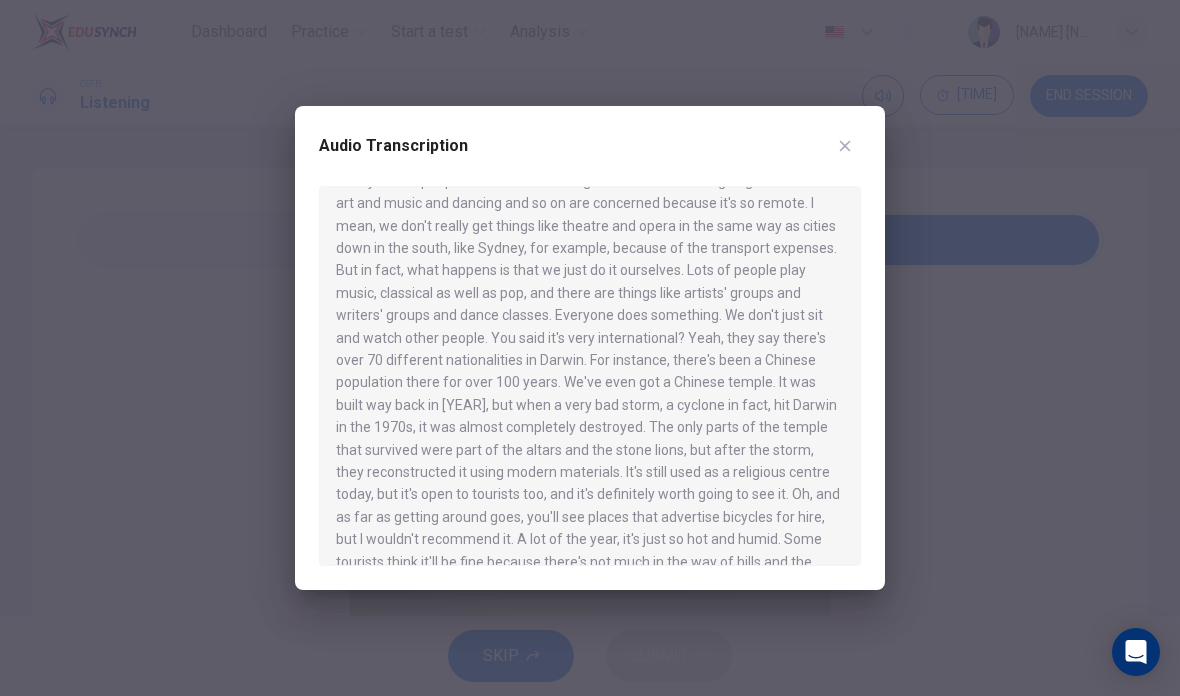 scroll, scrollTop: 370, scrollLeft: 0, axis: vertical 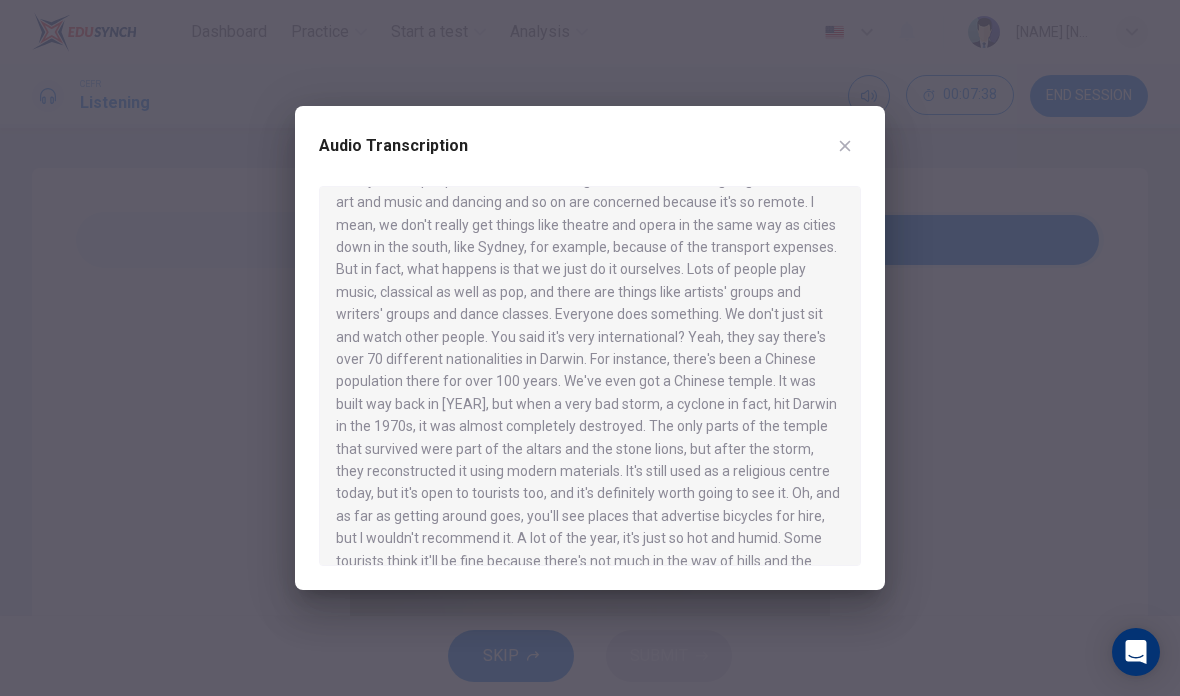 click at bounding box center (845, 146) 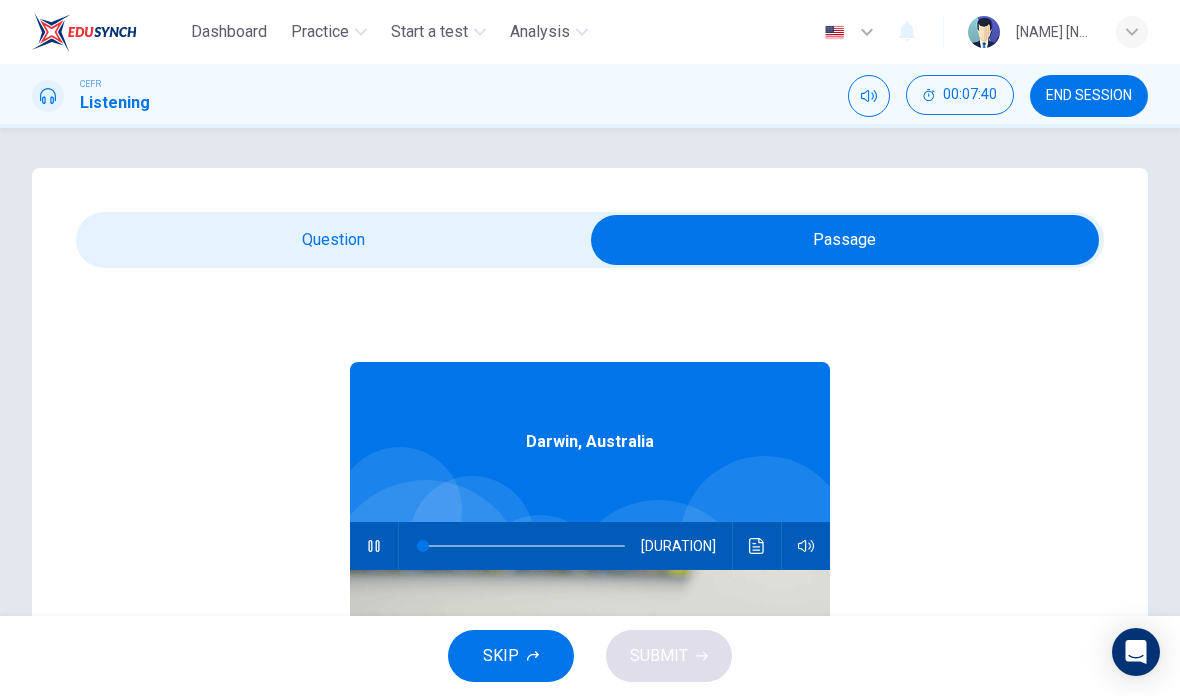 click at bounding box center [845, 240] 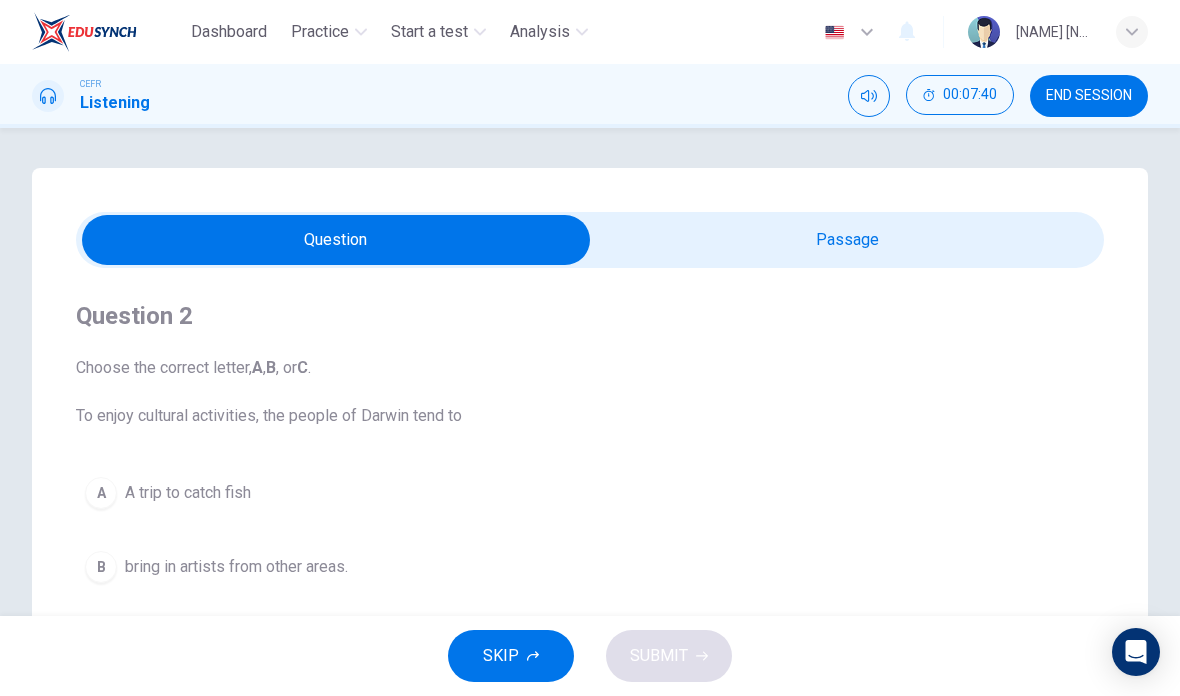 click on "SKIP" at bounding box center (501, 656) 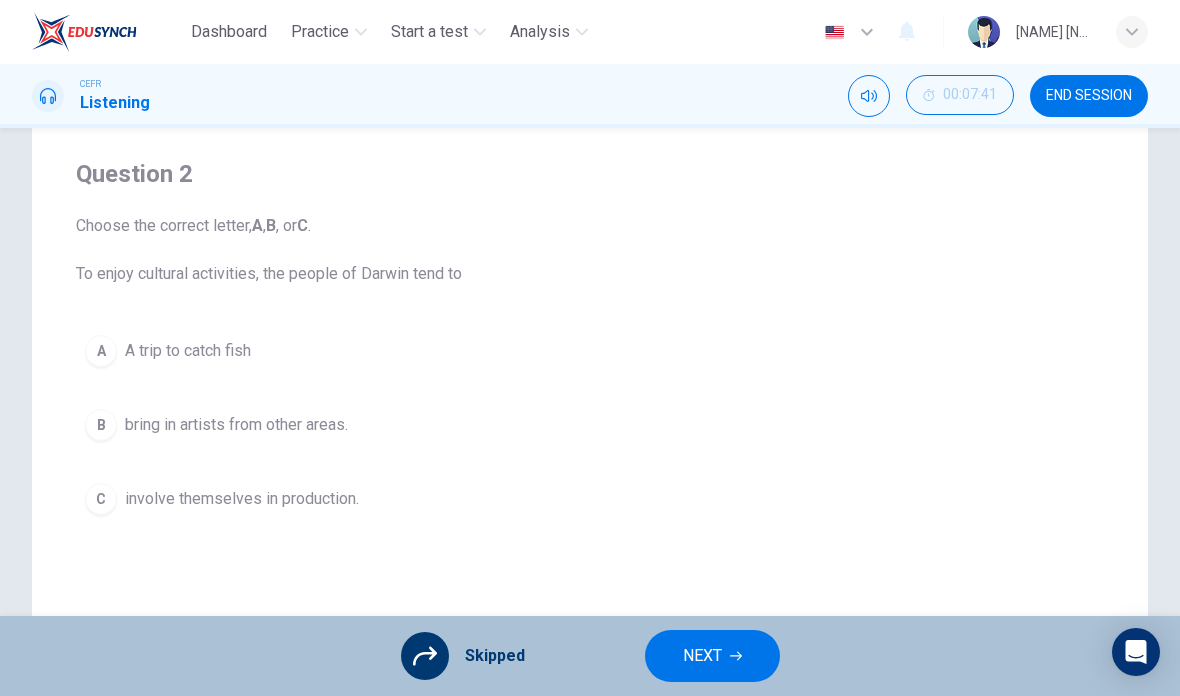 scroll, scrollTop: 143, scrollLeft: 0, axis: vertical 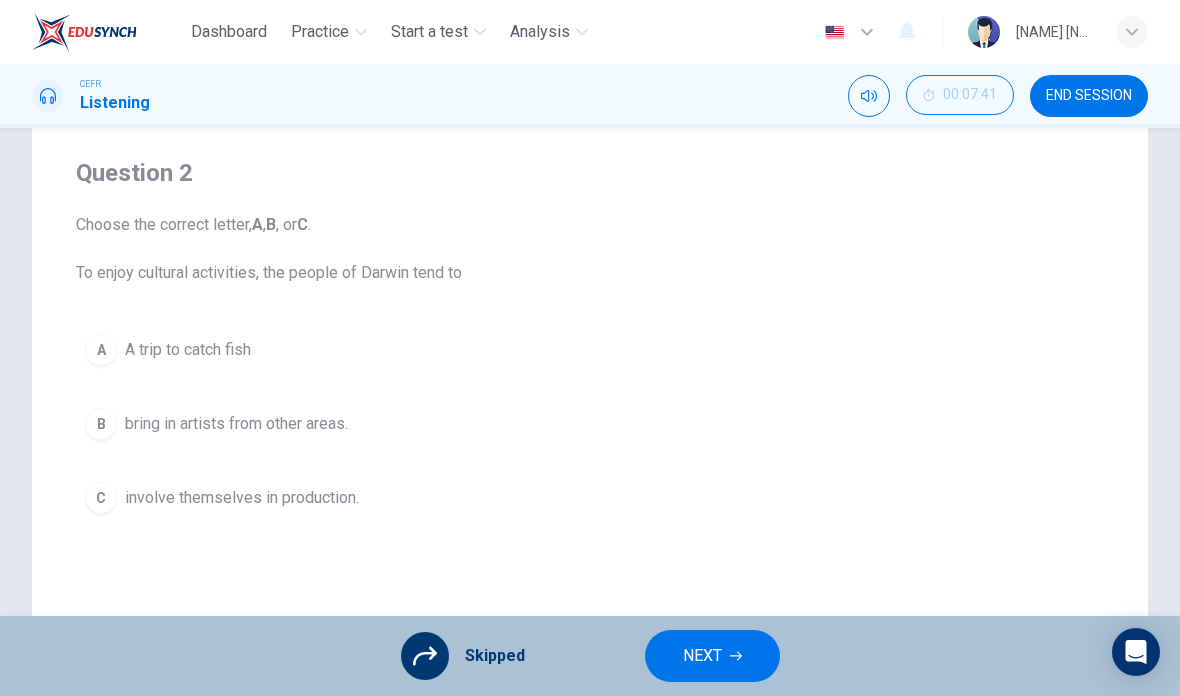 click on "A travel to southern Australia. B bring in artists from other areas. C involve themselves in production." at bounding box center [590, 424] 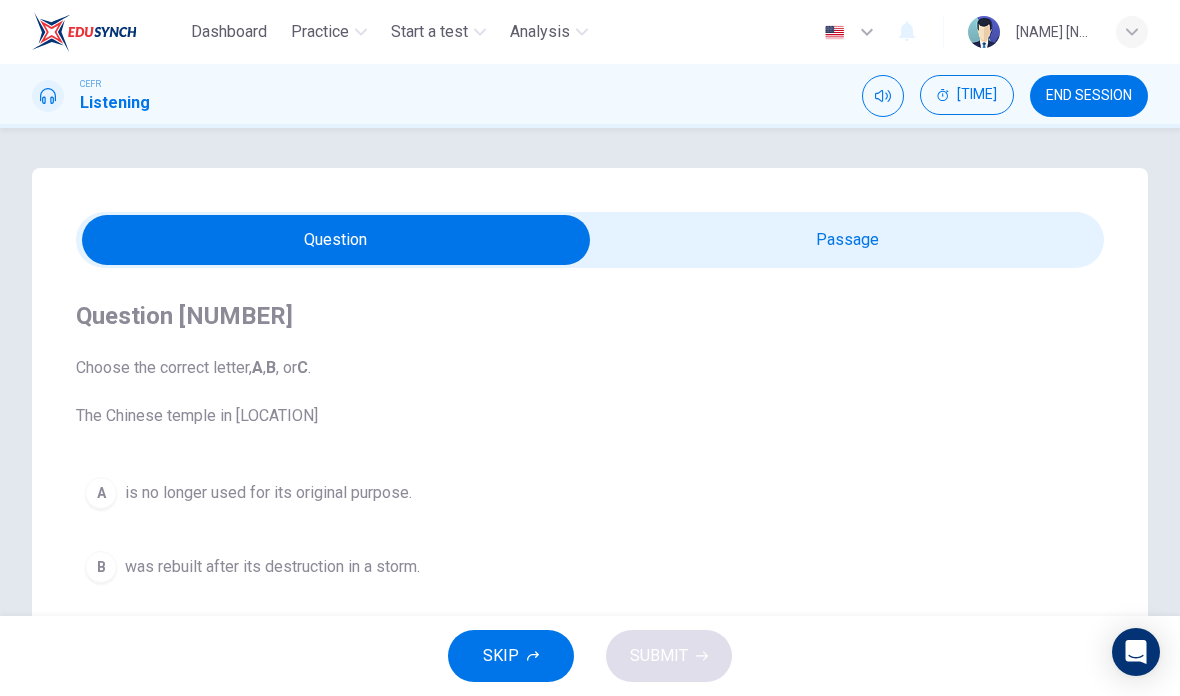 scroll, scrollTop: 0, scrollLeft: 0, axis: both 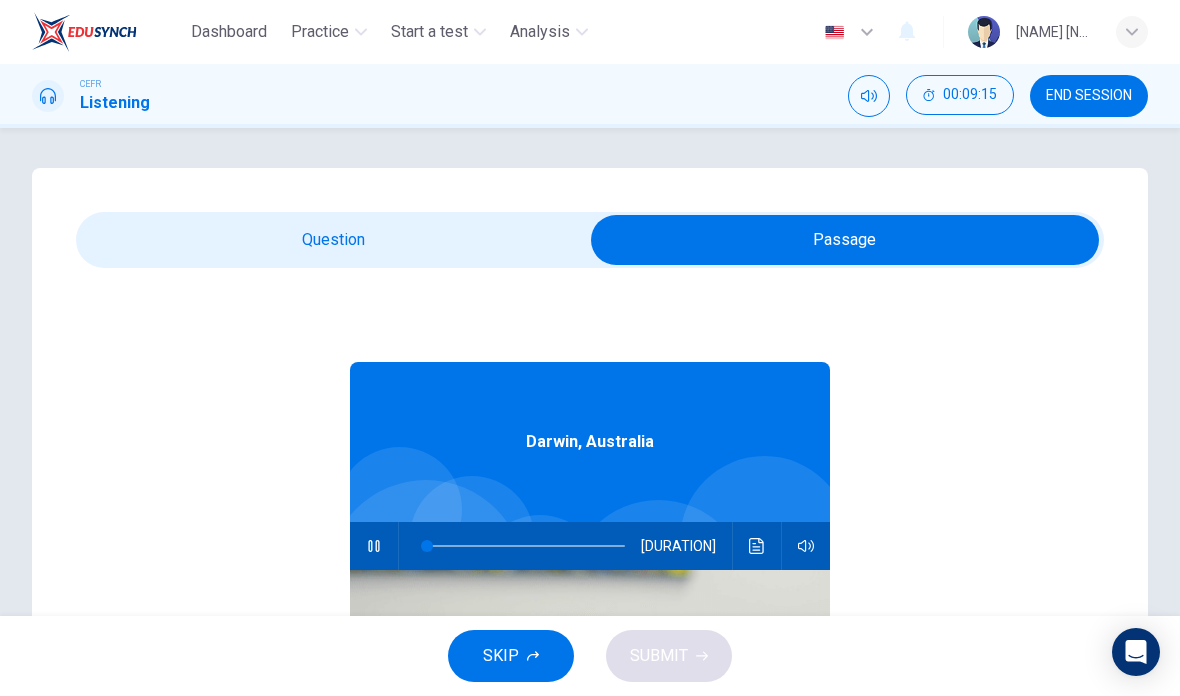 click at bounding box center [756, 546] 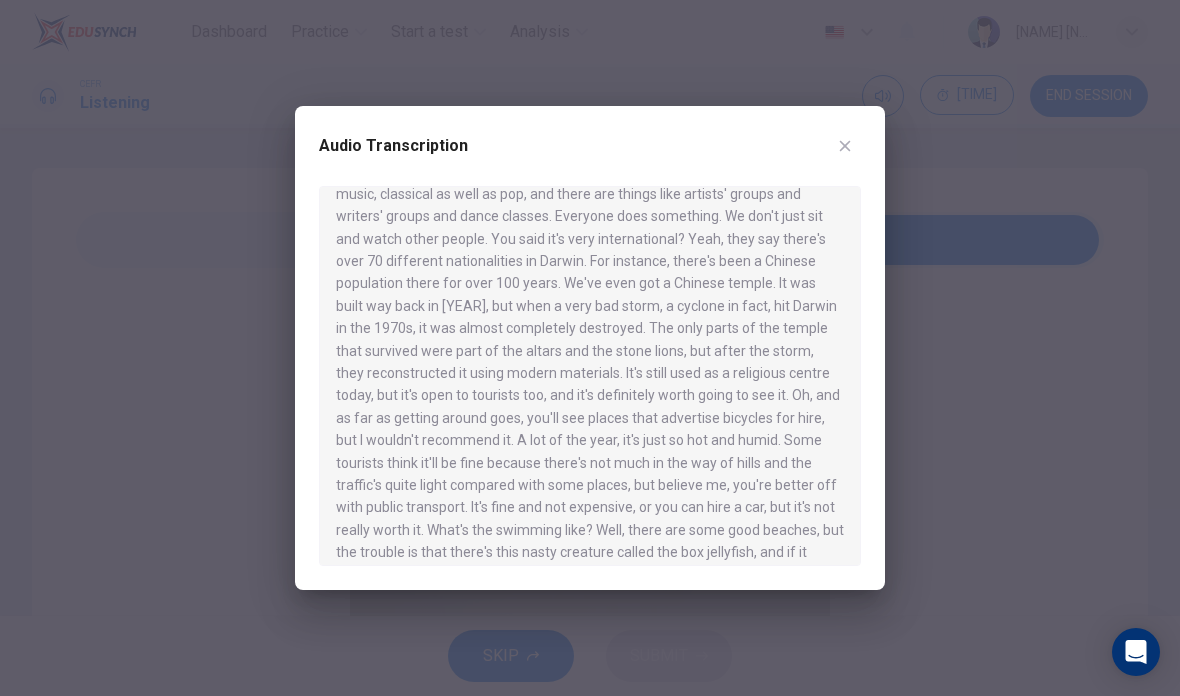 scroll, scrollTop: 469, scrollLeft: 0, axis: vertical 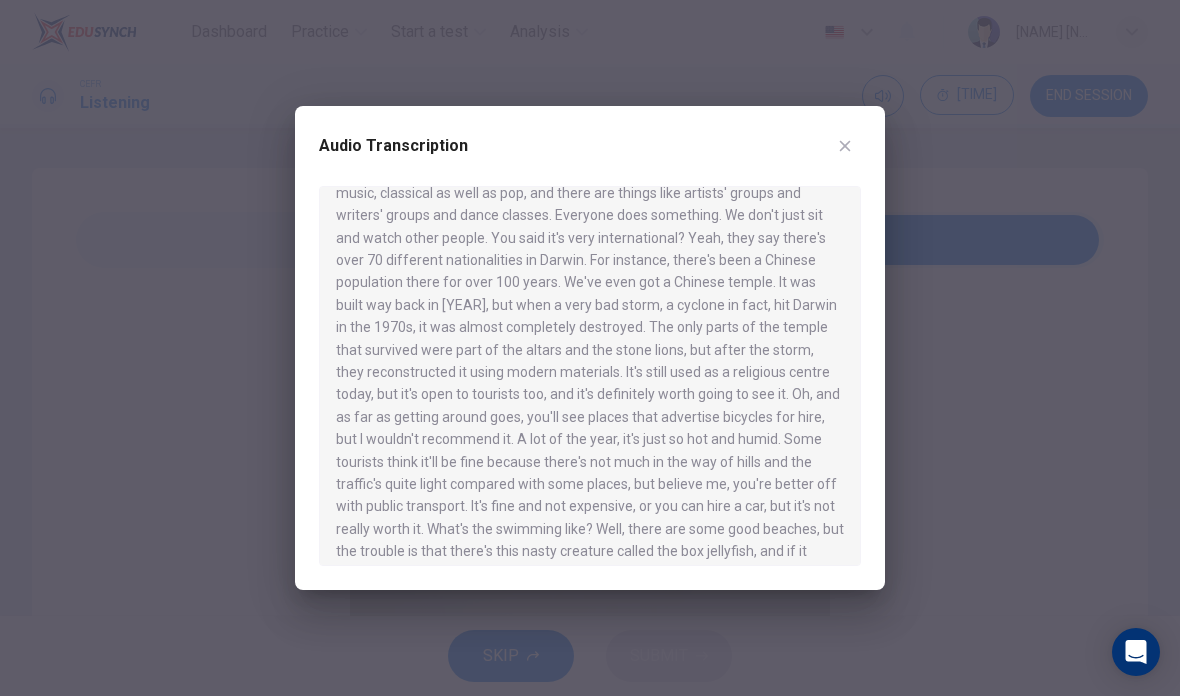 click at bounding box center [845, 146] 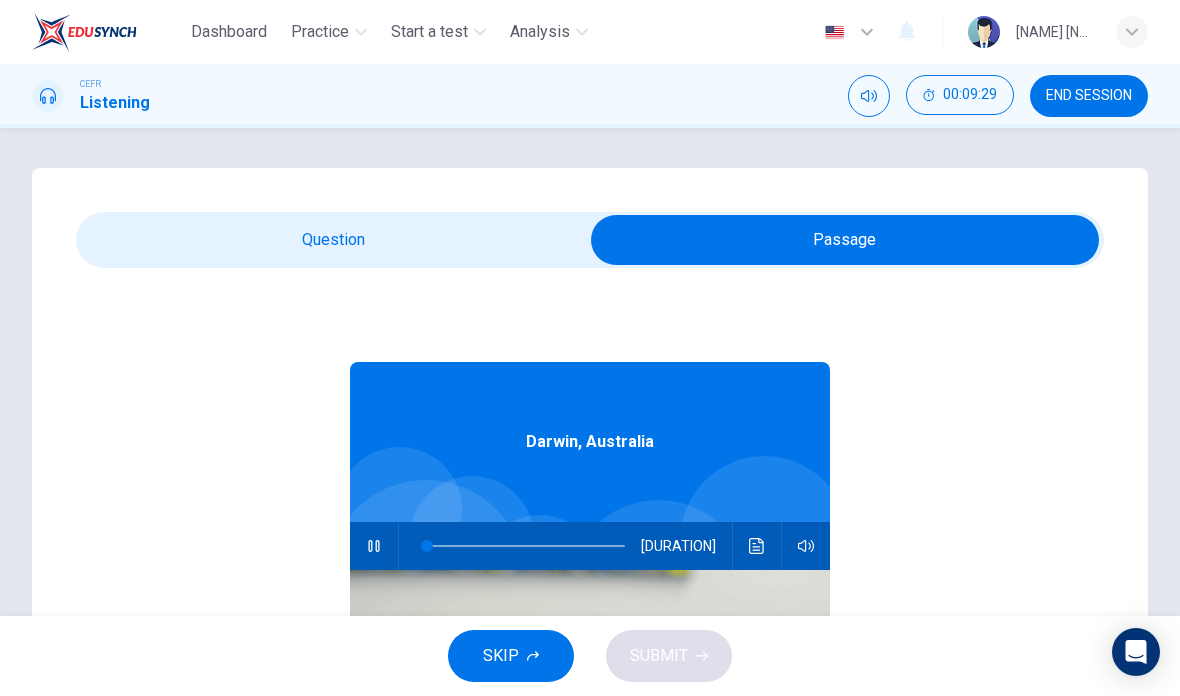 click at bounding box center [845, 240] 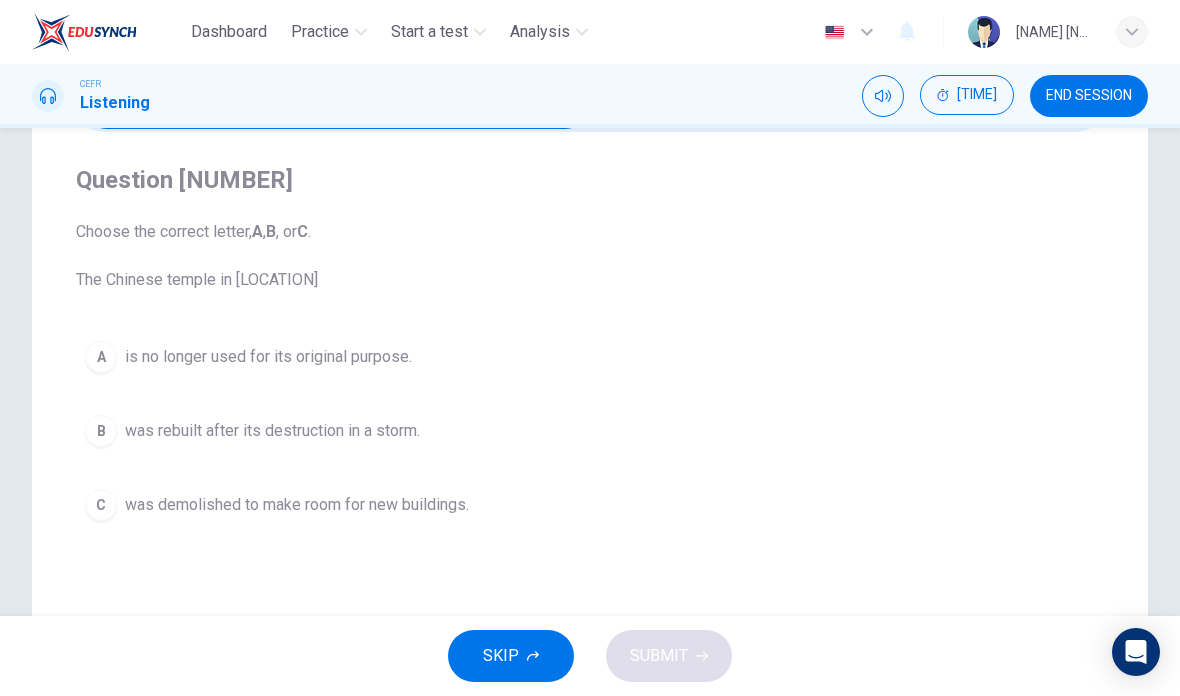 scroll, scrollTop: 137, scrollLeft: 0, axis: vertical 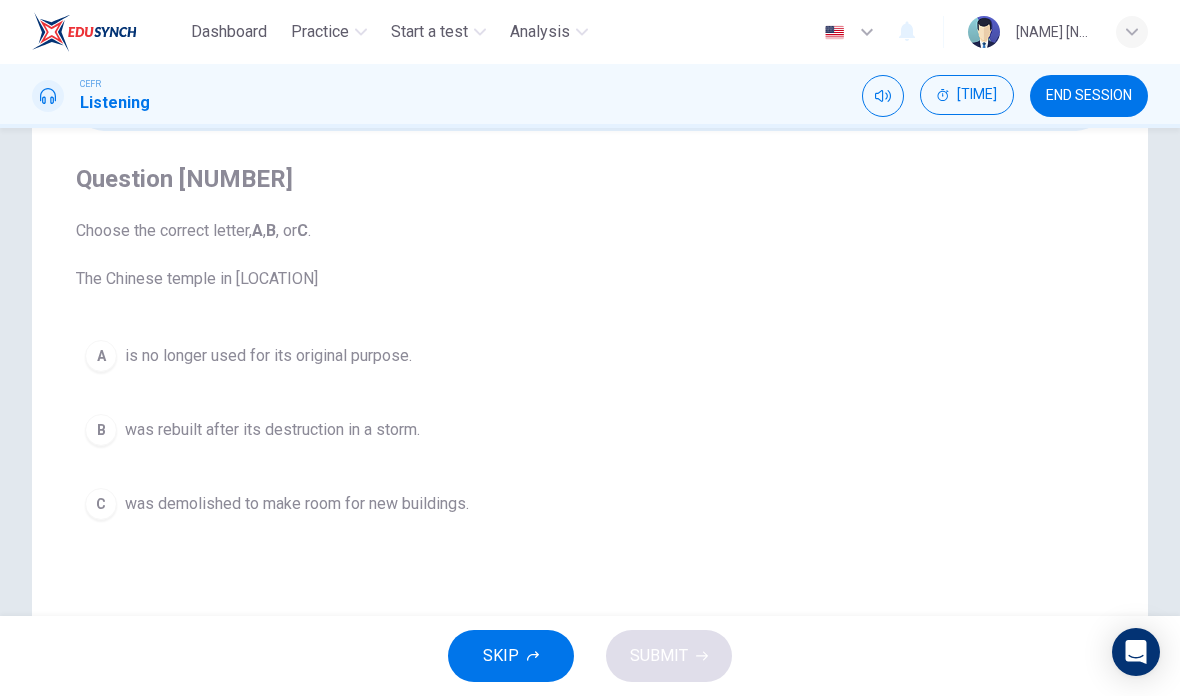 click on "B" at bounding box center (101, 356) 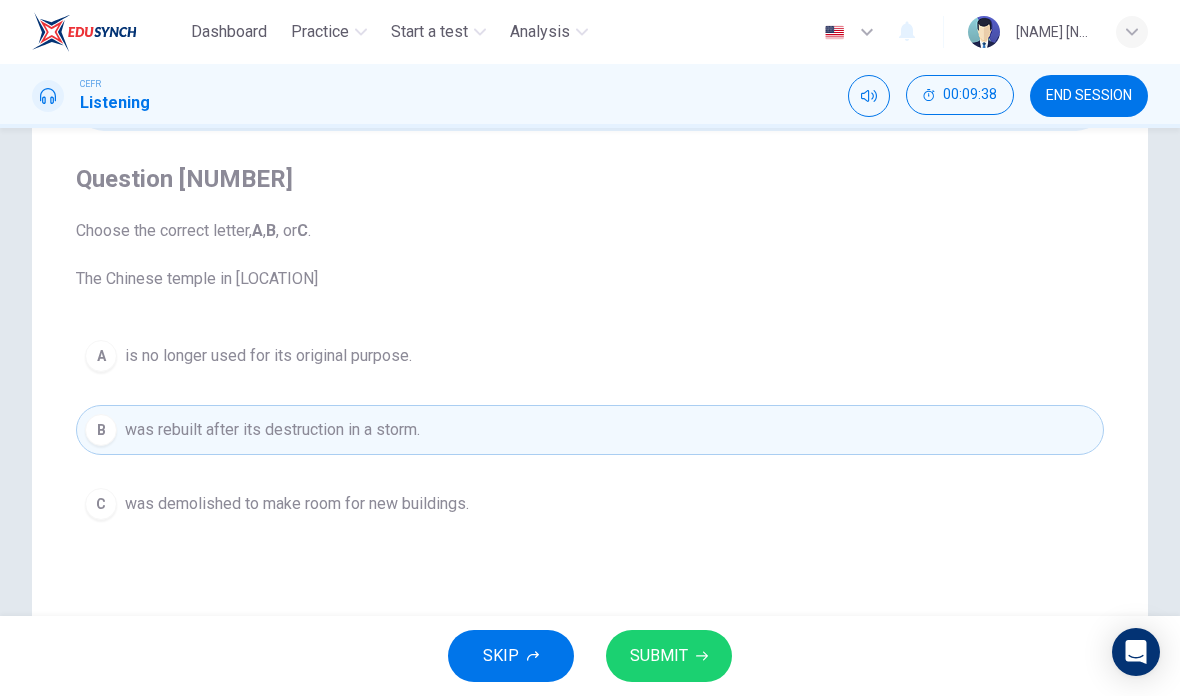 click on "SUBMIT" at bounding box center [659, 656] 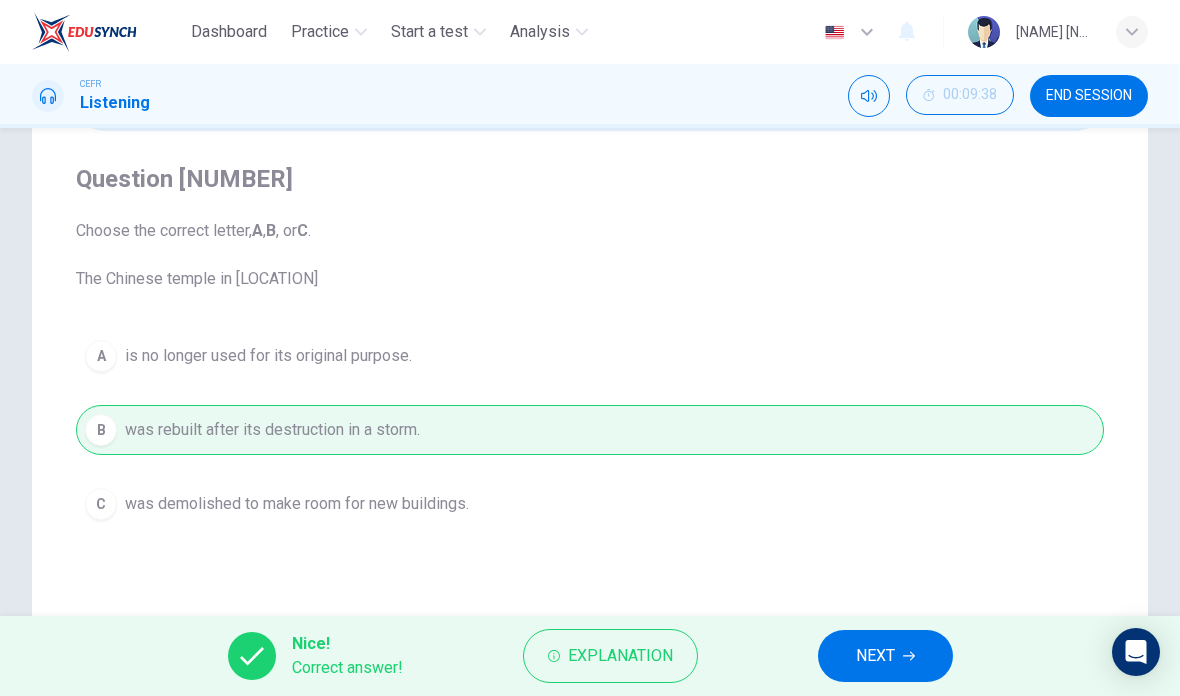 click on "NEXT" at bounding box center (875, 656) 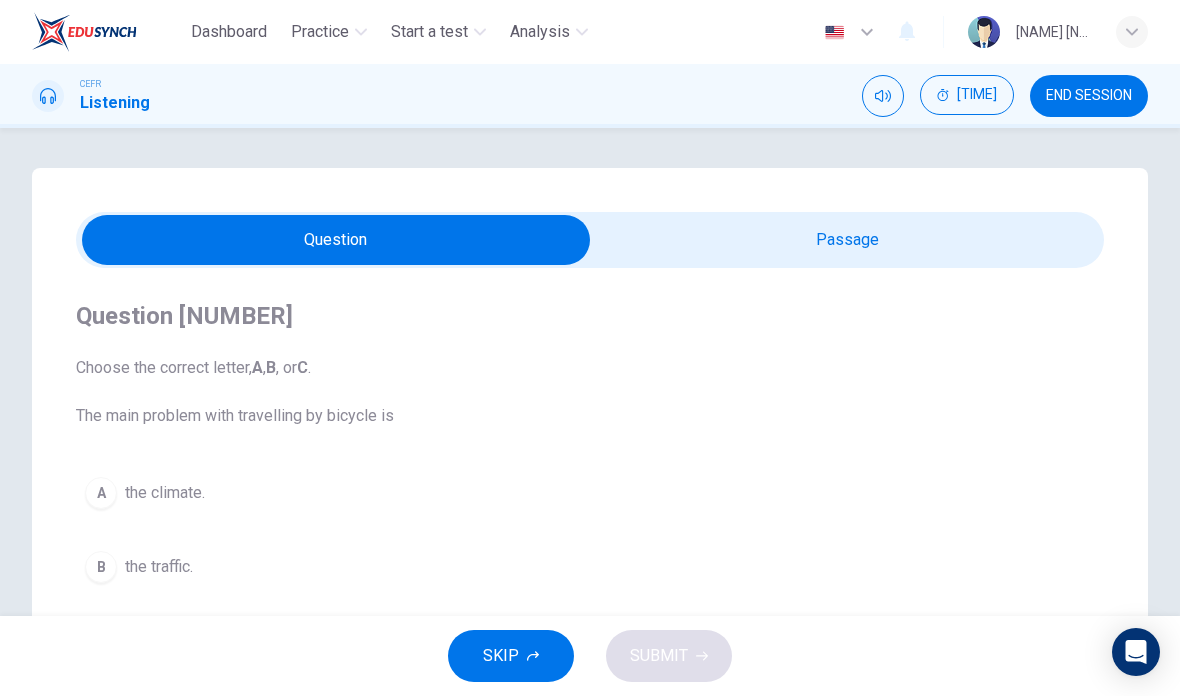 scroll, scrollTop: 0, scrollLeft: 0, axis: both 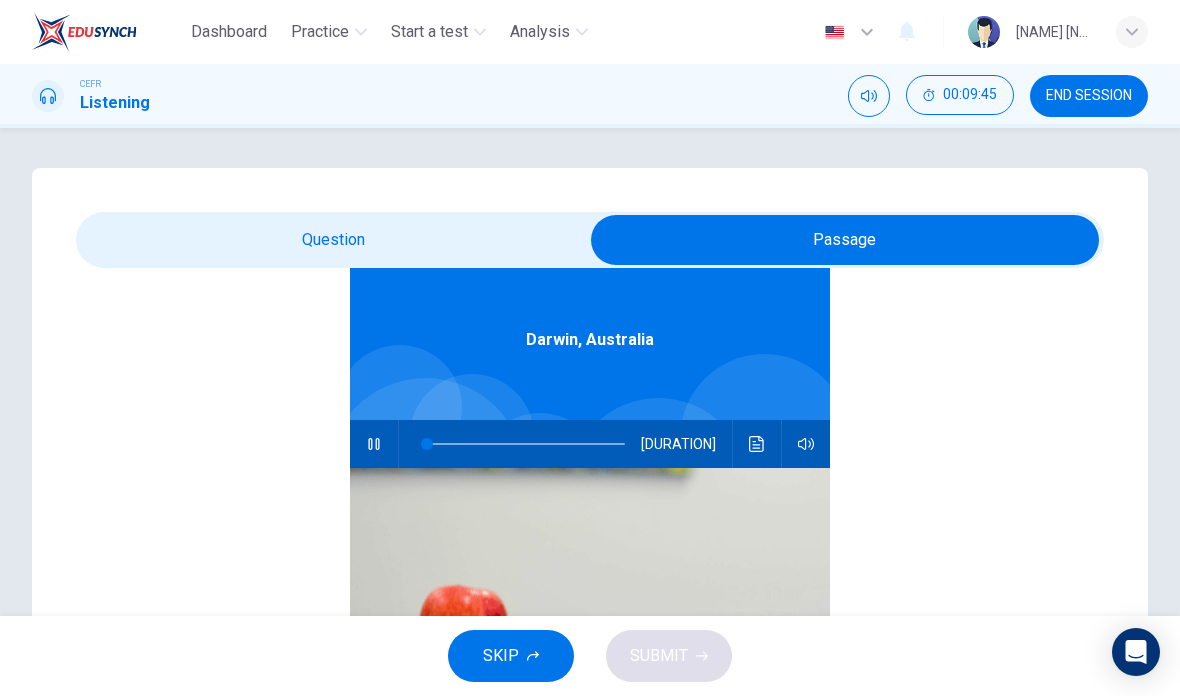 click at bounding box center [757, 444] 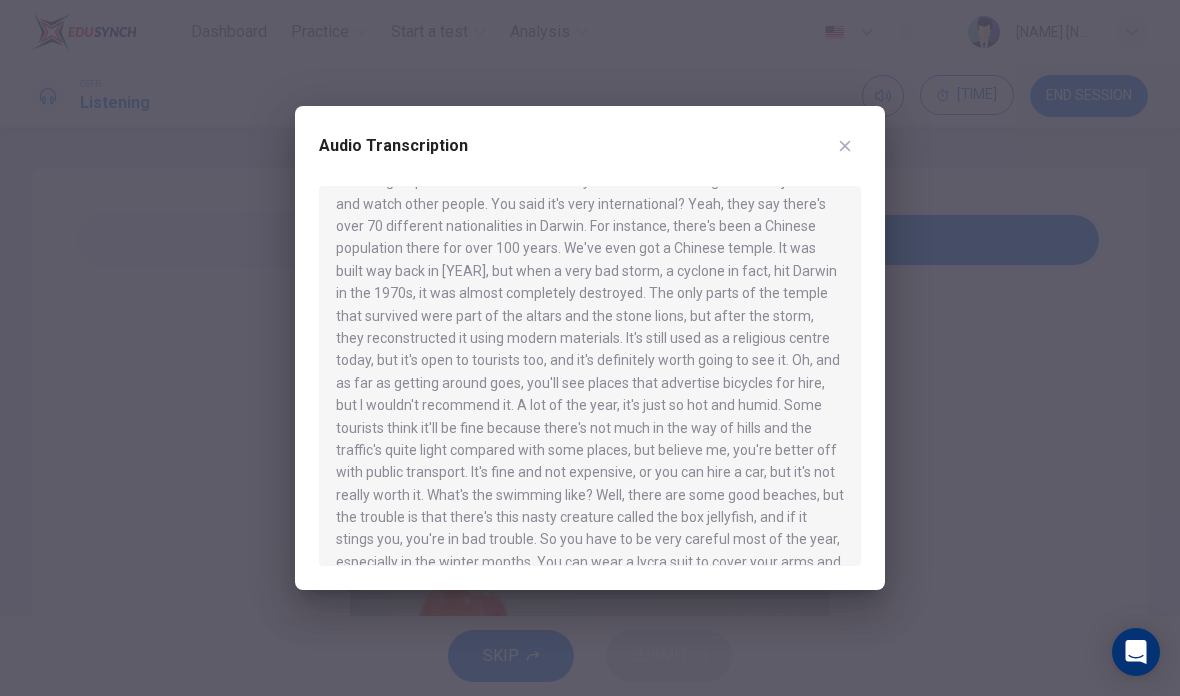 scroll, scrollTop: 527, scrollLeft: 0, axis: vertical 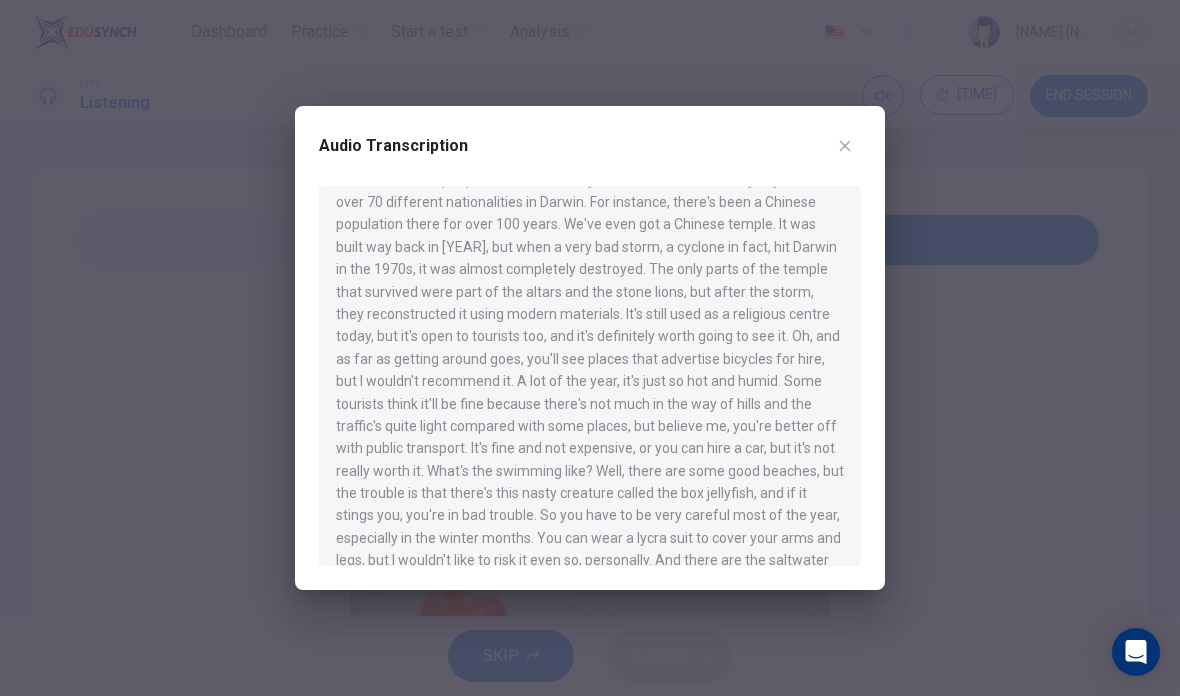 click at bounding box center (845, 146) 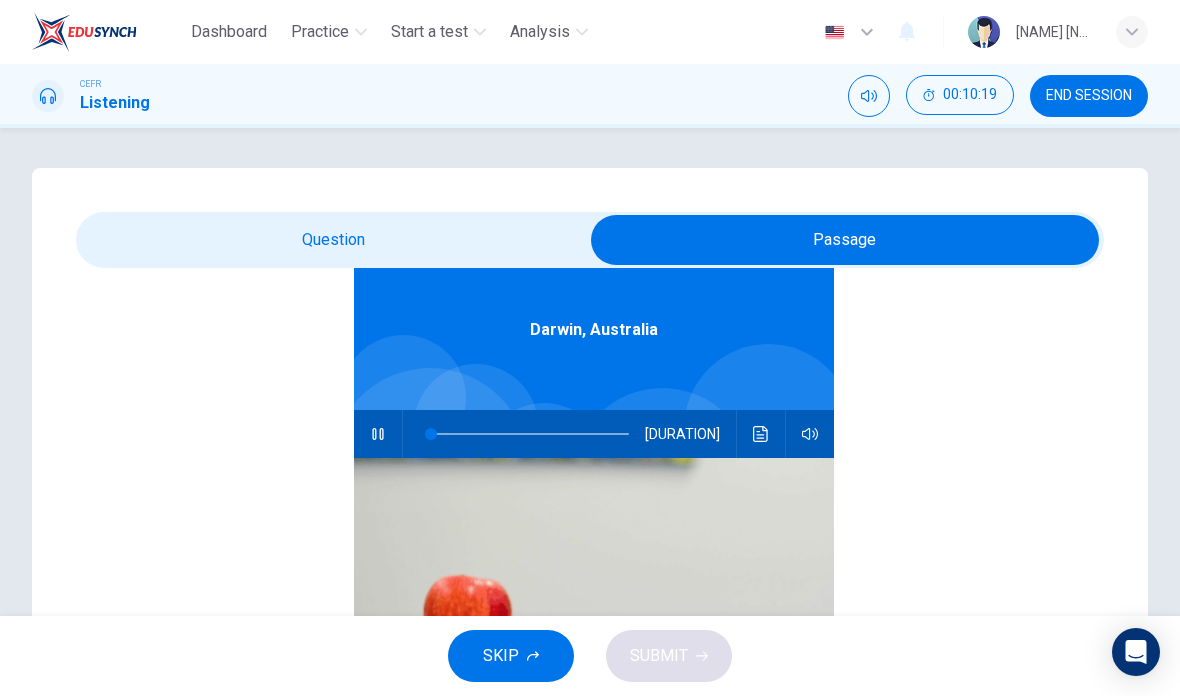 scroll, scrollTop: 112, scrollLeft: 0, axis: vertical 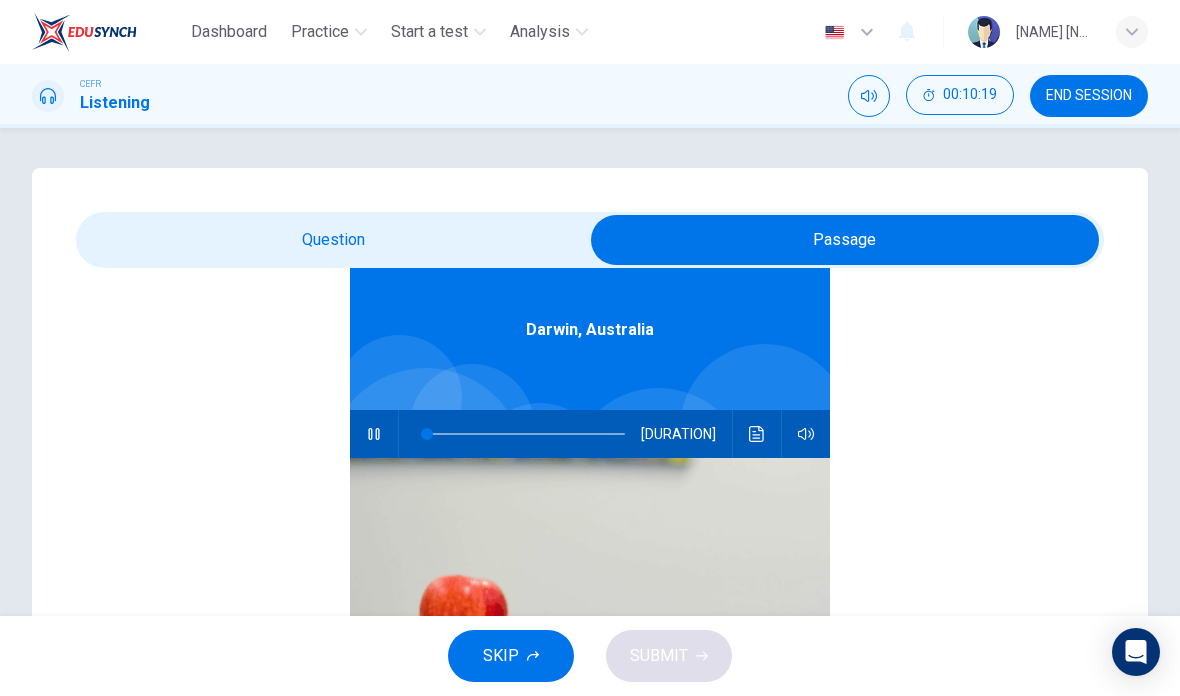 click at bounding box center (845, 240) 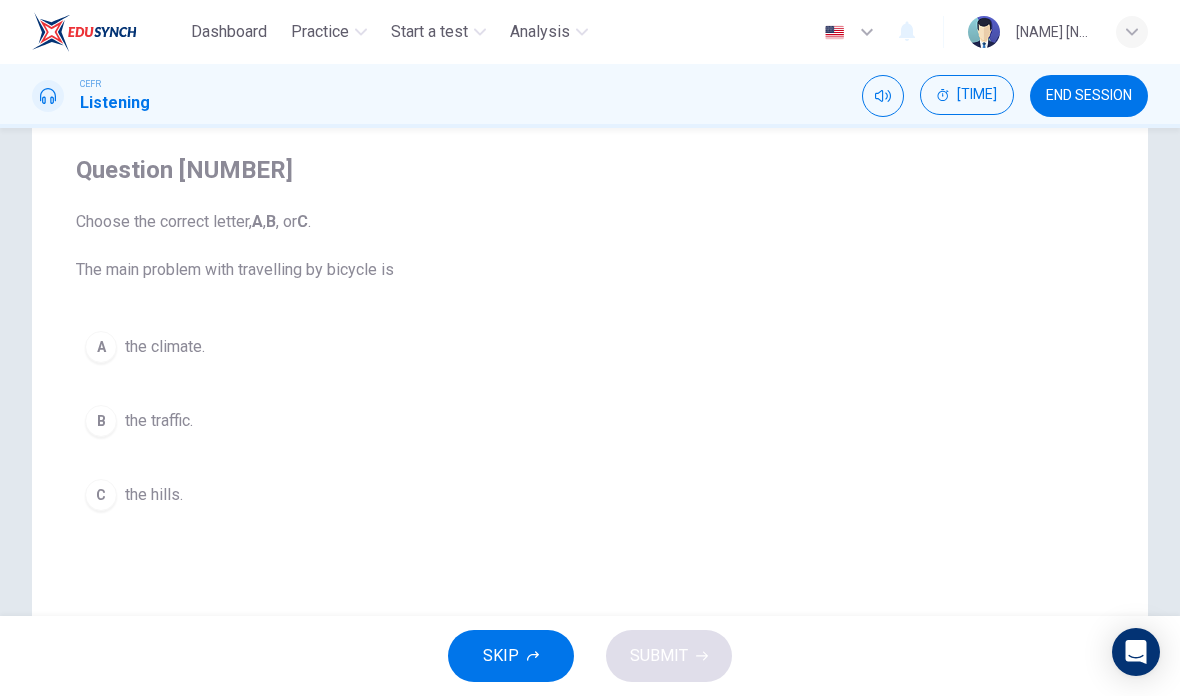 scroll, scrollTop: 145, scrollLeft: 0, axis: vertical 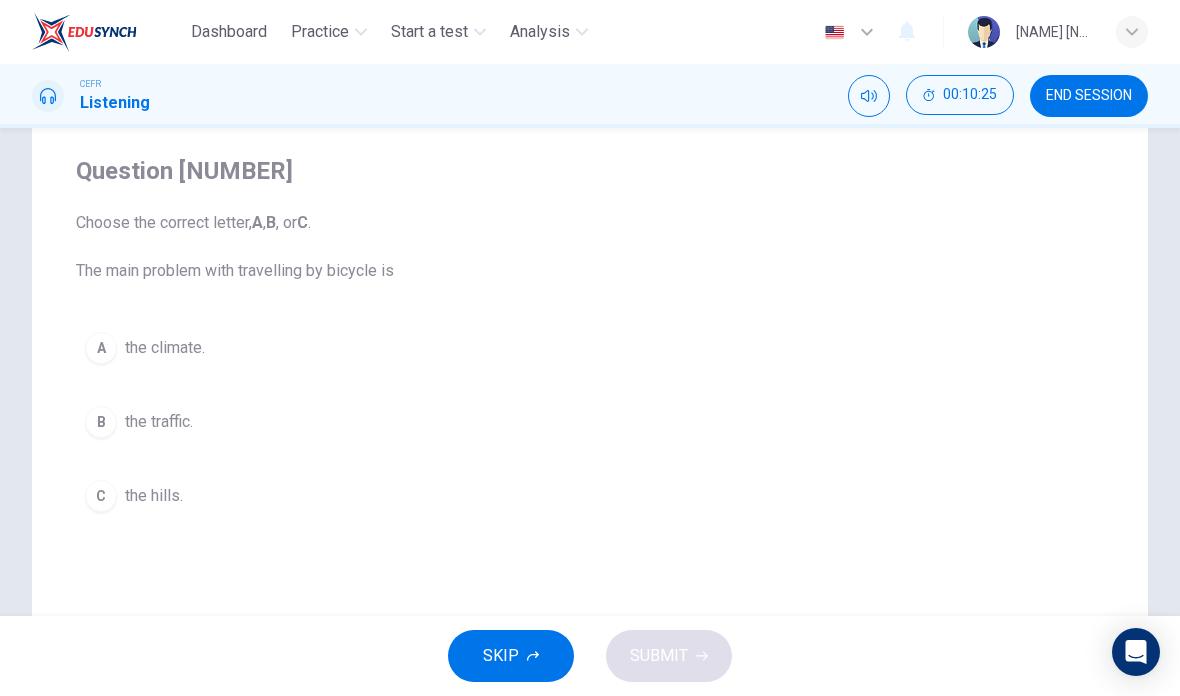 click on "A" at bounding box center (101, 348) 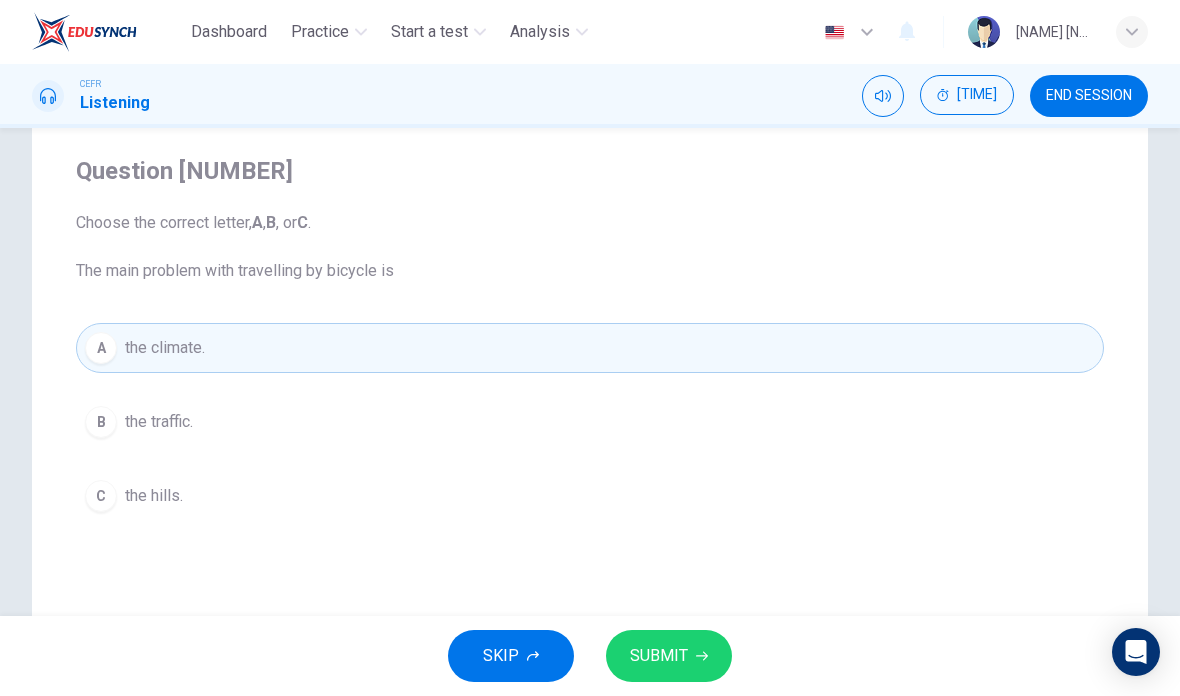click on "SUBMIT" at bounding box center [659, 656] 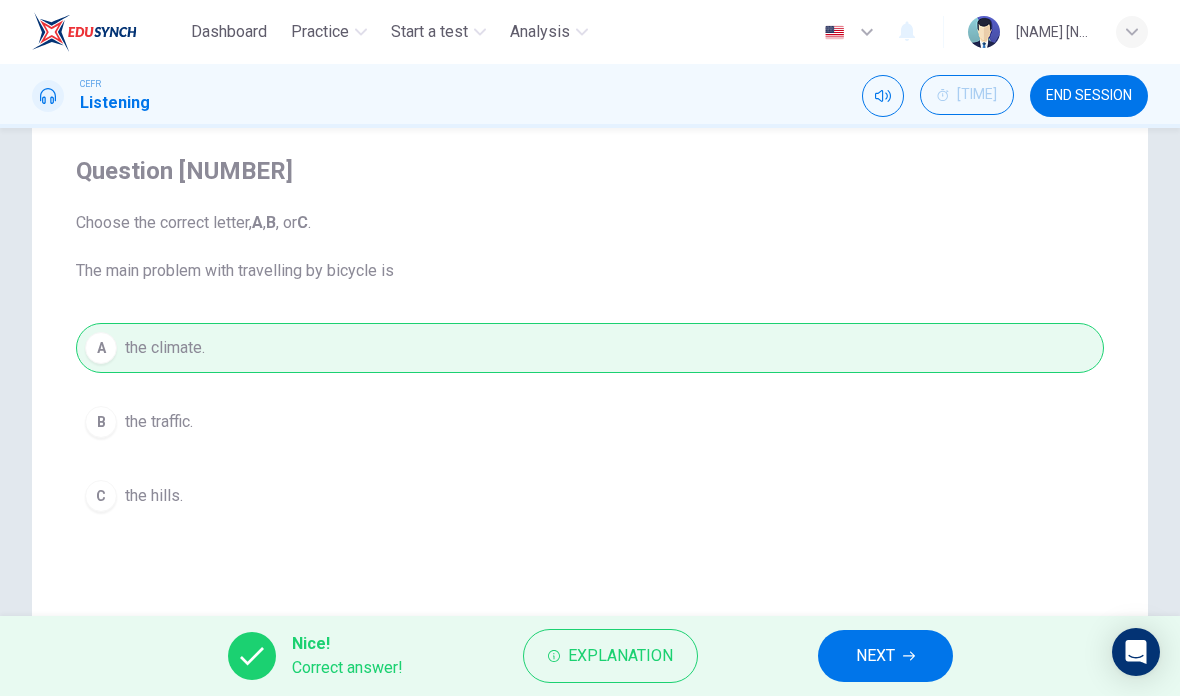 click on "NEXT" at bounding box center (875, 656) 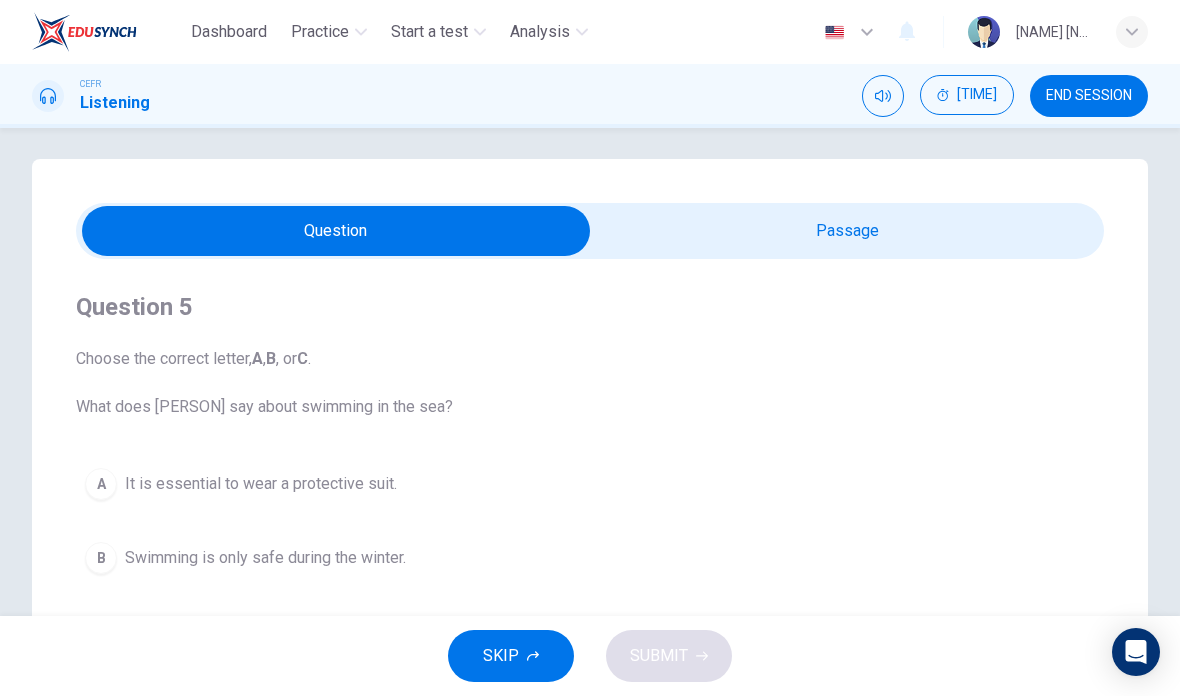 scroll, scrollTop: 10, scrollLeft: 0, axis: vertical 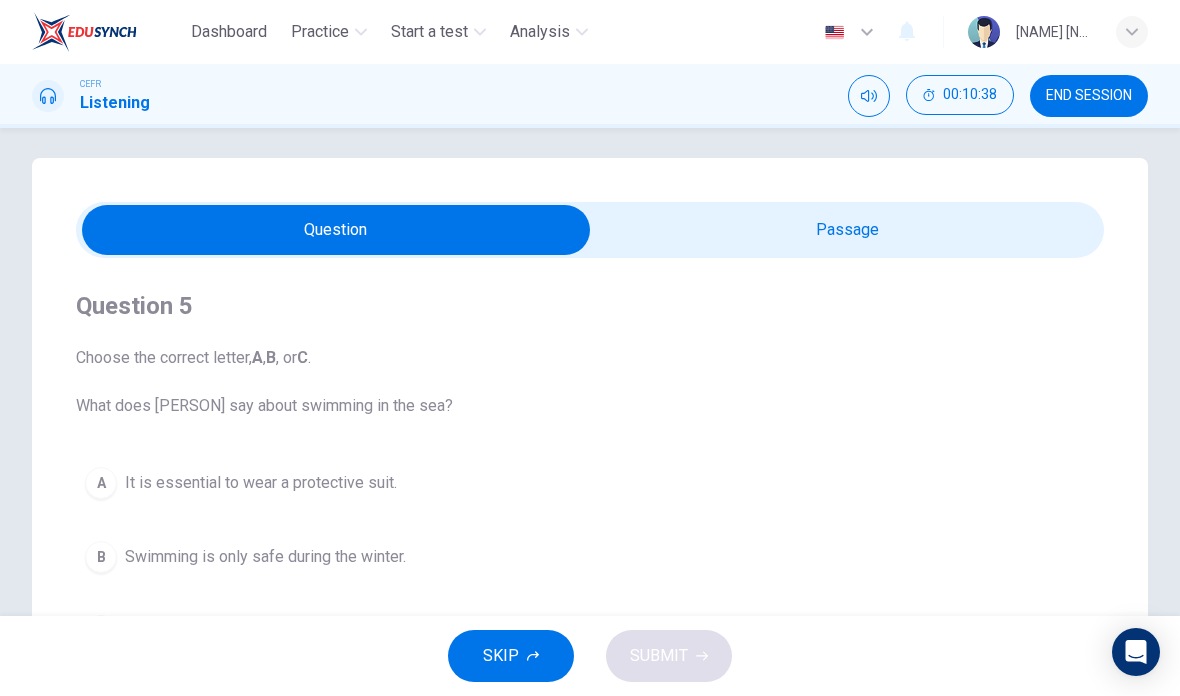 click at bounding box center [336, 230] 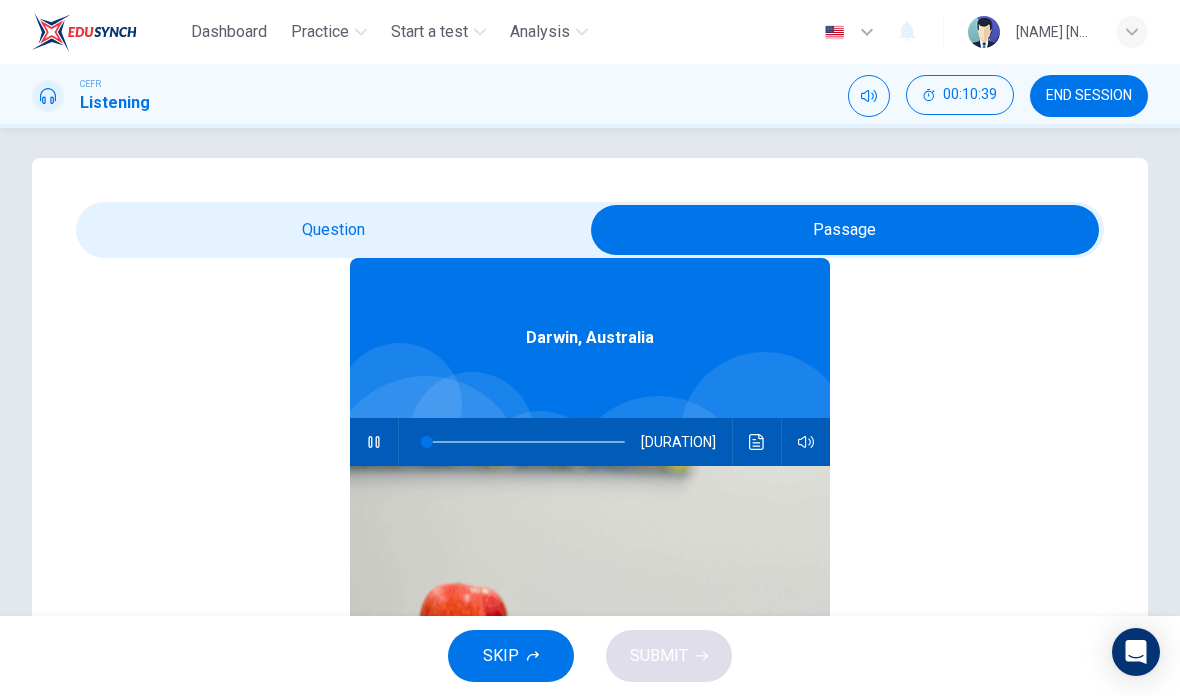 scroll, scrollTop: 101, scrollLeft: 0, axis: vertical 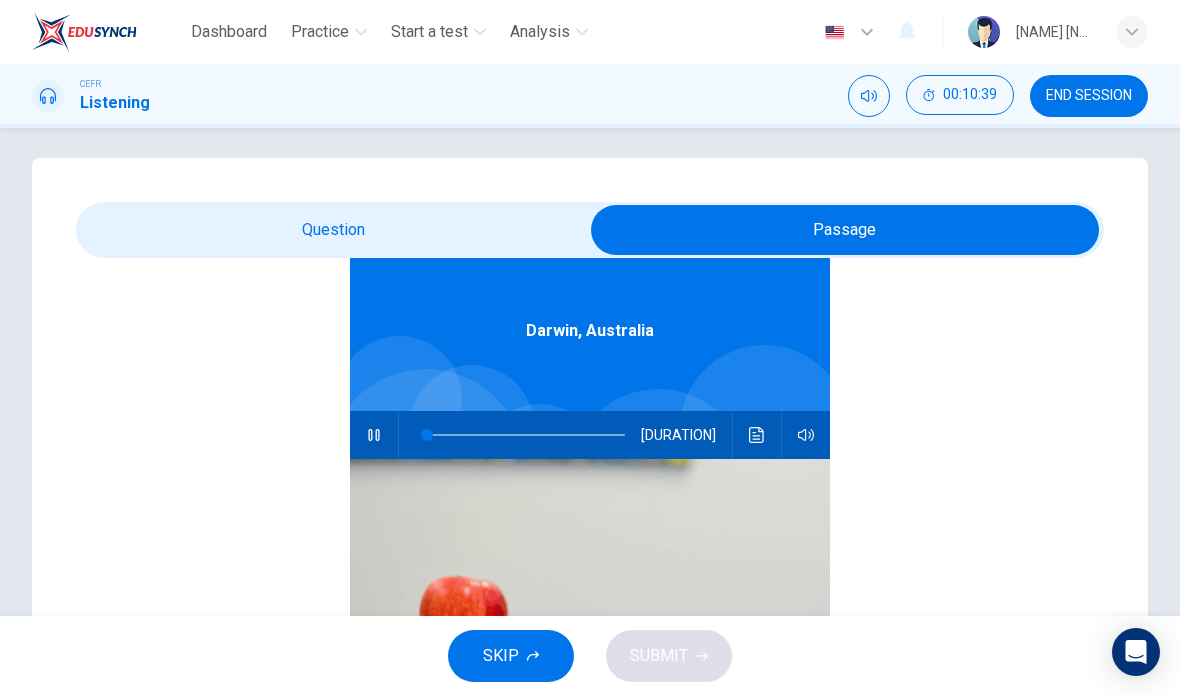 click at bounding box center (757, 435) 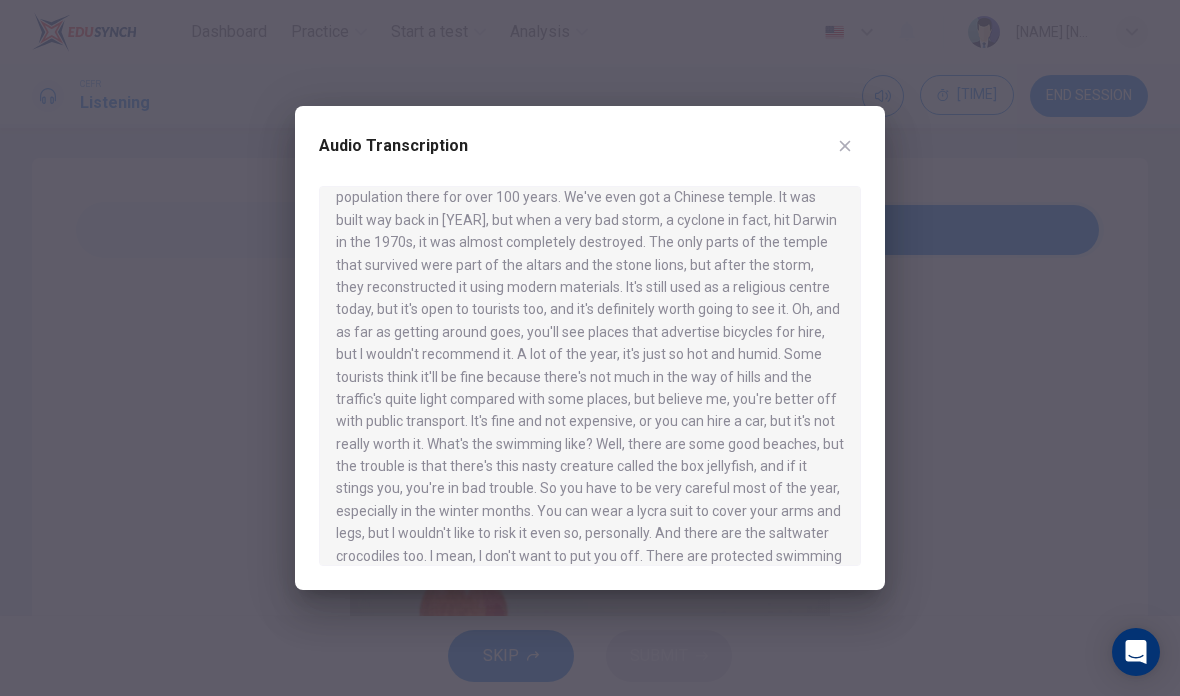 scroll, scrollTop: 599, scrollLeft: 0, axis: vertical 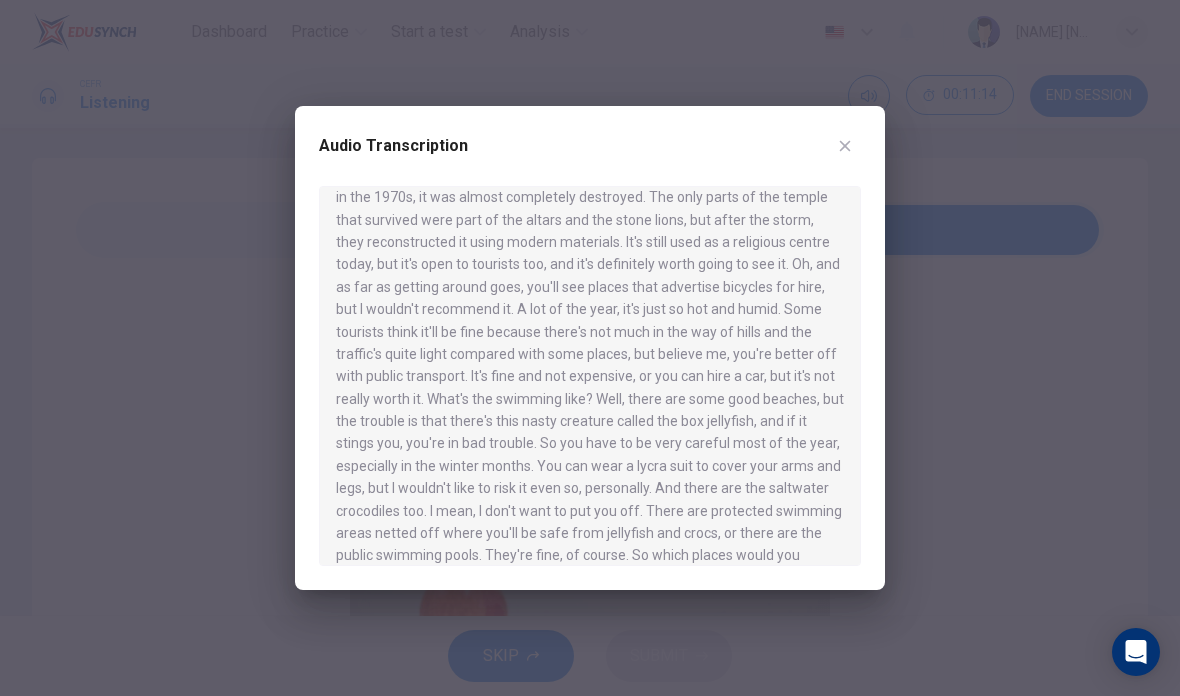 click at bounding box center (845, 146) 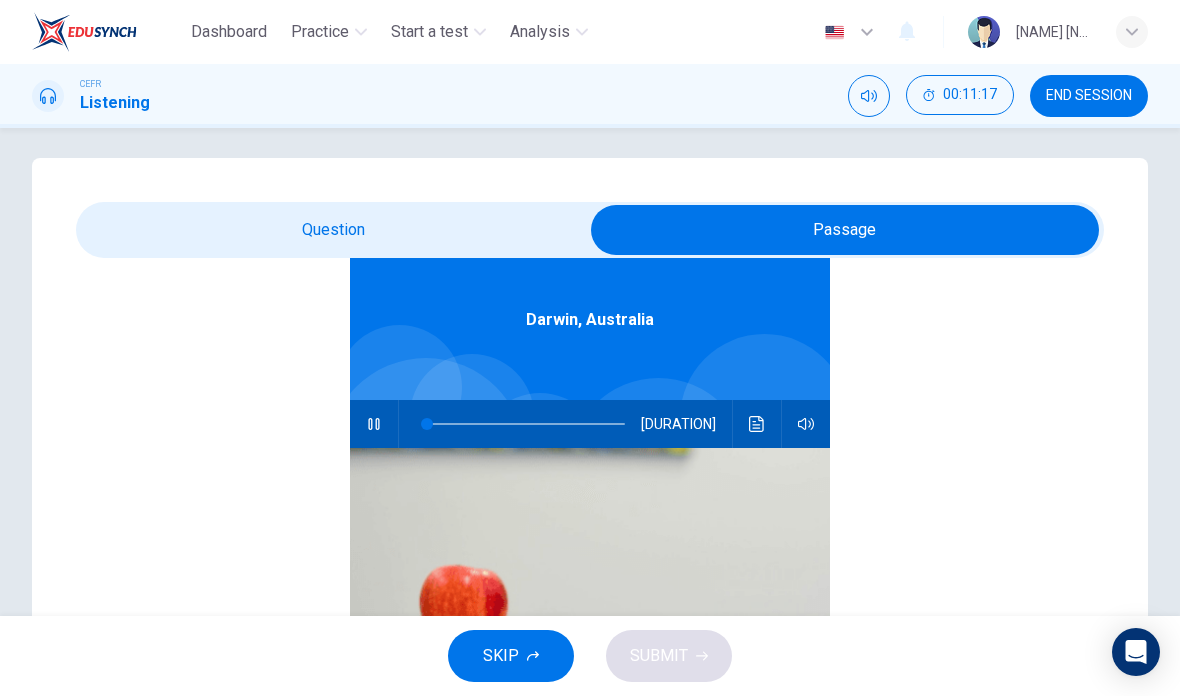 scroll, scrollTop: 112, scrollLeft: 0, axis: vertical 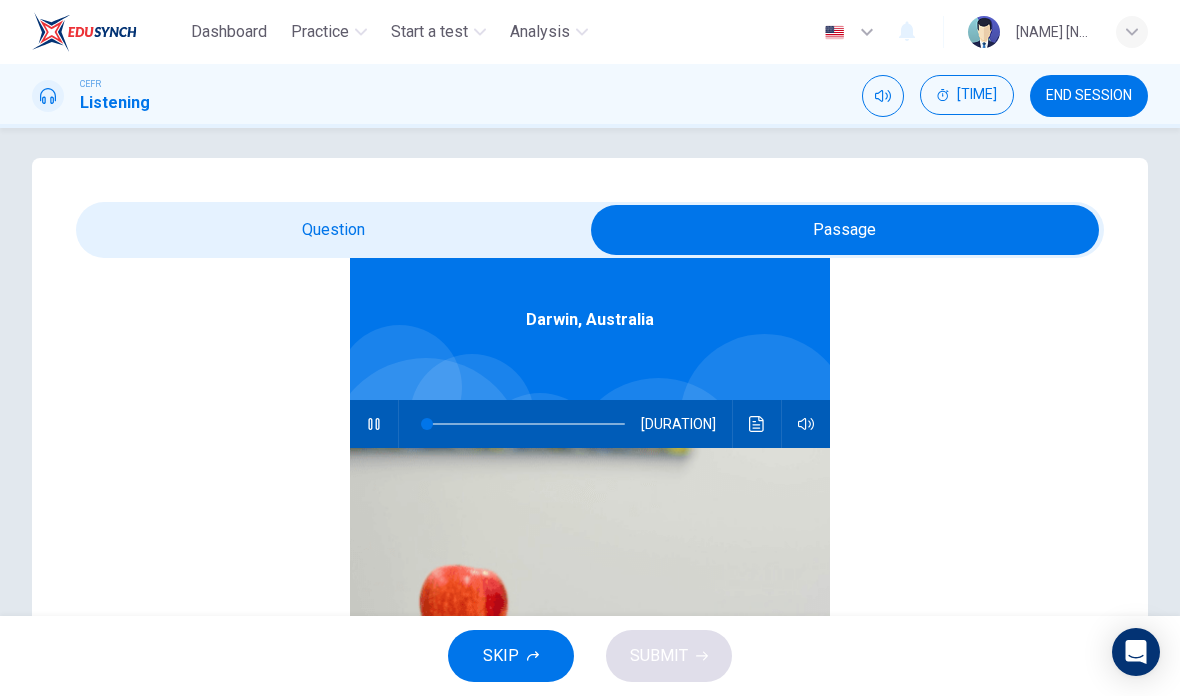 click at bounding box center (845, 230) 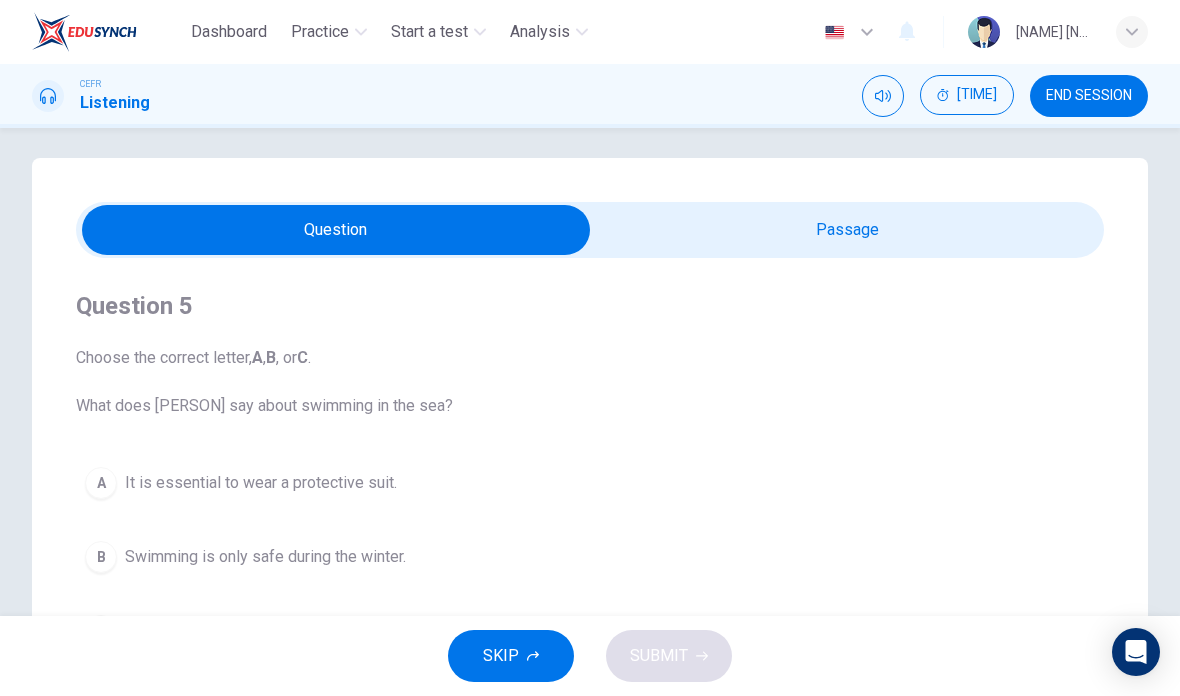 scroll, scrollTop: 0, scrollLeft: 0, axis: both 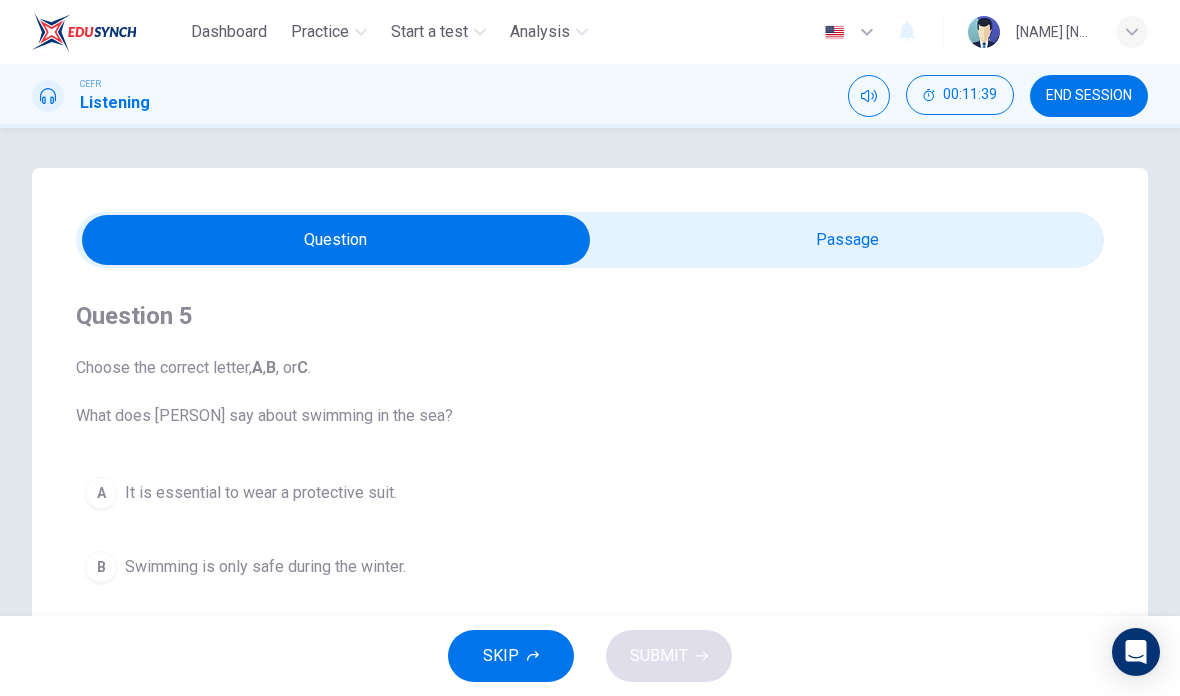 click at bounding box center [336, 240] 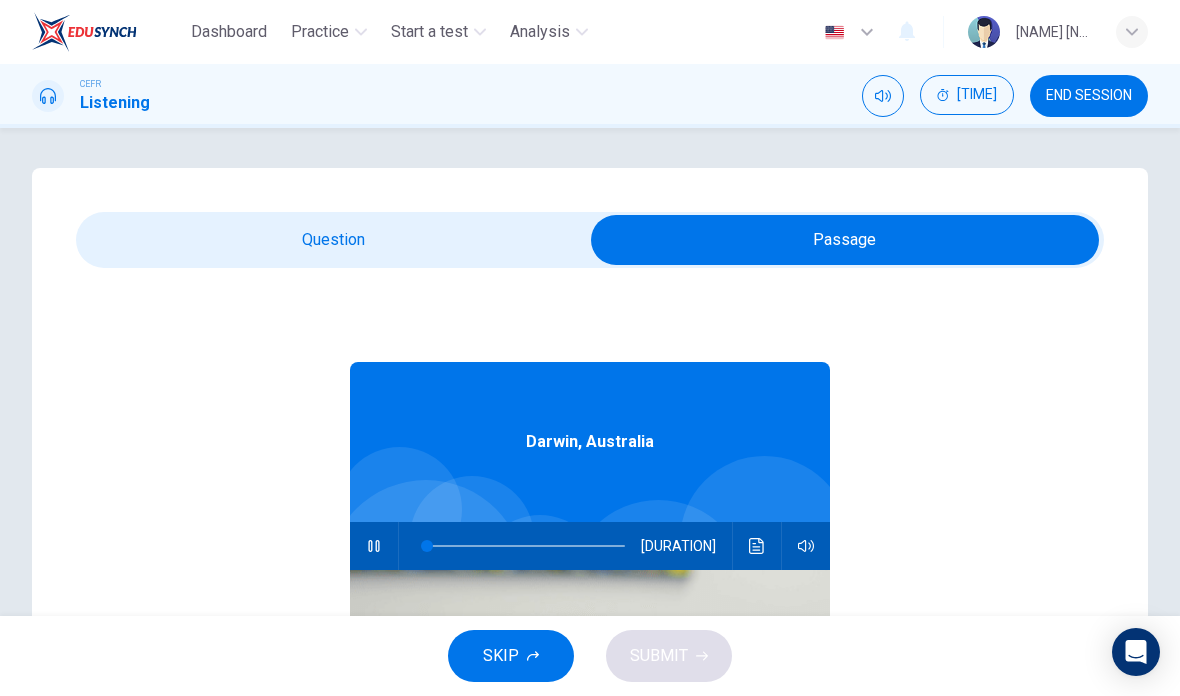 click at bounding box center (757, 546) 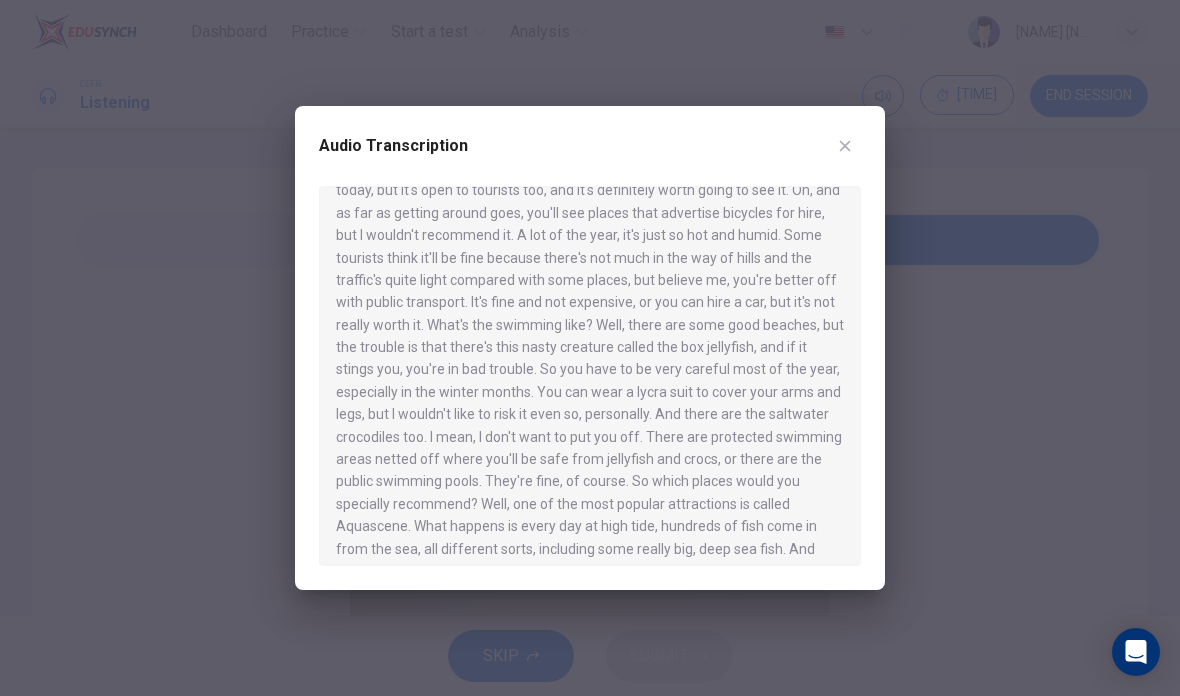 scroll, scrollTop: 647, scrollLeft: 0, axis: vertical 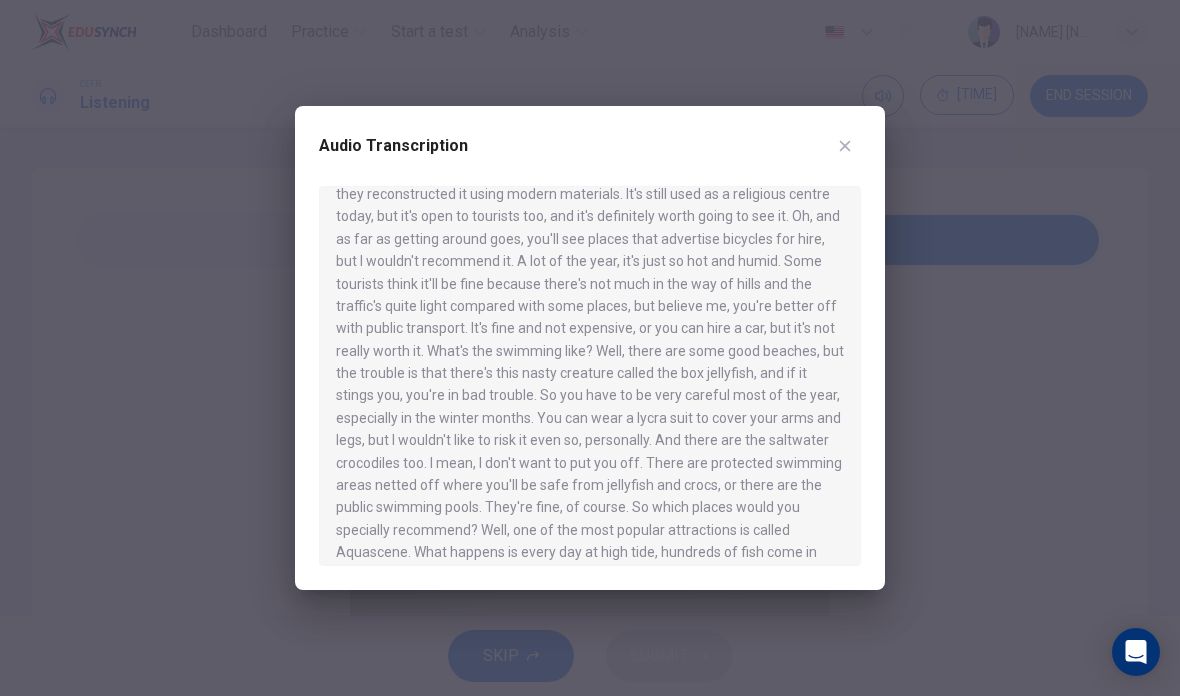 click at bounding box center (845, 146) 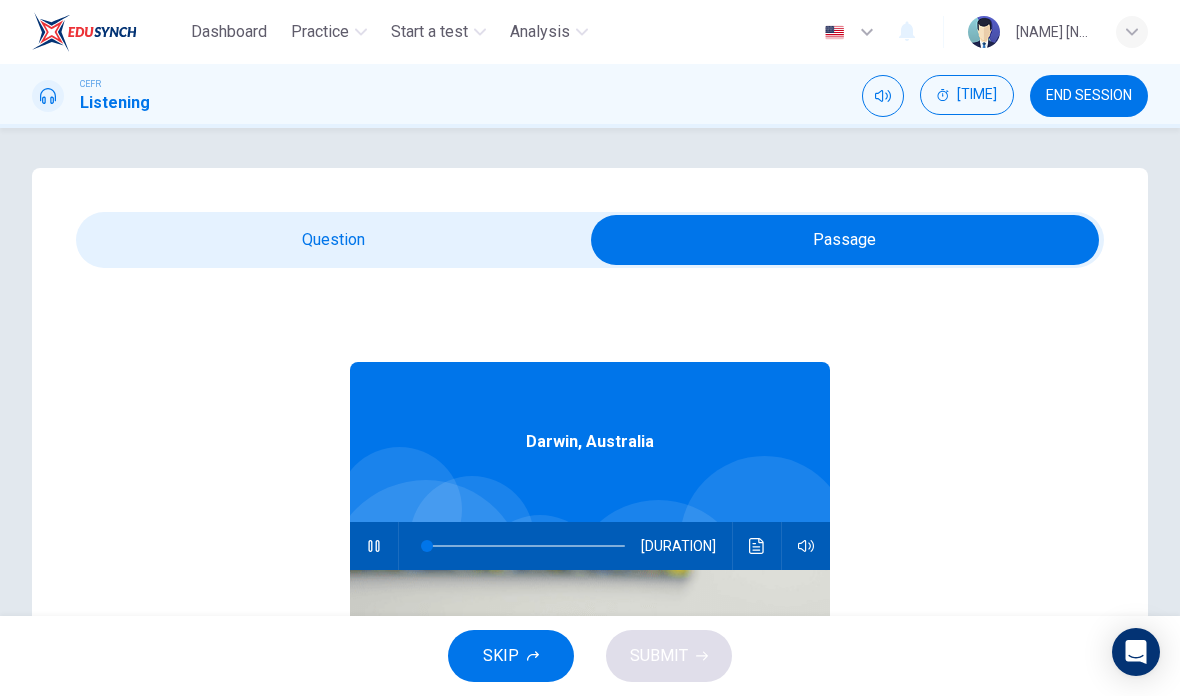 click at bounding box center (845, 240) 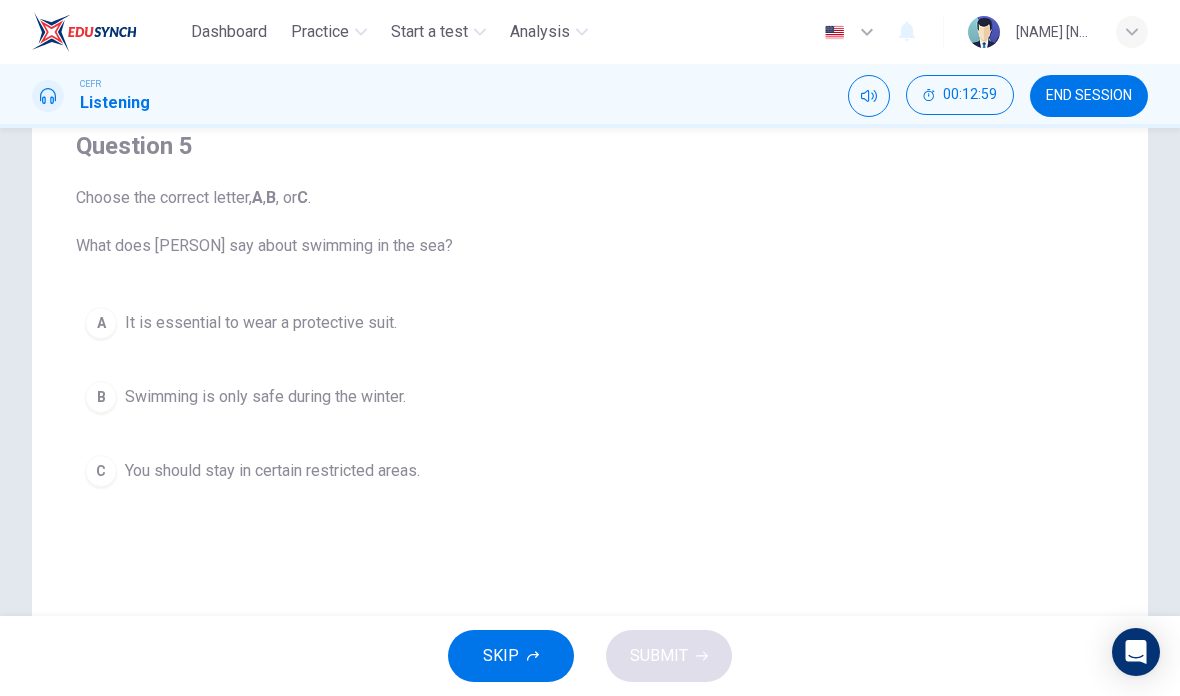 scroll, scrollTop: 175, scrollLeft: 0, axis: vertical 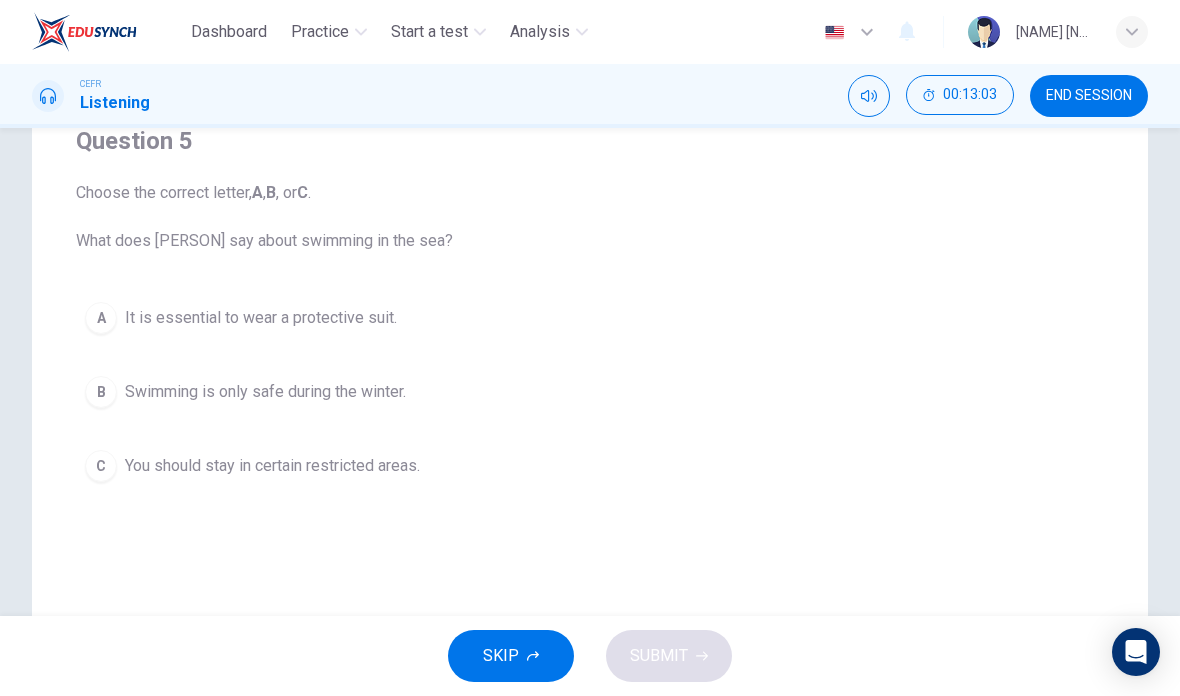 click on "C" at bounding box center (101, 318) 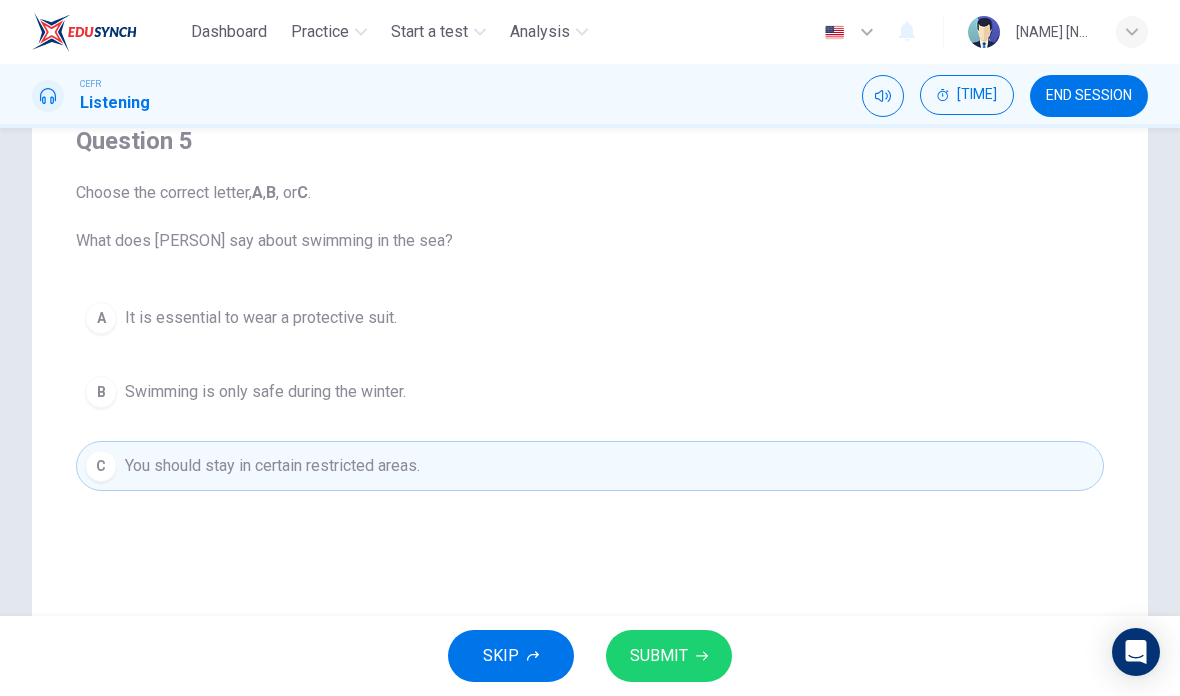 click on "SUBMIT" at bounding box center [659, 656] 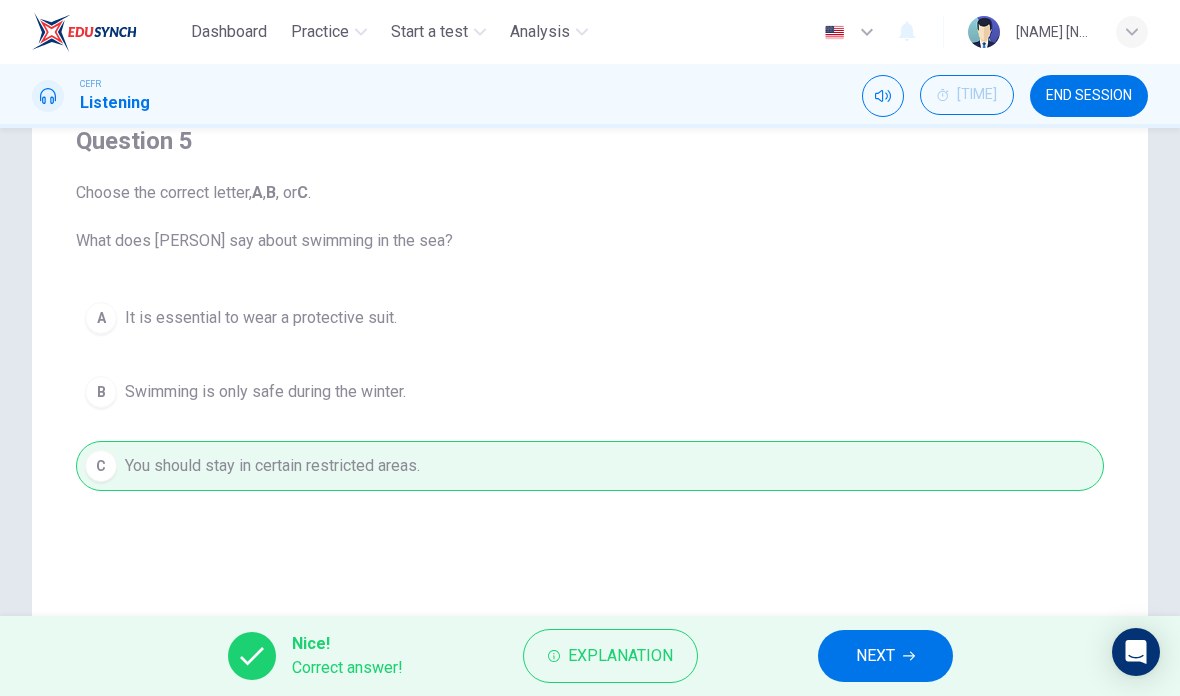 click on "NEXT" at bounding box center (885, 656) 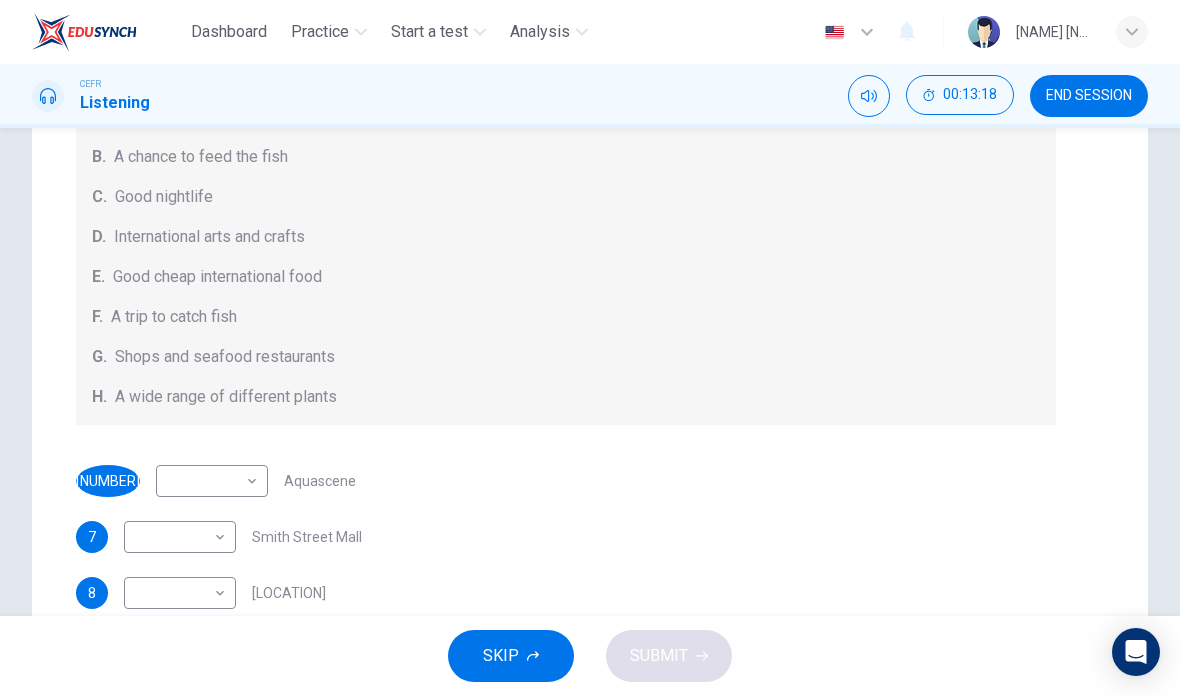 scroll, scrollTop: 220, scrollLeft: 0, axis: vertical 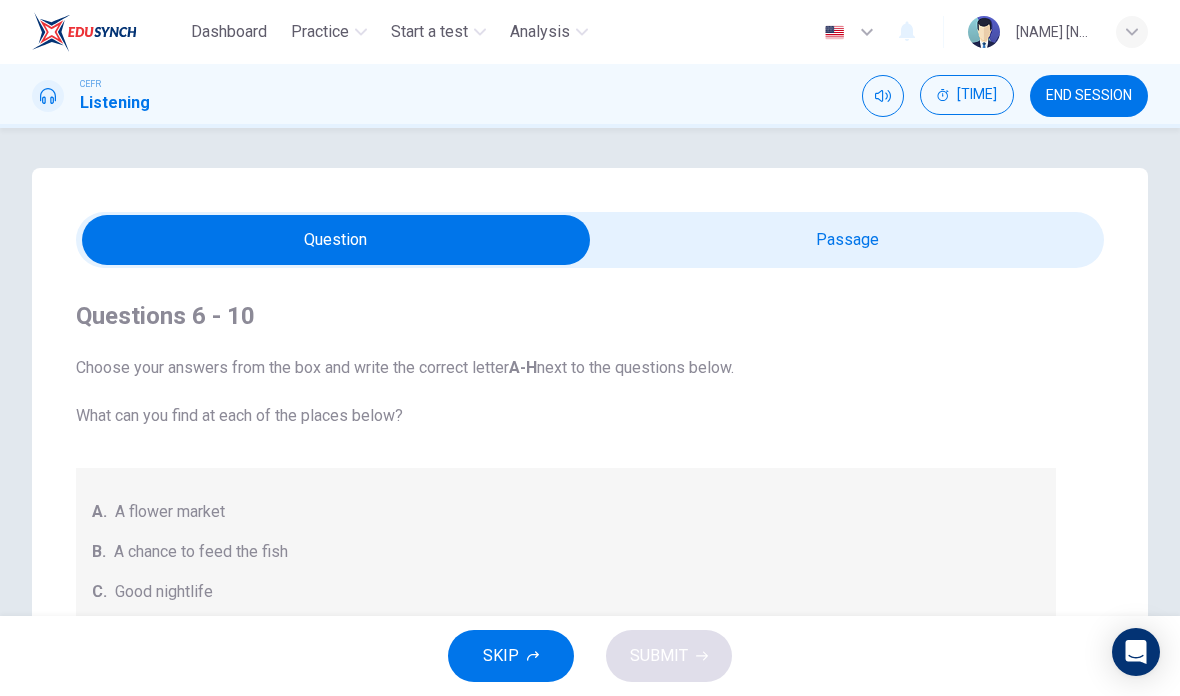 click at bounding box center [336, 240] 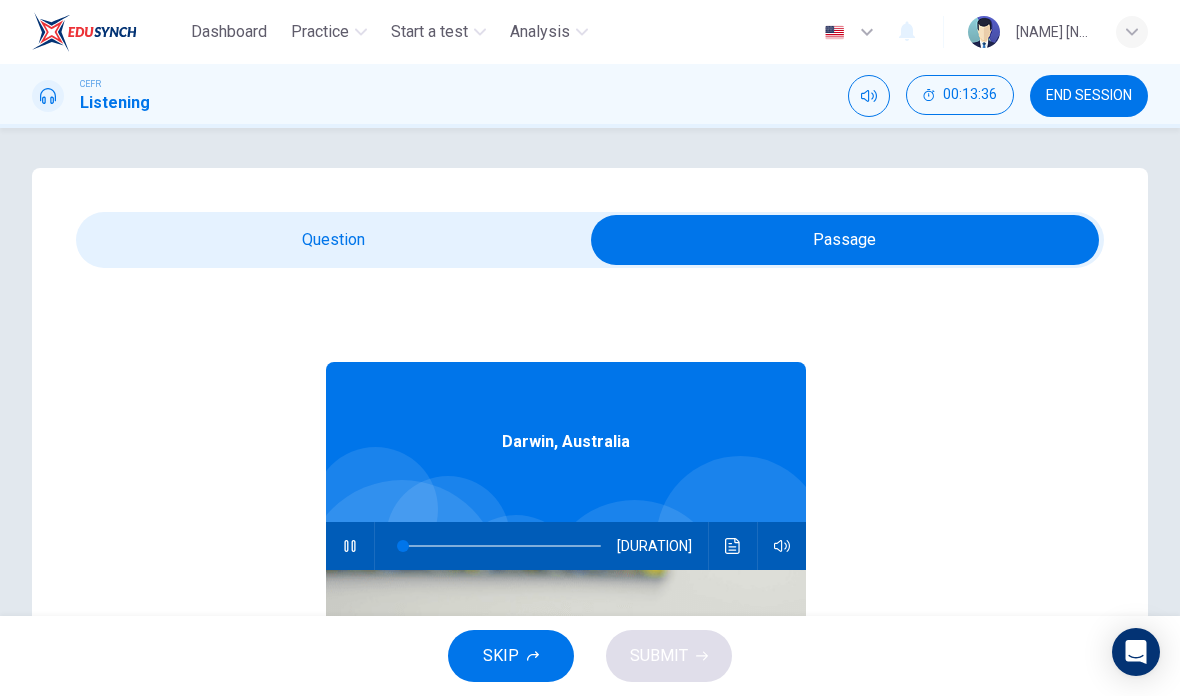 click at bounding box center [733, 546] 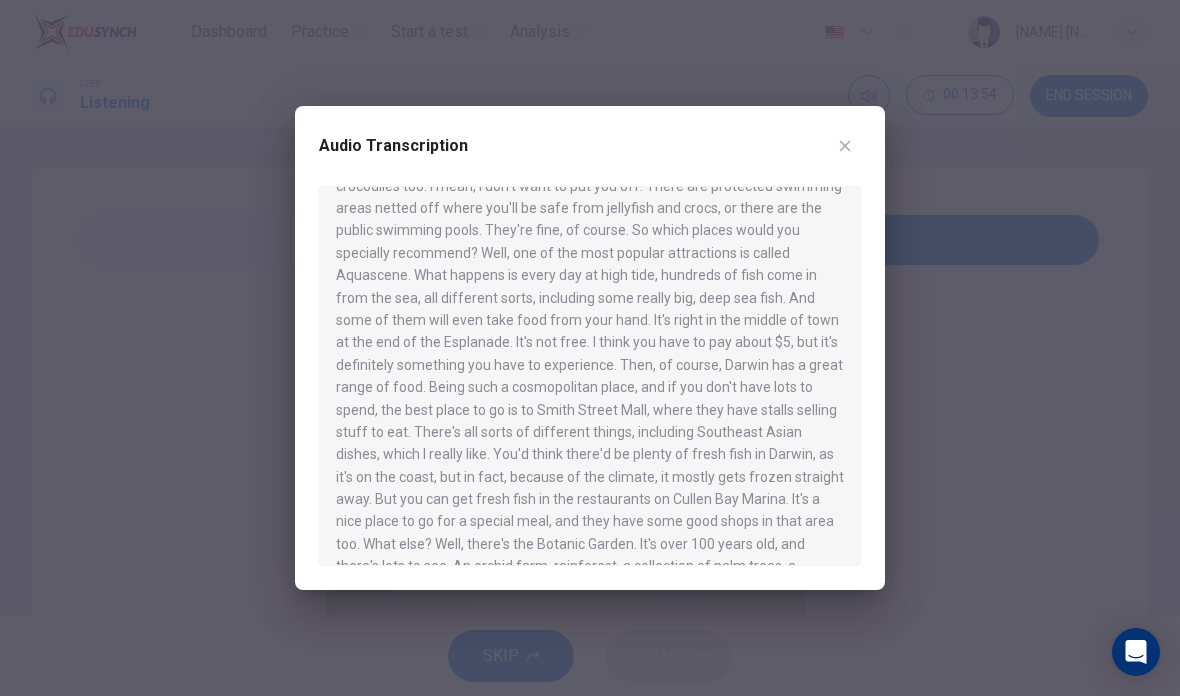 scroll, scrollTop: 925, scrollLeft: 0, axis: vertical 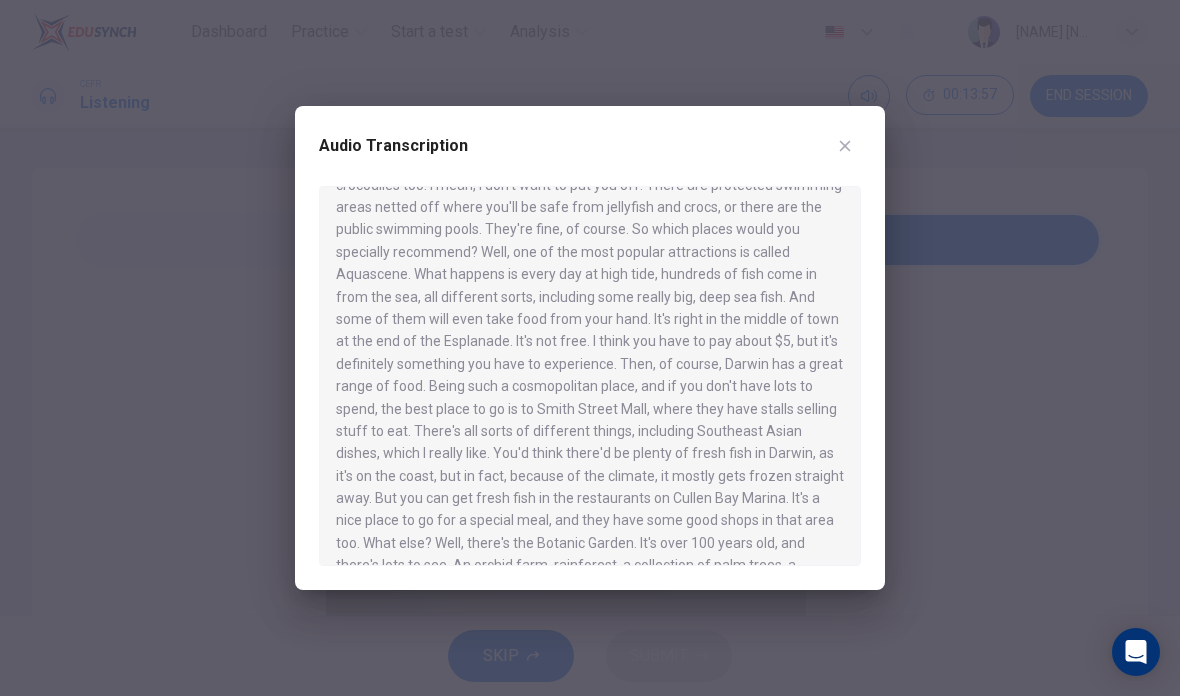 click at bounding box center [845, 146] 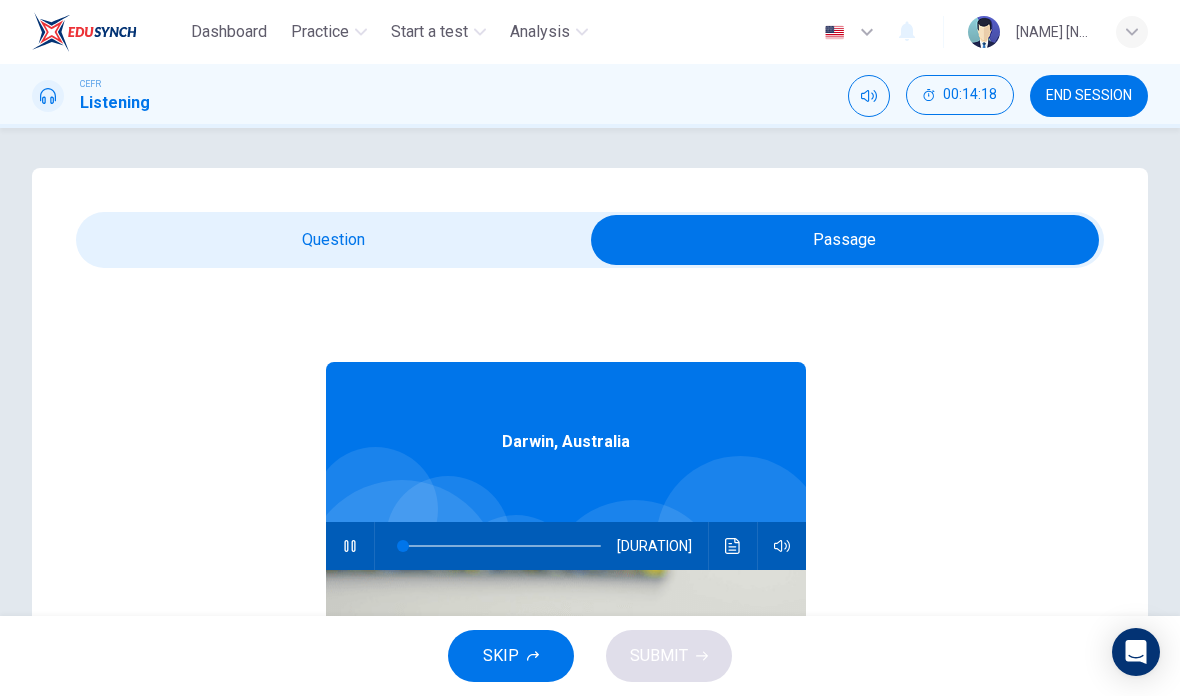 click at bounding box center [733, 546] 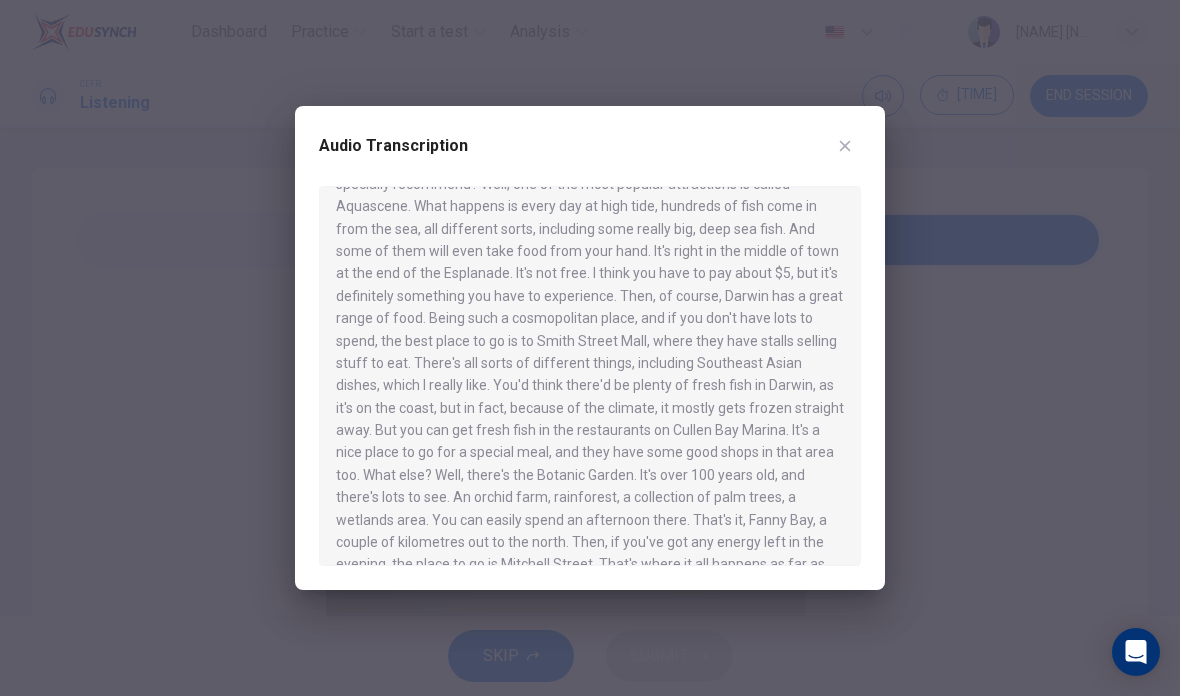 scroll, scrollTop: 1013, scrollLeft: 0, axis: vertical 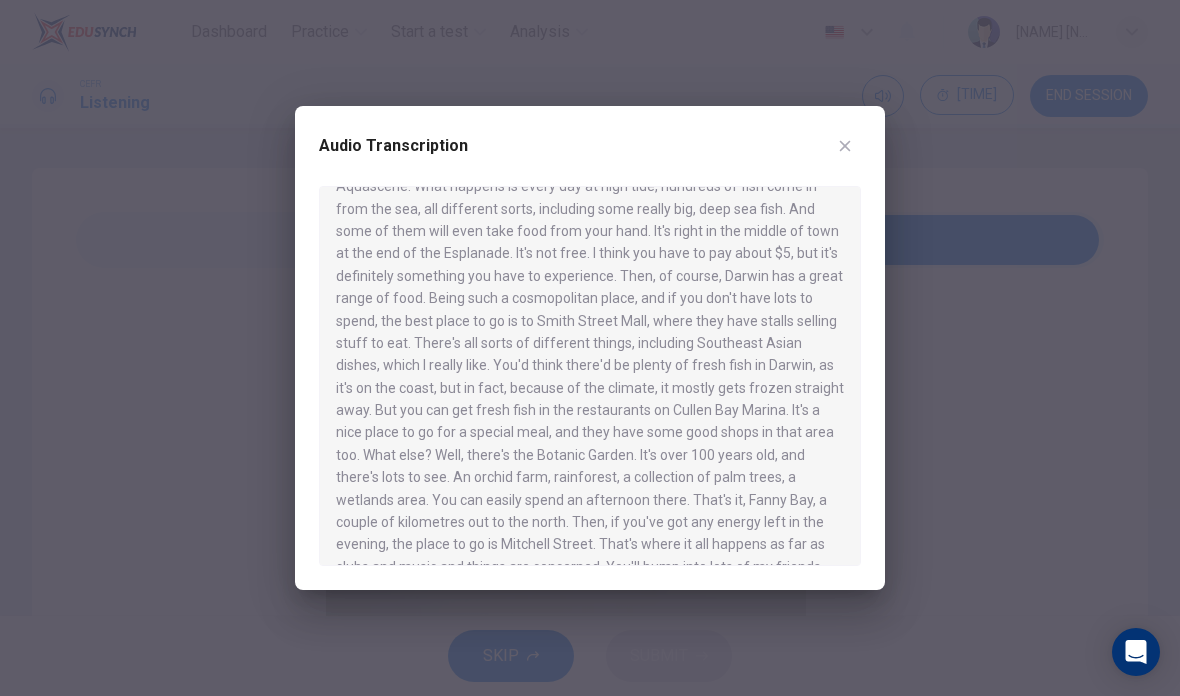 click at bounding box center [845, 146] 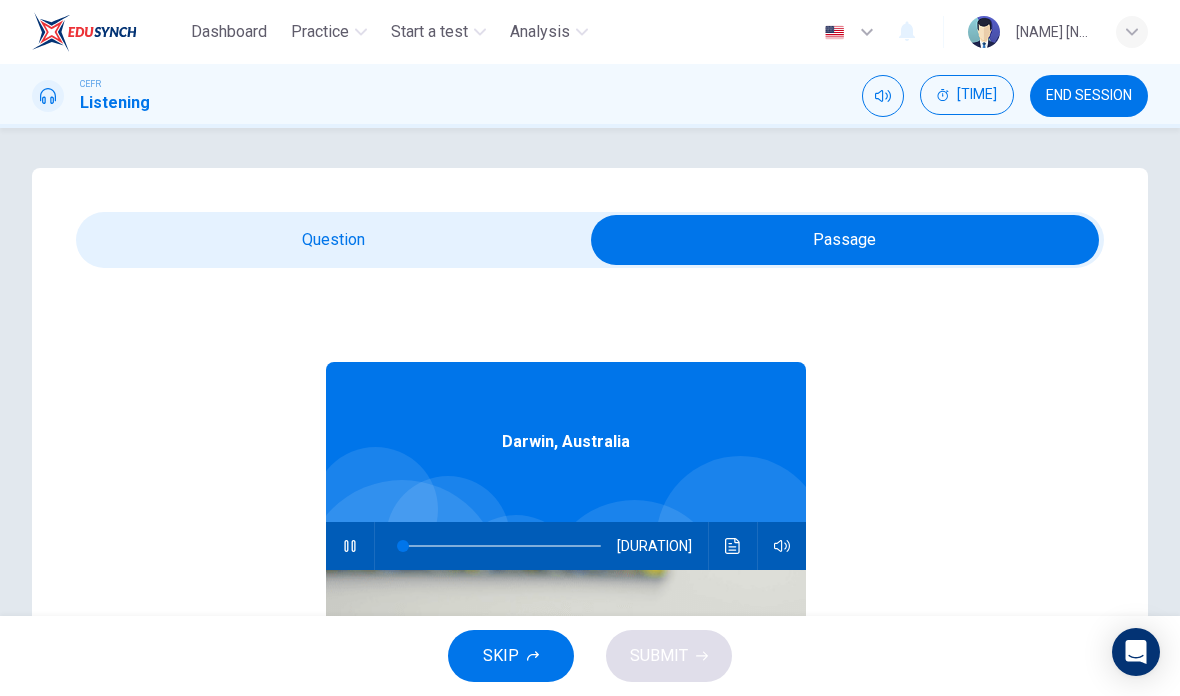 click at bounding box center (845, 240) 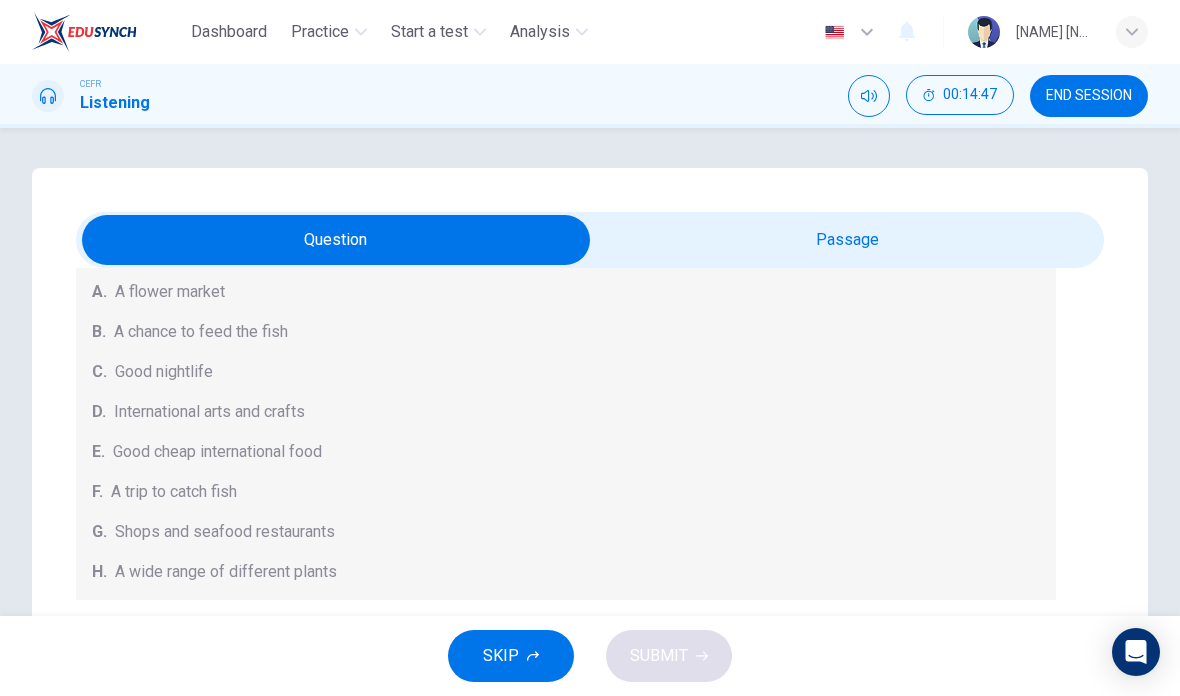 scroll, scrollTop: 220, scrollLeft: 0, axis: vertical 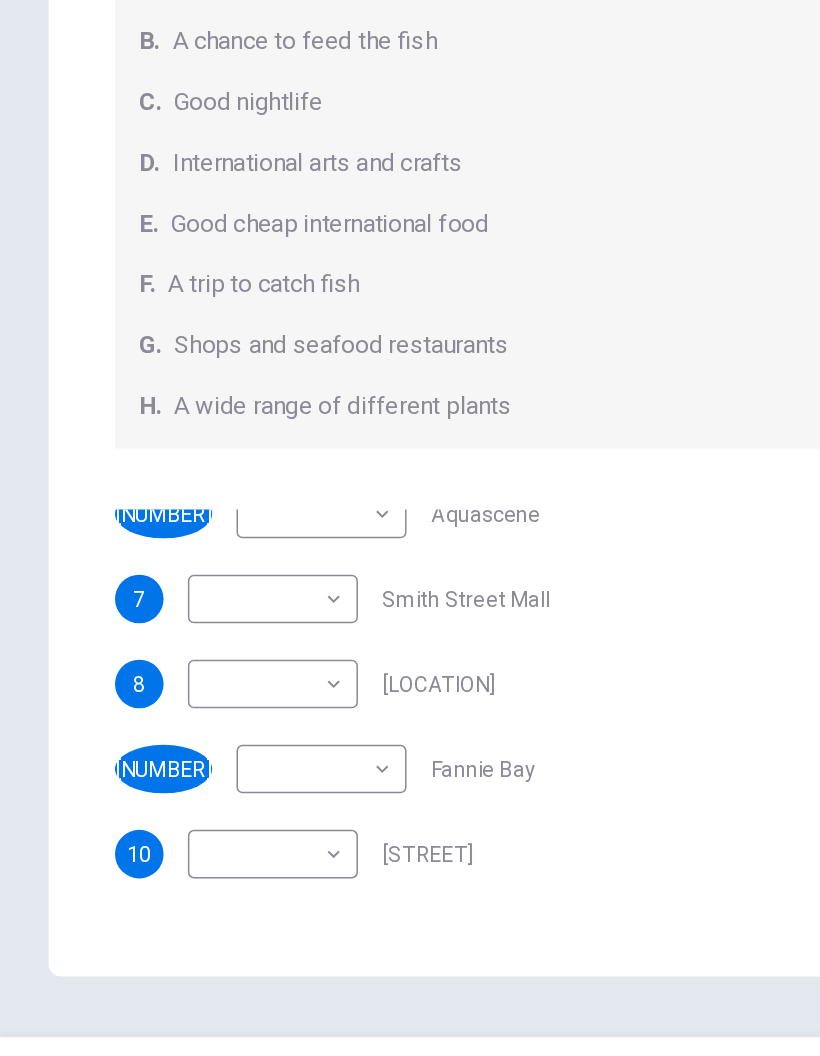 click on "Dashboard Practice Start a test Analysis English en ​ MAX ROY DYLON SANDY CEFR Listening Question Passage Questions 6 - 10 Choose your answers from the box and write the correct letter  A-H  next to the questions below.
What can you find at each of the places below? A. A flower market B. A chance to feed the fish C. Good nightlife D. International arts and crafts E. Good cheap international food F. A trip to catch fish G. Shops and seafood restaurants H. A wide range of different plants 6 ​ ​ Aquascene 7 ​ ​ Smith Street Mall 8 ​ ​ Cullen Bay Marina 9 ​ ​ Fannie Bay 10 ​ ​ Mitchell Street [CITY], [COUNTRY] 05m 37s SKIP SUBMIT EduSynch - Online Language Proficiency Testing
Dashboard Practice Start a test Analysis Notifications © Copyright  2025 Audio Timer 00:15:01 END SESSION" at bounding box center [410, 528] 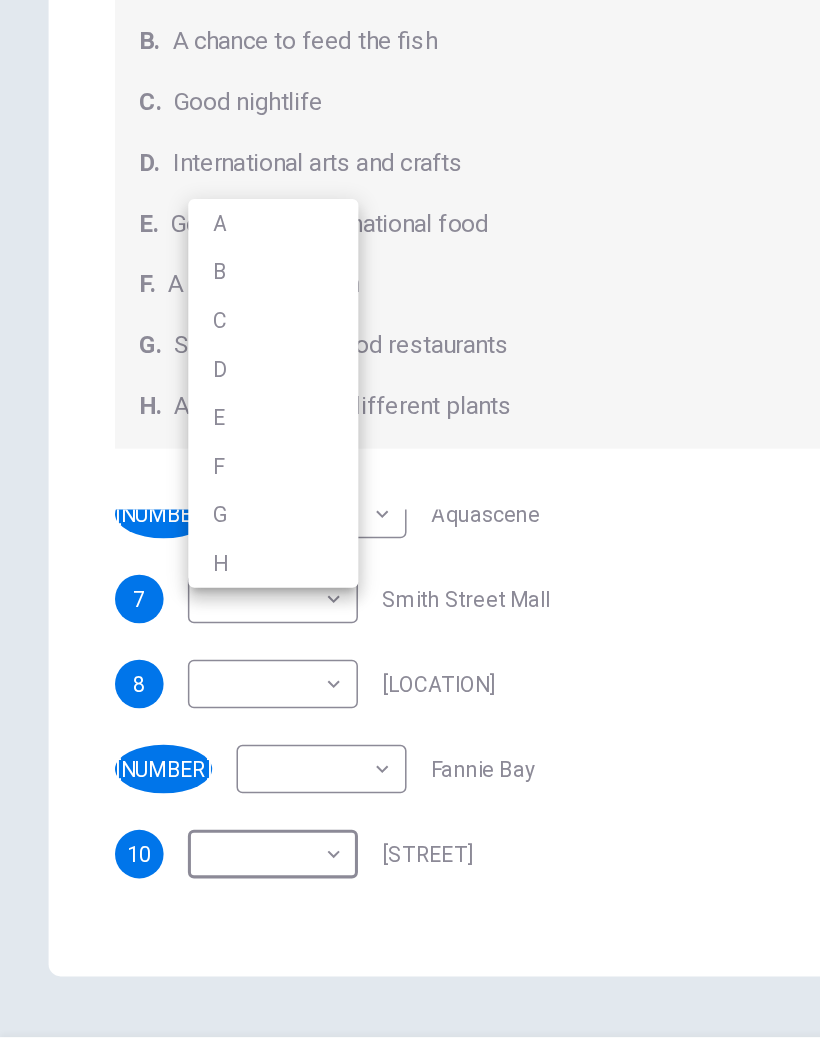 click at bounding box center (410, 528) 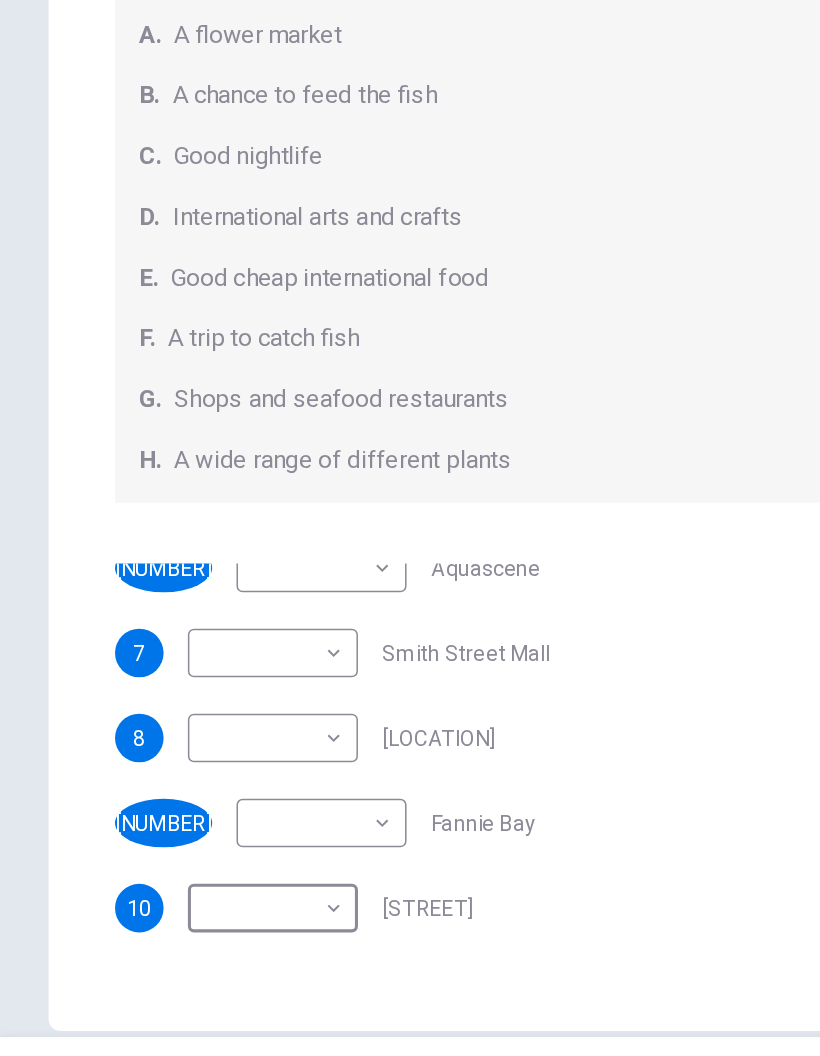 scroll, scrollTop: 0, scrollLeft: 0, axis: both 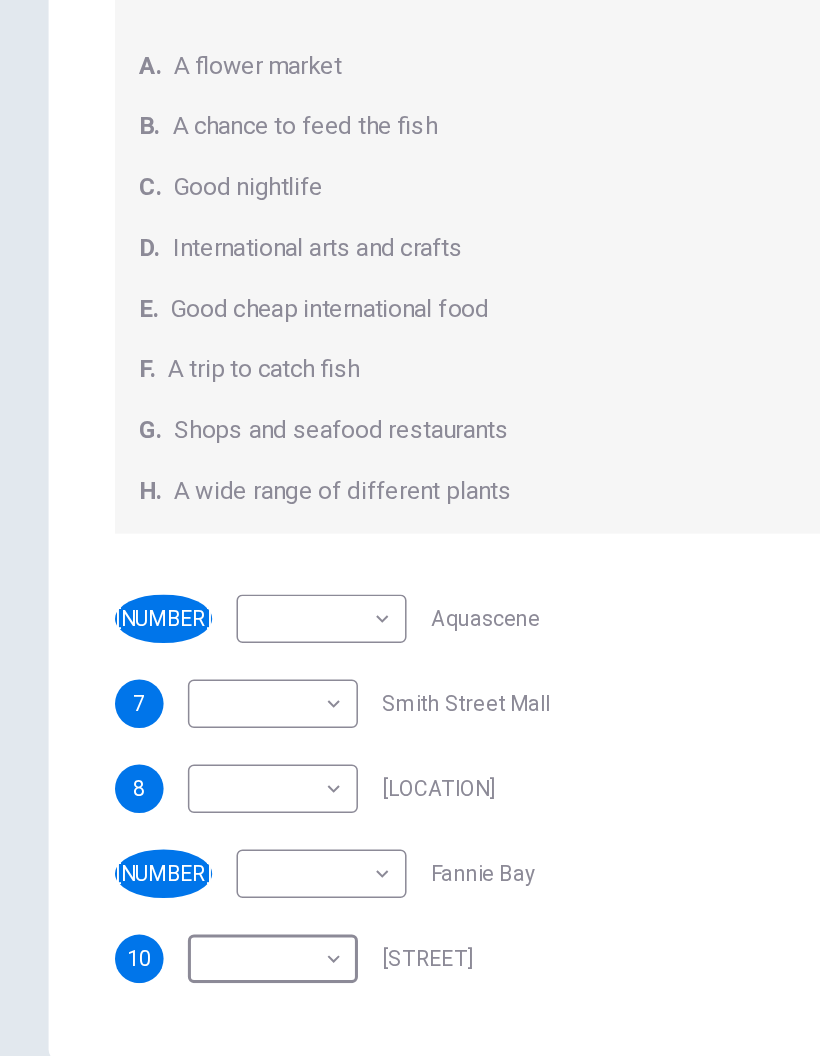 click on "Dashboard Practice Start a test Analysis English en ​ MAX ROY DYLON SANDY CEFR Listening Question Passage Questions 6 - 10 Choose your answers from the box and write the correct letter  A-H  next to the questions below.
What can you find at each of the places below? A. A flower market B. A chance to feed the fish C. Good nightlife D. International arts and crafts E. Good cheap international food F. A trip to catch fish G. Shops and seafood restaurants H. A wide range of different plants 6 ​ ​ Aquascene 7 ​ ​ Smith Street Mall 8 ​ ​ Cullen Bay Marina 9 ​ ​ Fannie Bay 10 ​ ​ Mitchell Street Darwin, [STATE] 05m 37s SKIP SUBMIT EduSynch - Online Language Proficiency Testing
Dashboard Practice Start a test Analysis Notifications © Copyright  [YEAR] Audio Timer 00:15:13 END SESSION" at bounding box center (410, 528) 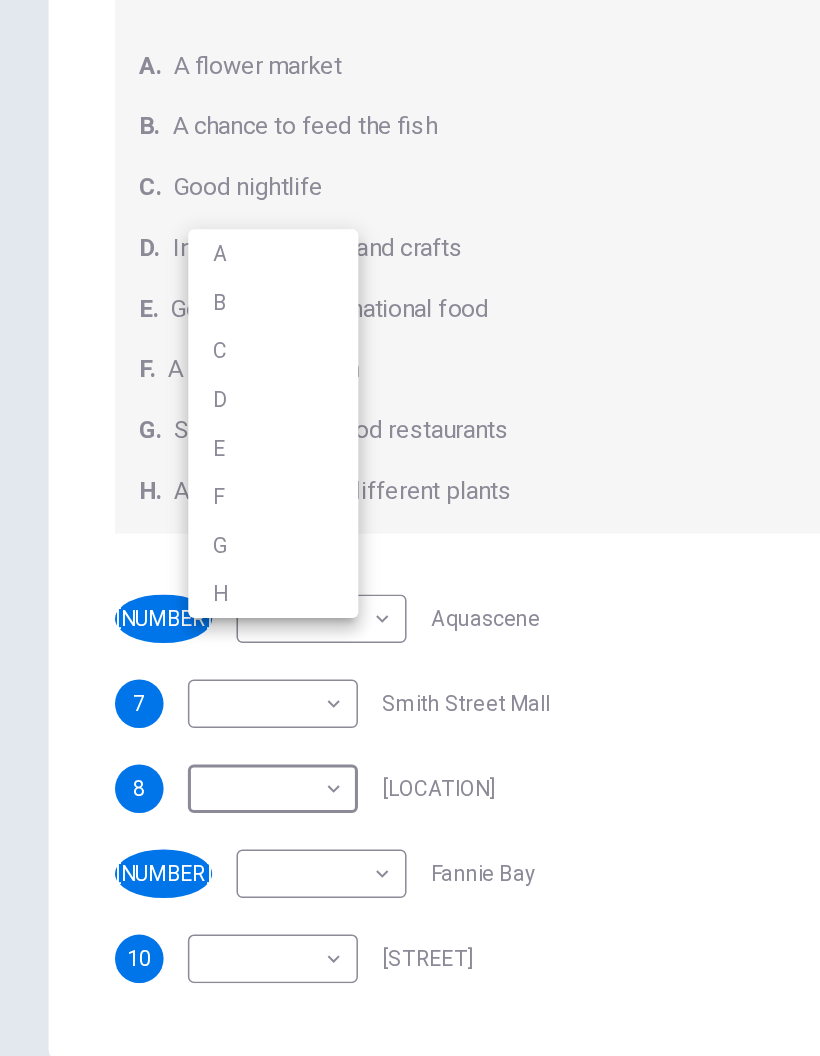 click at bounding box center (410, 528) 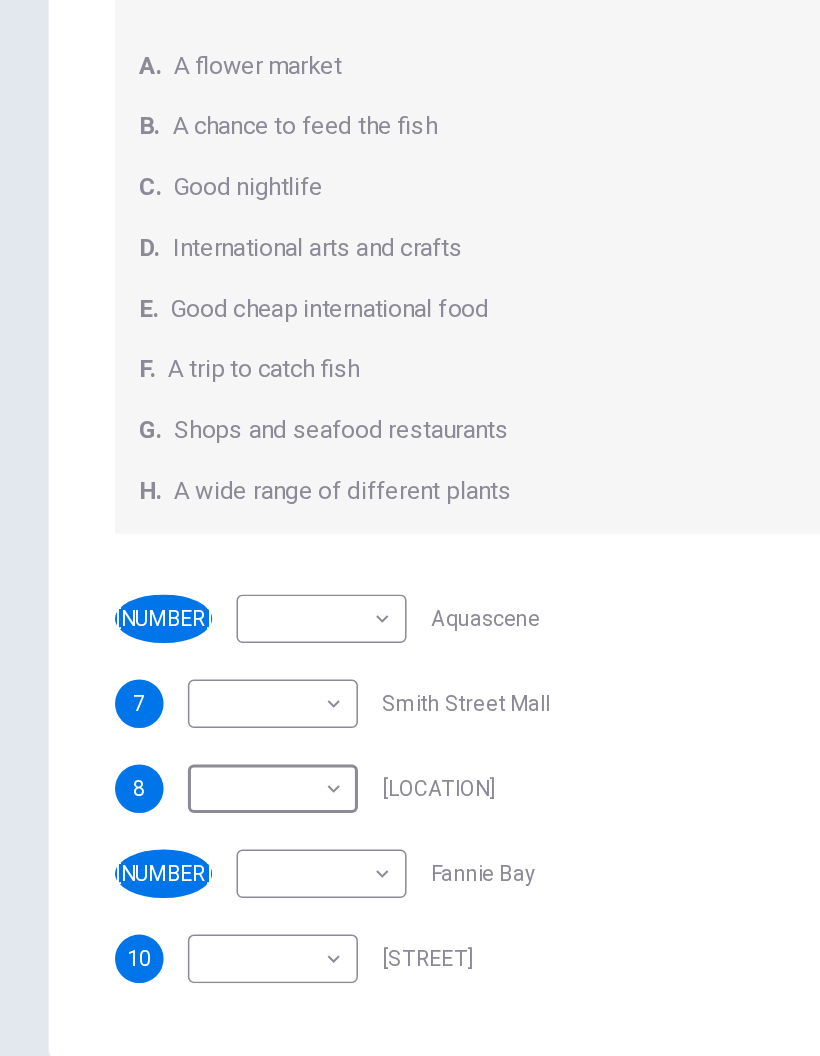 click on "Dashboard Practice Start a test Analysis English en ​ MAX ROY DYLON SANDY CEFR Listening Question Passage Questions 6 - 10 Choose your answers from the box and write the correct letter  A-H  next to the questions below.
What can you find at each of the places below? A. A flower market B. A chance to feed the fish C. Good nightlife D. International arts and crafts E. Good cheap international food F. A trip to catch fish G. Shops and seafood restaurants H. A wide range of different plants 6 ​ ​ Aquascene 7 ​ ​ Smith Street Mall 8 ​ ​ Cullen Bay Marina 9 ​ ​ Fannie Bay 10 ​ ​ Mitchell Street [CITY], [COUNTRY] 05m 37s SKIP SUBMIT EduSynch - Online Language Proficiency Testing
Dashboard Practice Start a test Analysis Notifications © Copyright  2025 Audio Timer 00:15:18 END SESSION" at bounding box center [410, 528] 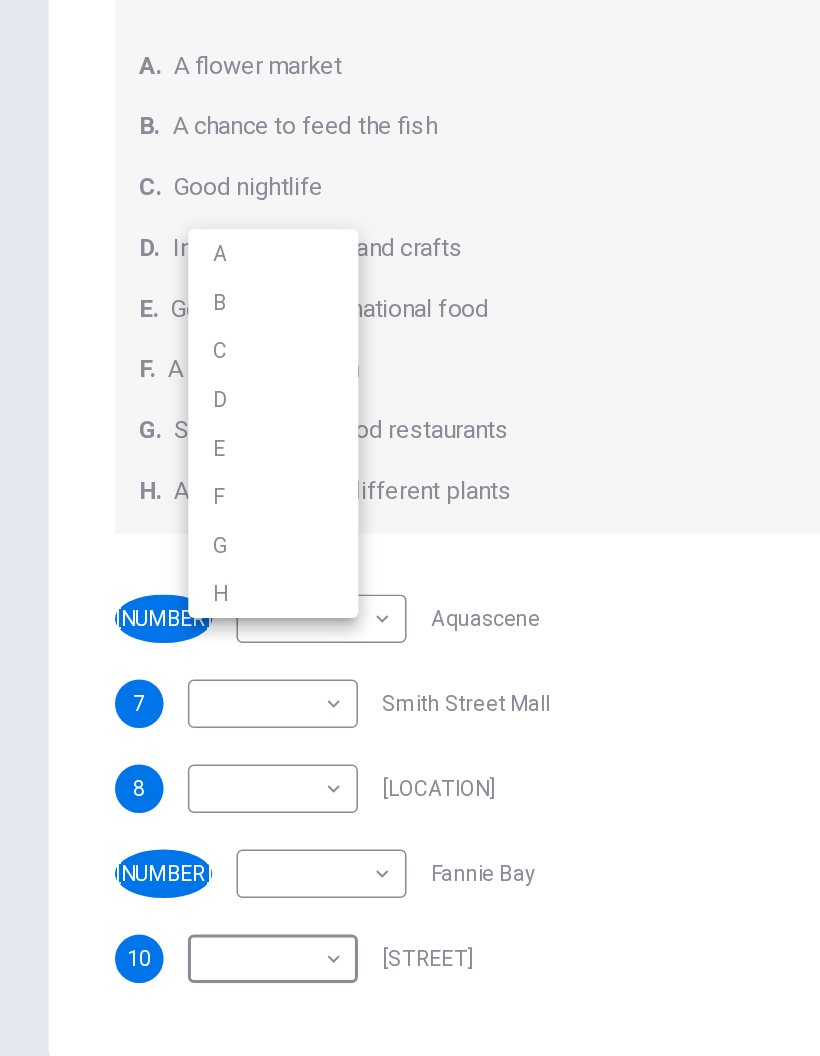 click on "C" at bounding box center [180, 504] 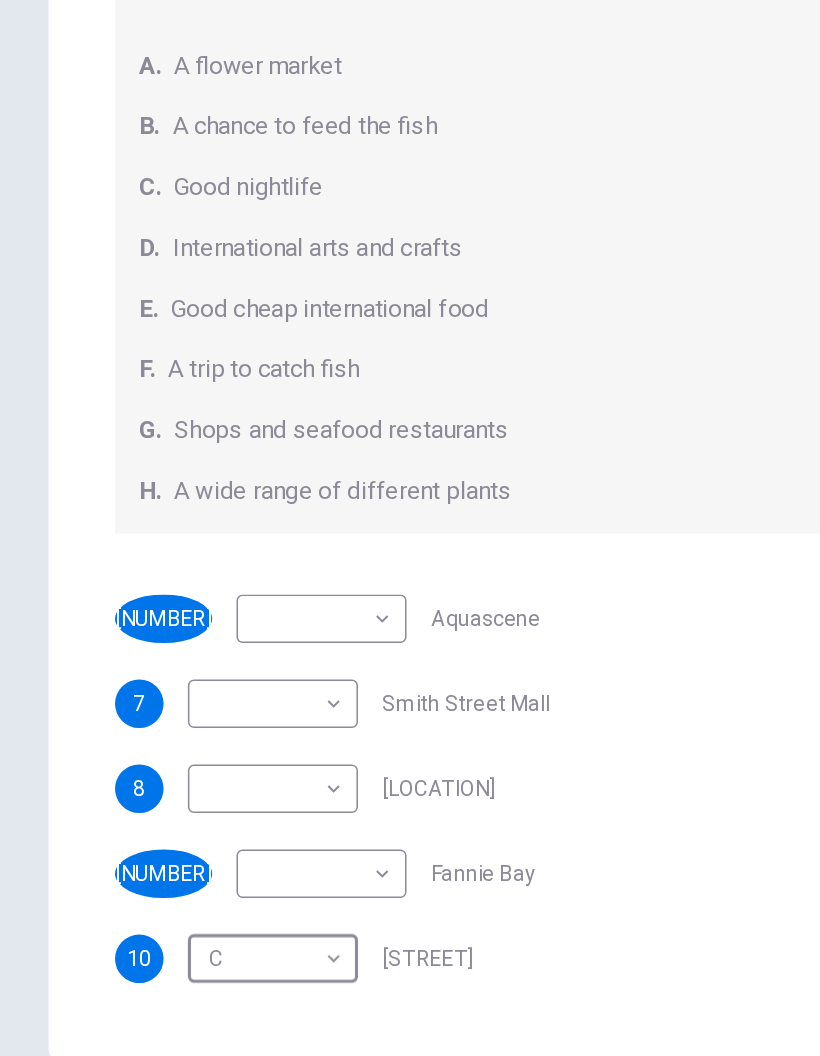 scroll, scrollTop: 13, scrollLeft: 0, axis: vertical 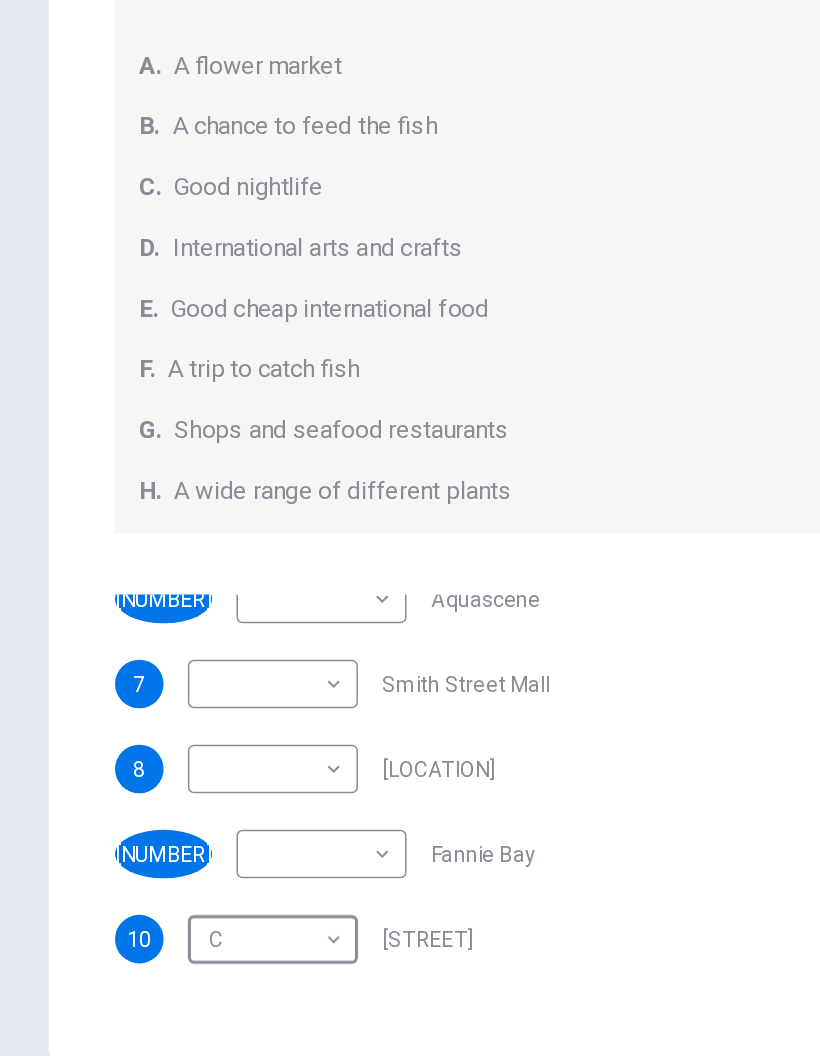 click on "Dashboard Practice Start a test Analysis English en ​ MAX ROY DYLON SANDY CEFR Listening Question Passage Questions 6 - 10 Choose your answers from the box and write the correct letter  A-H  next to the questions below.
What can you find at each of the places below? A. A flower market B. A chance to feed the fish C. Good nightlife D. International arts and crafts E. Good cheap international food F. A trip to catch fish G. Shops and seafood restaurants H. A wide range of different plants 6 ​ ​ Aquascene 7 ​ ​ Smith Street Mall 8 ​ ​ Cullen Bay Marina 9 ​ ​ Fannie Bay 10 C C ​ Mitchell Street [CITY], [COUNTRY] 05m 37s SKIP SUBMIT EduSynch - Online Language Proficiency Testing
Dashboard Practice Start a test Analysis Notifications © Copyright  2025 Audio Timer 00:15:21 END SESSION" at bounding box center [410, 528] 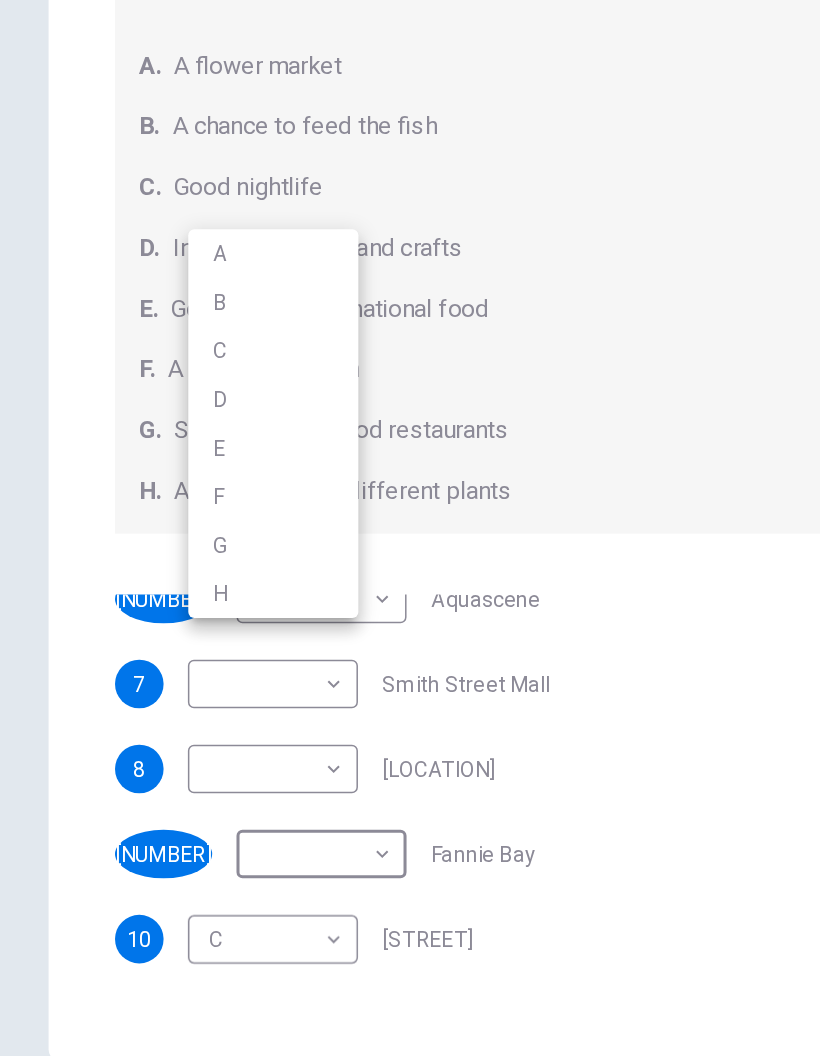 click at bounding box center (410, 528) 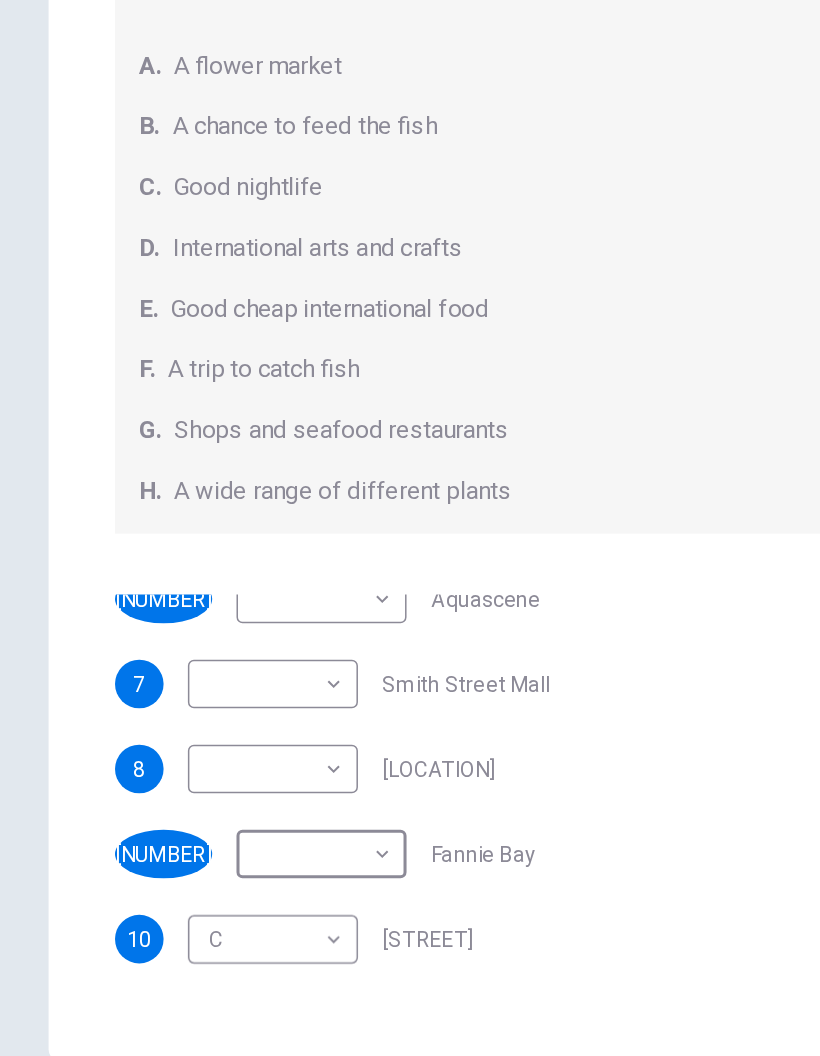 click on "Dashboard Practice Start a test Analysis English en ​​ MAX ROY DYLON SANDY CEFR Listening Question Passage Questions 6 - 10 Choose your answers from the box and write the correct letter  A-H  next to the questions below.
What can you find at each of the places below? A. A flower market B. A chance to feed the fish C. Good nightlife D. International arts and crafts E. Good cheap international food F. A trip to catch fish G. Shops and seafood restaurants H. A wide range of different plants 6 ​​ Aquascene 7 ​​ Smith Street Mall 8 ​​ Cullen Bay Marina 9 ​​ Fannie Bay 10 C C ​​ Mitchell Street Darwin, [STATE] 05m 37s SKIP SUBMIT EduSynch - Online Language Proficiency Testing
Dashboard Practice Start a test Analysis Notifications © Copyright  2025 Audio Timer 00:15:29 END SESSION" at bounding box center [410, 528] 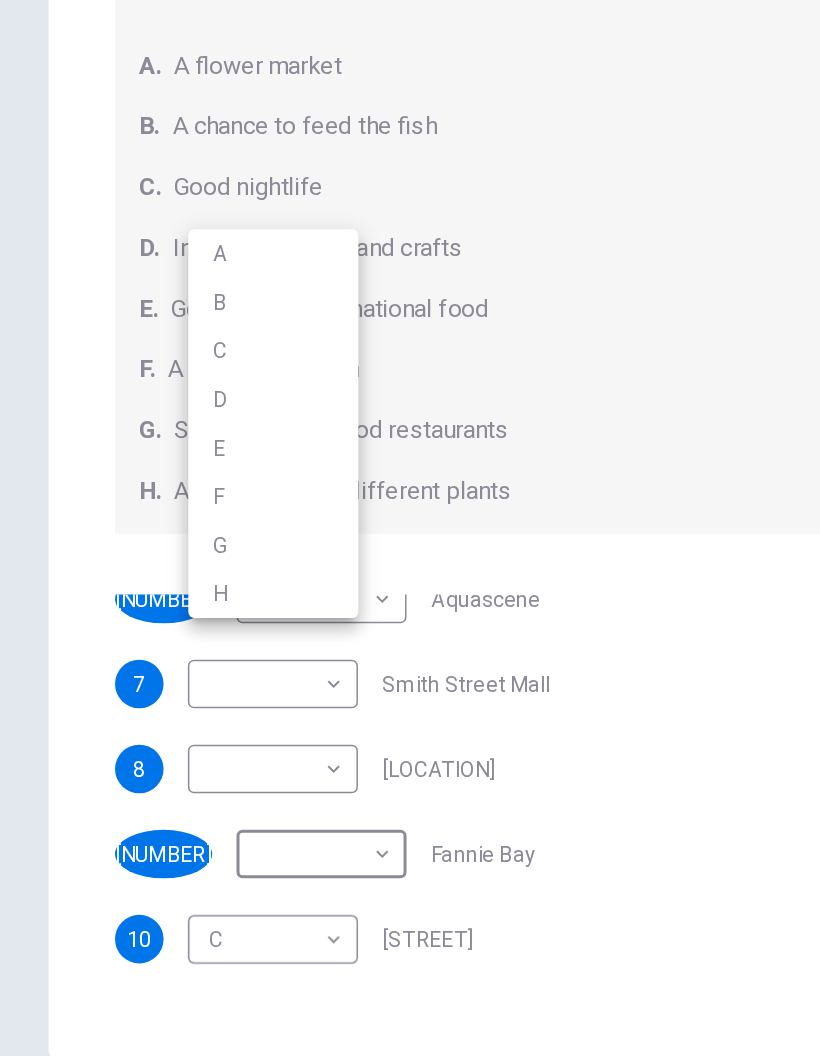 click on "G" at bounding box center [180, 632] 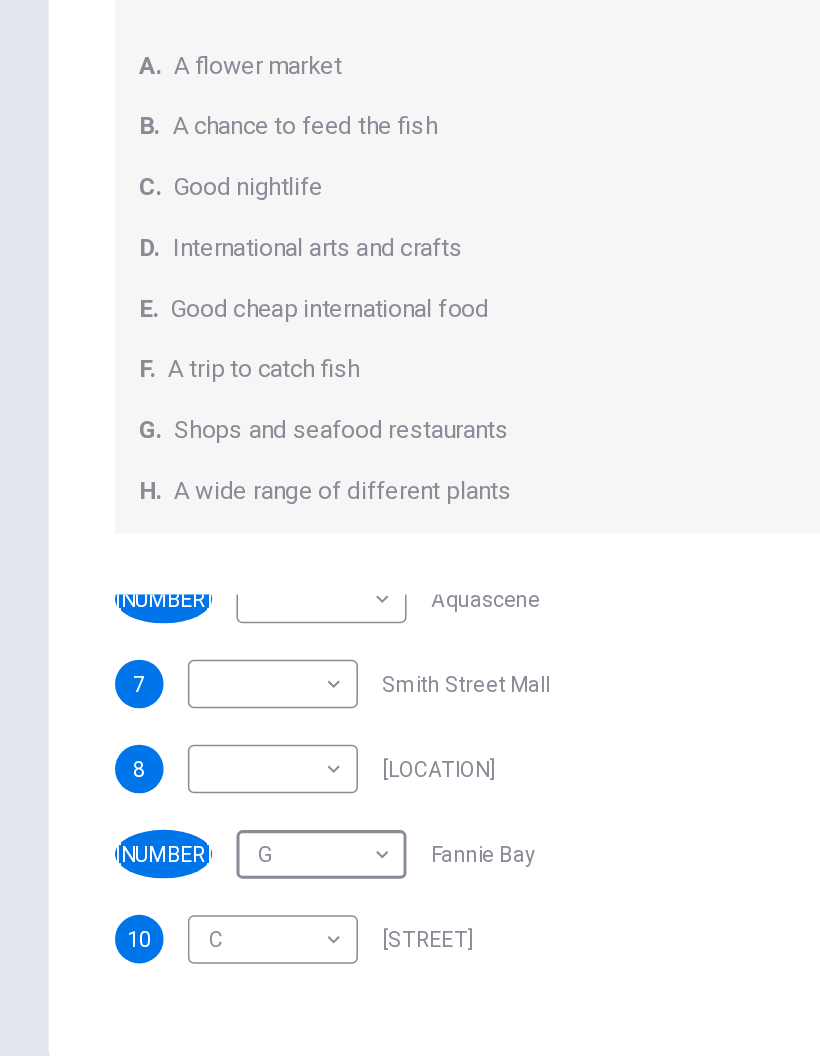 click on "Dashboard Practice Start a test Analysis English en ​ MAX ROY DYLON SANDY CEFR Listening Question Passage Questions 6 - 10 Choose your answers from the box and write the correct letter  A-H  next to the questions below.
What can you find at each of the places below? A. A flower market B. A chance to feed the fish C. Good nightlife D. International arts and crafts E. Good cheap international food F. A trip to catch fish G. Shops and seafood restaurants H. A wide range of different plants 6 ​ ​ Aquascene 7 ​ ​ Smith Street Mall 8 ​ ​ Cullen Bay Marina 9 G G ​ Fannie Bay 10 C C ​ Mitchell Street [CITY], [COUNTRY] 05m 37s SKIP SUBMIT EduSynch - Online Language Proficiency Testing
Dashboard Practice Start a test Analysis Notifications © Copyright  2025 Audio Timer 00:15:31 END SESSION" at bounding box center [410, 528] 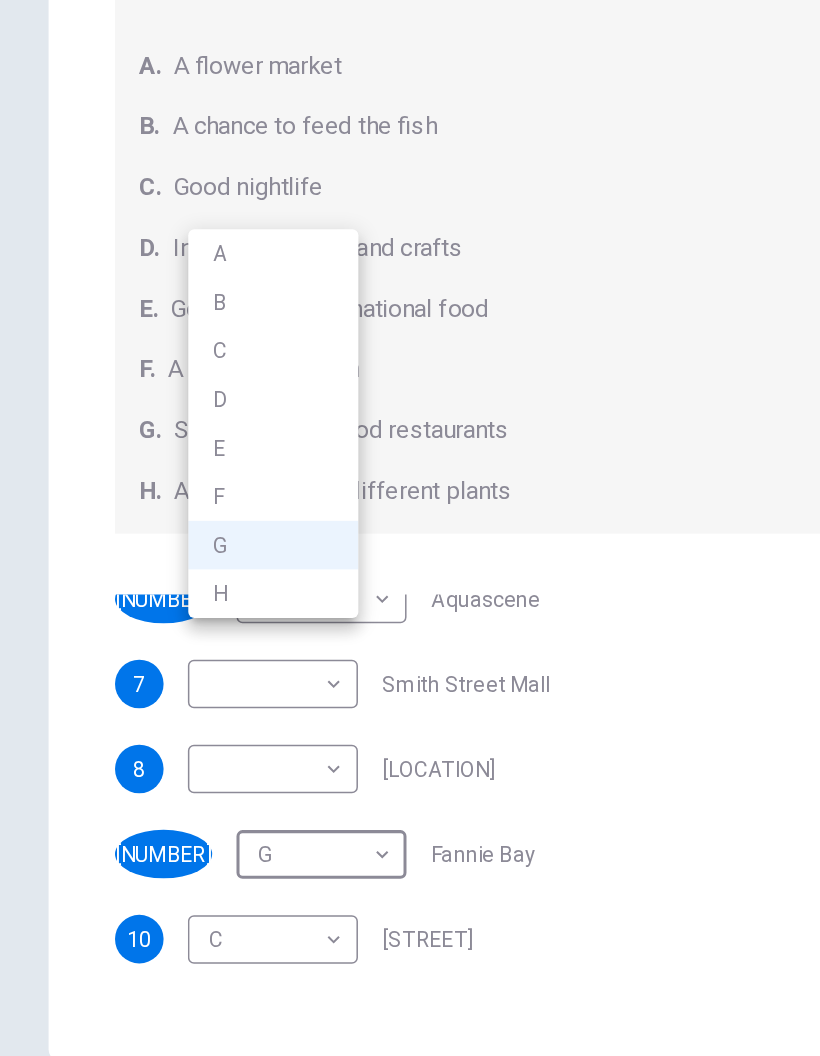 click on "H" at bounding box center (180, 664) 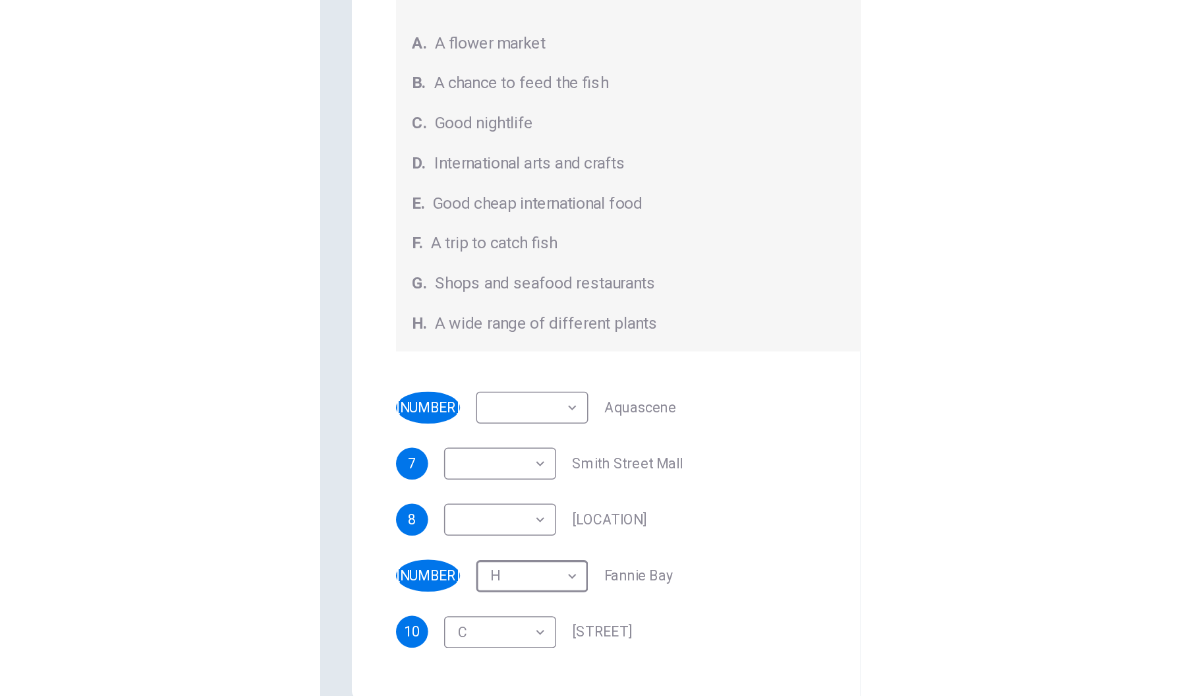 scroll, scrollTop: 0, scrollLeft: 0, axis: both 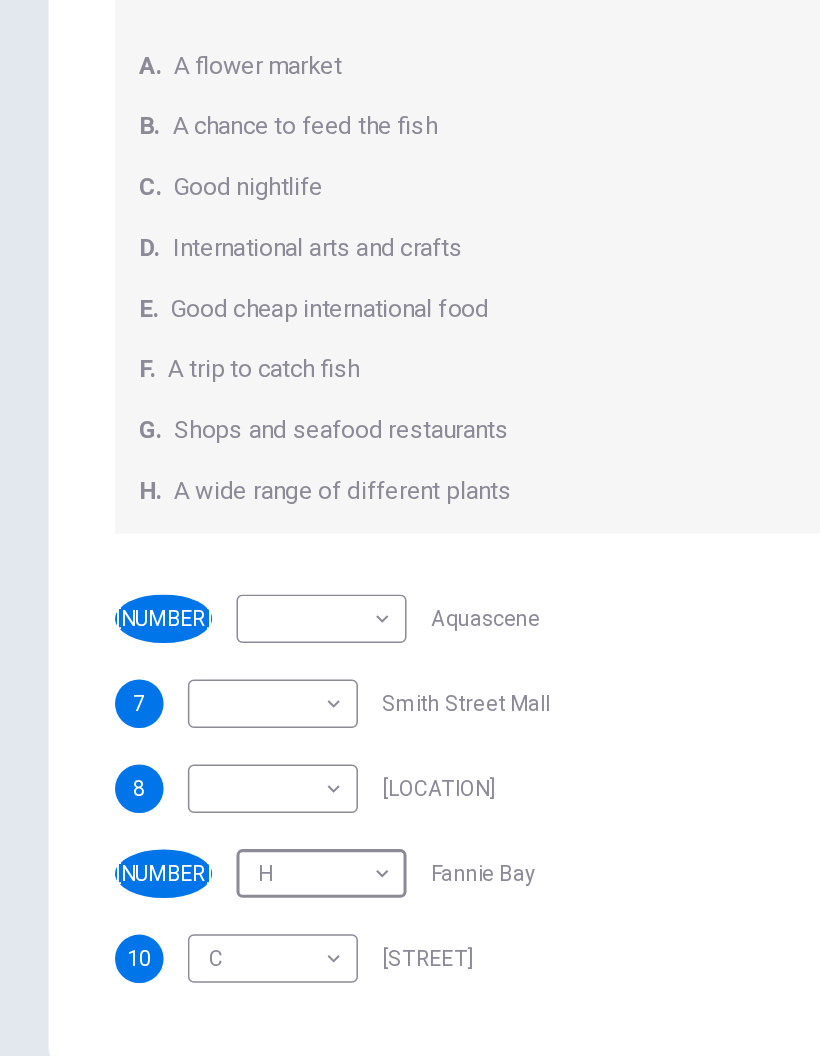 click on "Dashboard Practice Start a test Analysis English en ​ MAX ROY DYLON SANDY CEFR Listening Question Passage Questions 6 - 10 Choose your answers from the box and write the correct letter  A-H  next to the questions below.
What can you find at each of the places below? A. A flower market B. A chance to feed the fish C. Good nightlife D. International arts and crafts E. Good cheap international food F. A trip to catch fish G. Shops and seafood restaurants H. A wide range of different plants 6 ​ ​ Aquascene 7 ​ ​ Smith Street Mall 8 ​ ​ Cullen Bay Marina 9 H H ​ Fannie Bay 10 C C ​ Mitchell Street Darwin, [STATE] 05m 37s SKIP SUBMIT EduSynch - Online Language Proficiency Testing
Dashboard Practice Start a test Analysis Notifications © Copyright  [YEAR] Audio Timer 00:15:39 END SESSION" at bounding box center [410, 528] 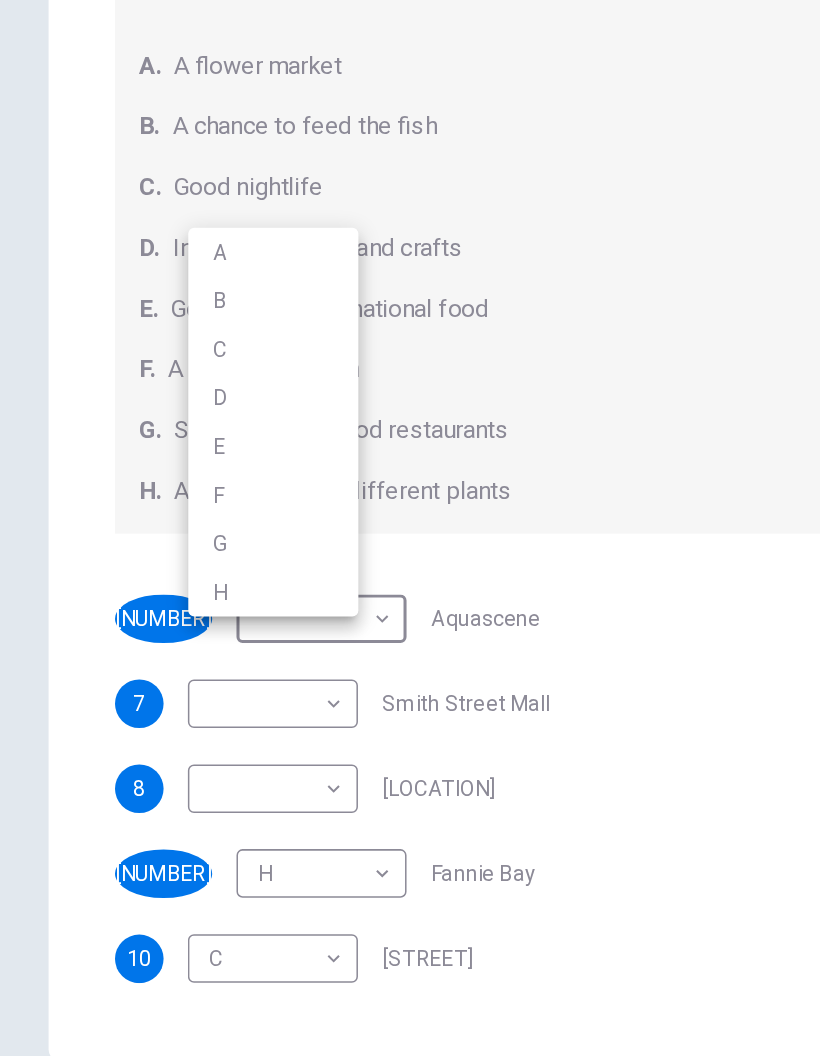 click on "B" at bounding box center (180, 471) 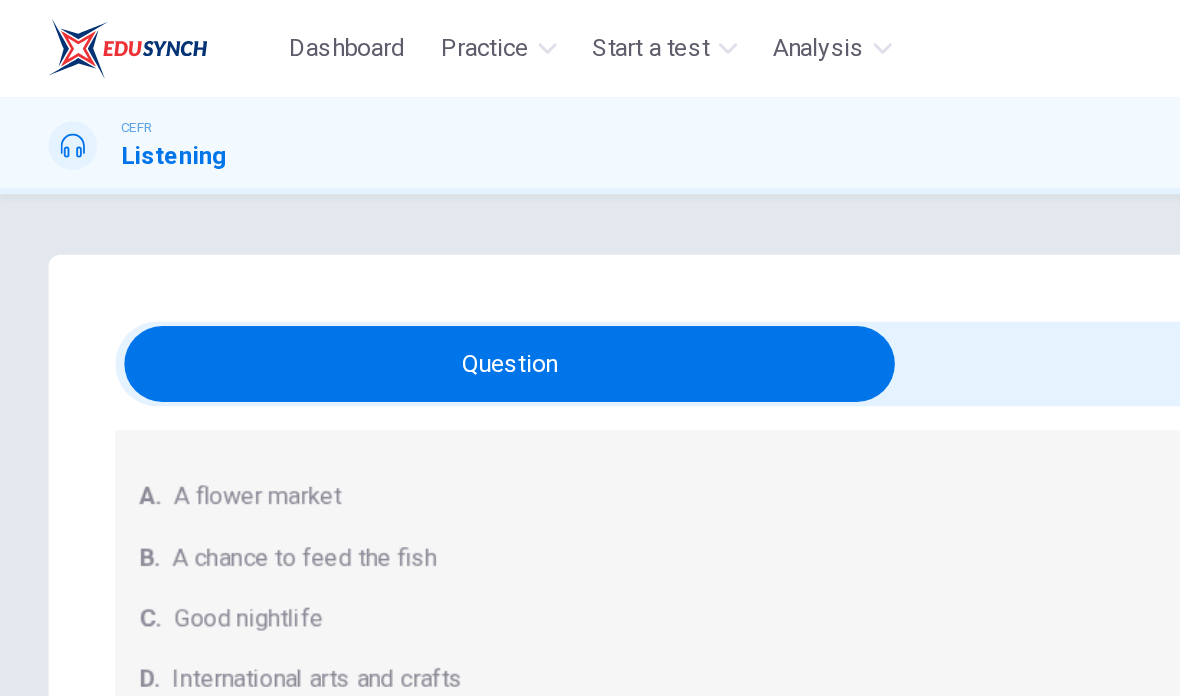 scroll, scrollTop: 194, scrollLeft: 0, axis: vertical 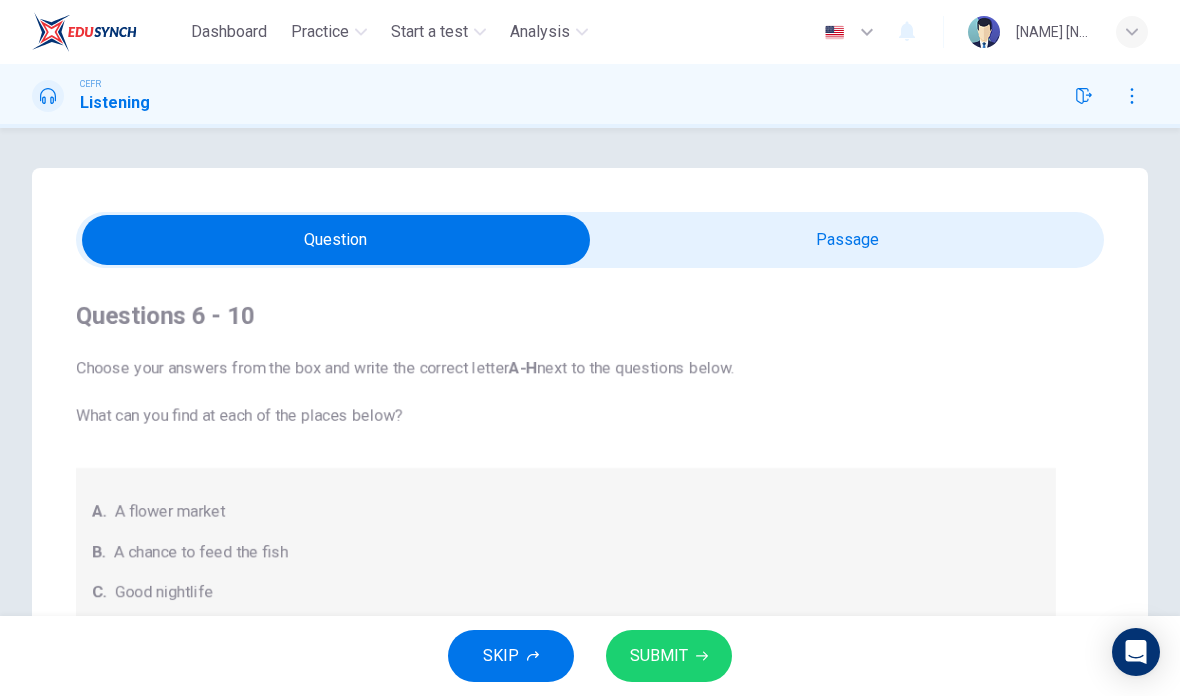 click at bounding box center (336, 240) 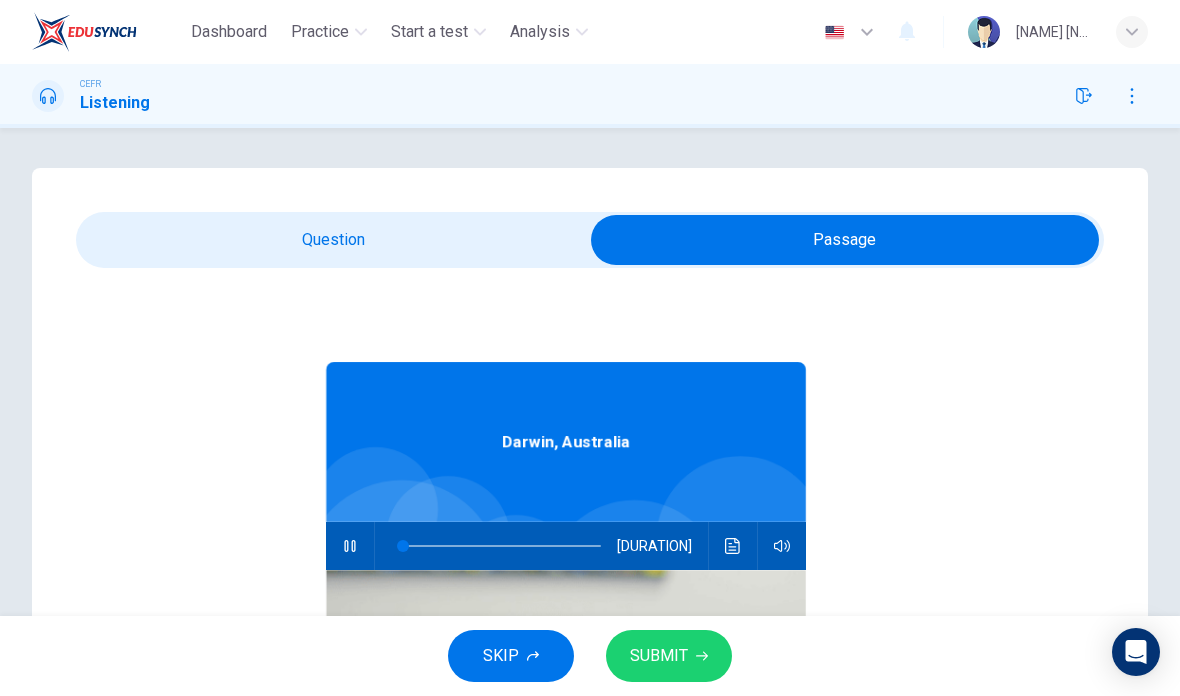 scroll, scrollTop: 0, scrollLeft: 0, axis: both 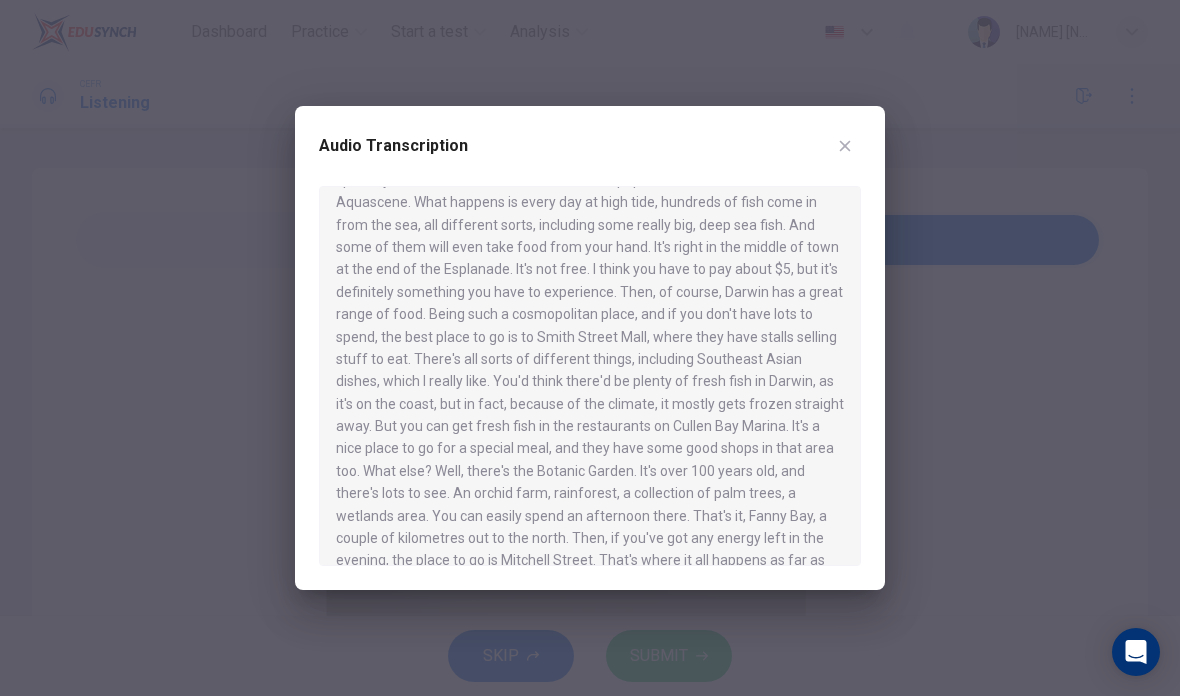 click at bounding box center [845, 146] 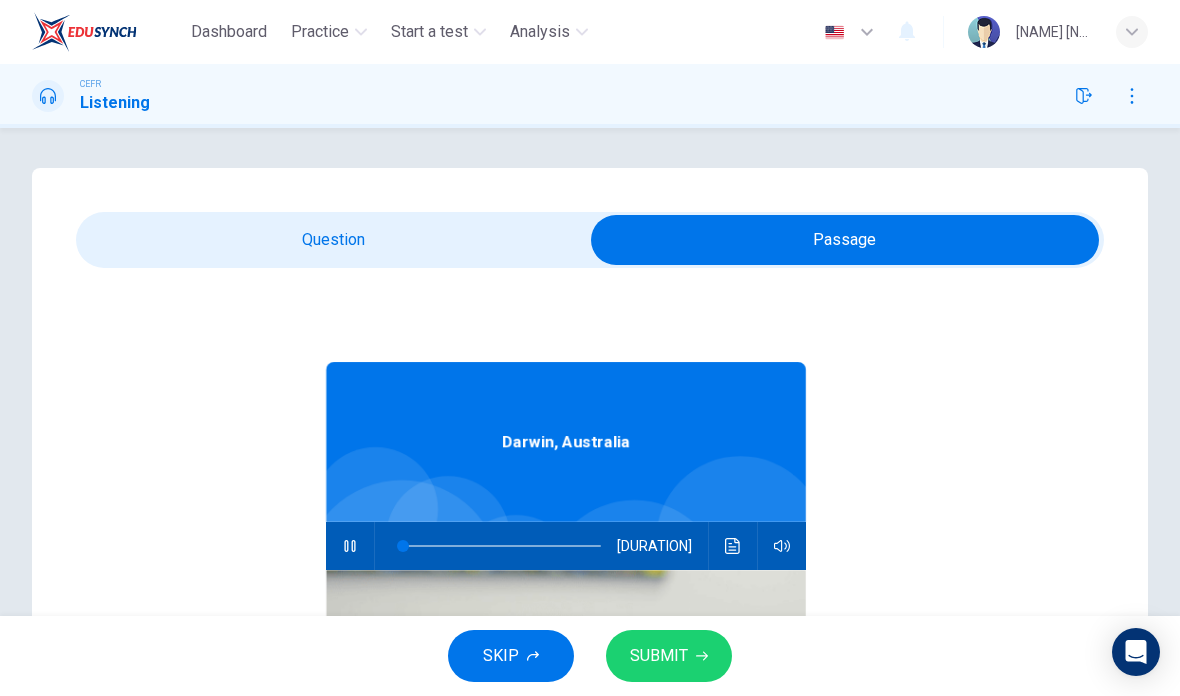 click at bounding box center [845, 240] 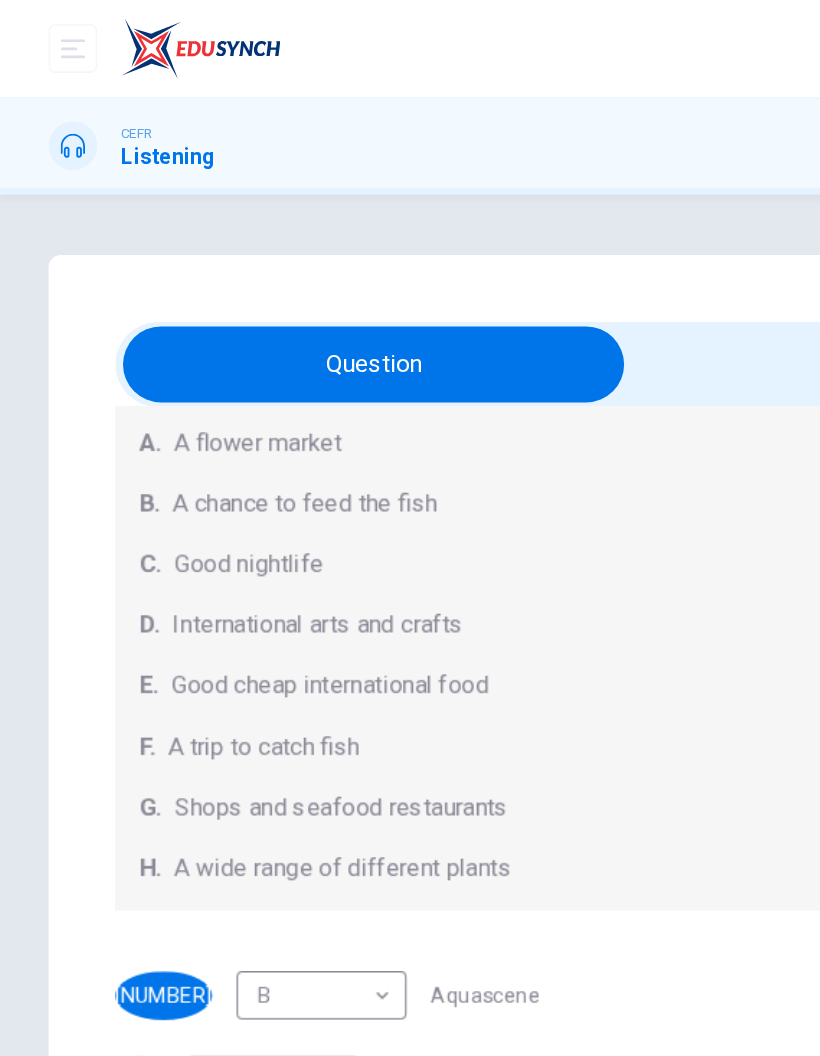 scroll, scrollTop: 244, scrollLeft: 0, axis: vertical 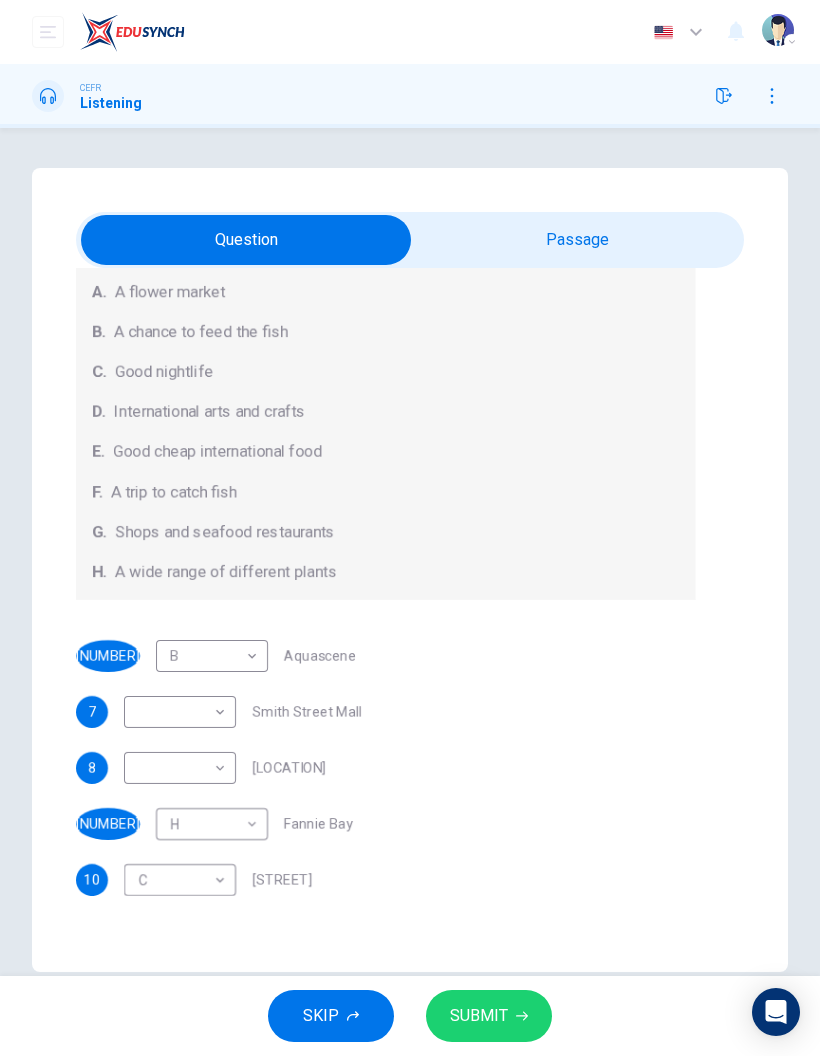 click on "Dashboard Practice Start a test Analysis English en ​ MAX ROY DYLON SANDY CEFR Listening Question Passage Questions 6 - 10 Choose your answers from the box and write the correct letter  A-H  next to the questions below.
What can you find at each of the places below? A. A flower market B. A chance to feed the fish C. Good nightlife D. International arts and crafts E. Good cheap international food F. A trip to catch fish G. Shops and seafood restaurants H. A wide range of different plants 6 B B ​ Aquascene 7 ​ ​ Smith Street Mall 8 ​ ​ Cullen Bay Marina 9 H H ​ Fannie Bay 10 C C ​ Mitchell Street Darwin, [STATE] 05m 37s SKIP SUBMIT EduSynch - Online Language Proficiency Testing
Dashboard Practice Start a test Analysis Notifications © Copyright  [YEAR] Audio Timer 00:16:37 END SESSION" at bounding box center (410, 528) 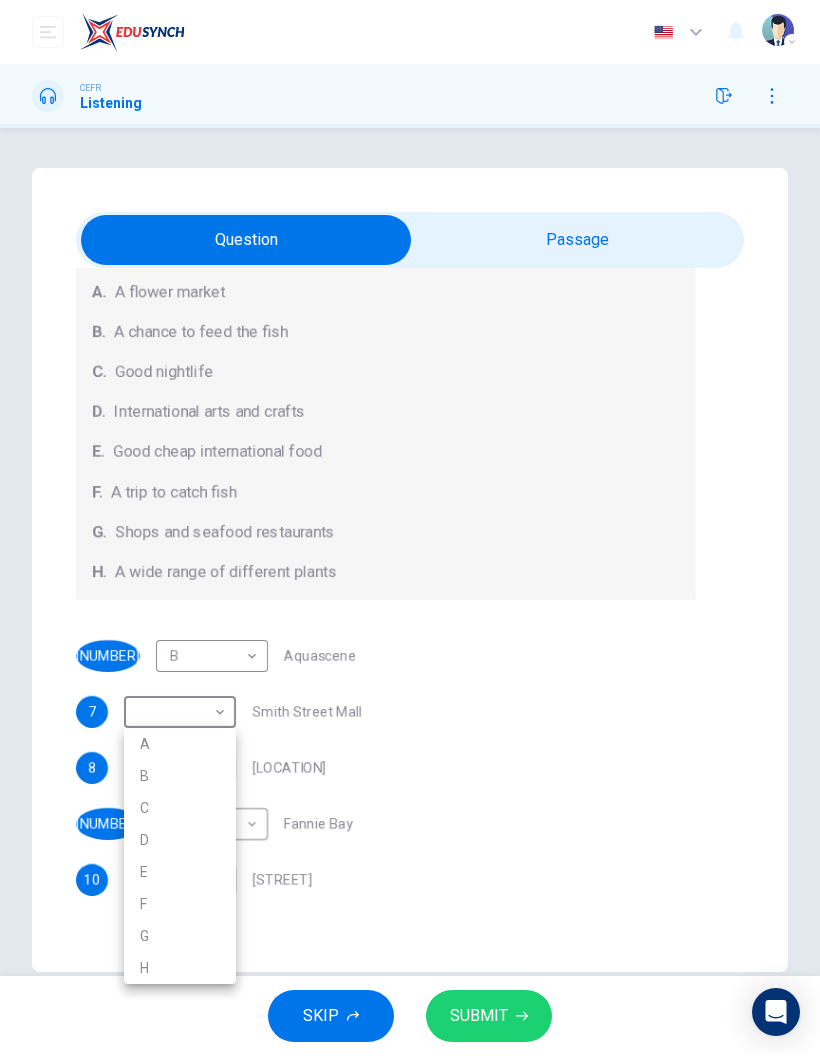 click on "G" at bounding box center [180, 936] 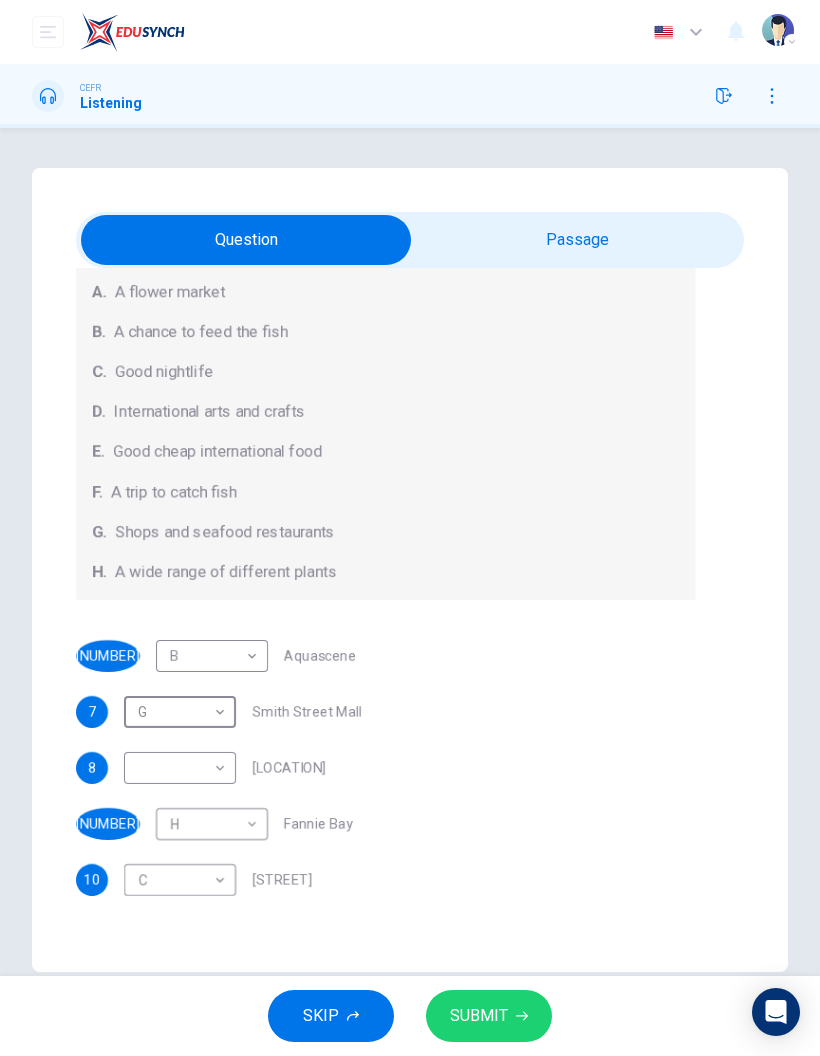 click at bounding box center [246, 240] 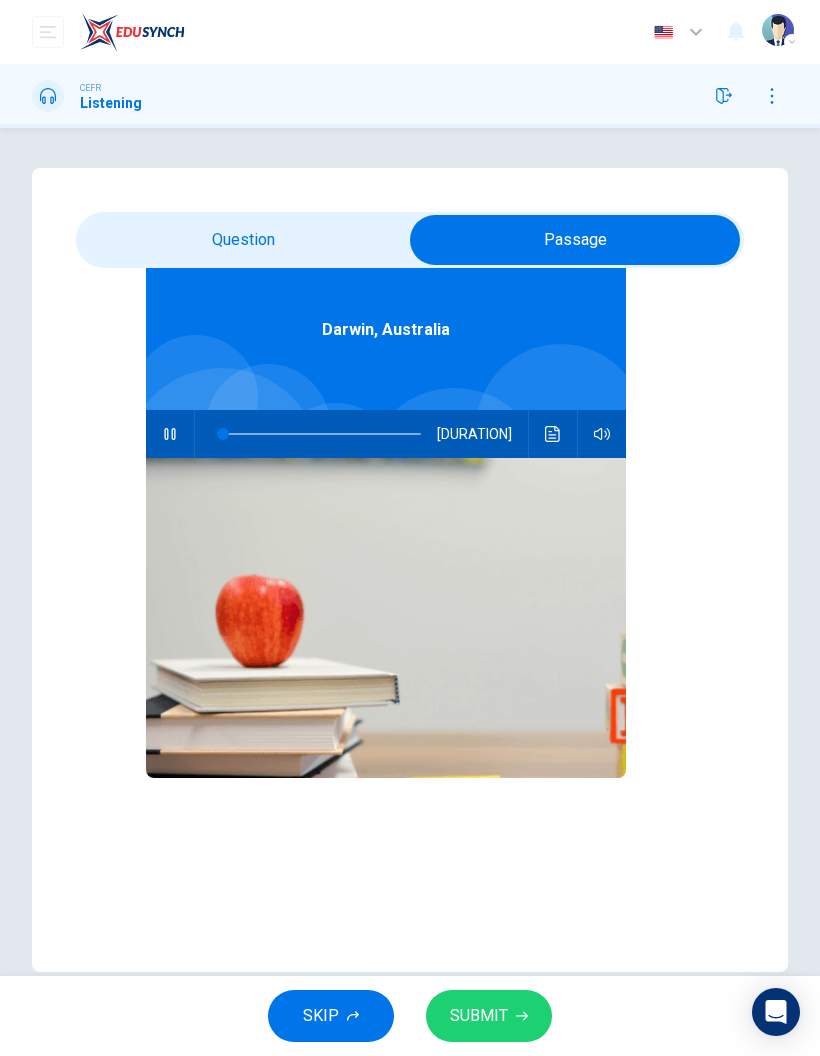 scroll, scrollTop: 112, scrollLeft: 0, axis: vertical 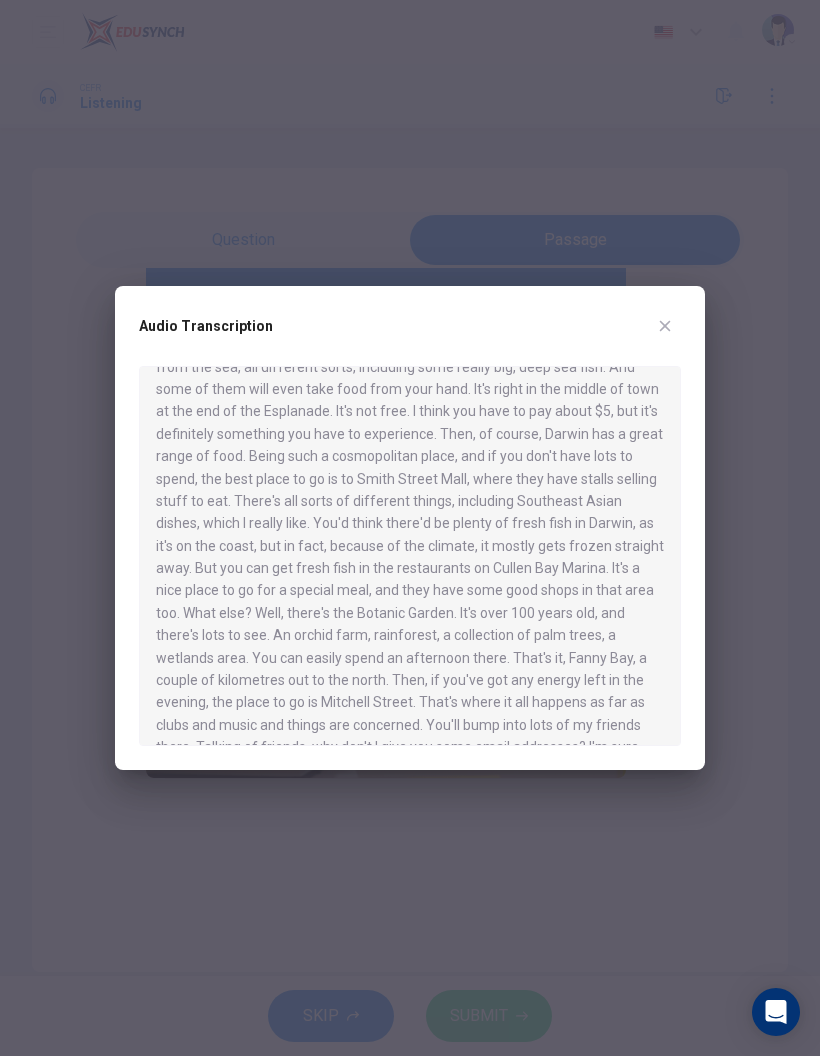 click at bounding box center (665, 326) 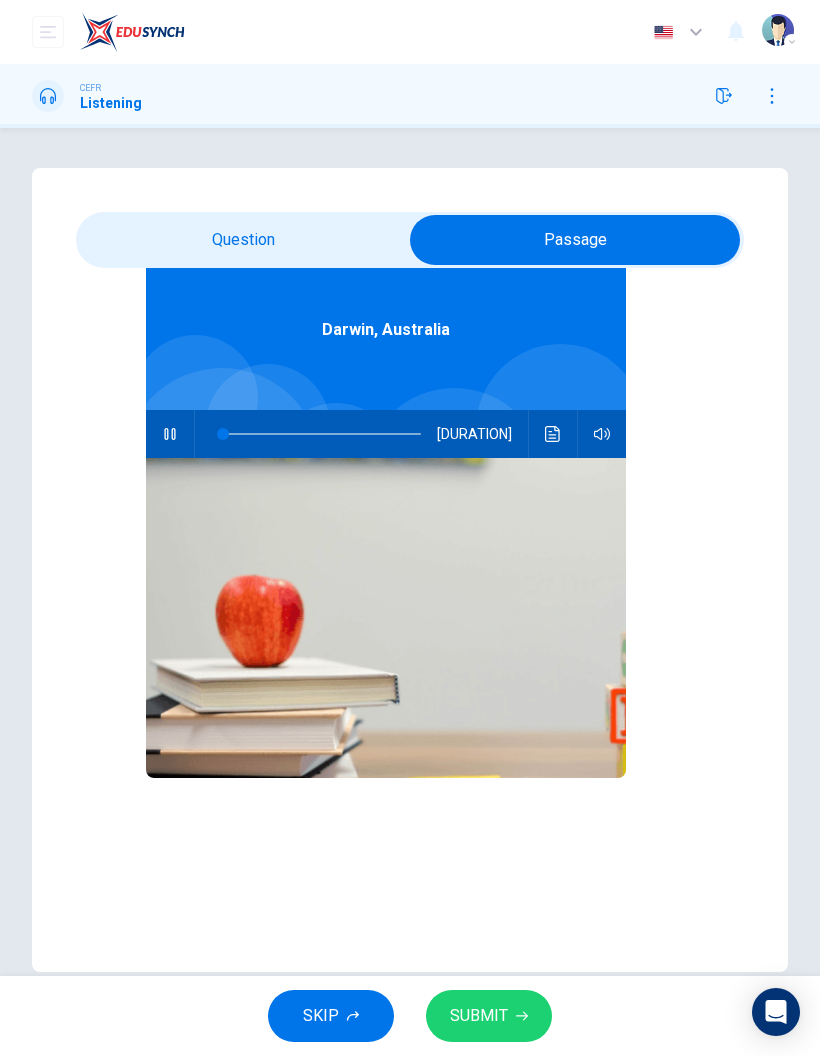 click at bounding box center (575, 240) 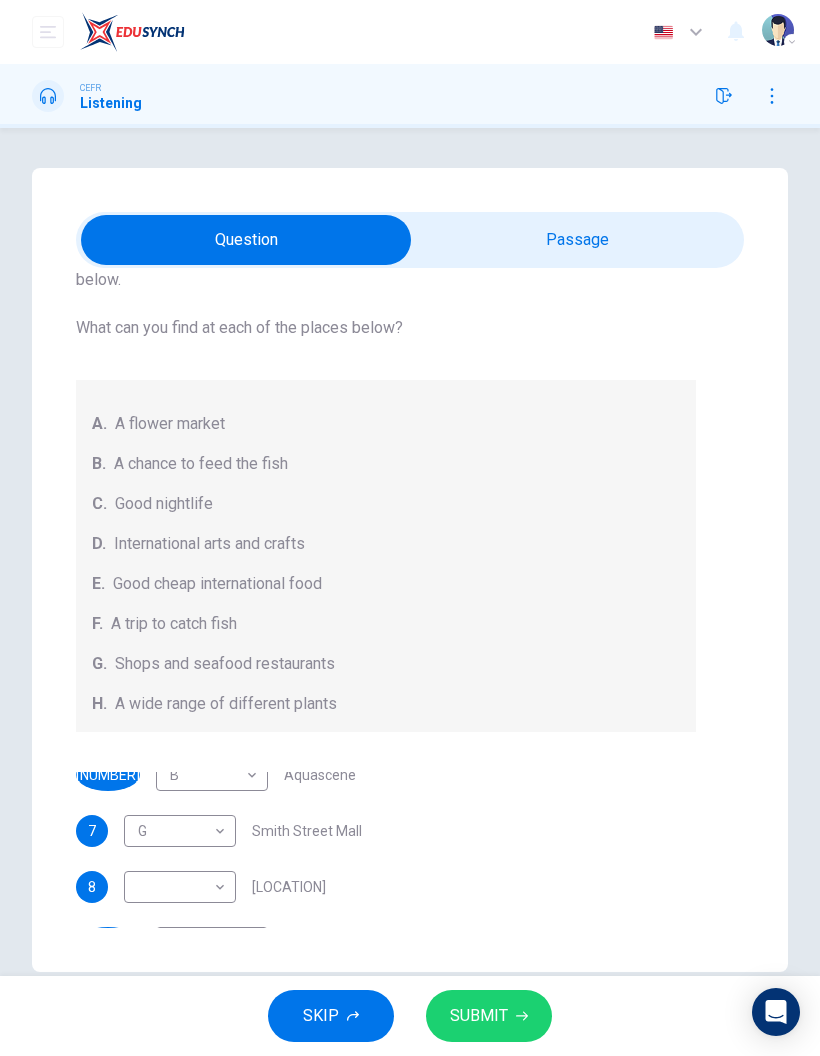 scroll, scrollTop: 13, scrollLeft: 0, axis: vertical 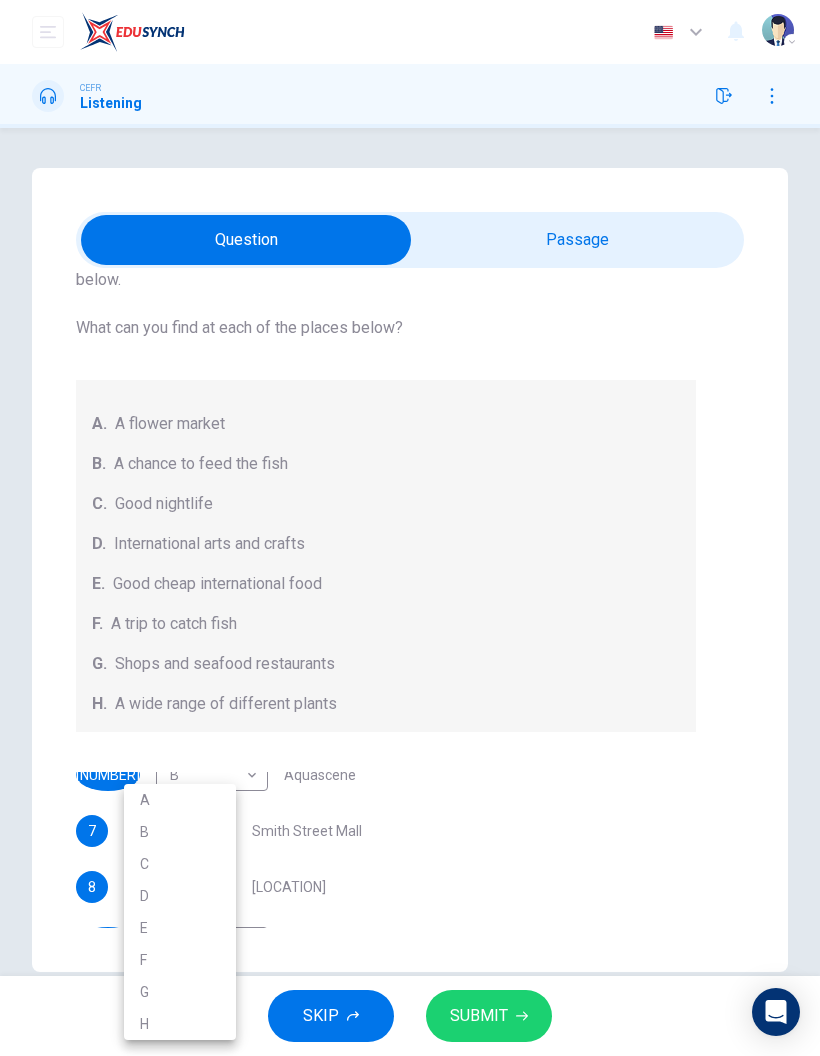click on "G" at bounding box center (180, 992) 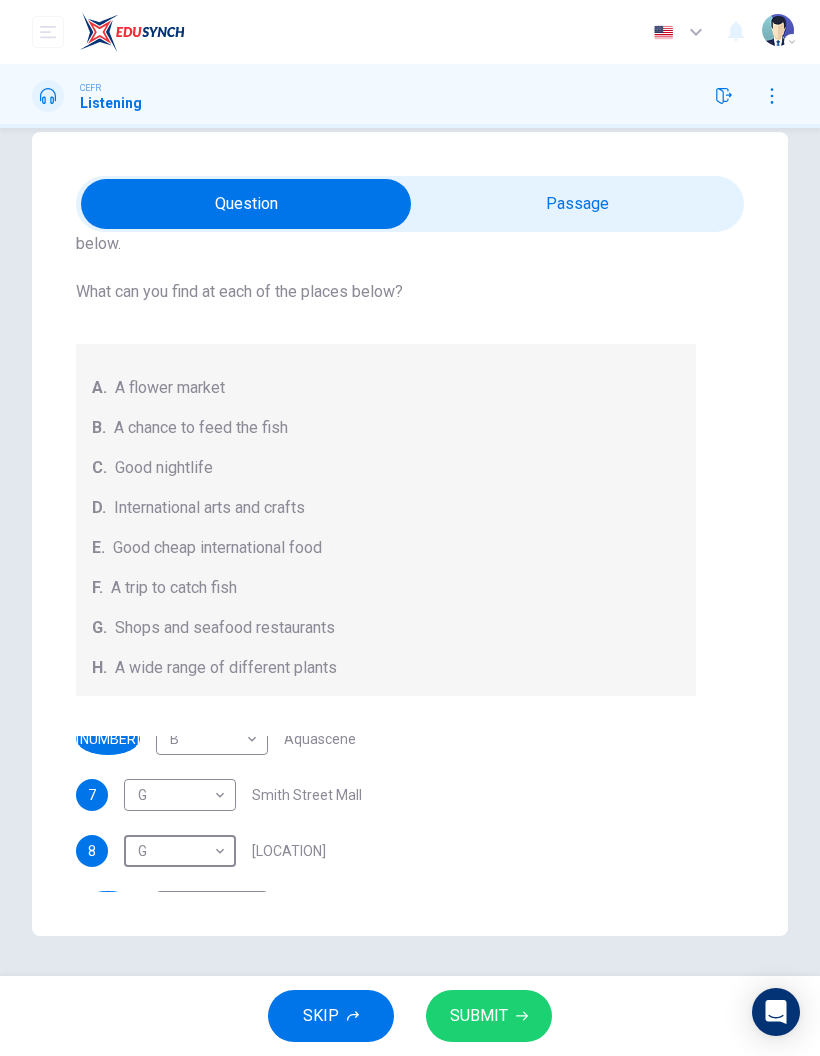 scroll, scrollTop: 36, scrollLeft: 0, axis: vertical 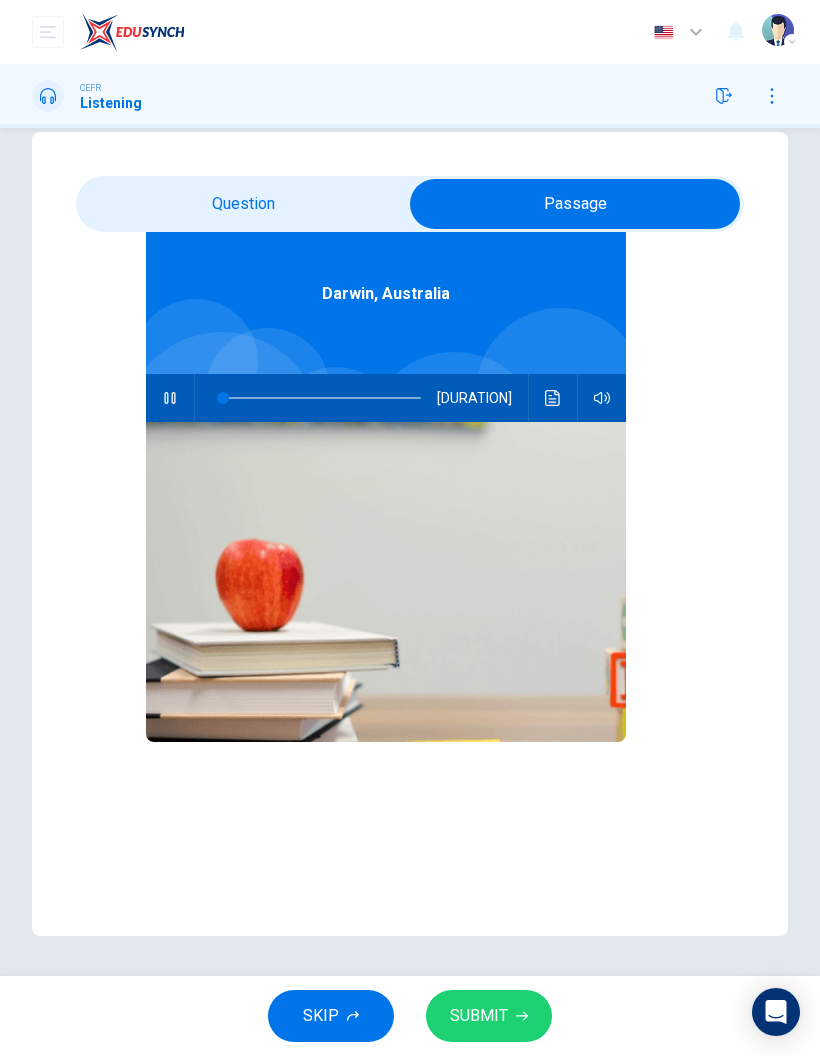 click at bounding box center (552, 398) 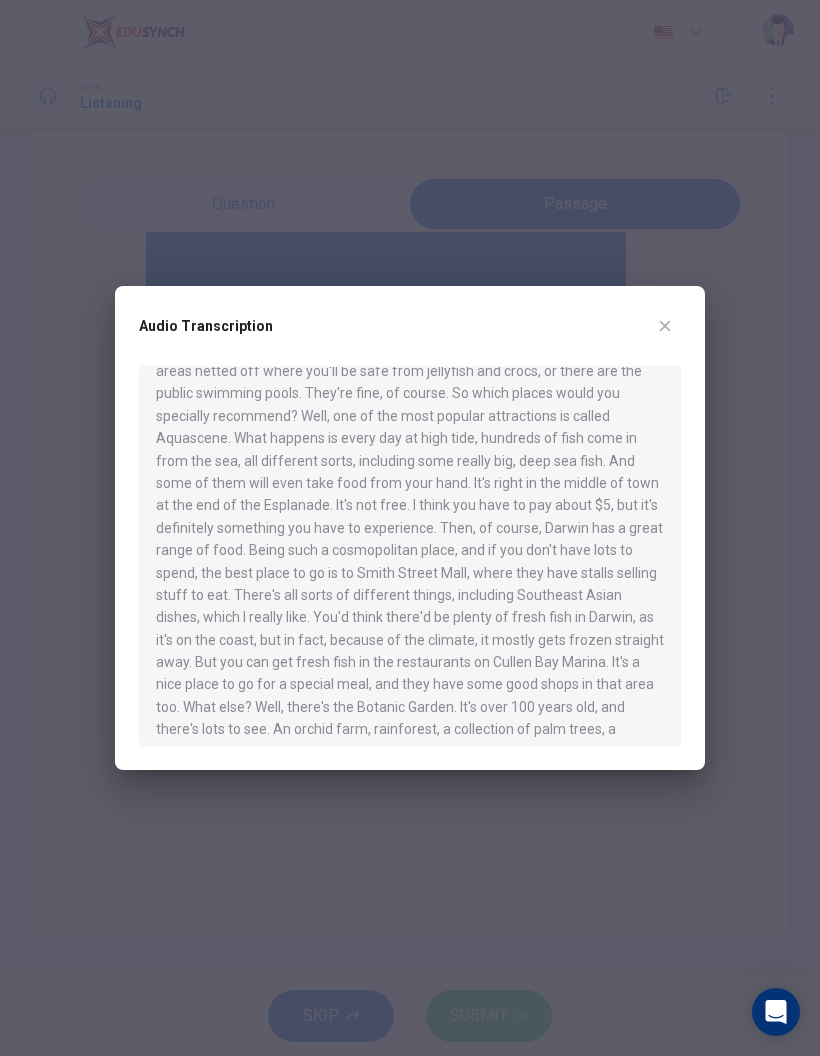 scroll, scrollTop: 942, scrollLeft: 0, axis: vertical 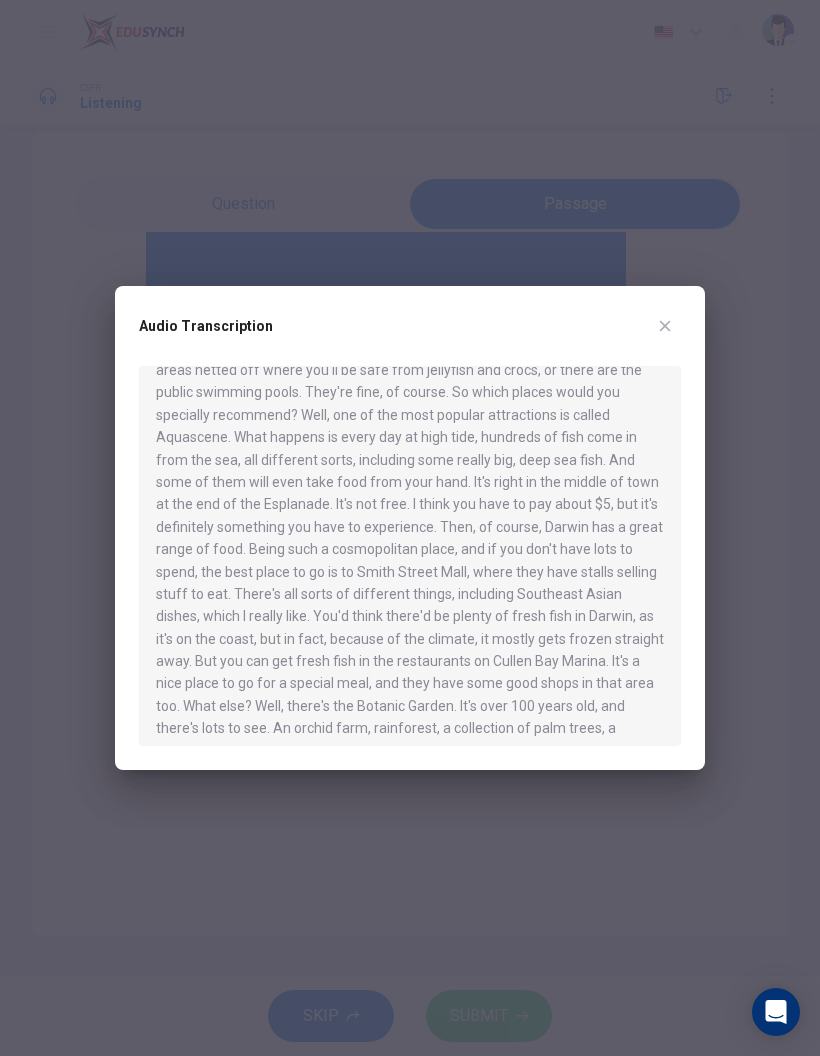 click at bounding box center [665, 326] 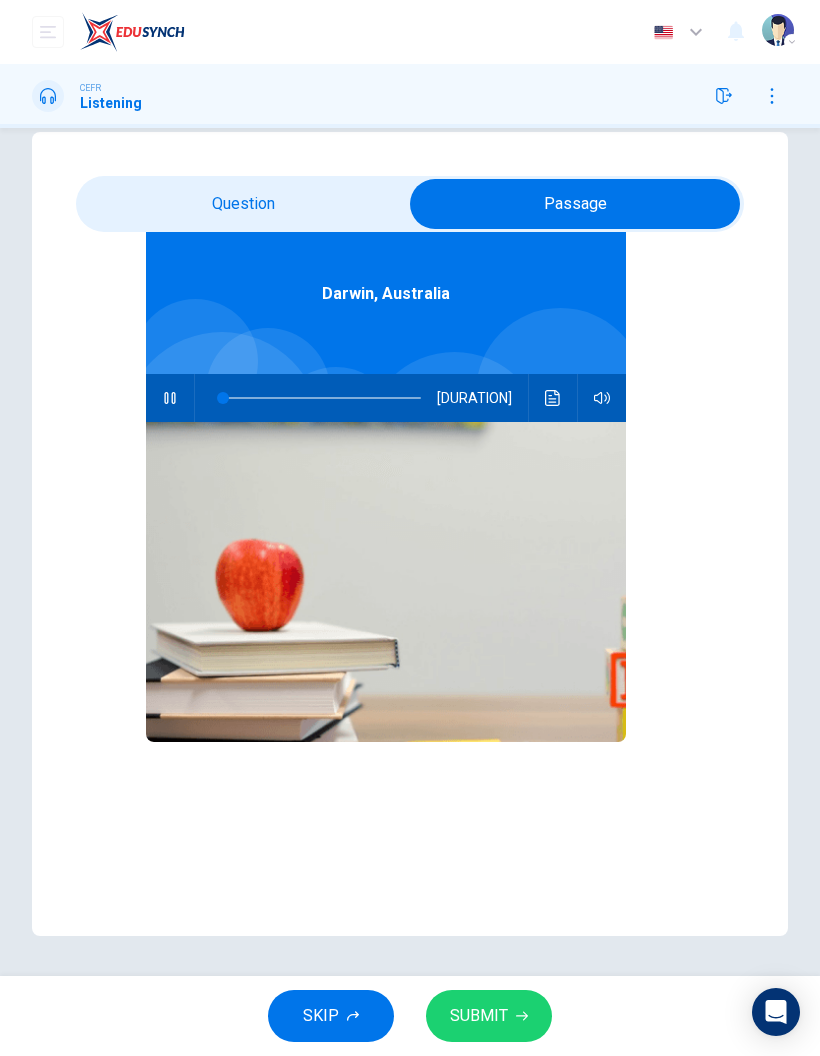 click at bounding box center (575, 204) 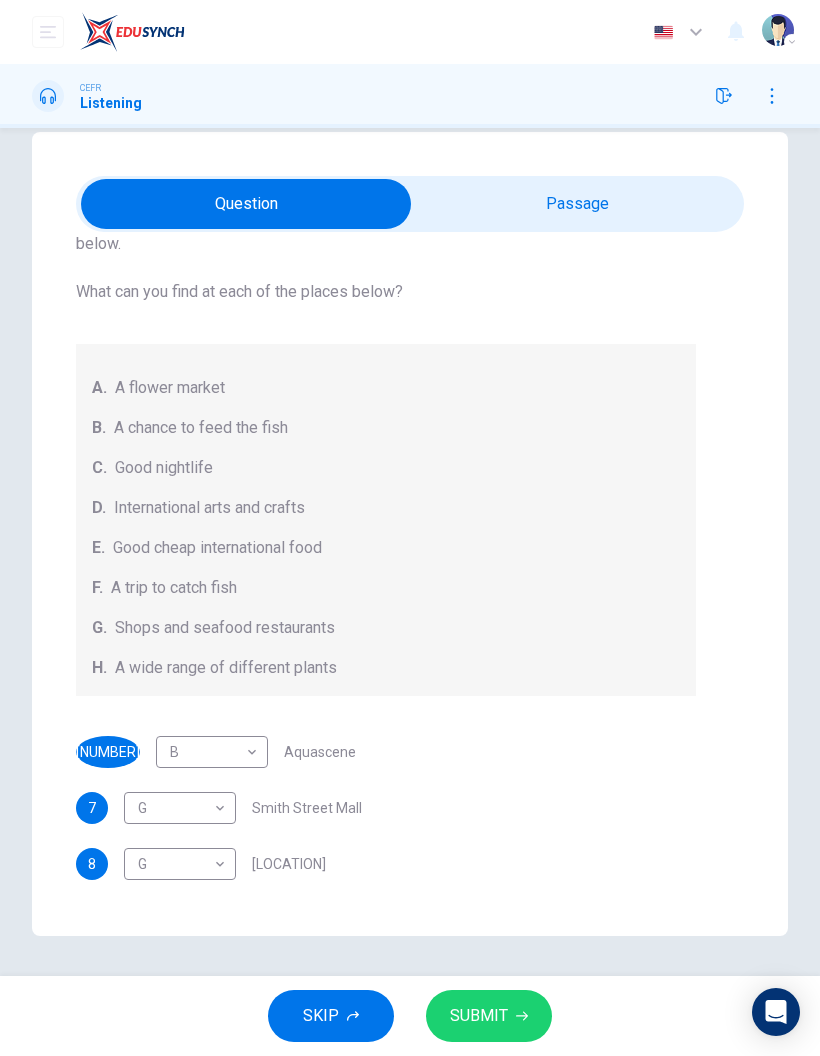 scroll, scrollTop: 0, scrollLeft: 0, axis: both 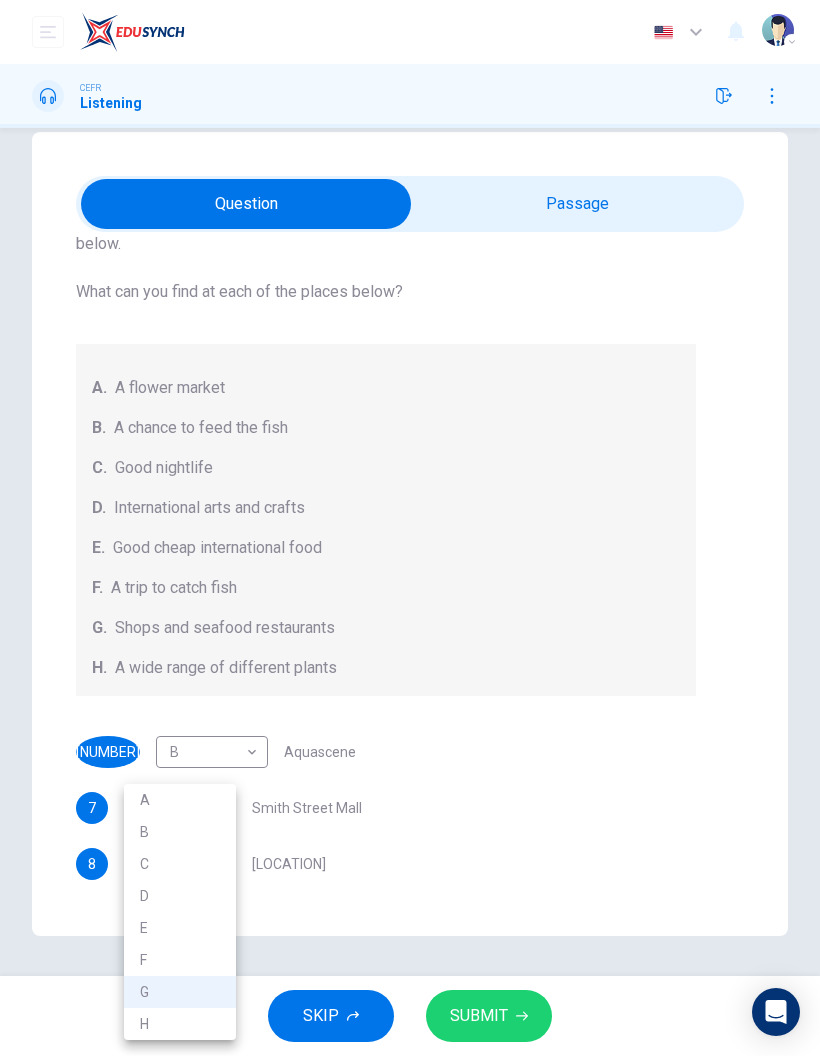 click on "E" at bounding box center [180, 928] 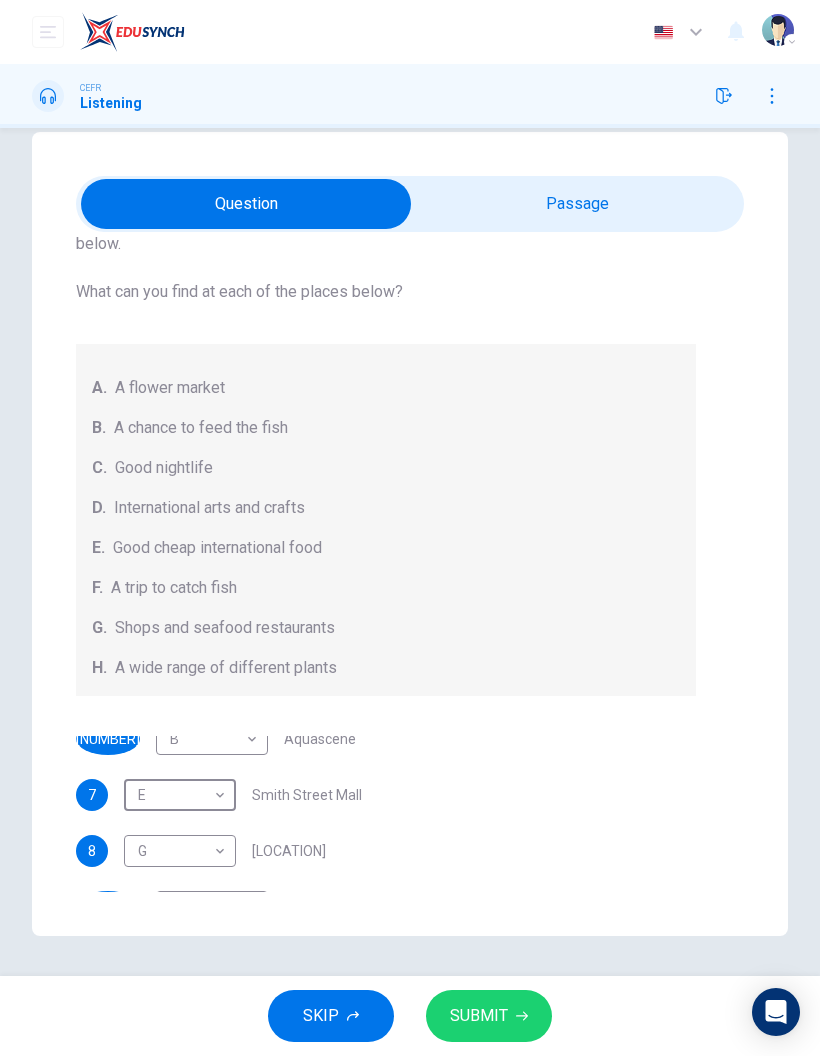 scroll, scrollTop: 13, scrollLeft: 0, axis: vertical 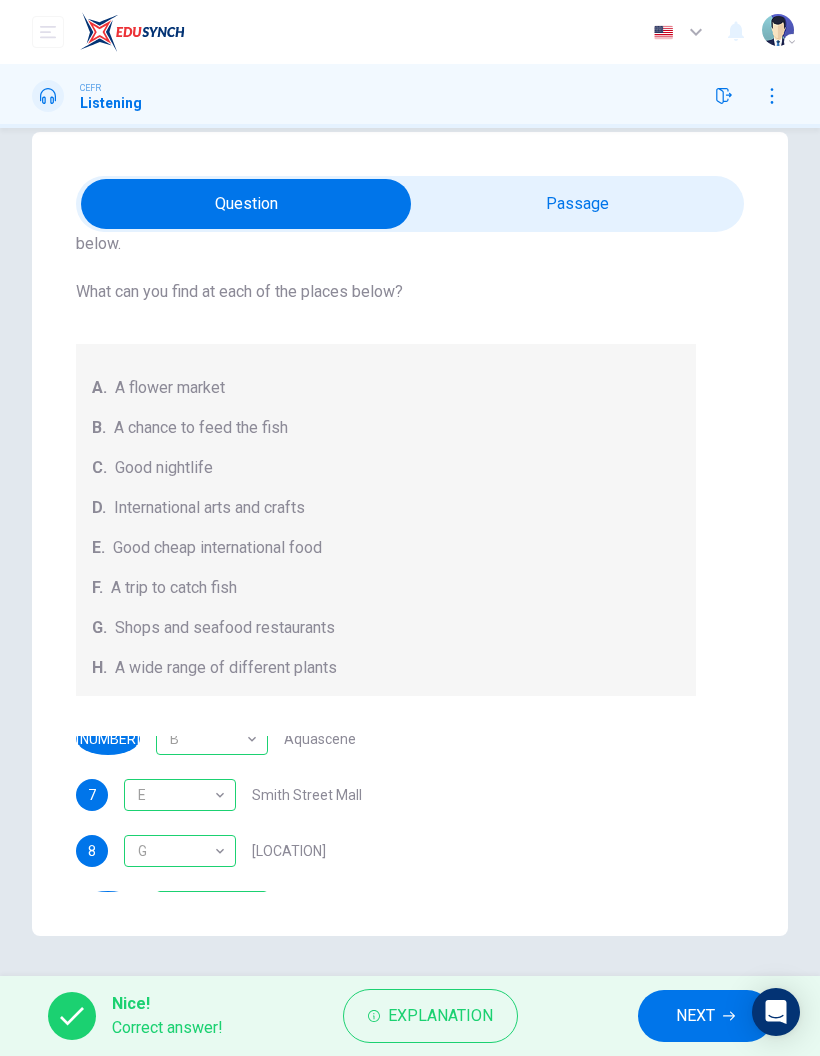 click on "NEXT" at bounding box center (705, 1016) 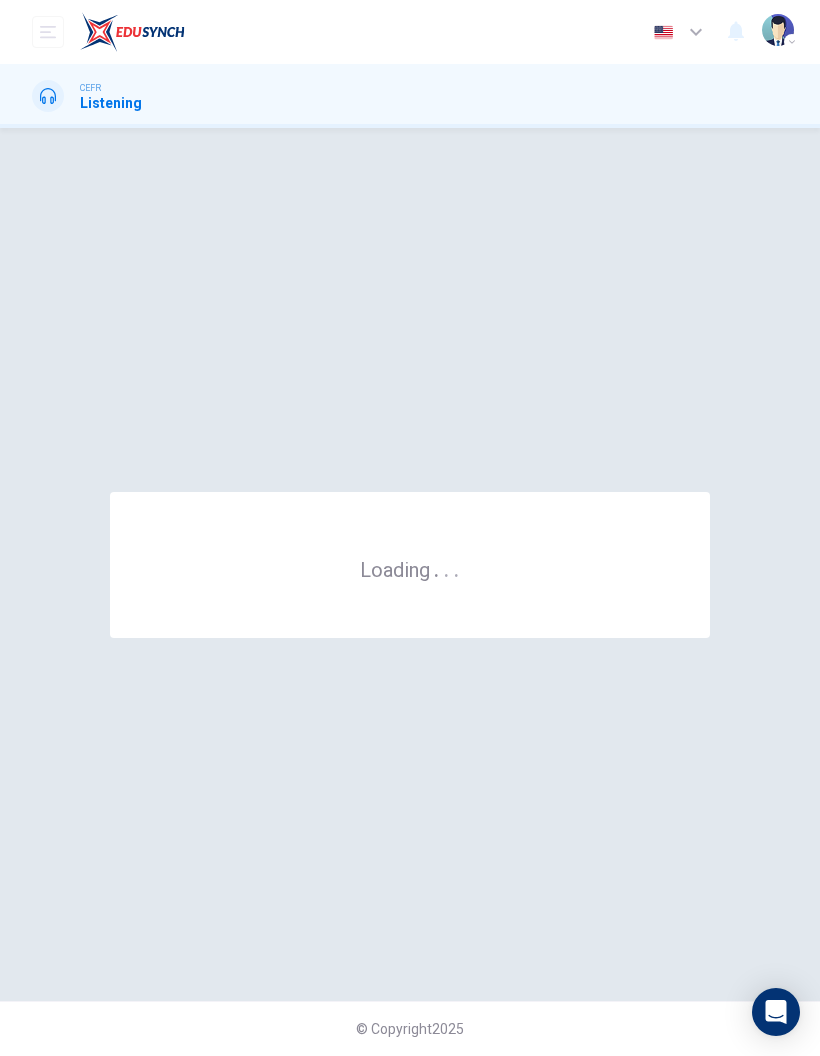 scroll, scrollTop: 0, scrollLeft: 0, axis: both 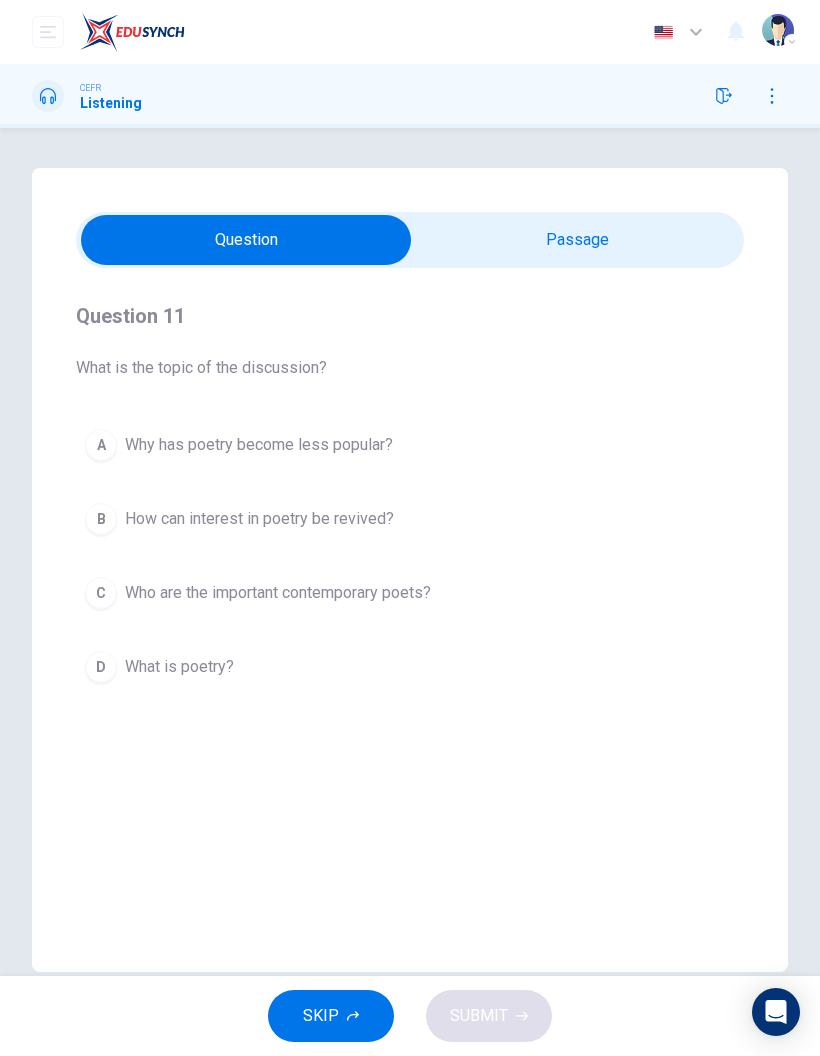 click at bounding box center (246, 240) 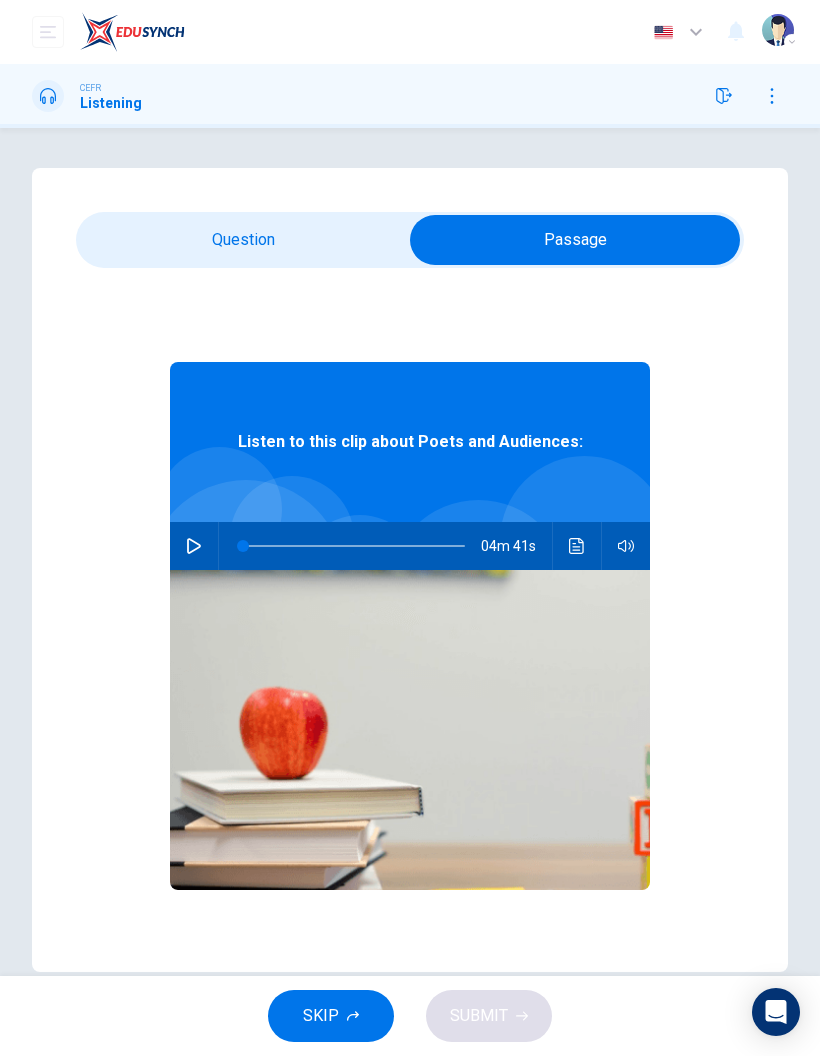 click at bounding box center [575, 240] 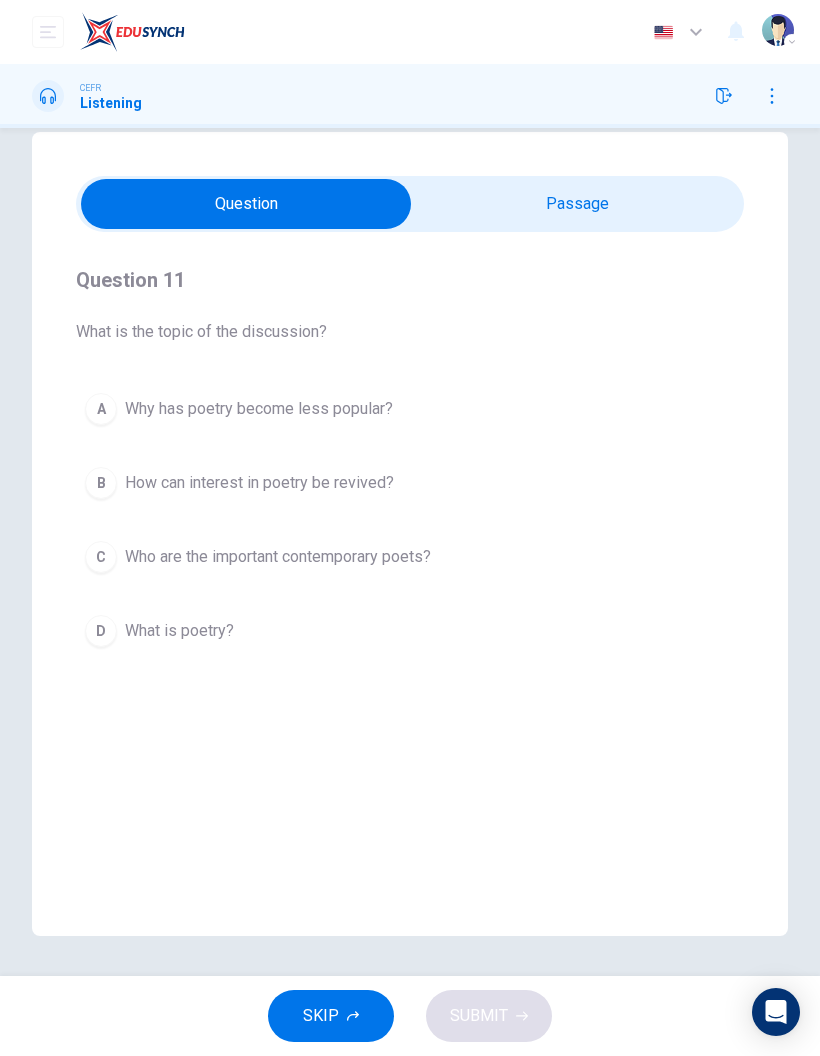 scroll, scrollTop: 36, scrollLeft: 0, axis: vertical 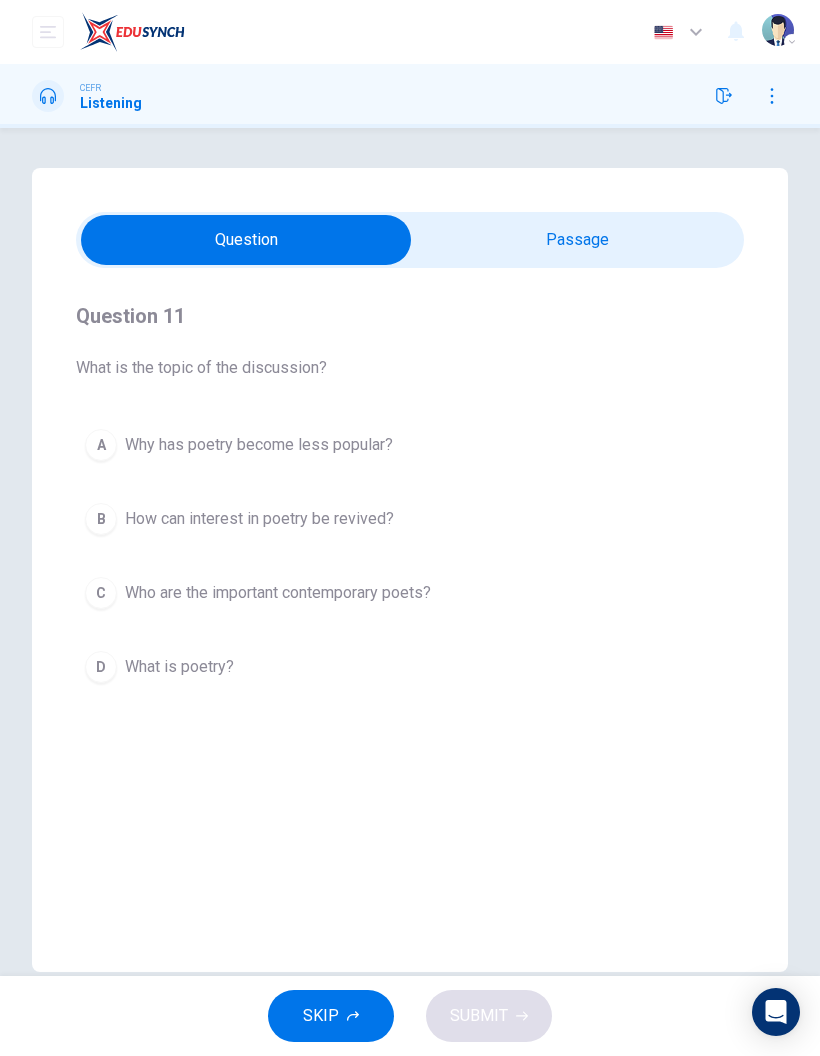 click at bounding box center [724, 96] 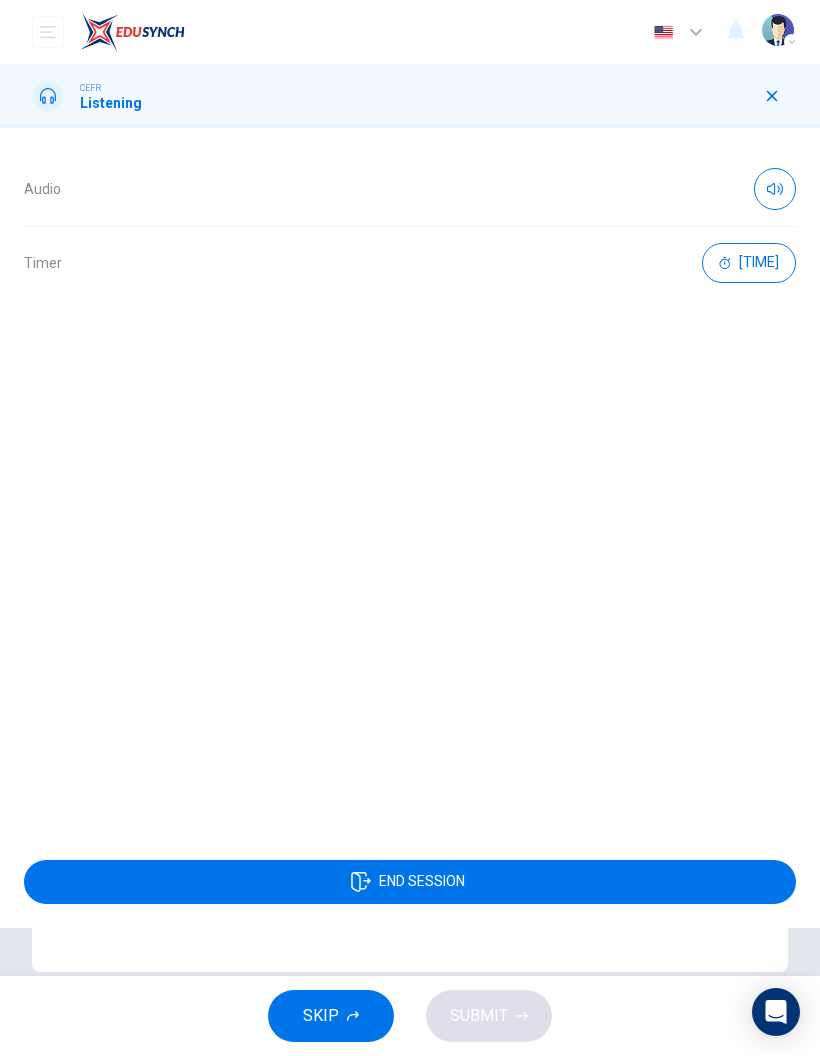 click on "END SESSION" at bounding box center (410, 882) 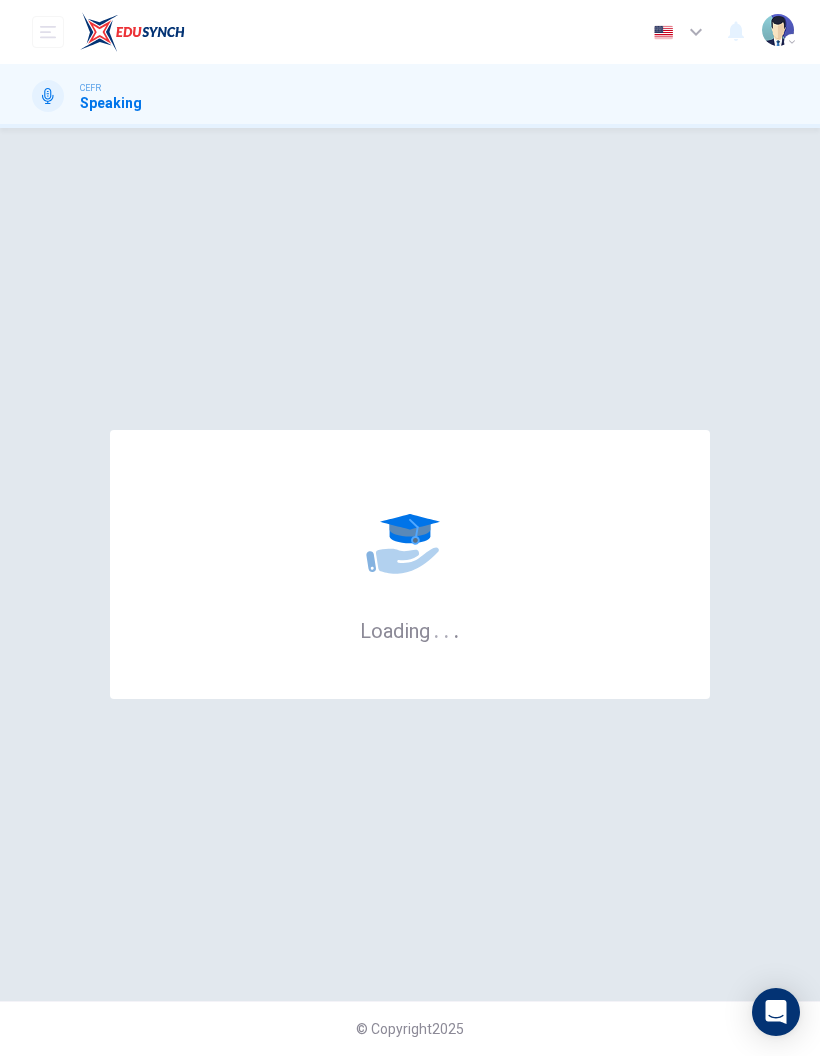scroll, scrollTop: 0, scrollLeft: 0, axis: both 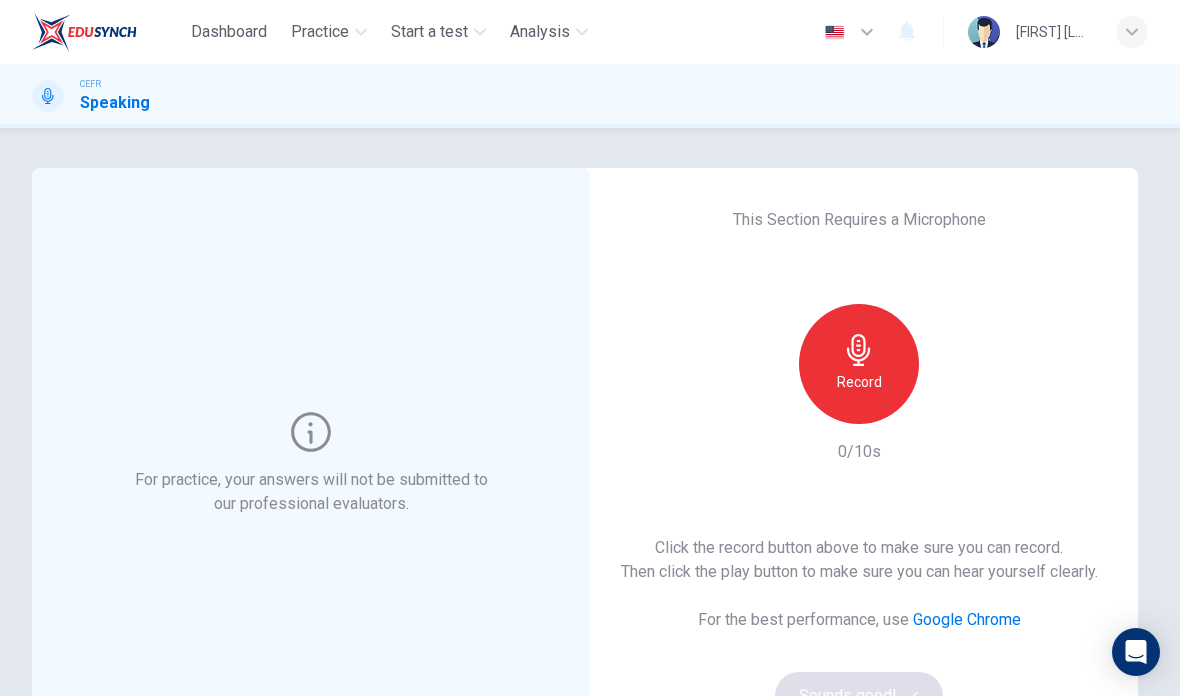 click at bounding box center (859, 350) 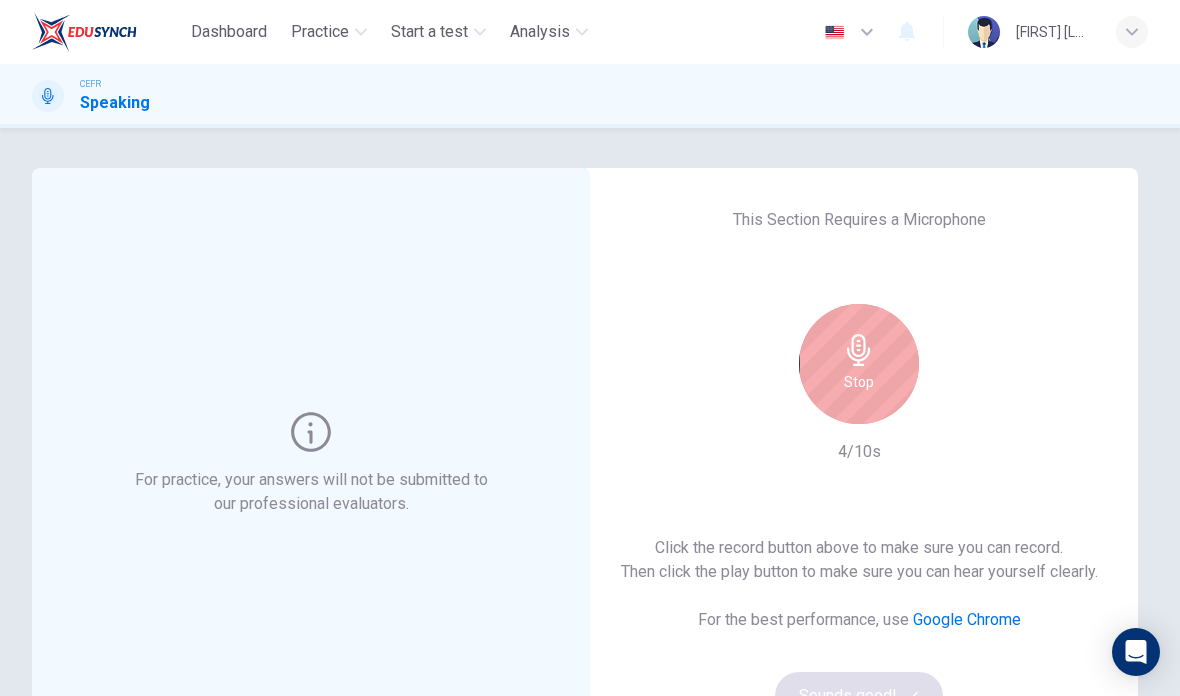 click at bounding box center (859, 350) 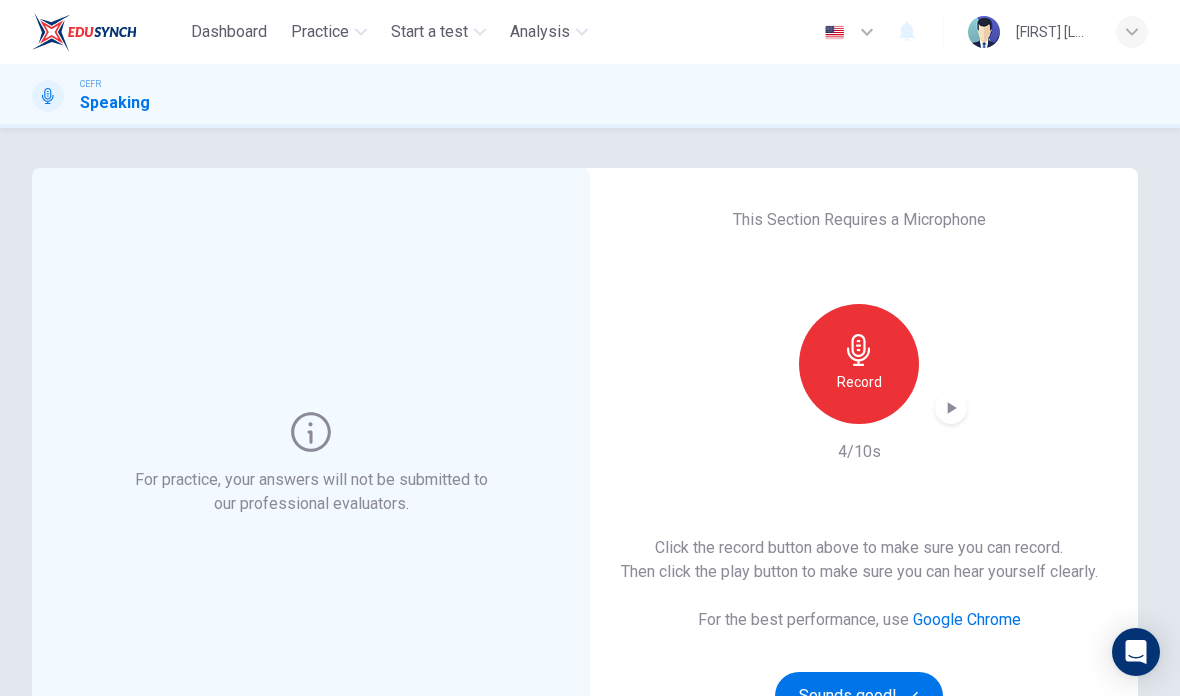 click at bounding box center (951, 408) 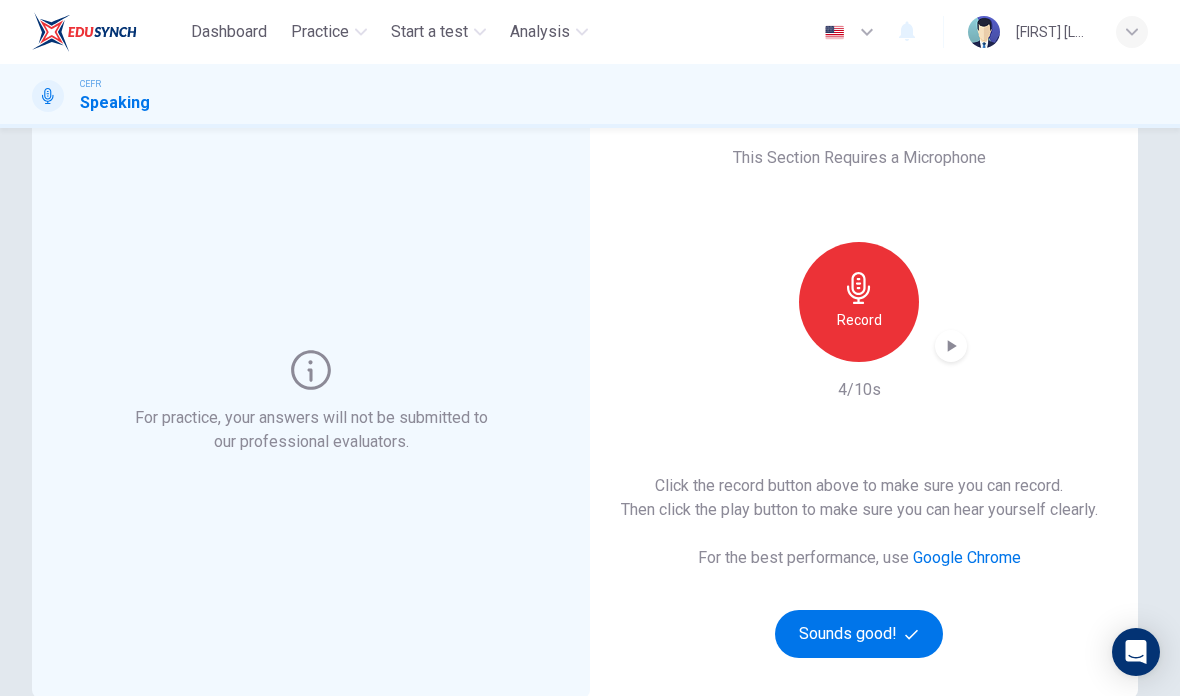 scroll, scrollTop: 63, scrollLeft: 0, axis: vertical 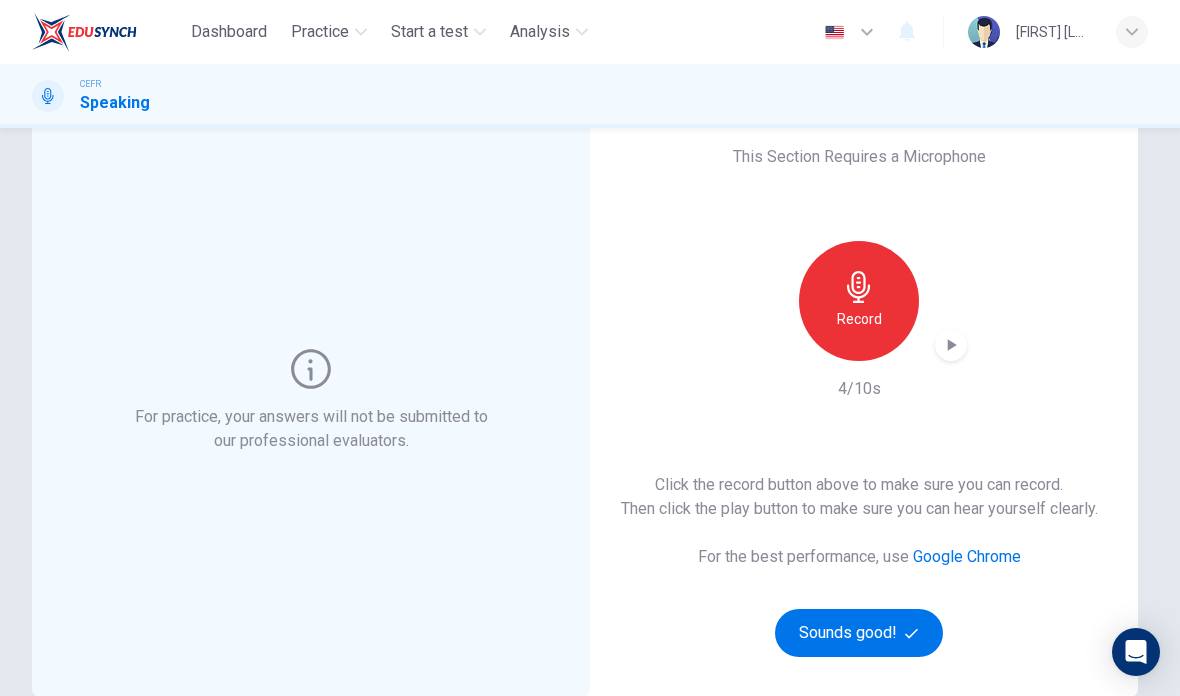 click at bounding box center [859, 287] 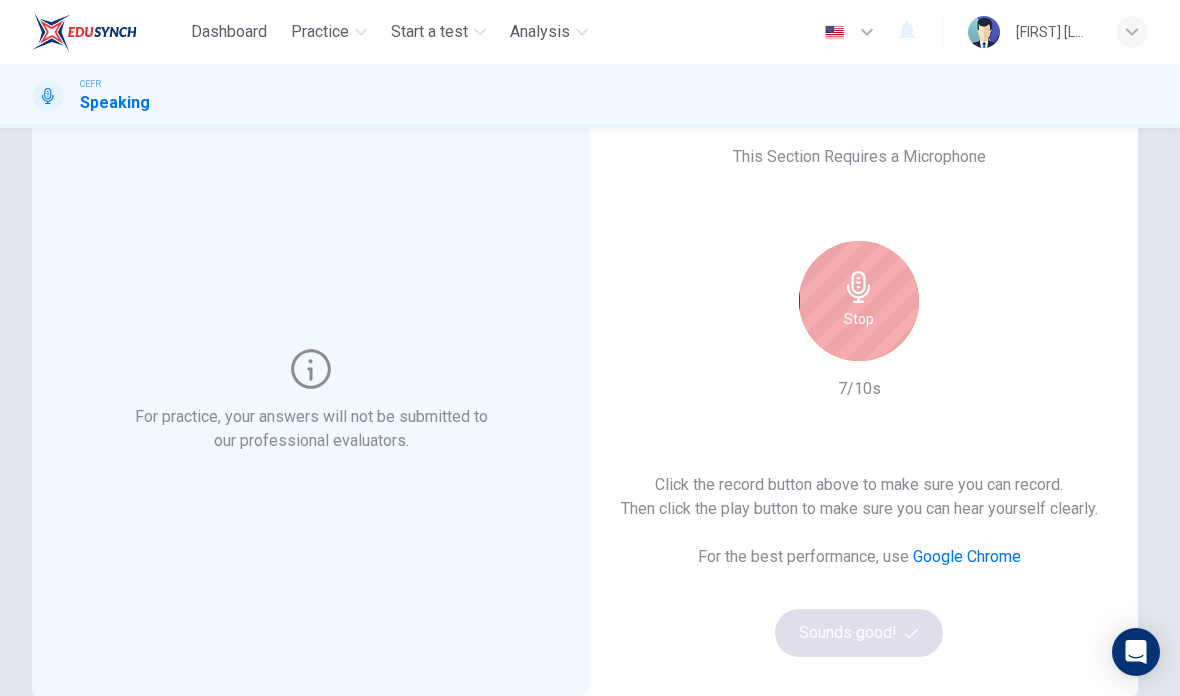 click at bounding box center [858, 287] 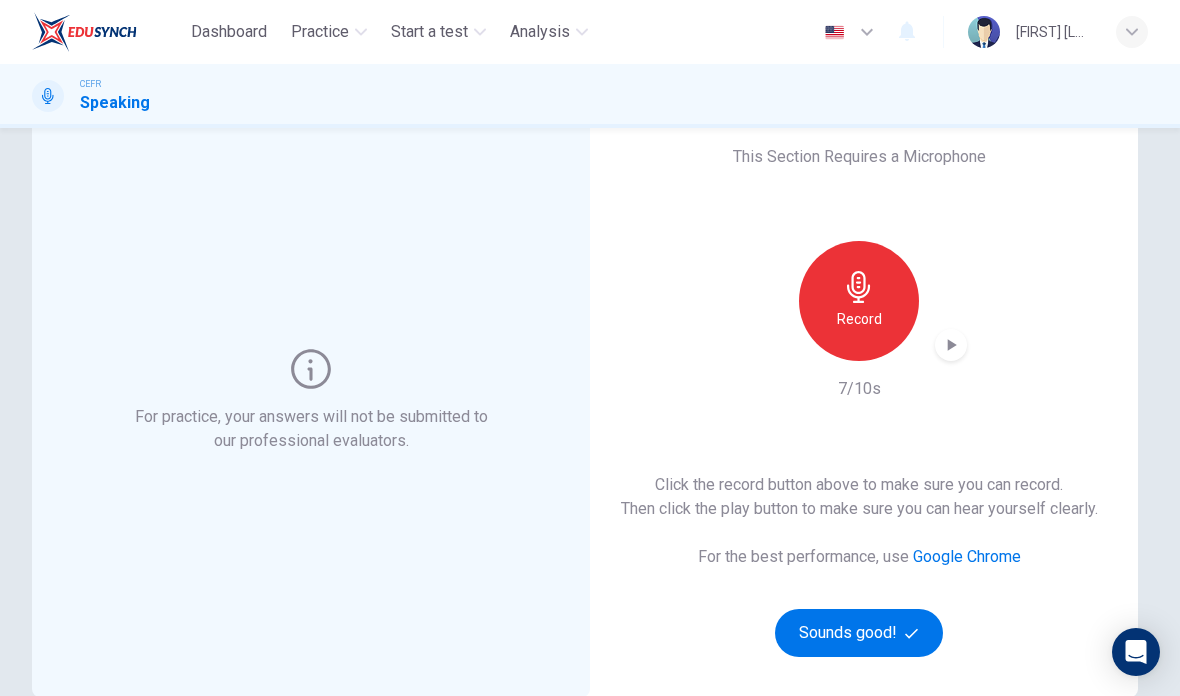 click at bounding box center (952, 345) 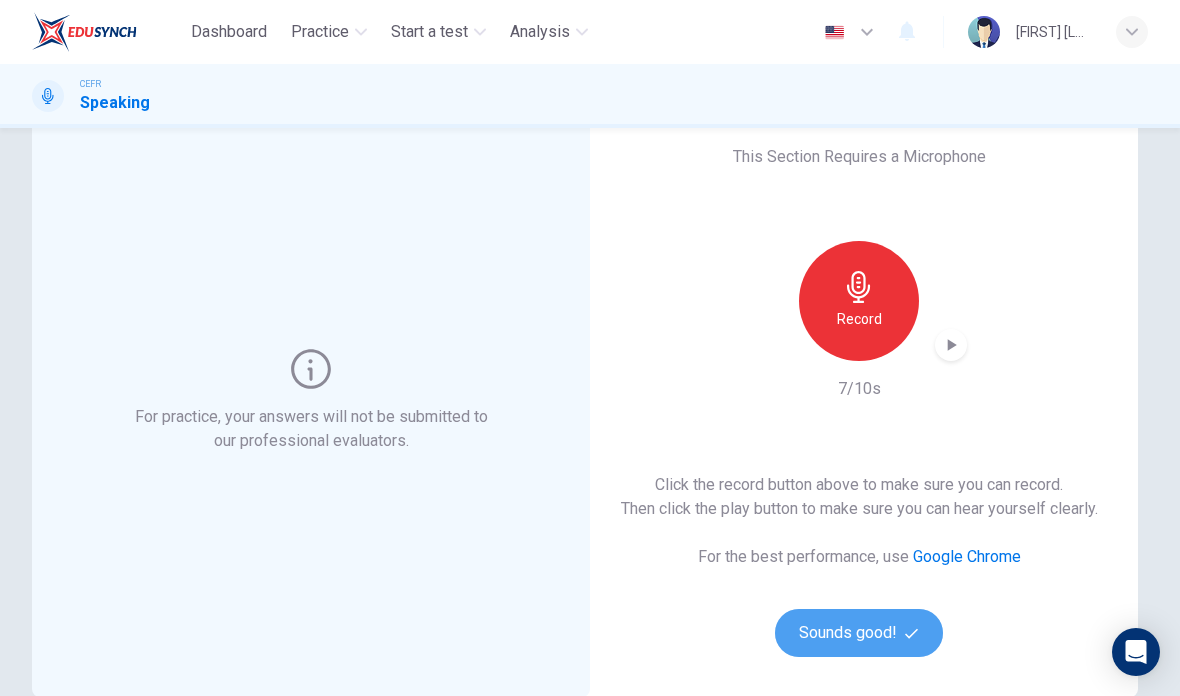 click on "Sounds good!" at bounding box center [859, 633] 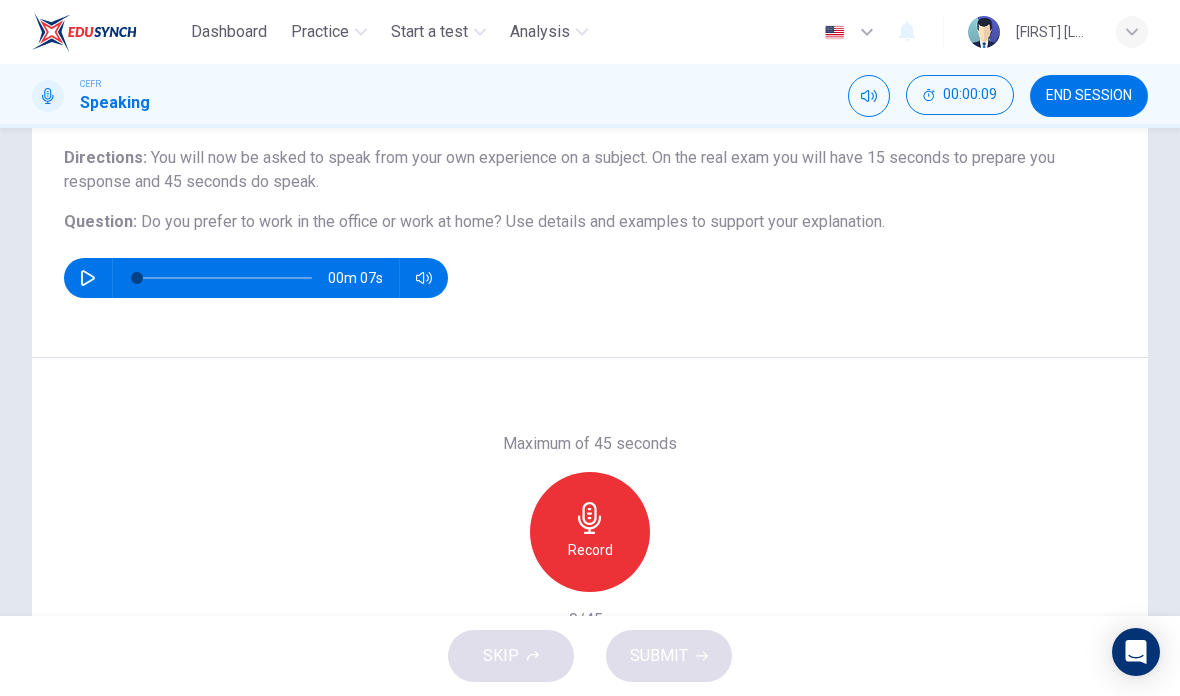 scroll, scrollTop: 163, scrollLeft: 0, axis: vertical 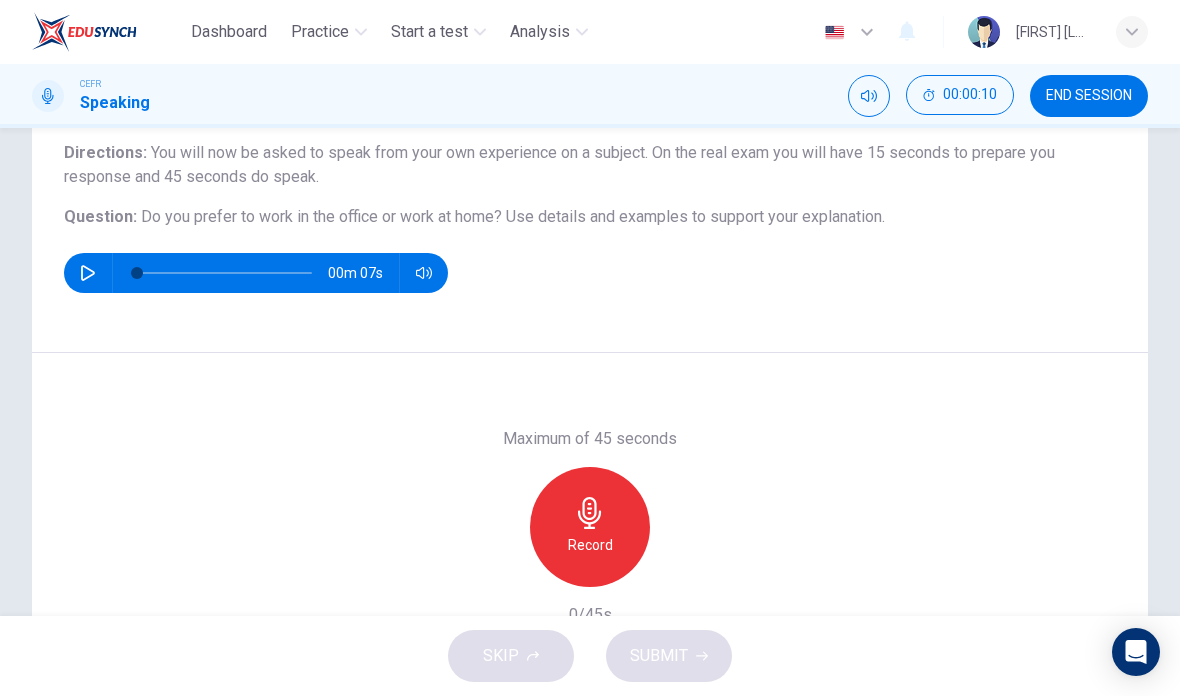 click at bounding box center [88, 273] 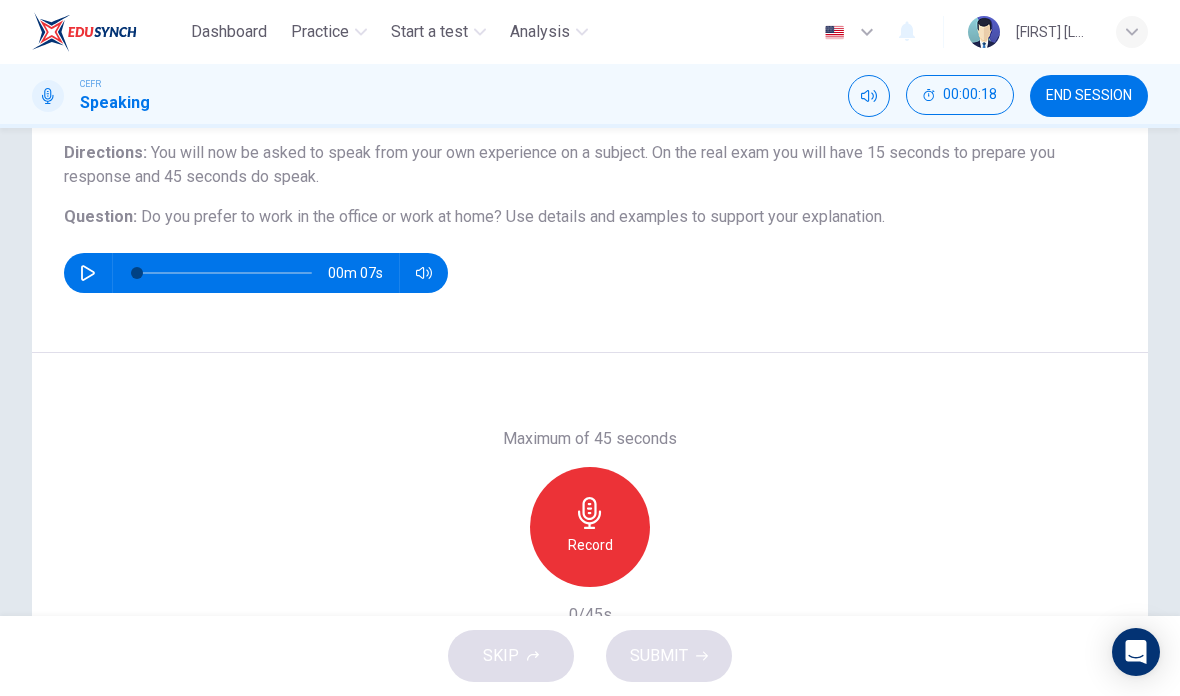 click on "Record" at bounding box center [590, 545] 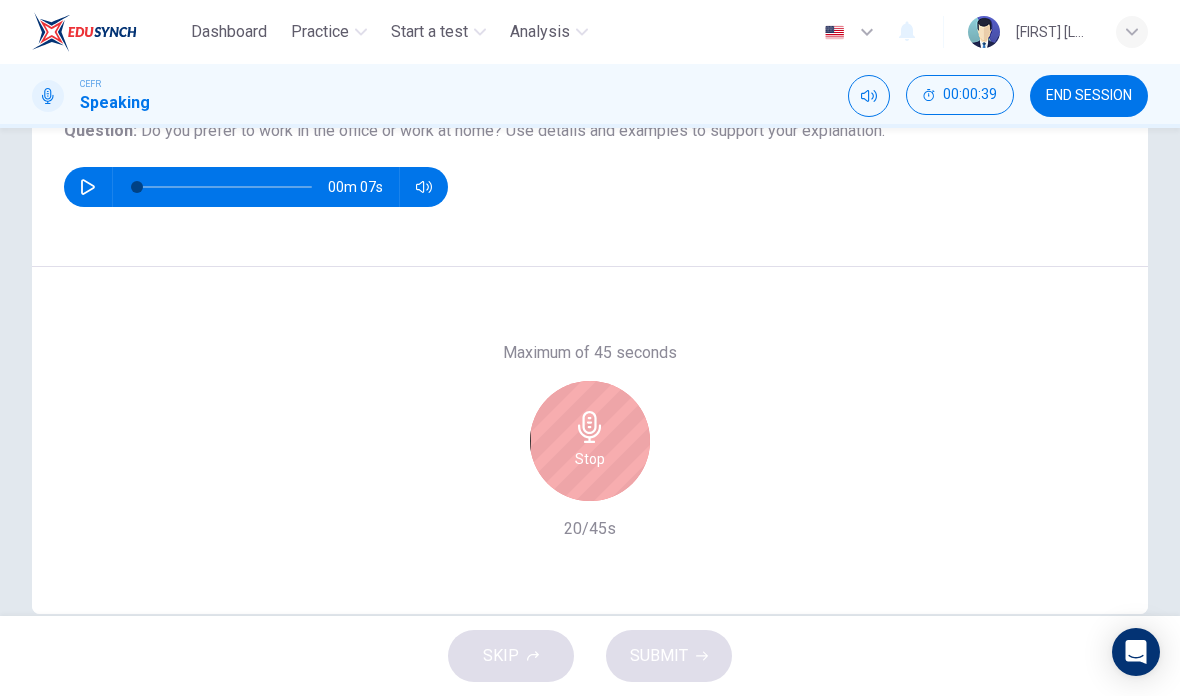 scroll, scrollTop: 244, scrollLeft: 0, axis: vertical 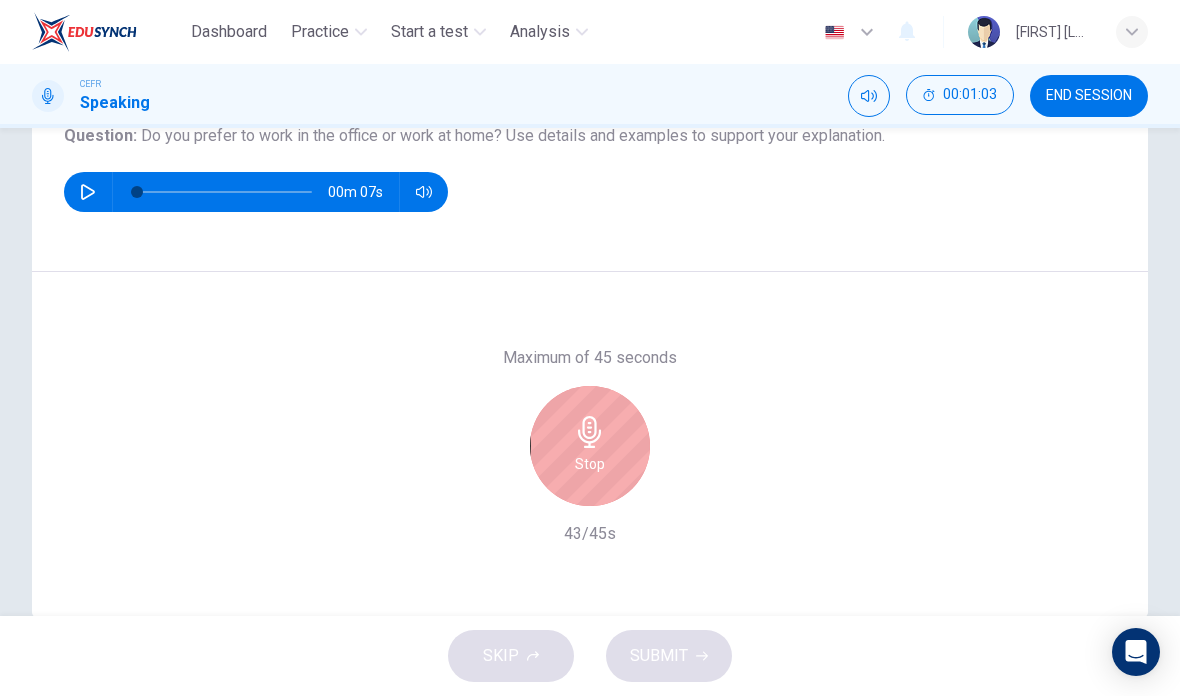 click on "Stop" at bounding box center [590, 464] 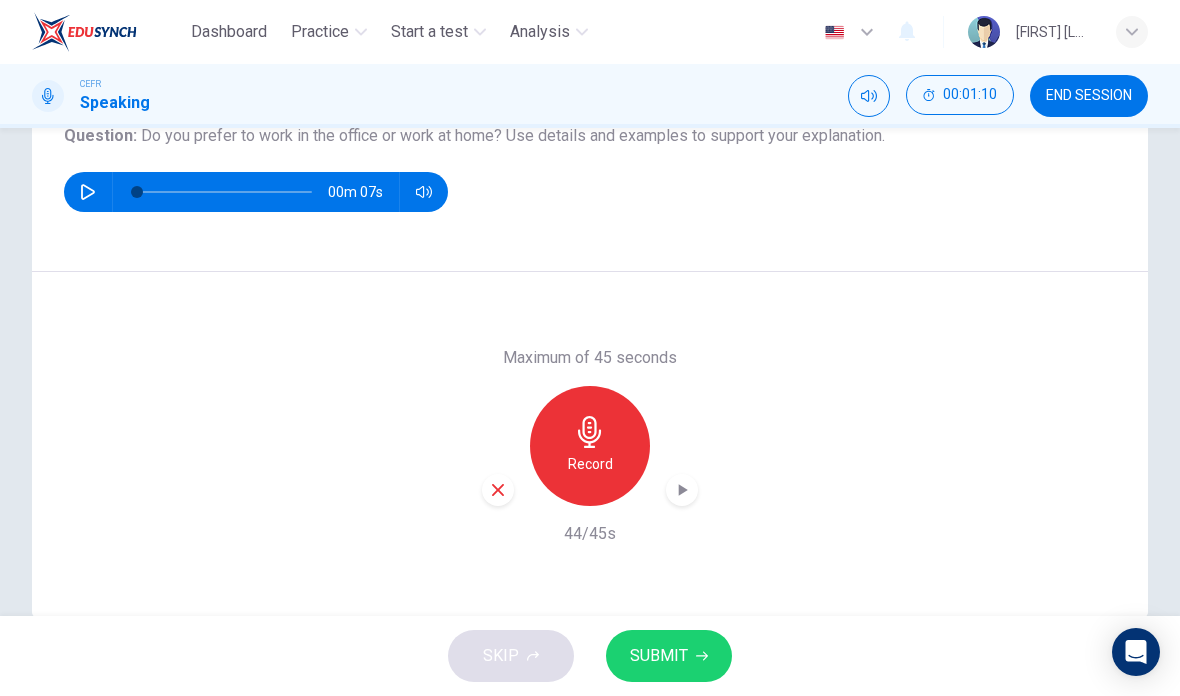 click at bounding box center (498, 490) 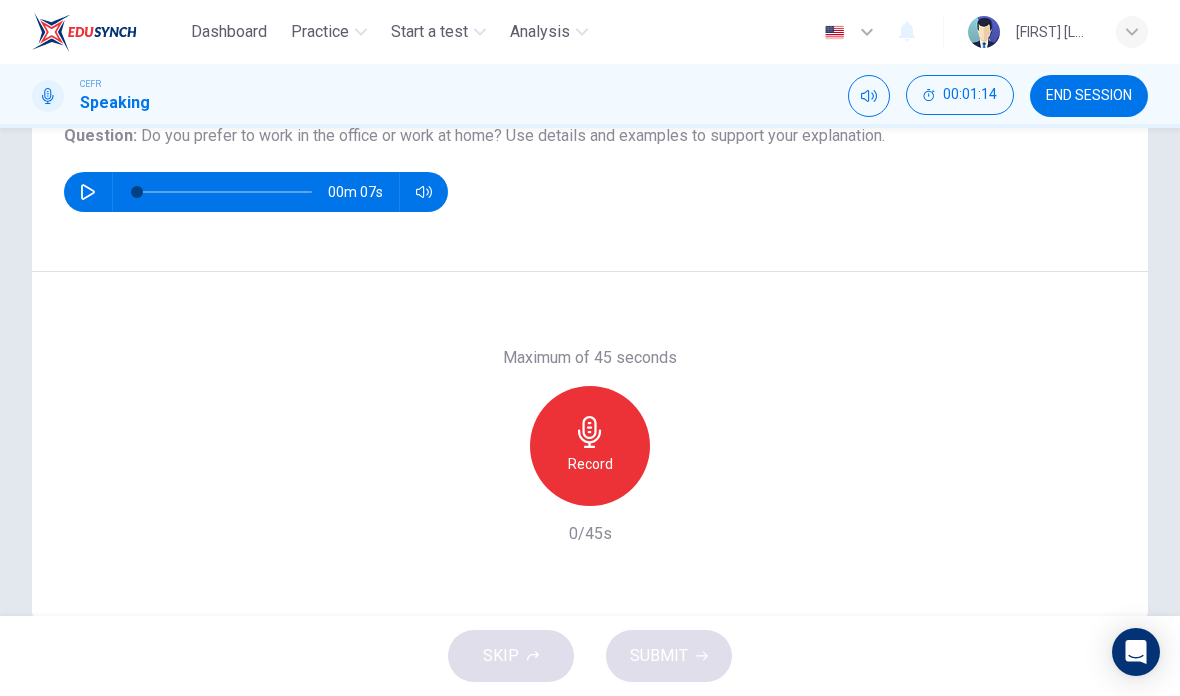 click on "Record" at bounding box center [590, 464] 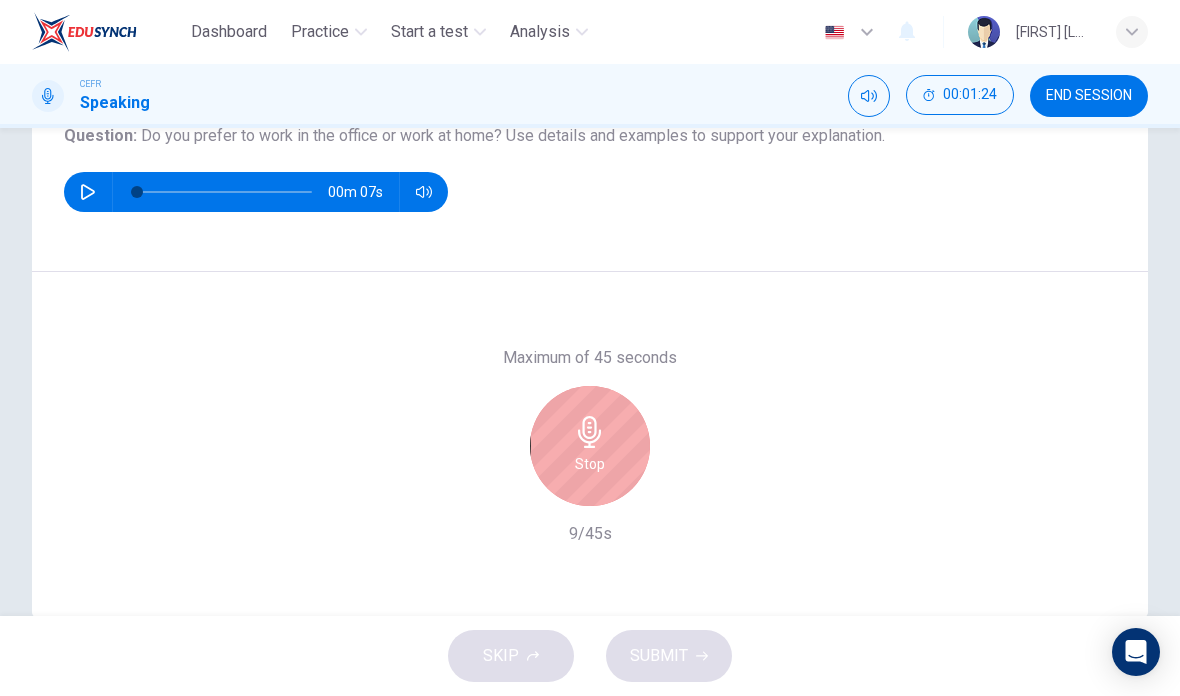 click at bounding box center [590, 432] 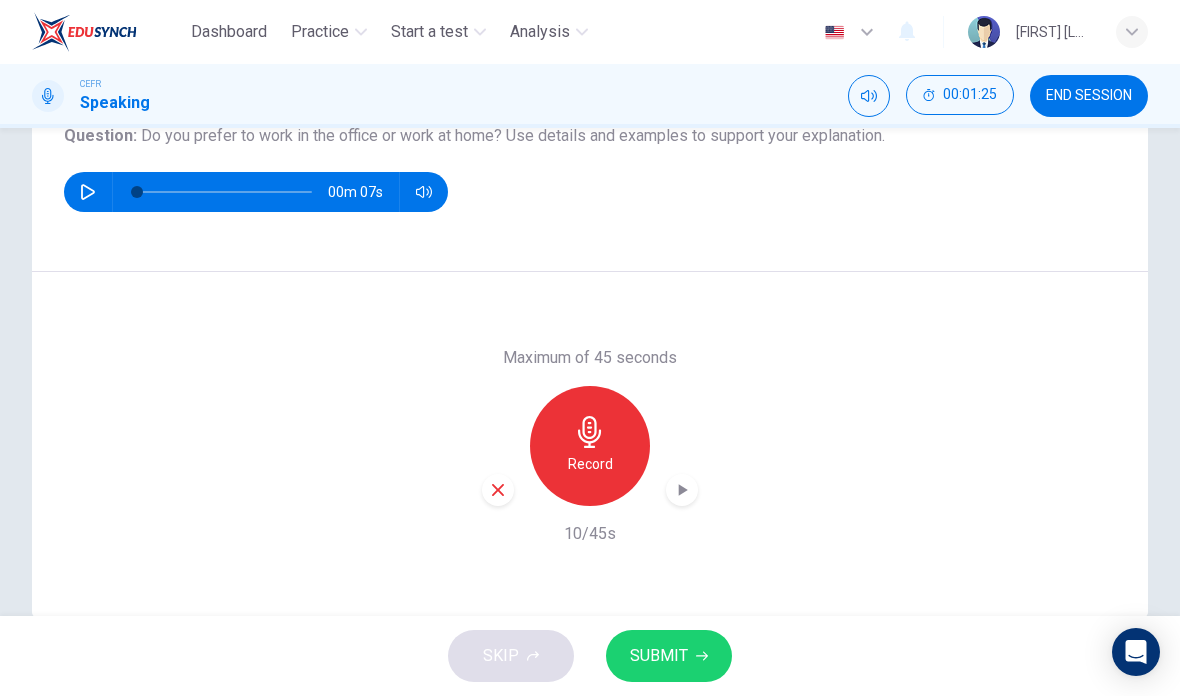 click at bounding box center (498, 490) 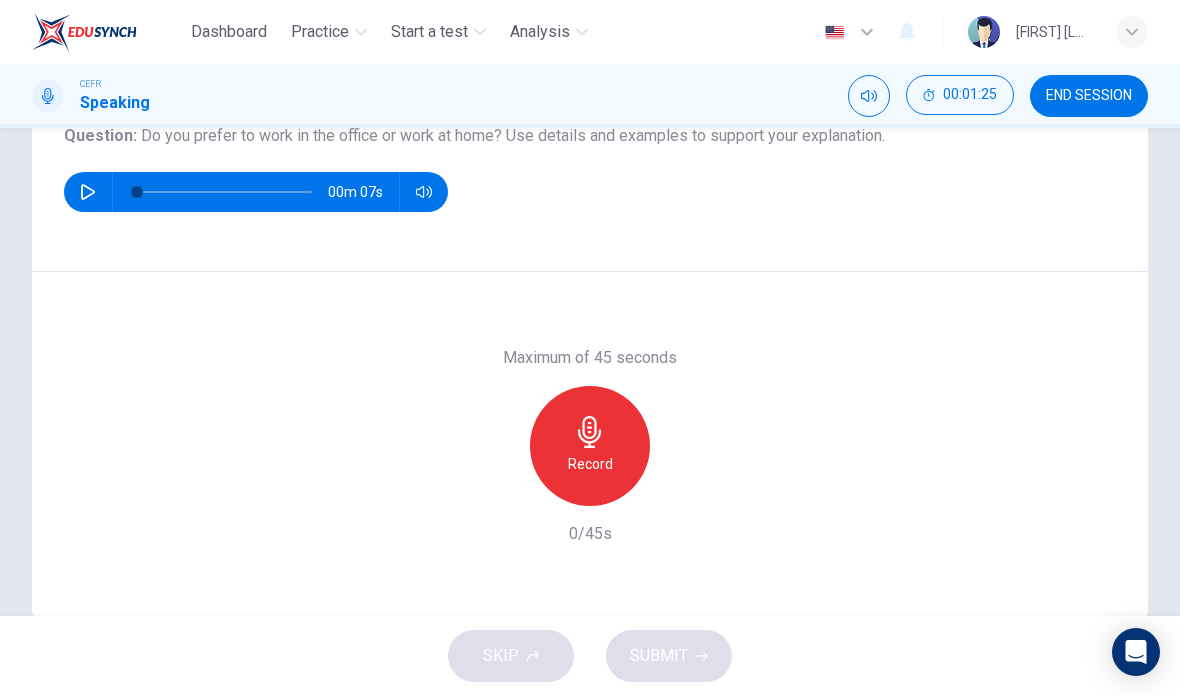 click on "Record" at bounding box center [590, 464] 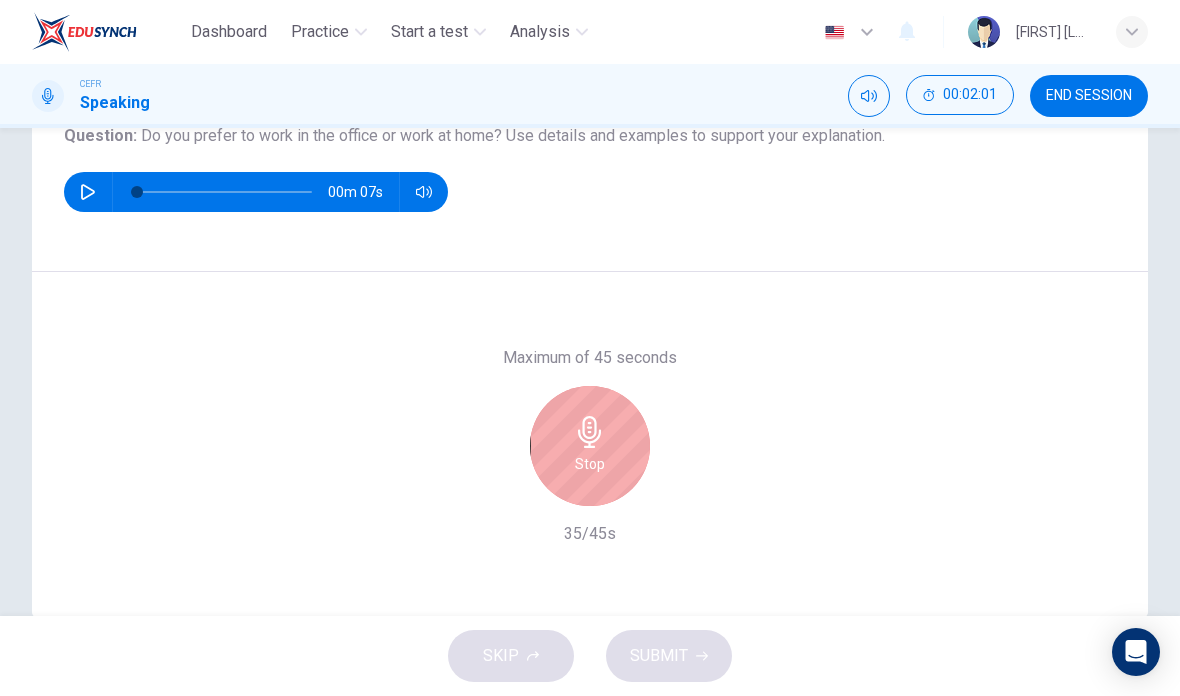 click on "Stop" at bounding box center [590, 464] 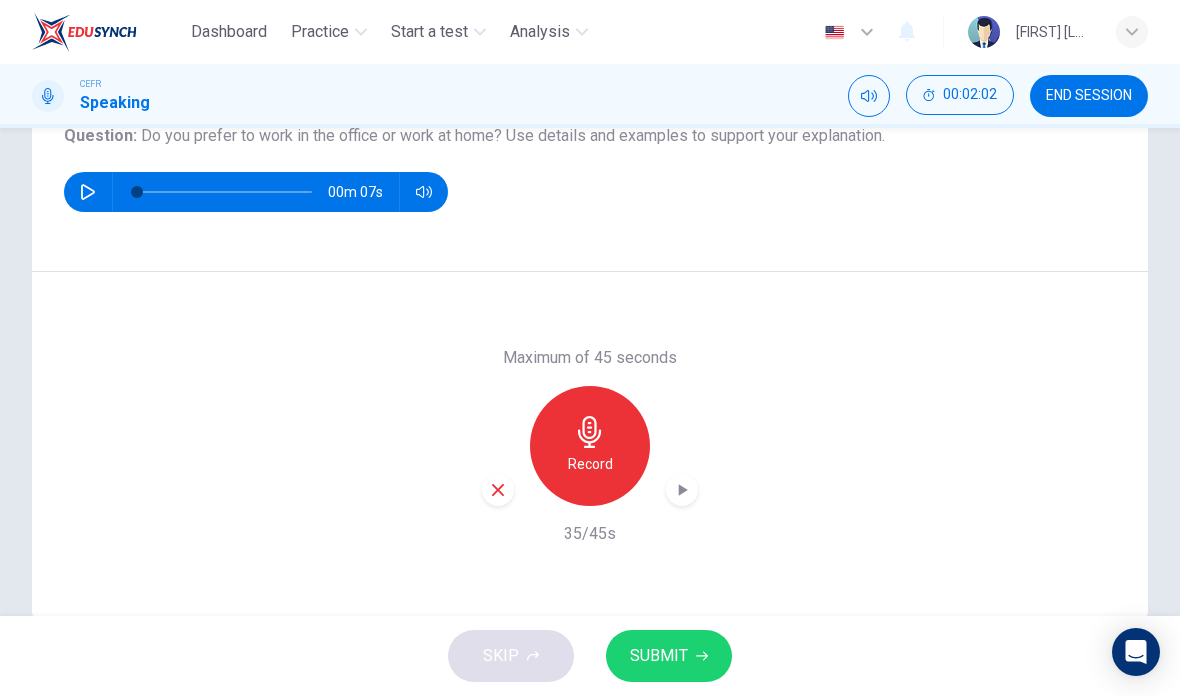 click at bounding box center (498, 490) 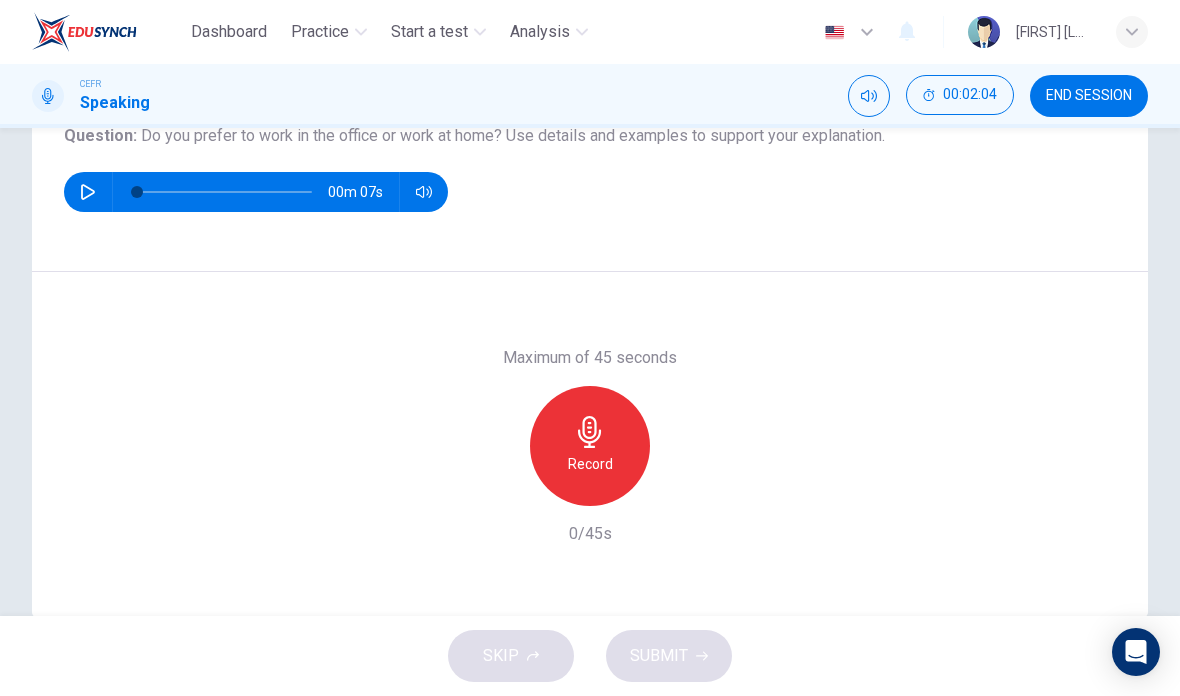 click on "Record" at bounding box center [590, 464] 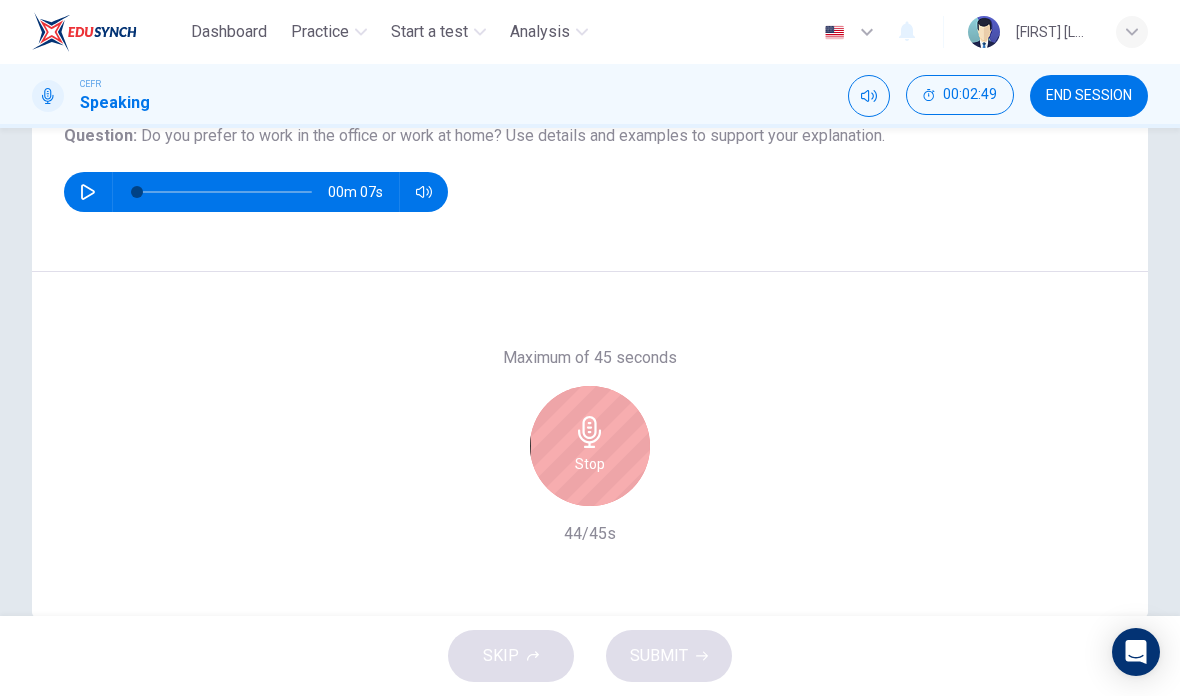 click on "Stop" at bounding box center [590, 446] 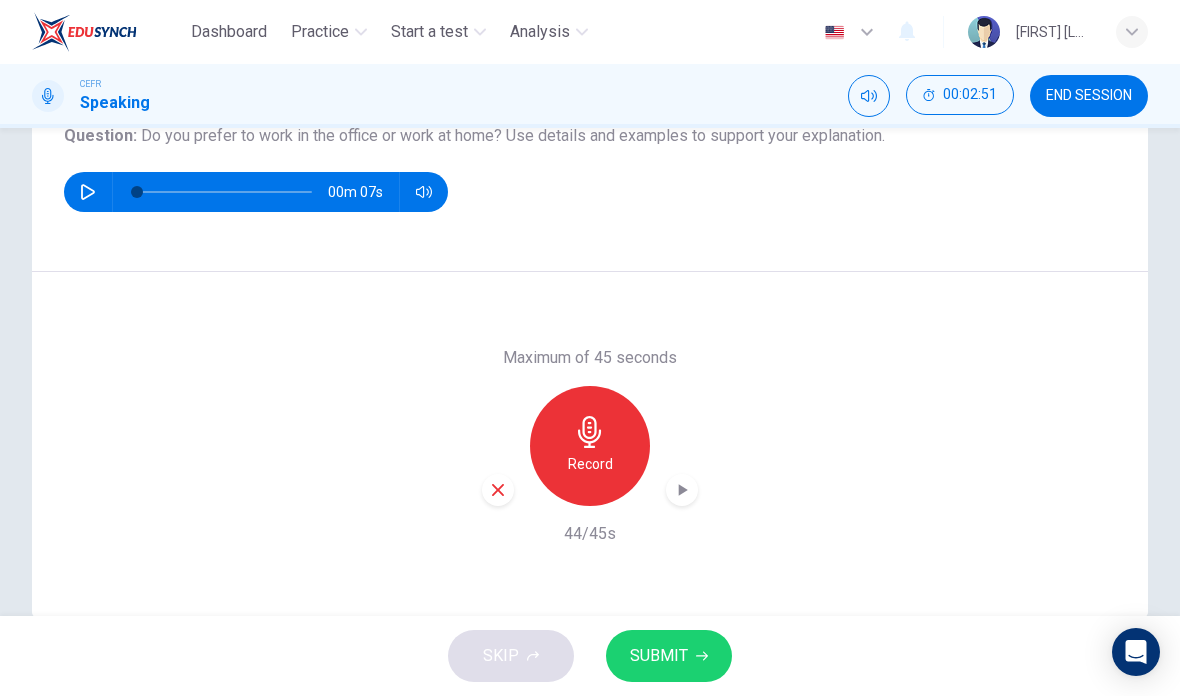 click on "SUBMIT" at bounding box center [659, 656] 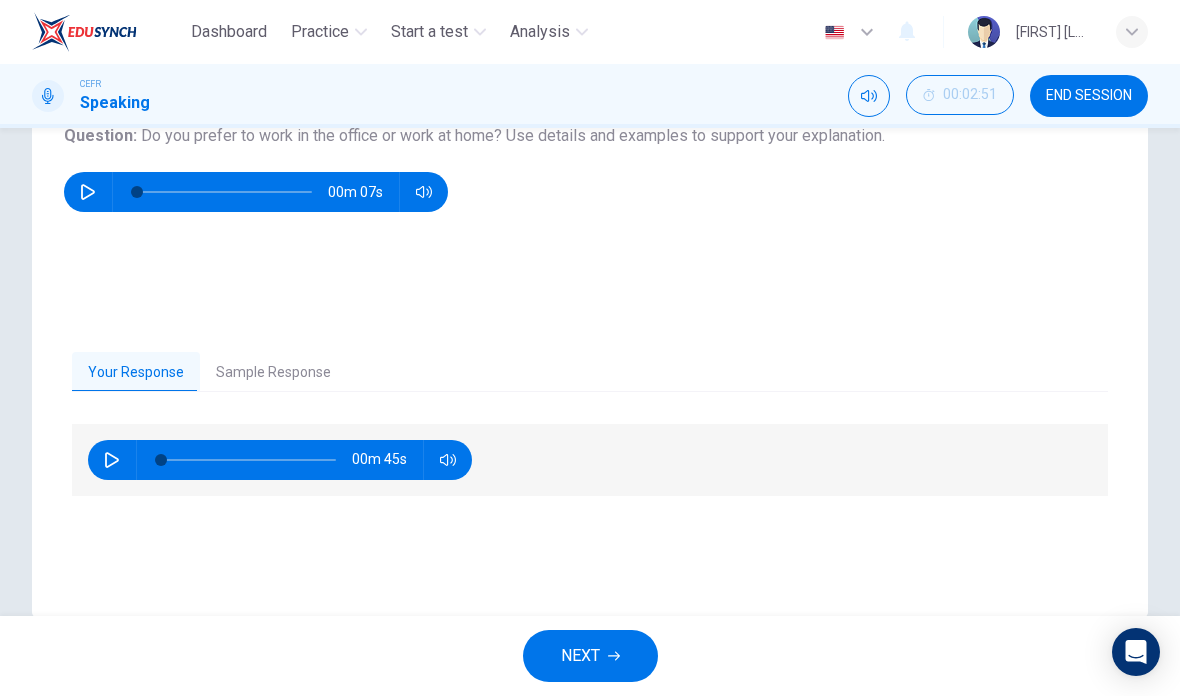 click on "NEXT" at bounding box center [580, 656] 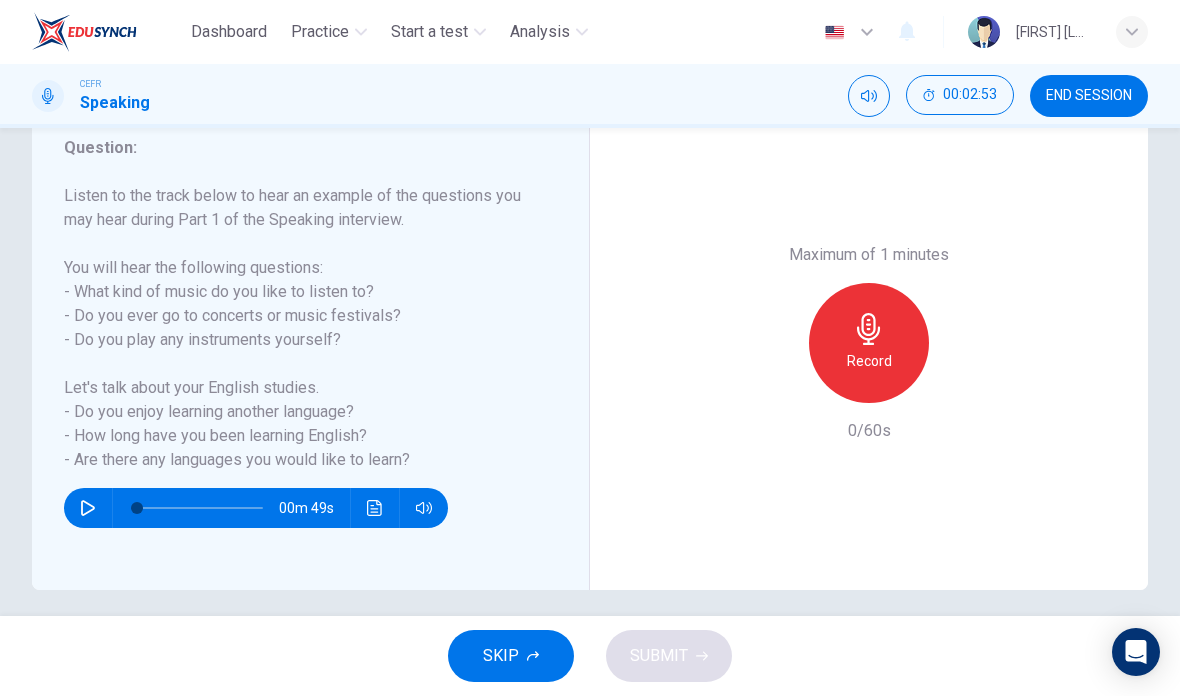 scroll, scrollTop: 275, scrollLeft: 0, axis: vertical 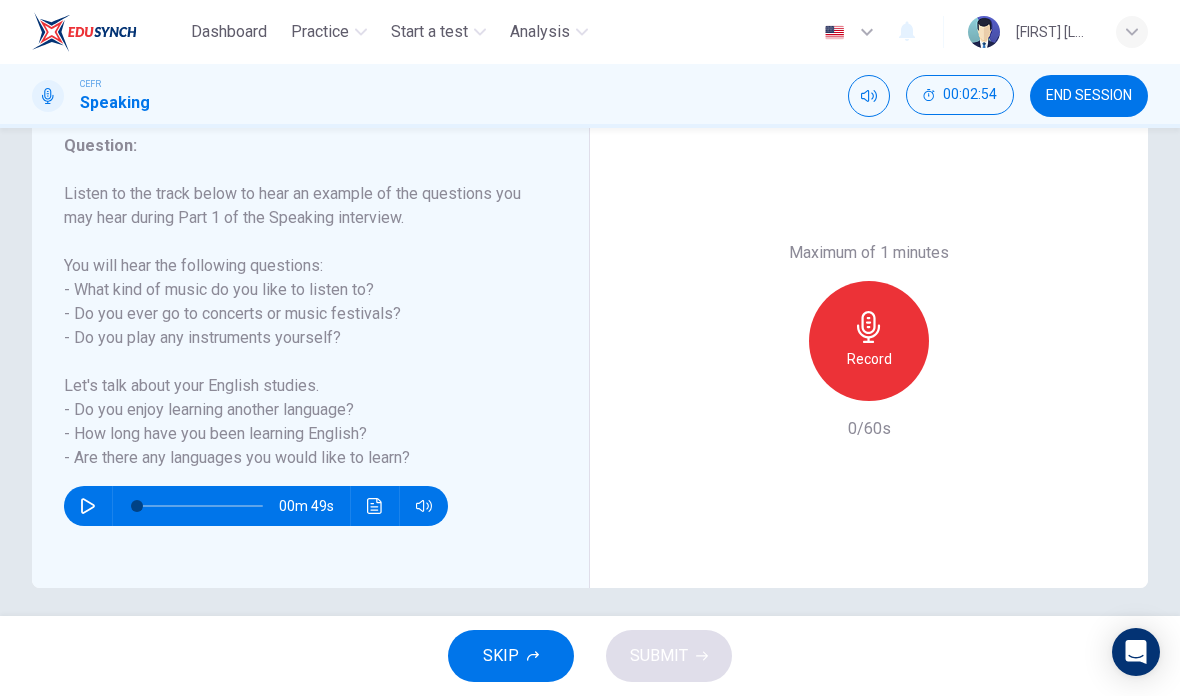 click at bounding box center [88, 506] 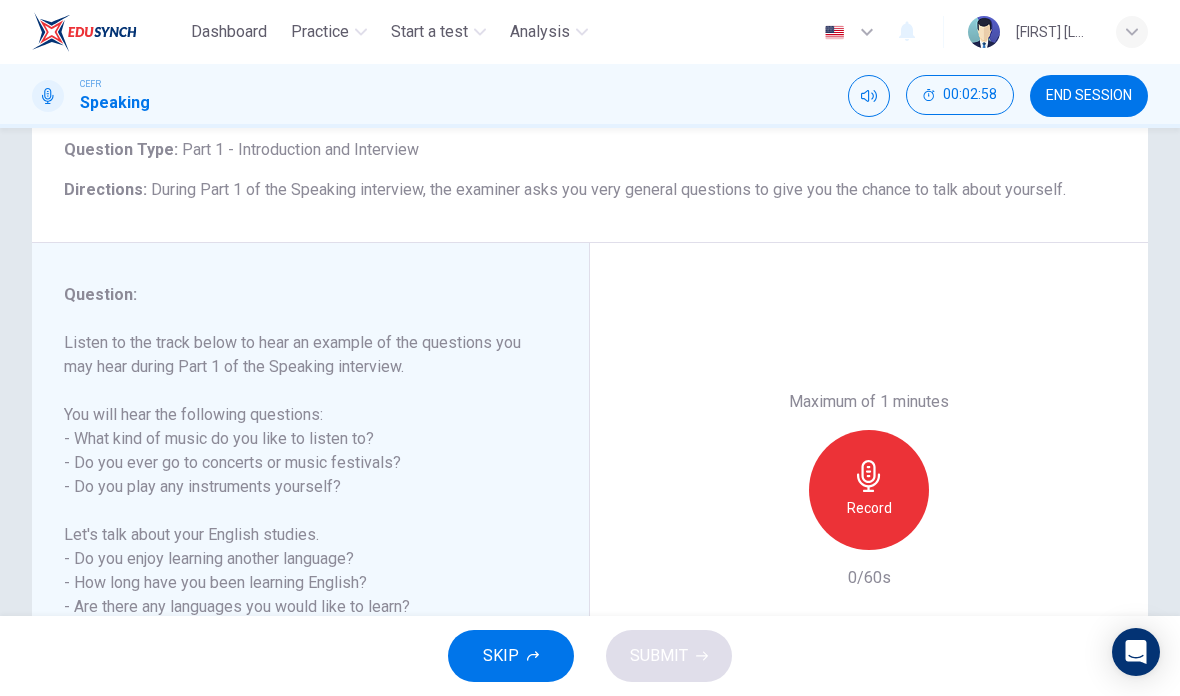 scroll, scrollTop: 125, scrollLeft: 0, axis: vertical 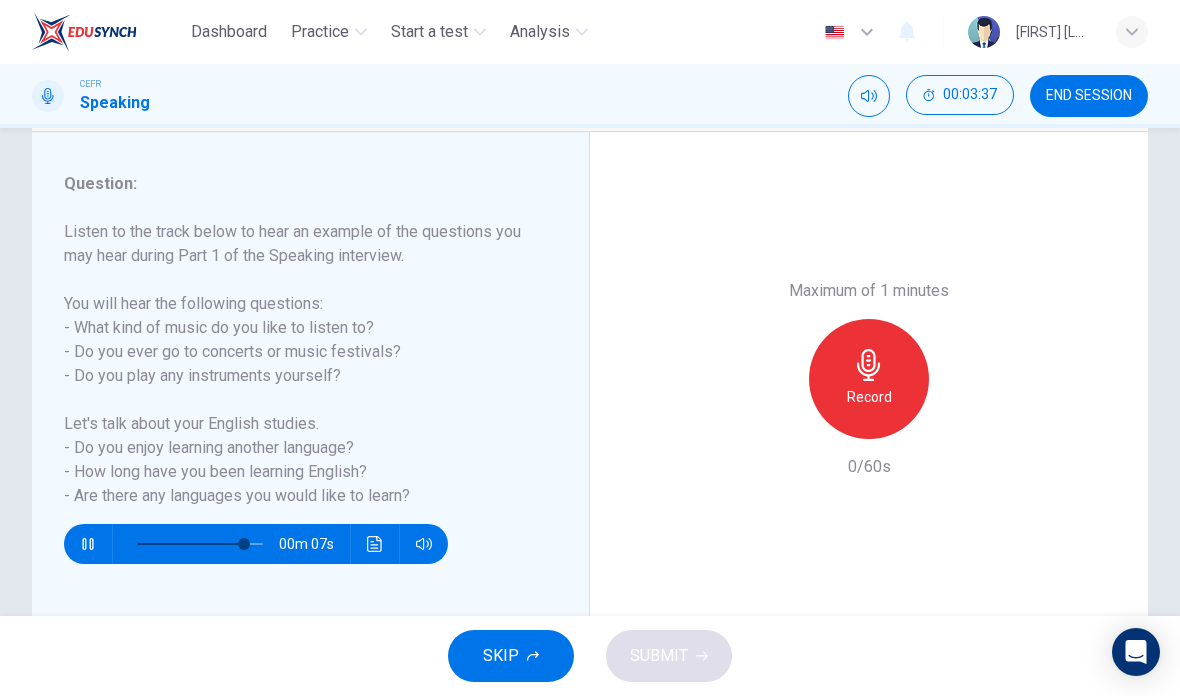 click at bounding box center (88, 544) 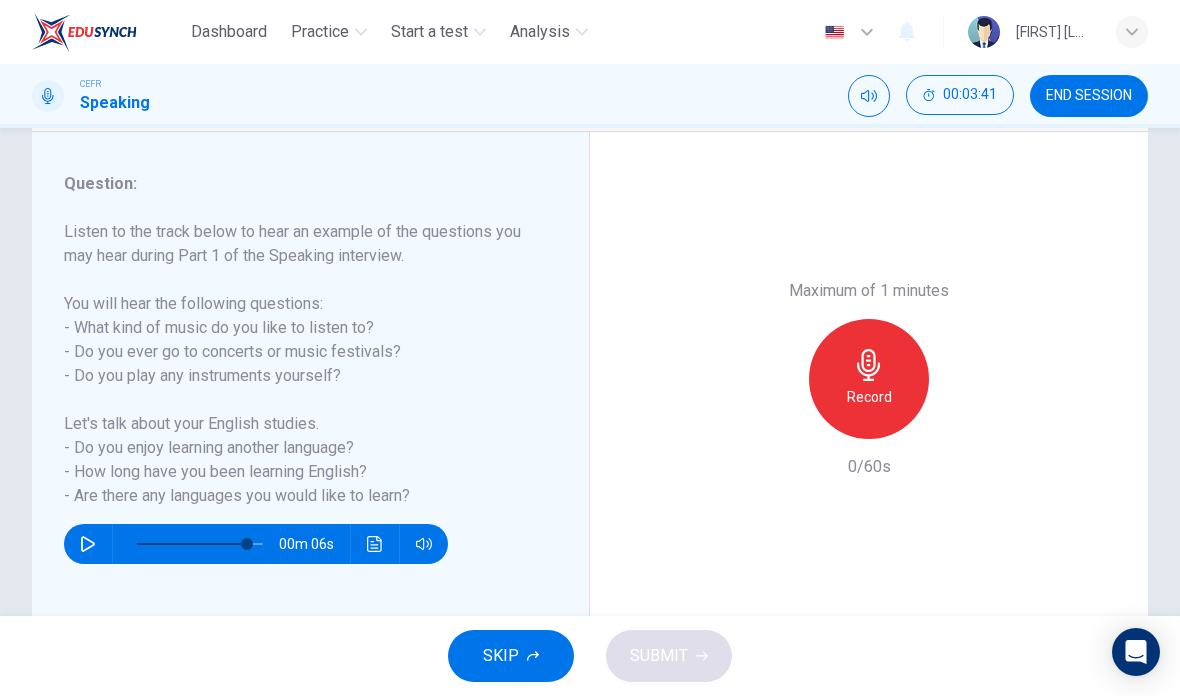 click on "Record" at bounding box center [869, 397] 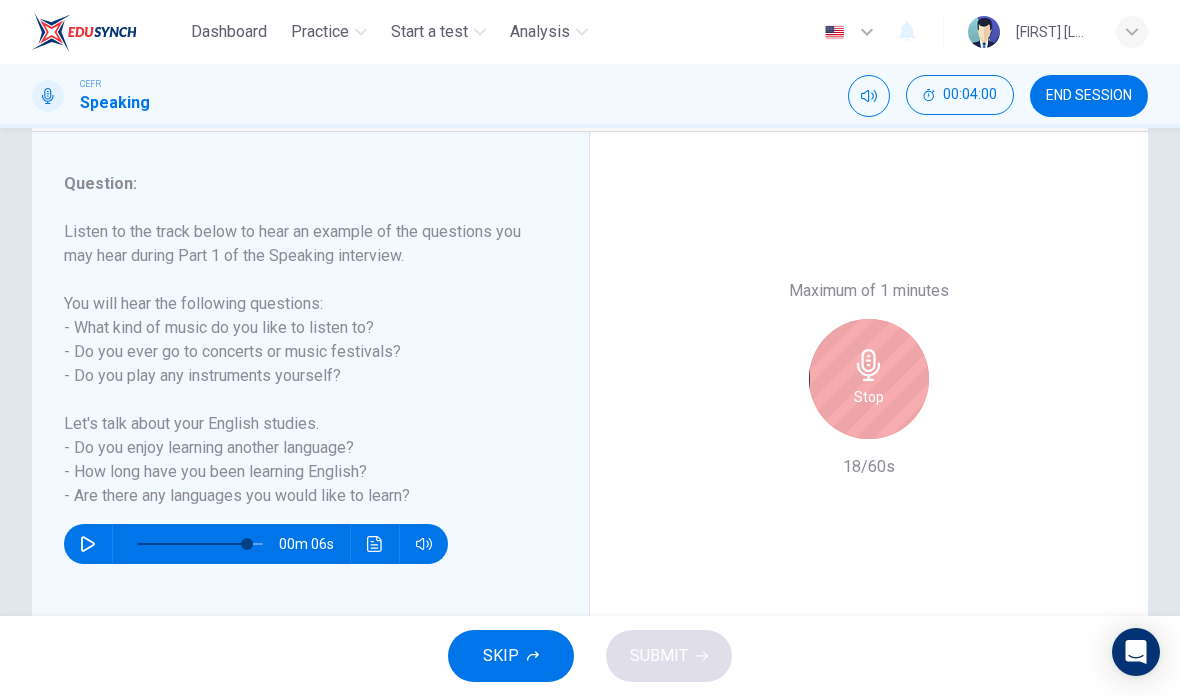 click at bounding box center (869, 365) 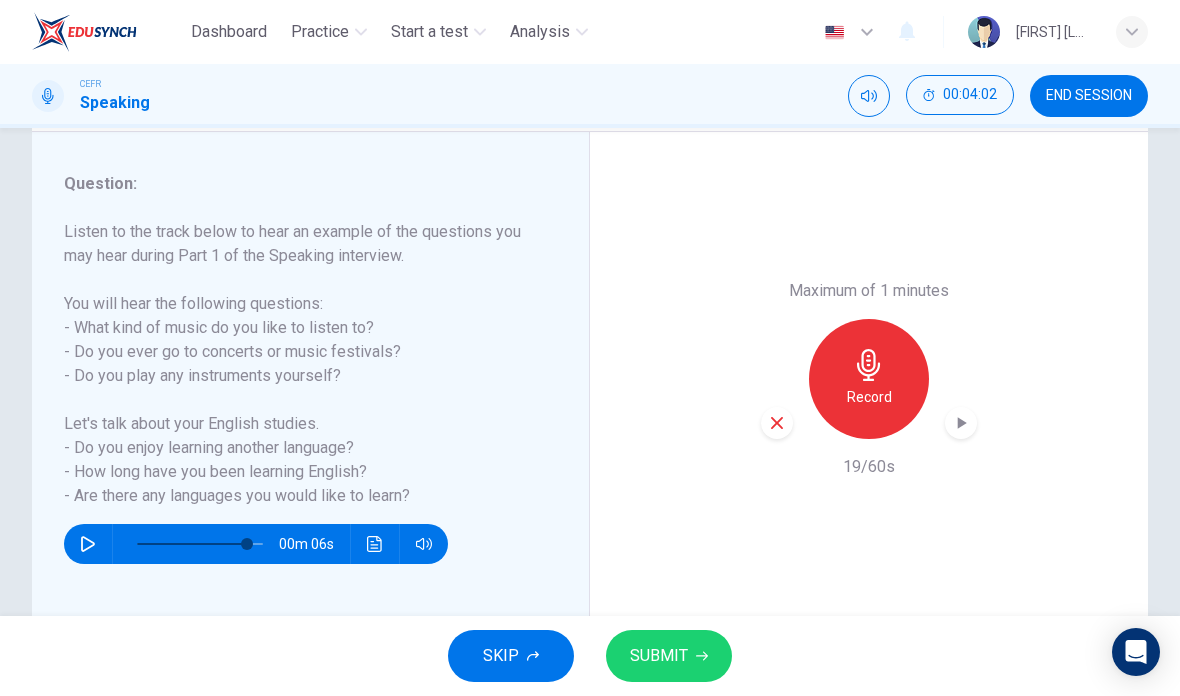 click at bounding box center (777, 423) 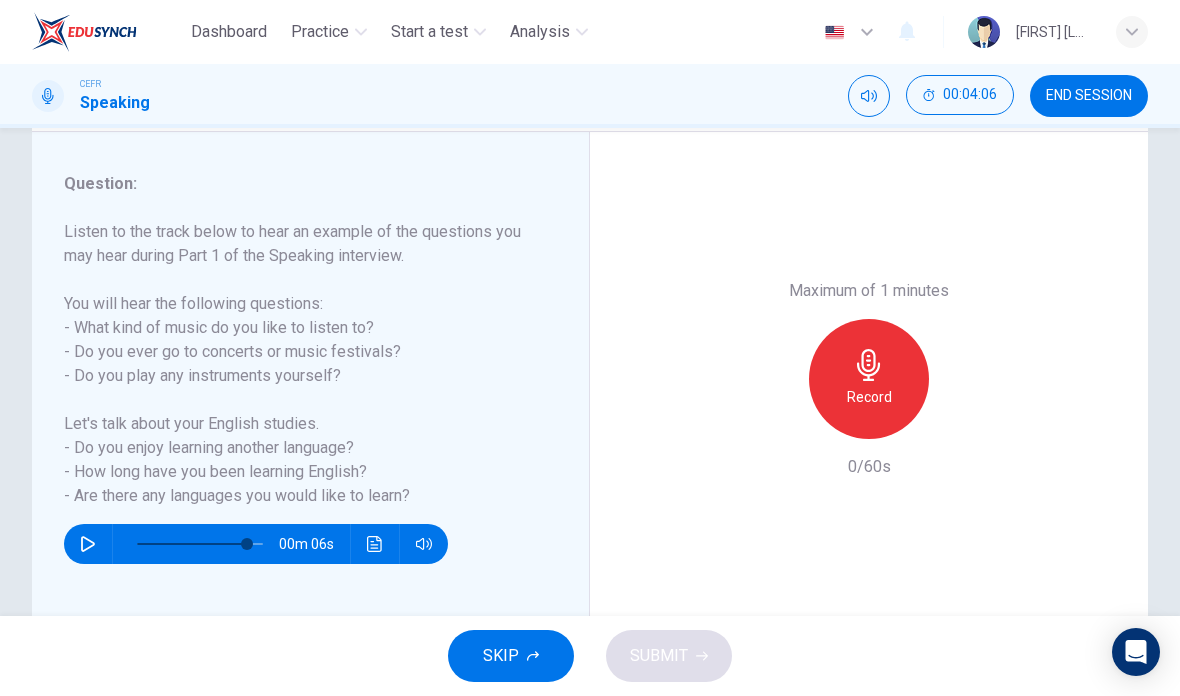click on "Record" at bounding box center [869, 397] 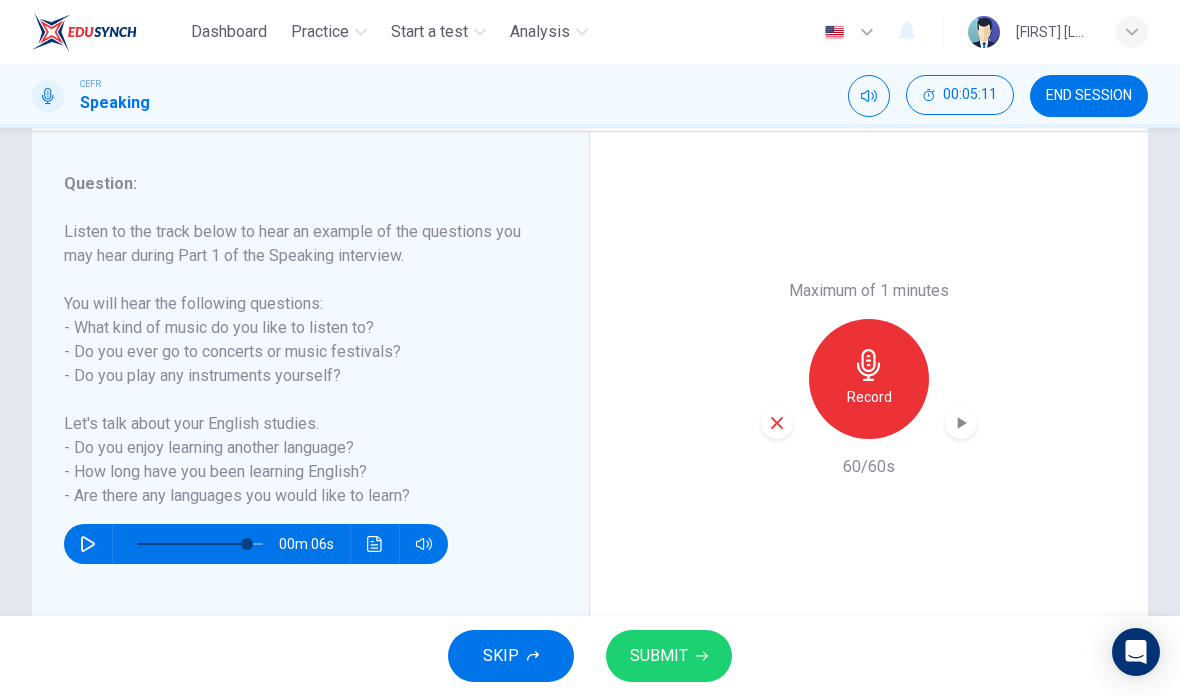 click on "SUBMIT" at bounding box center (669, 656) 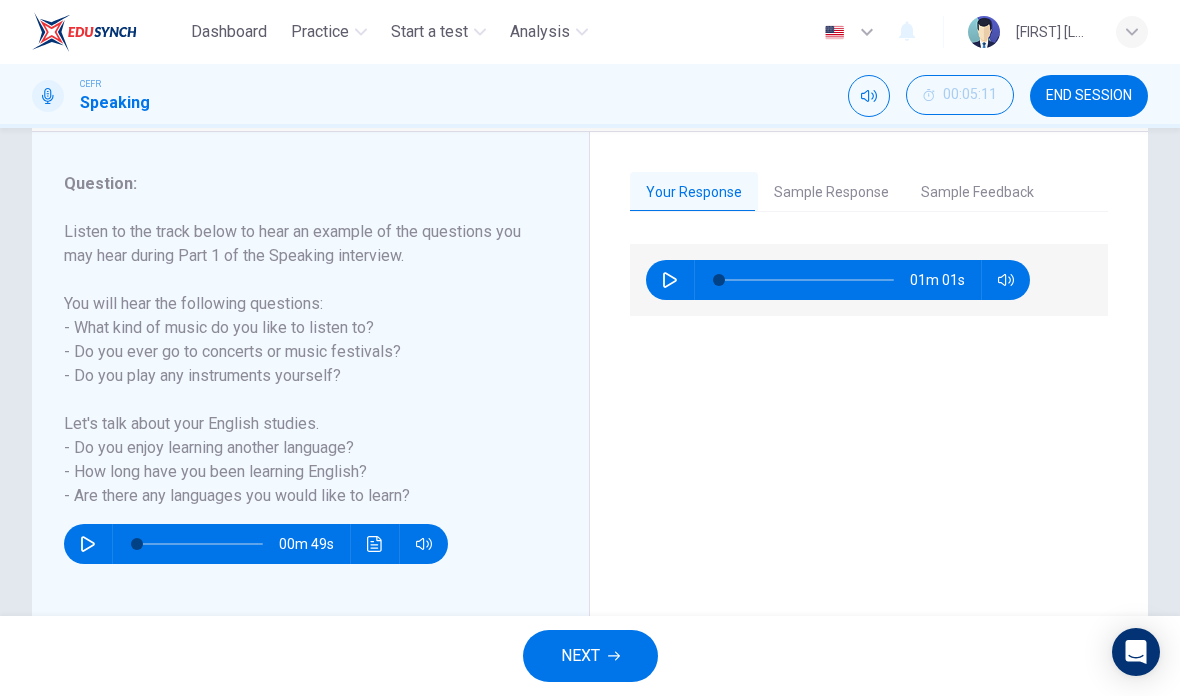 click on "Sample Feedback" at bounding box center [977, 193] 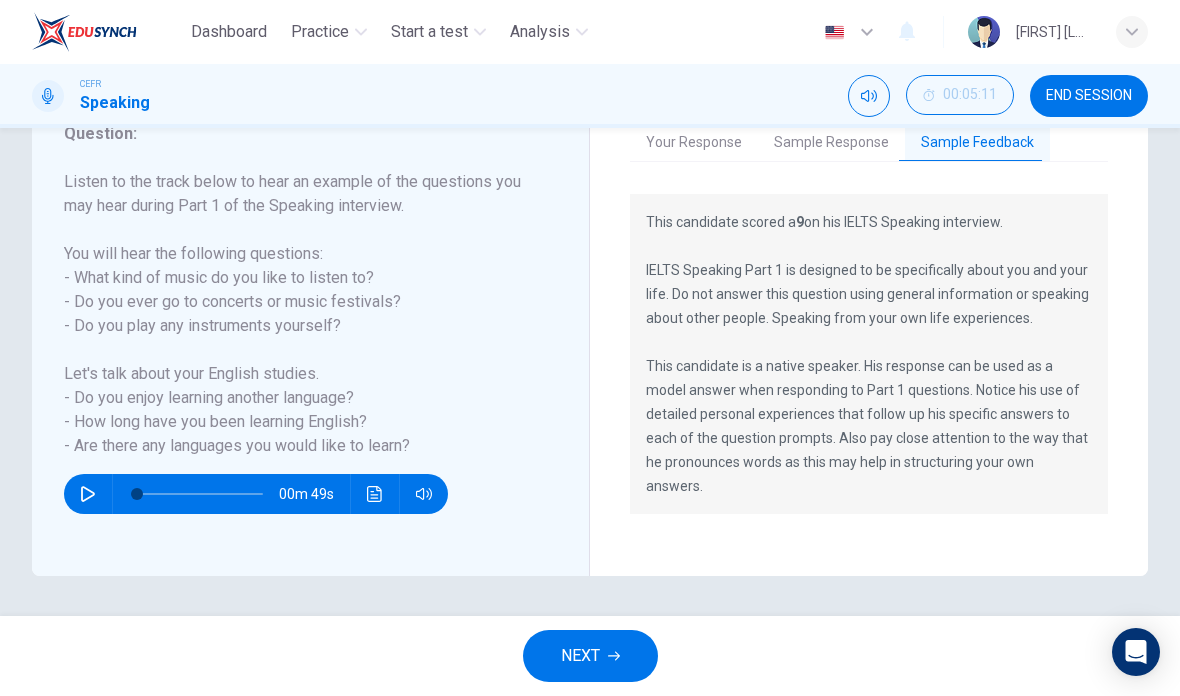 scroll, scrollTop: 287, scrollLeft: 0, axis: vertical 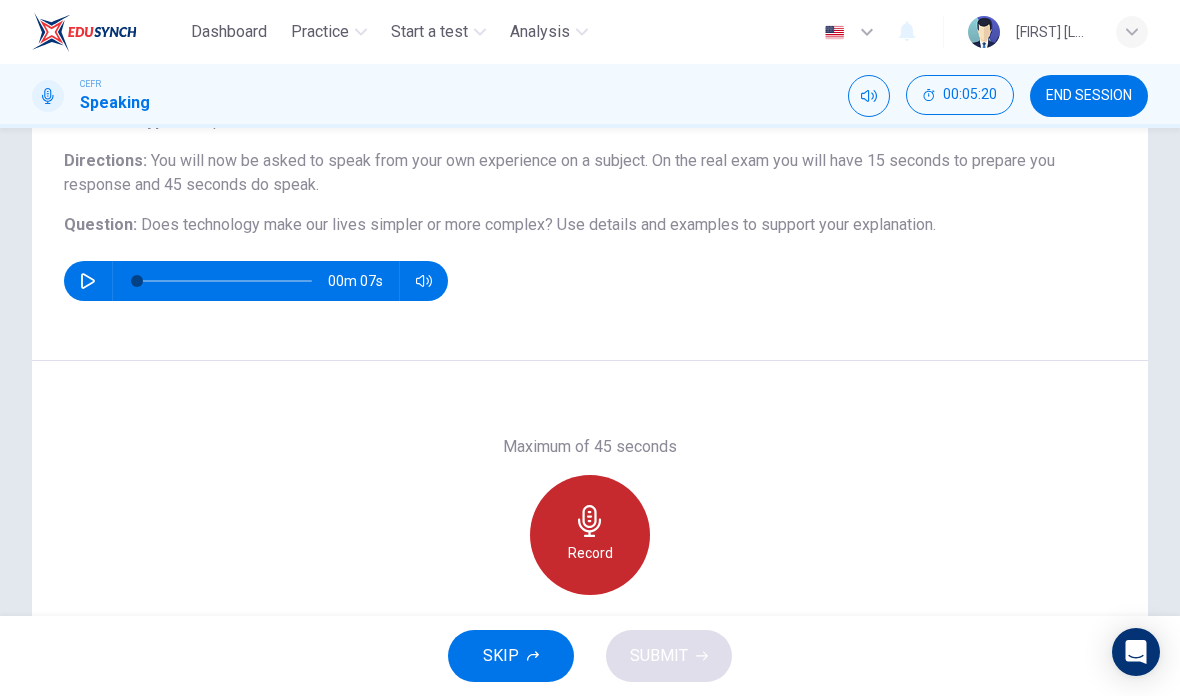 click at bounding box center [589, 521] 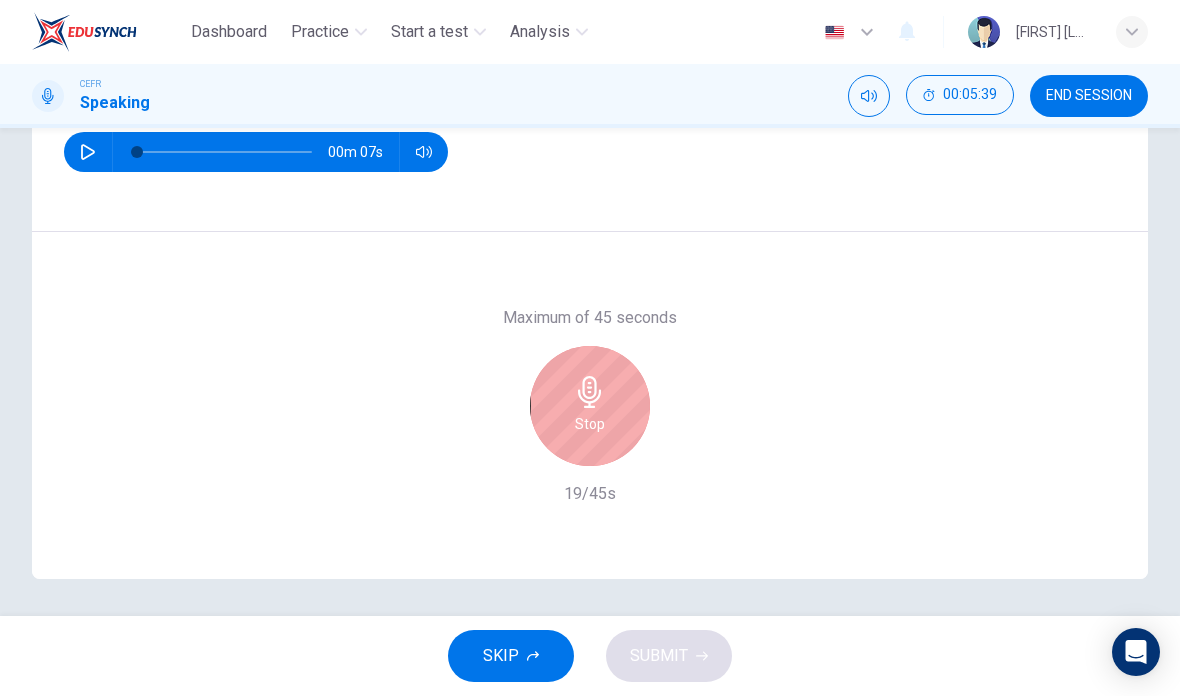scroll, scrollTop: 287, scrollLeft: 0, axis: vertical 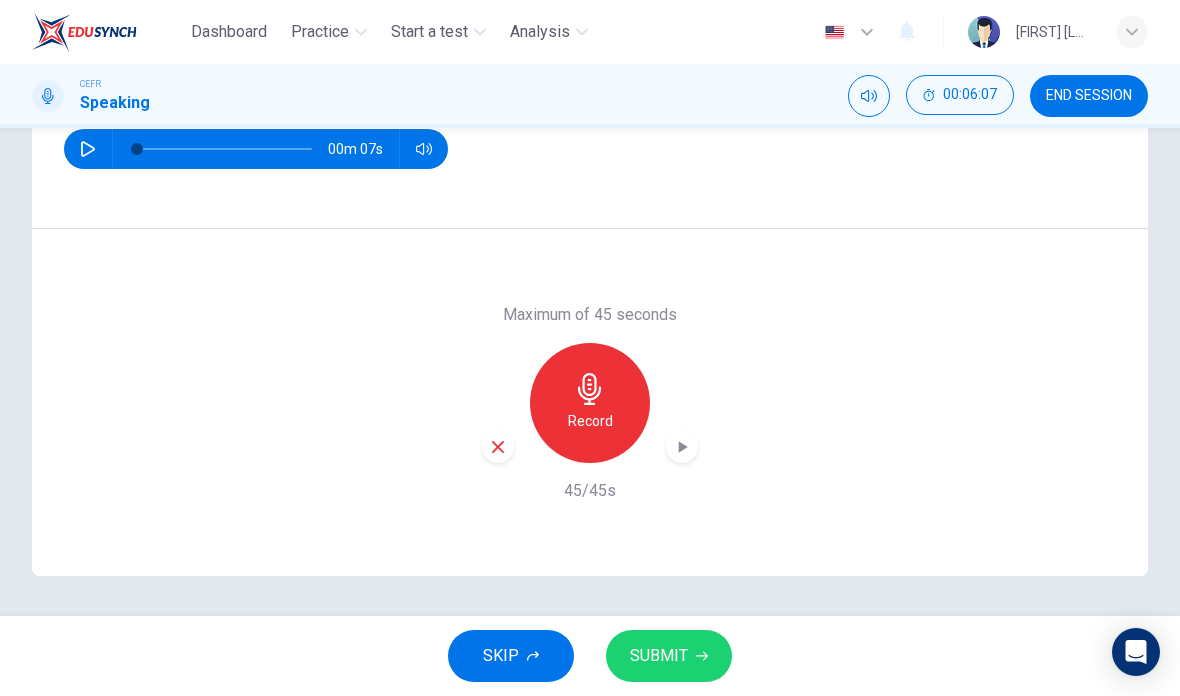 click on "SUBMIT" at bounding box center (659, 656) 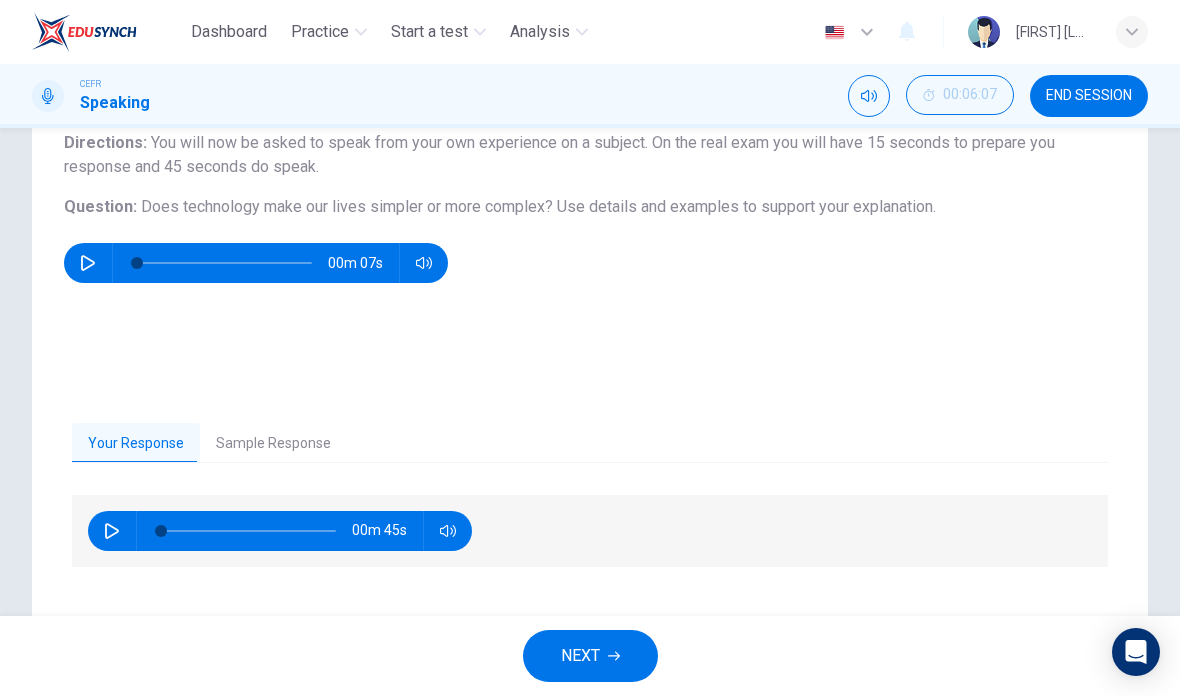 scroll, scrollTop: 170, scrollLeft: 0, axis: vertical 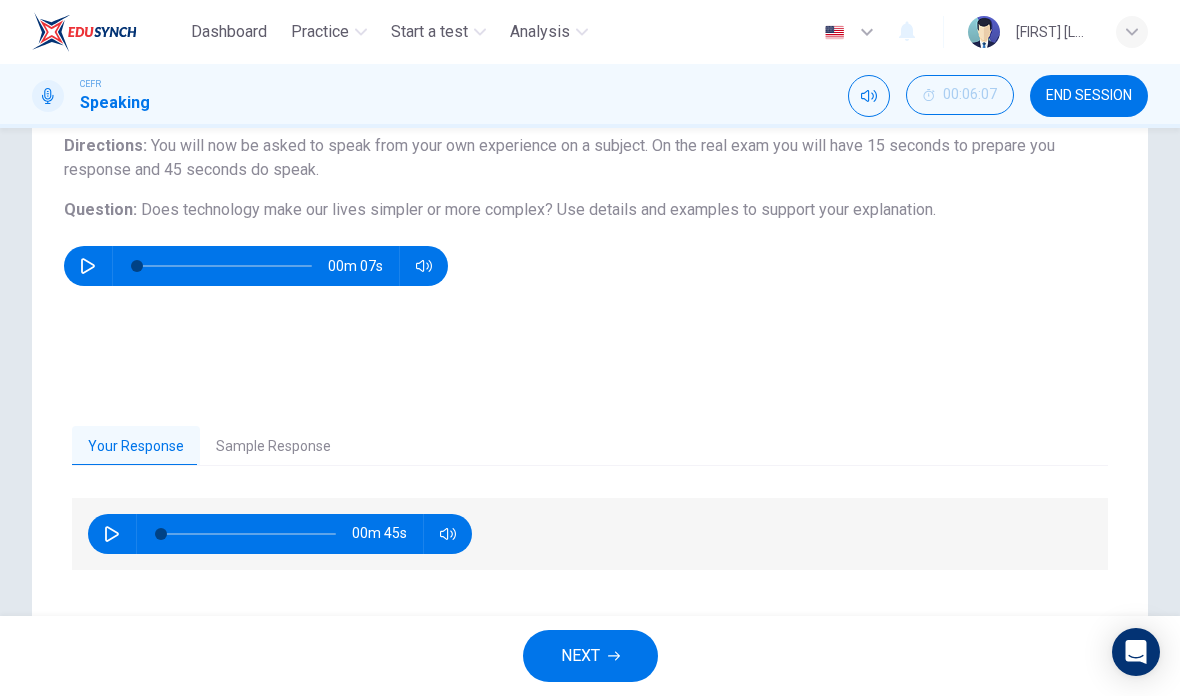 click on "NEXT" at bounding box center (590, 656) 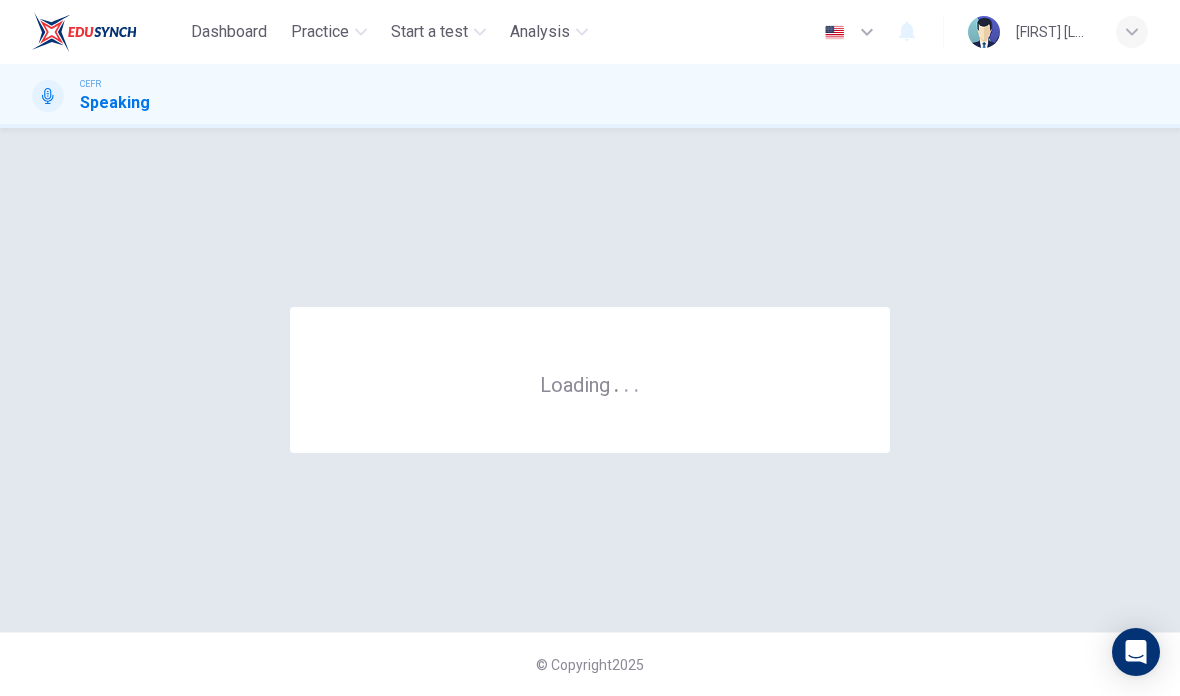 scroll, scrollTop: 0, scrollLeft: 0, axis: both 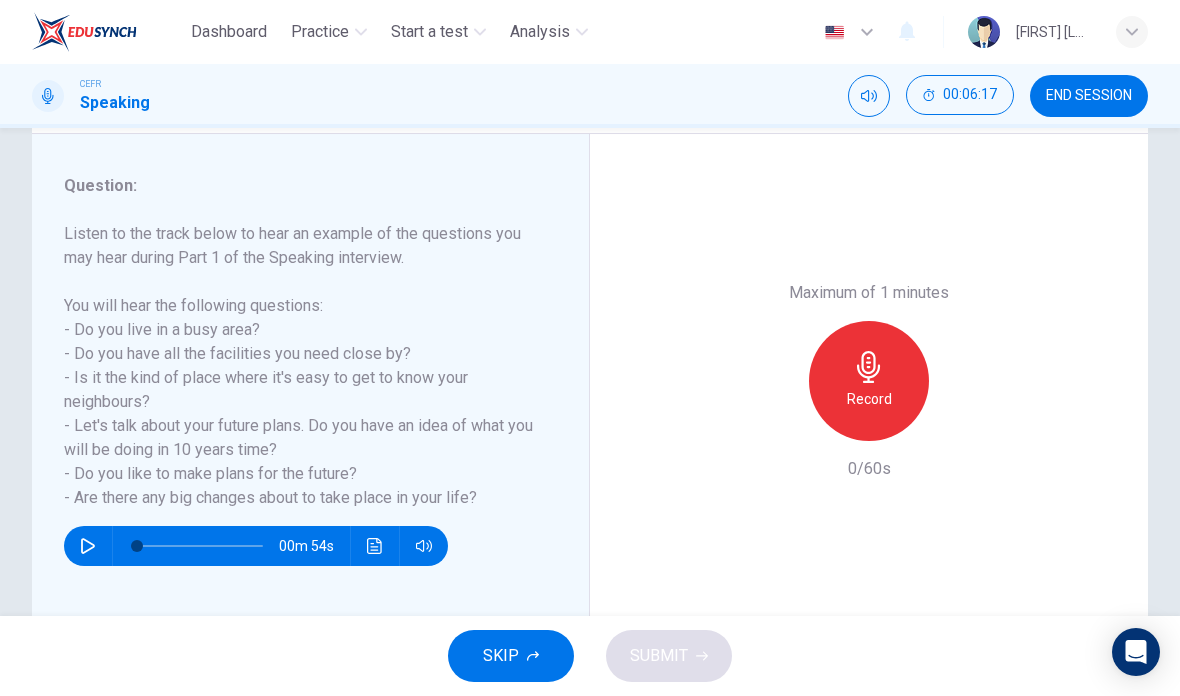 click on "END SESSION" at bounding box center (1089, 96) 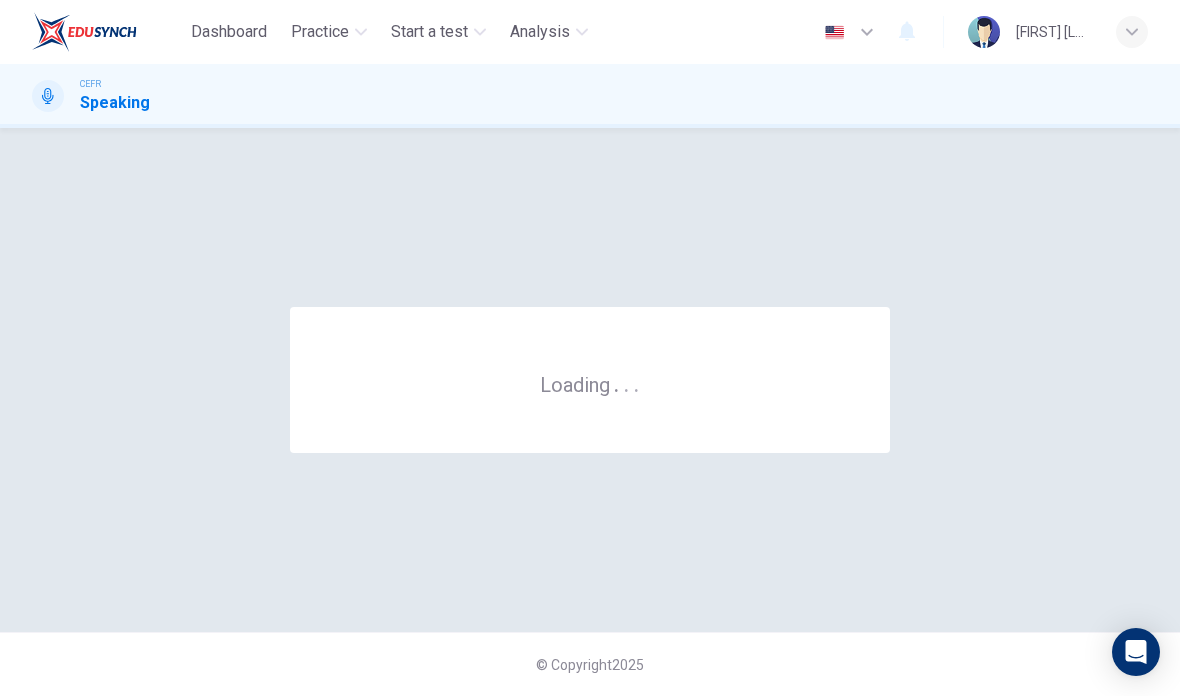scroll, scrollTop: 0, scrollLeft: 0, axis: both 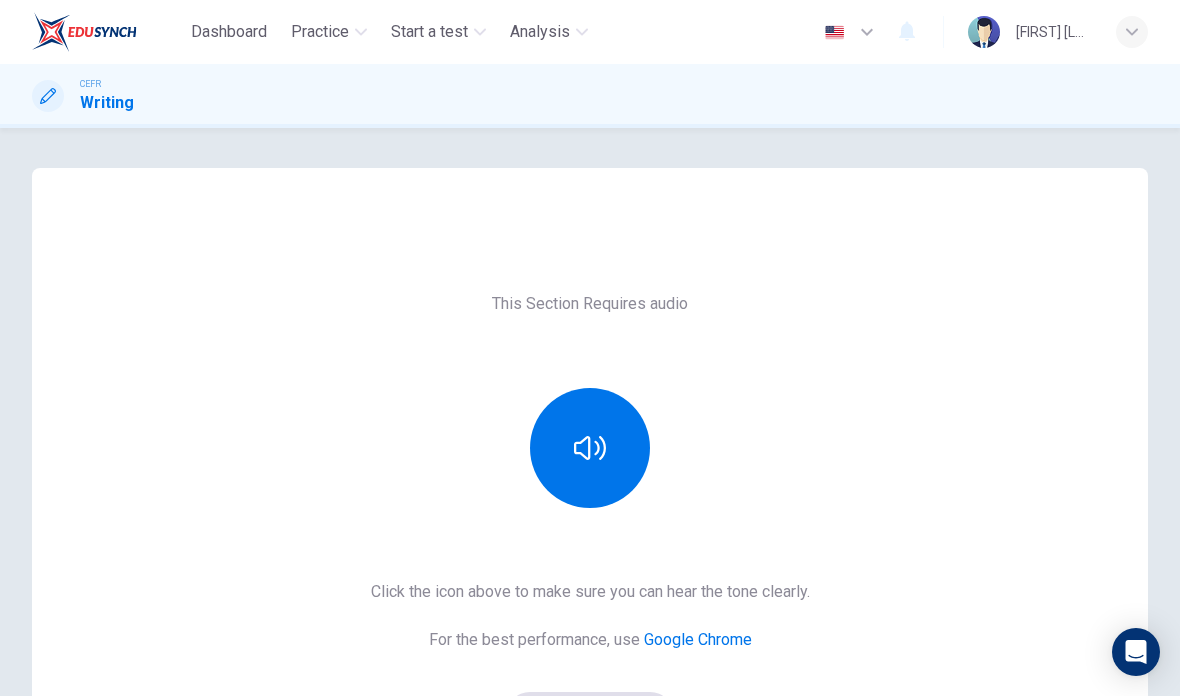 click on "Dashboard" at bounding box center (229, 32) 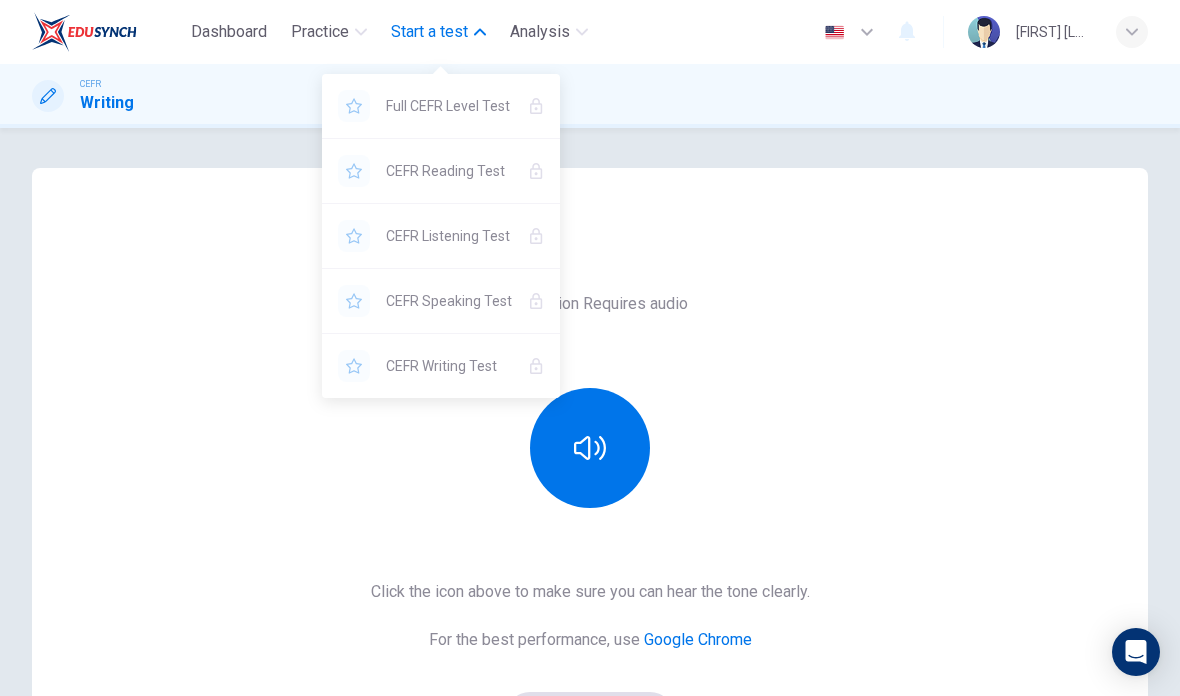 click on "CEFR Reading Test" at bounding box center [449, 106] 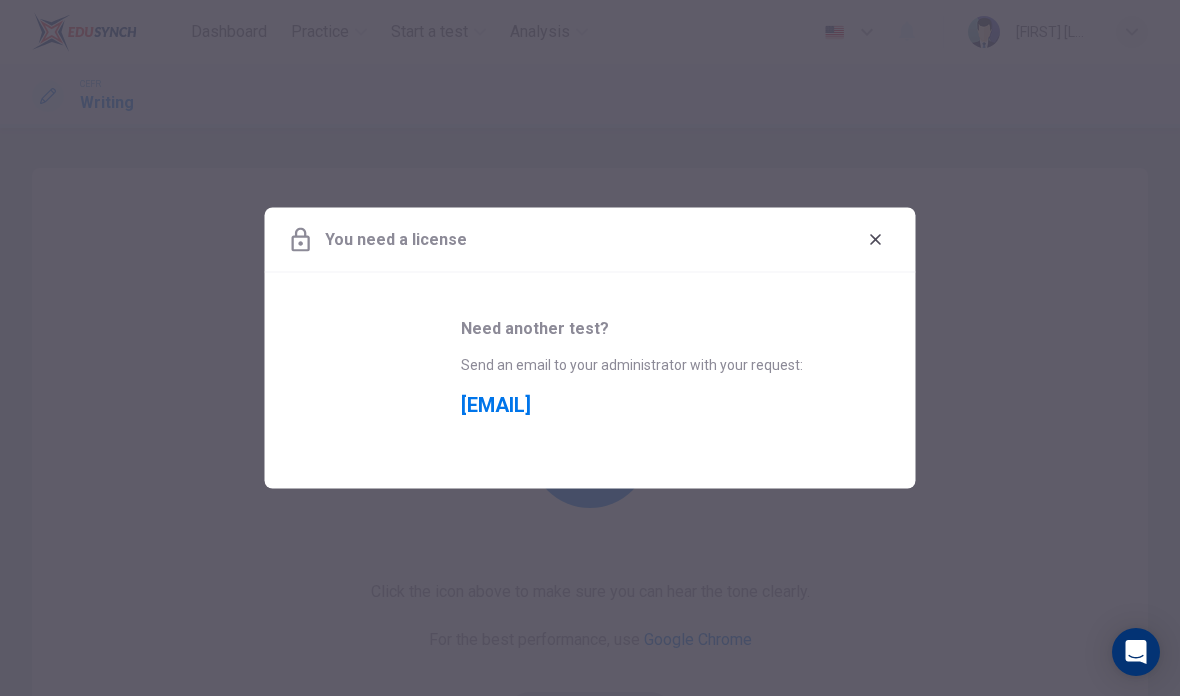 click at bounding box center (590, 348) 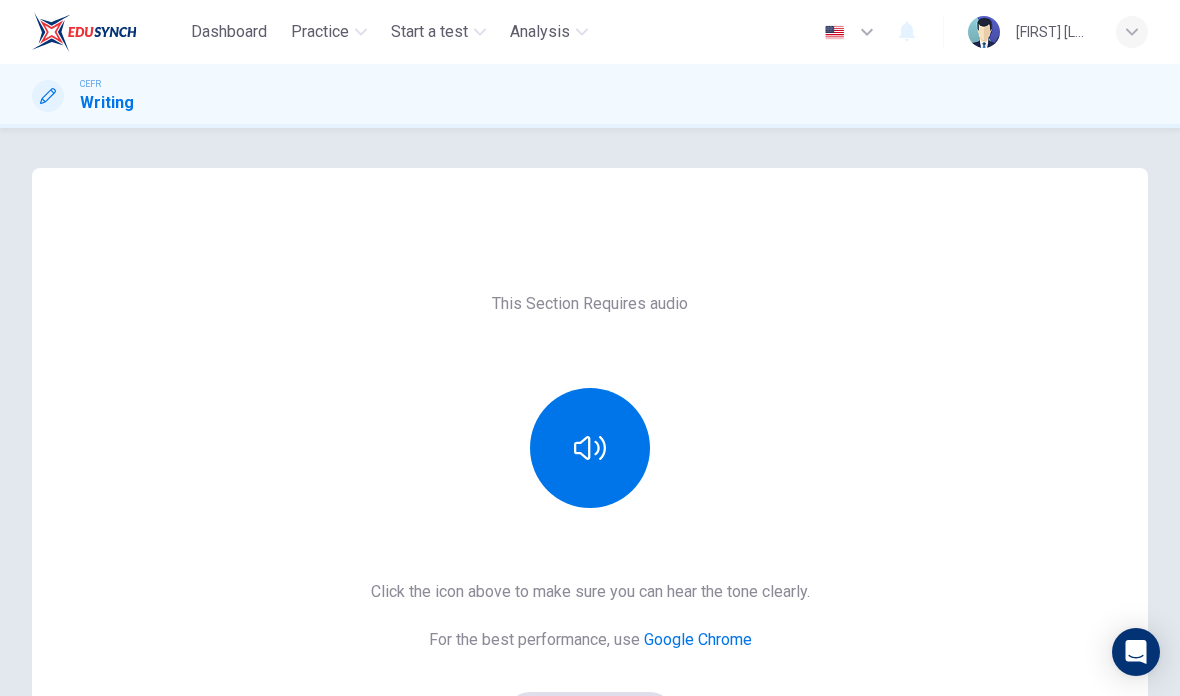 click on "This Section Requires audio Click the icon above to make sure you can hear the tone clearly. For the best performance, use   Google Chrome Sounds good!" at bounding box center [590, 515] 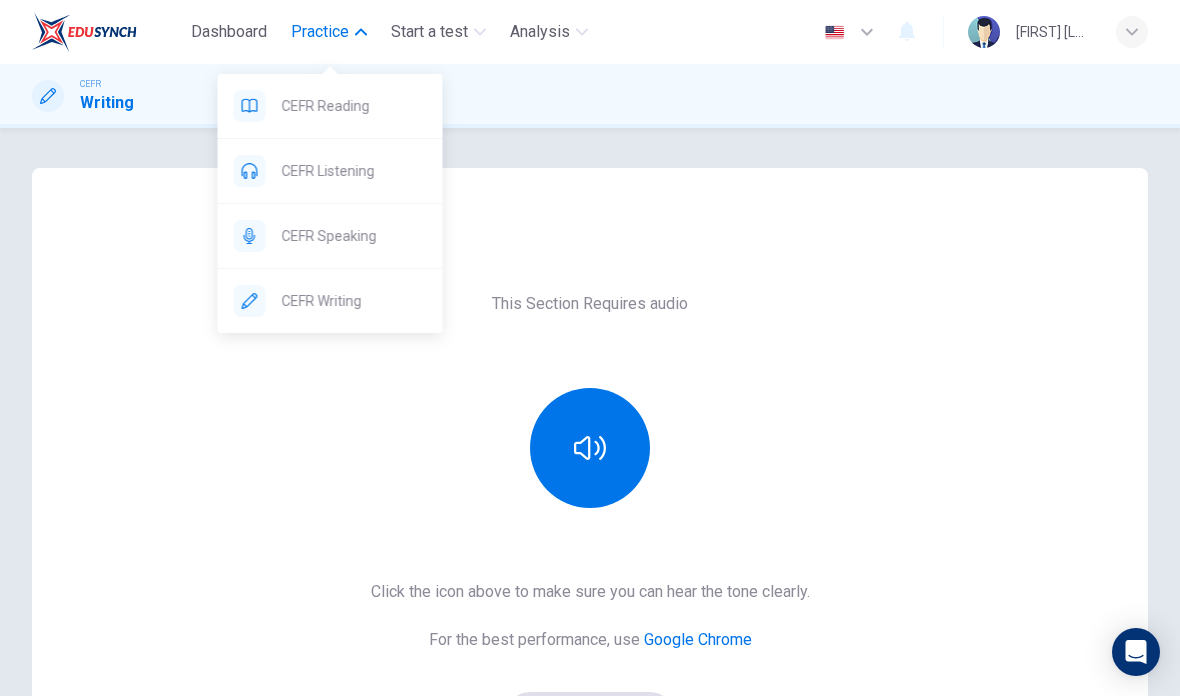 click on "CEFR Reading" at bounding box center [330, 106] 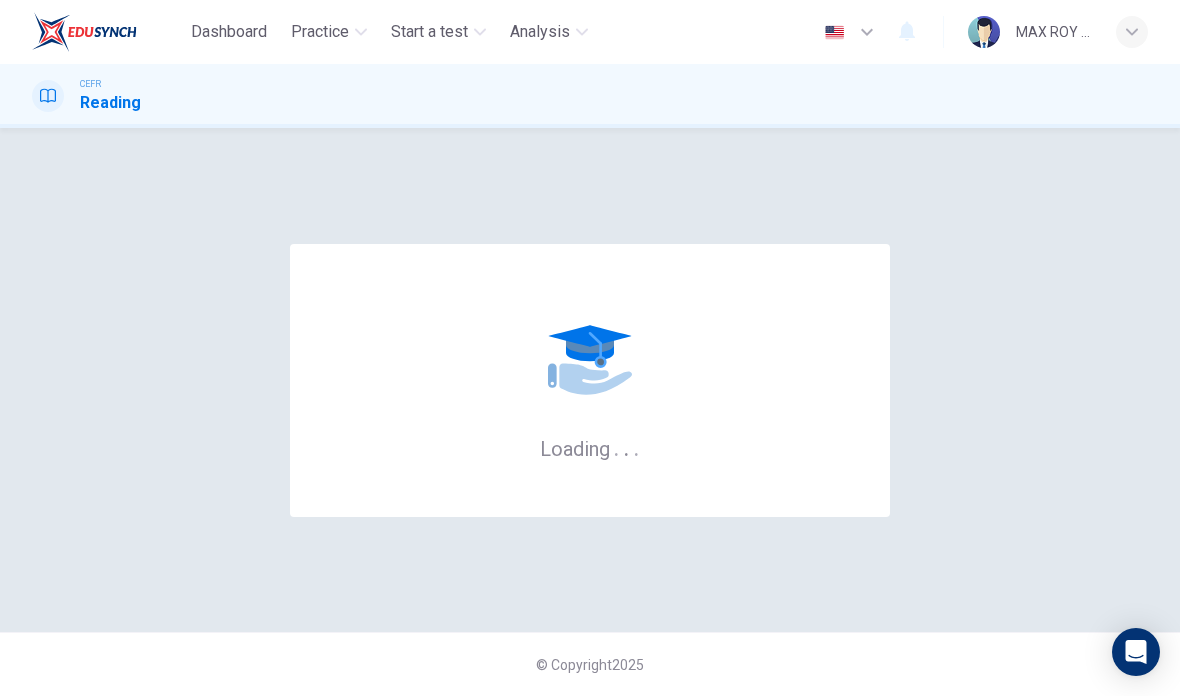 scroll, scrollTop: 0, scrollLeft: 0, axis: both 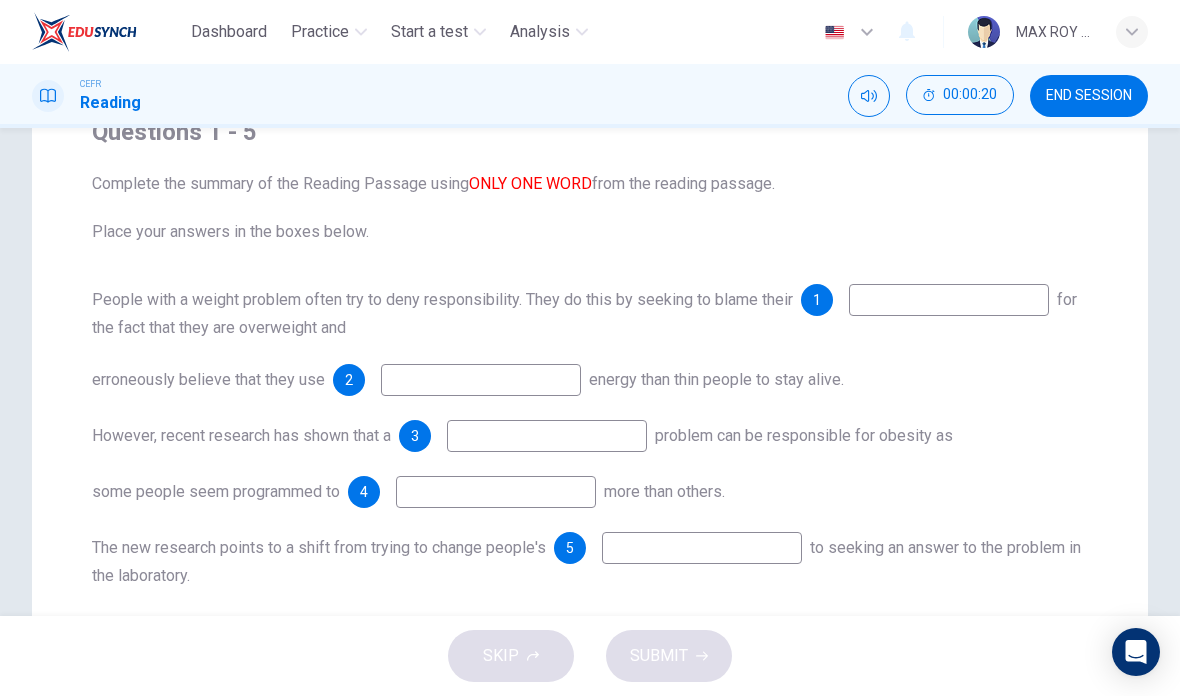click at bounding box center (949, 300) 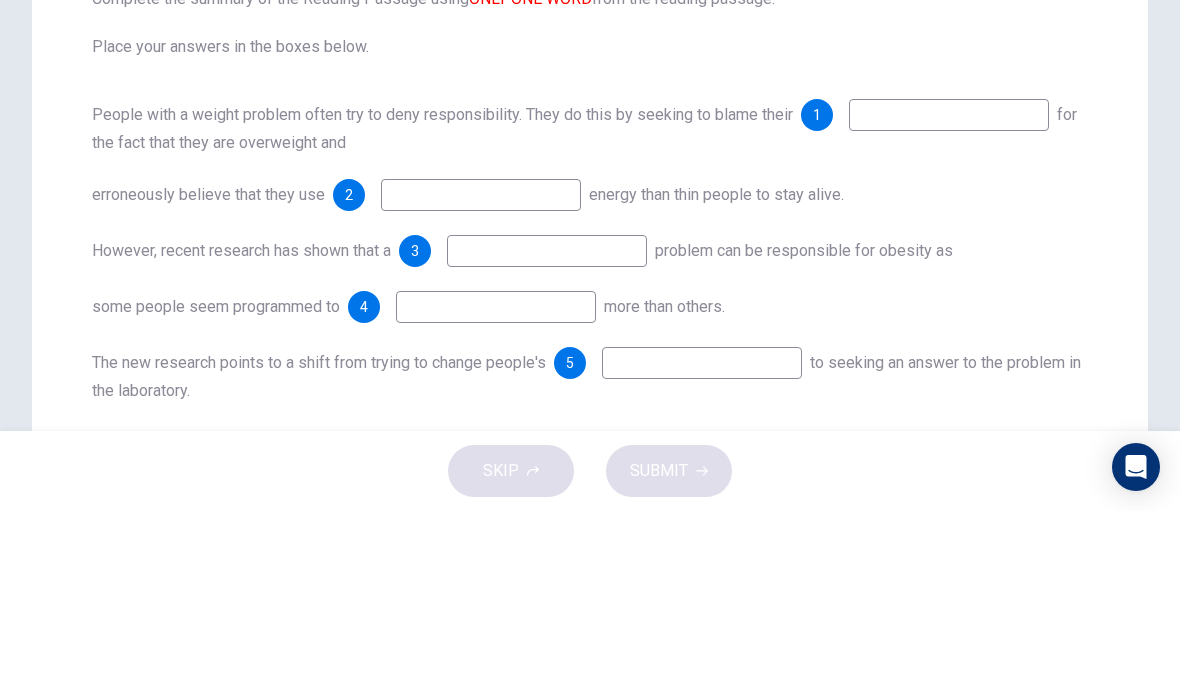 click on "Question Passage Questions 1 - 5 Complete the summary of the Reading Passage using  ONLY ONE WORD  from the reading passage.
Place your answers in the boxes below. People with a weight problem often try to deny responsibility. They do this by seeking to blame their  1  for the fact that they are overweight and erroneously believe that they use  2  energy than thin people to stay alive. However, recent research has shown that a  3  problem can be responsible for obesity as some people seem programmed to  4  more than others. The new research points to a shift from trying to change people's  5  to seeking an answer to the problem in the laboratory. Tackling Obesity in the Western World CLICK TO ZOOM Click to Zoom A B C D E F G H" at bounding box center (590, 386) 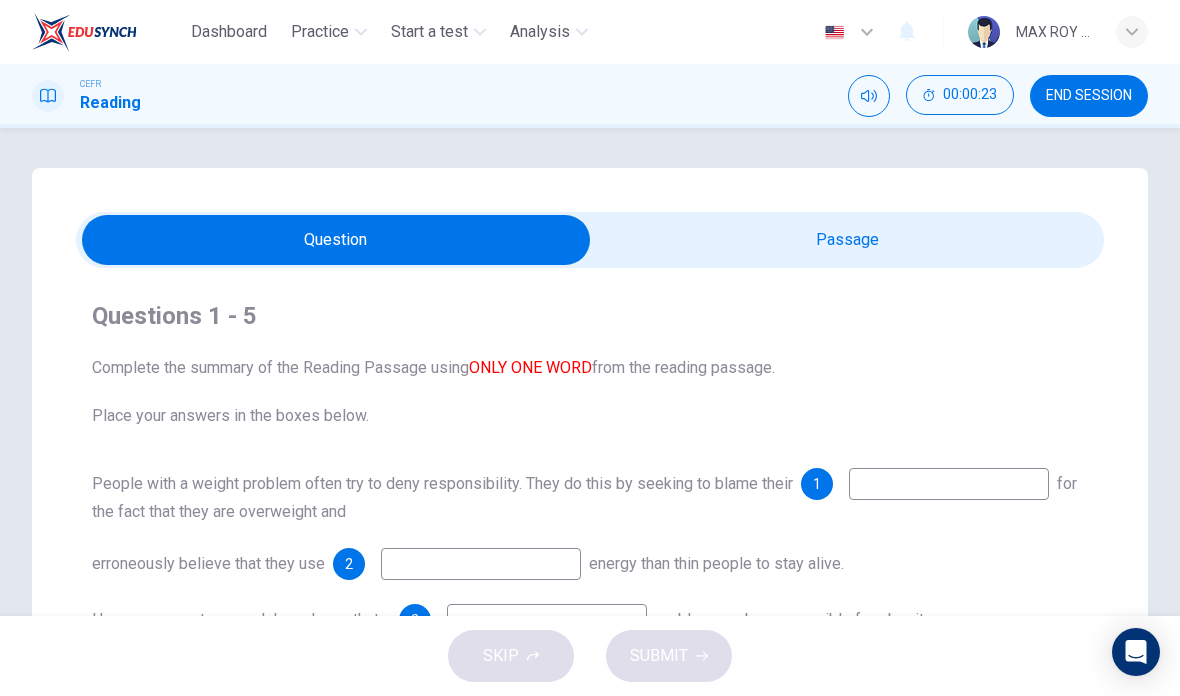 scroll, scrollTop: 0, scrollLeft: 0, axis: both 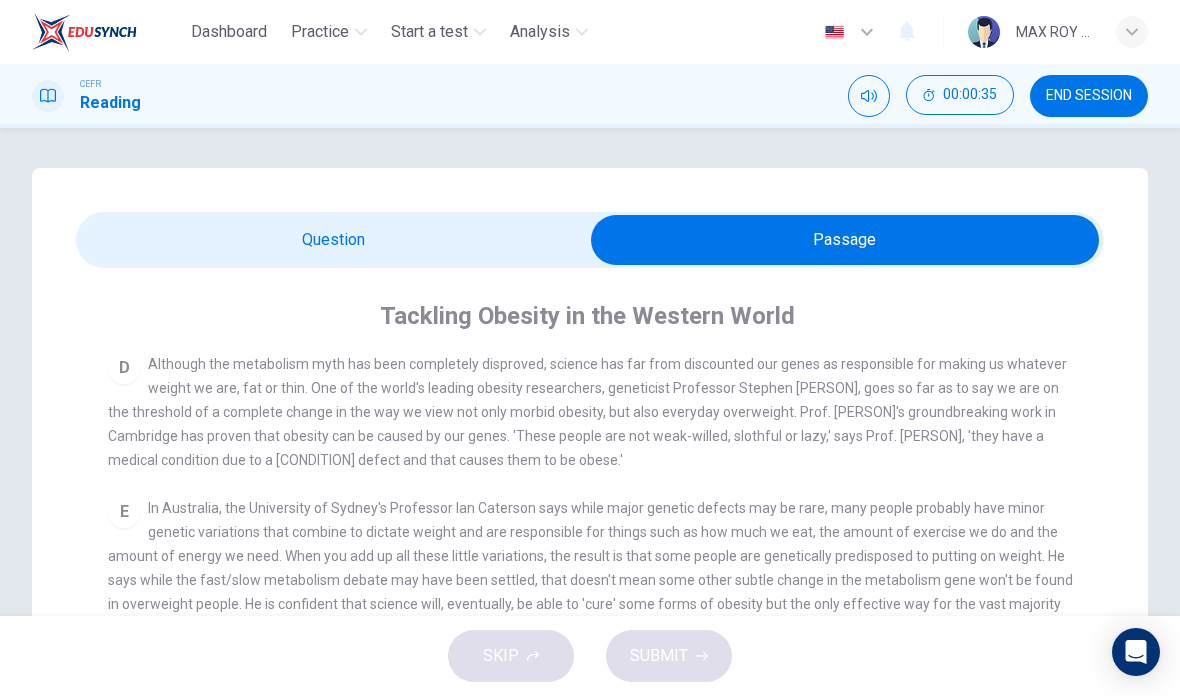 click at bounding box center [845, 240] 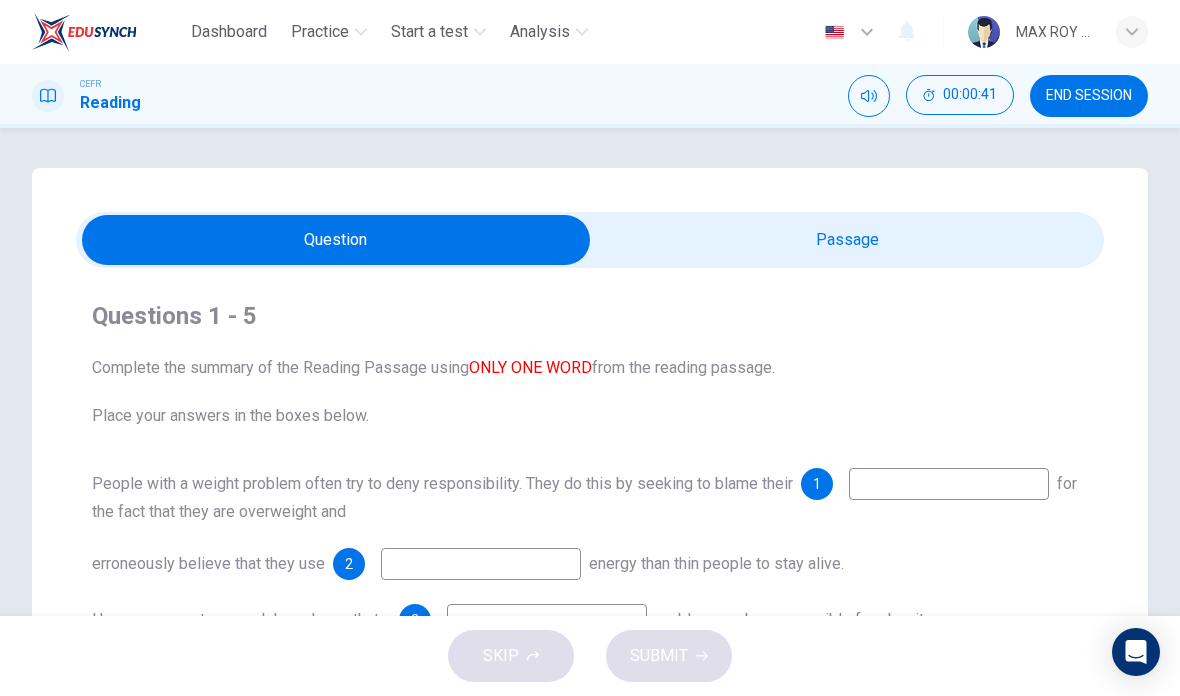 scroll, scrollTop: 0, scrollLeft: 0, axis: both 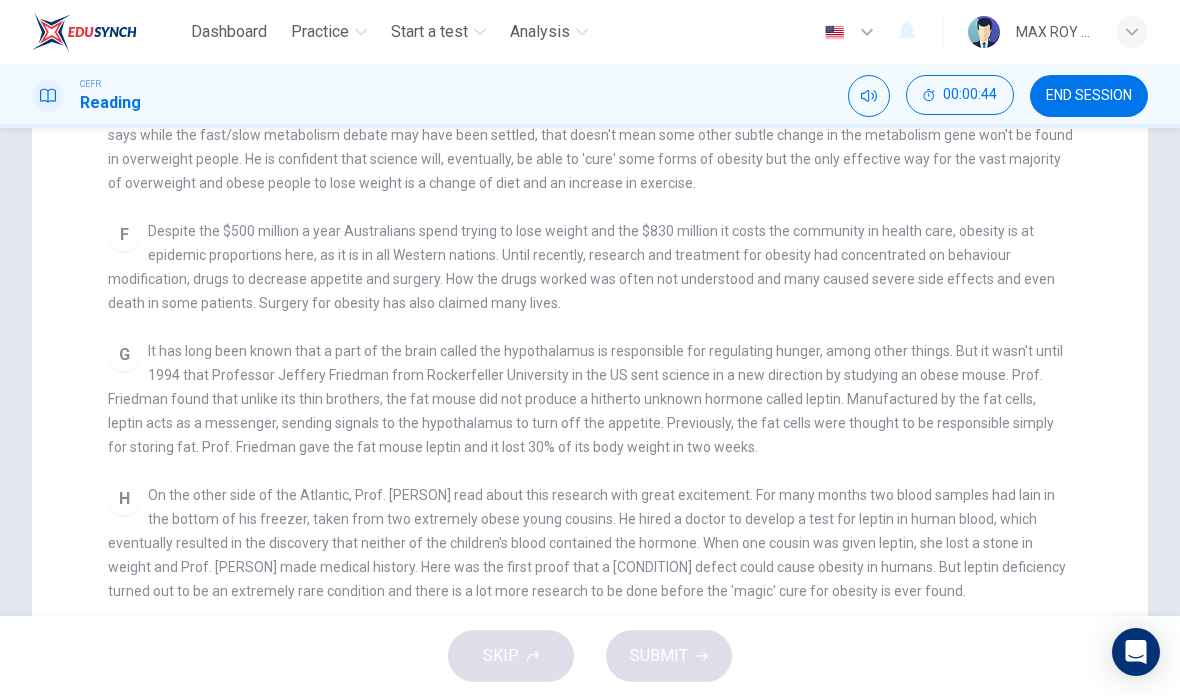 click on "It has long been known that a part of the brain called the hypothalamus is responsible for regulating hunger, among other things. But it wasn't until 1994 that Professor Jeffery [PERSON] from Rockerfeller University in the US sent science in a new direction by studying an obese mouse. Prof. [PERSON] found that unlike its thin brothers, the fat mouse did not produce a hitherto unknown hormone called leptin. Manufactured by the fat cells, leptin acts as a messenger, sending signals to the hypothalamus to turn off the appetite. Previously, the fat cells were thought to be responsible simply for storing fat. Prof. [PERSON] gave the fat mouse leptin and it lost 30% of its body weight in two weeks." at bounding box center [590, 399] 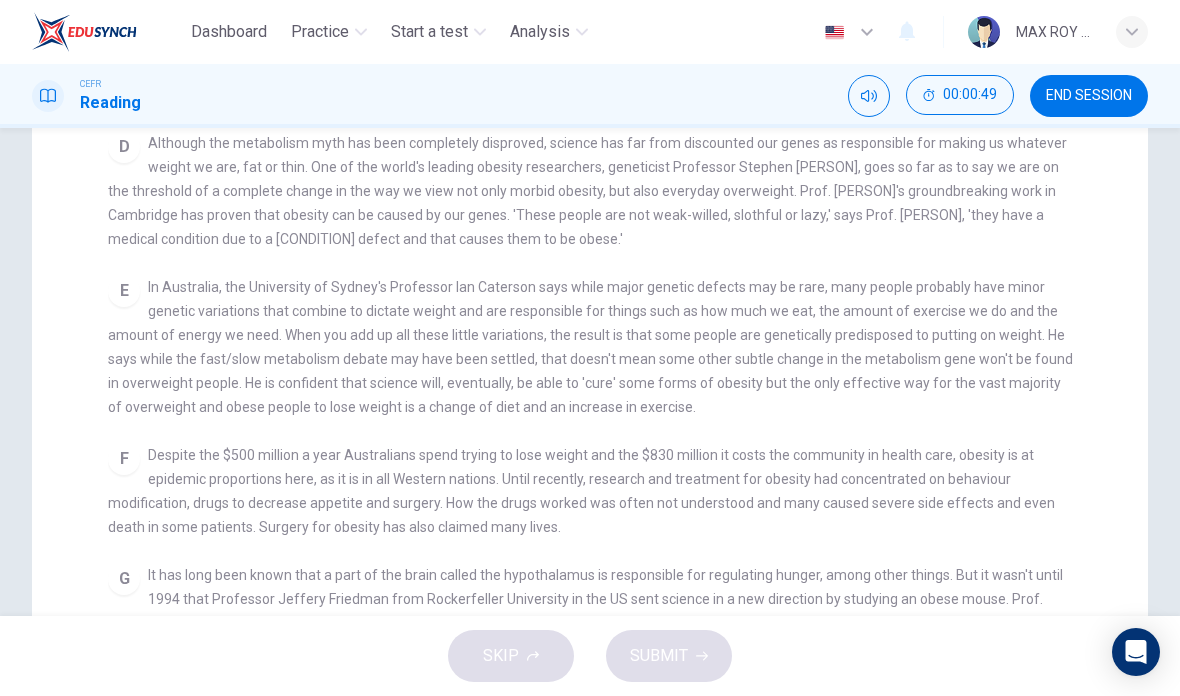 scroll, scrollTop: 206, scrollLeft: 0, axis: vertical 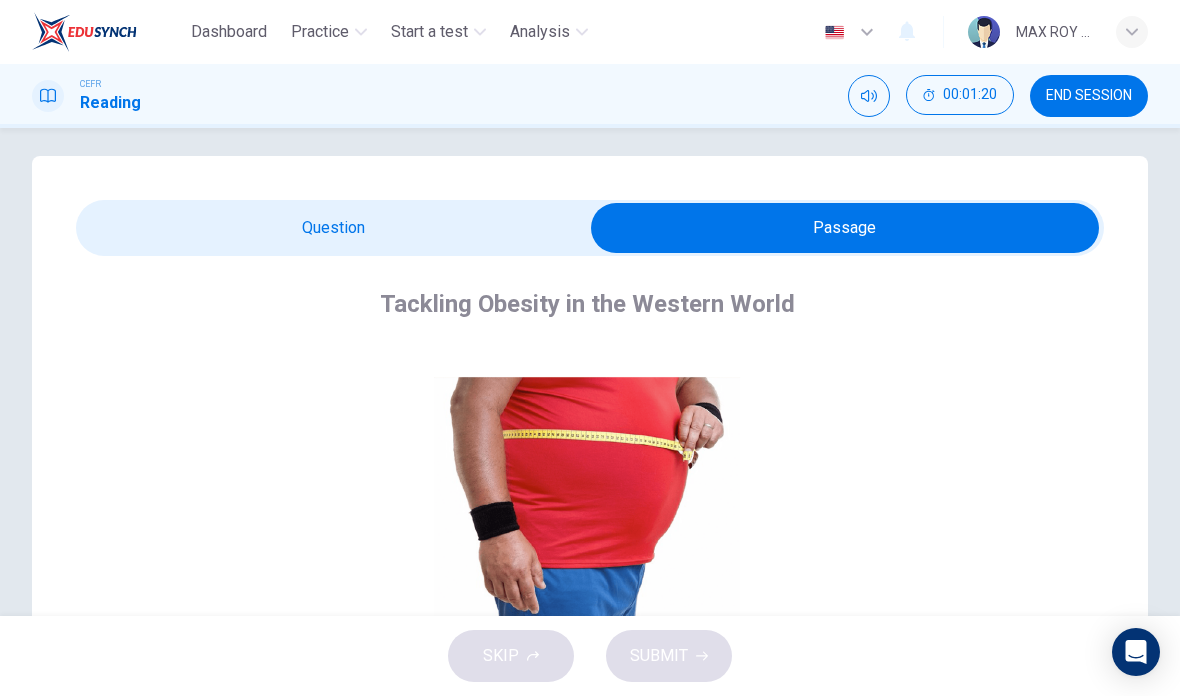 click at bounding box center [845, 228] 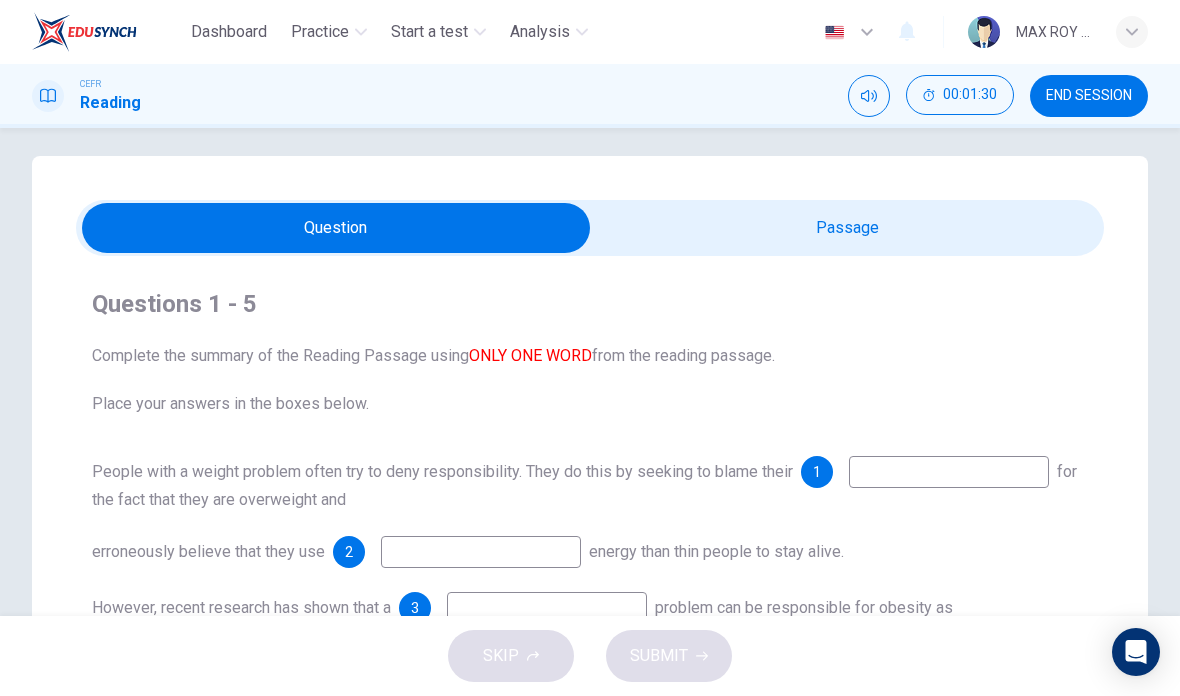 click at bounding box center [336, 228] 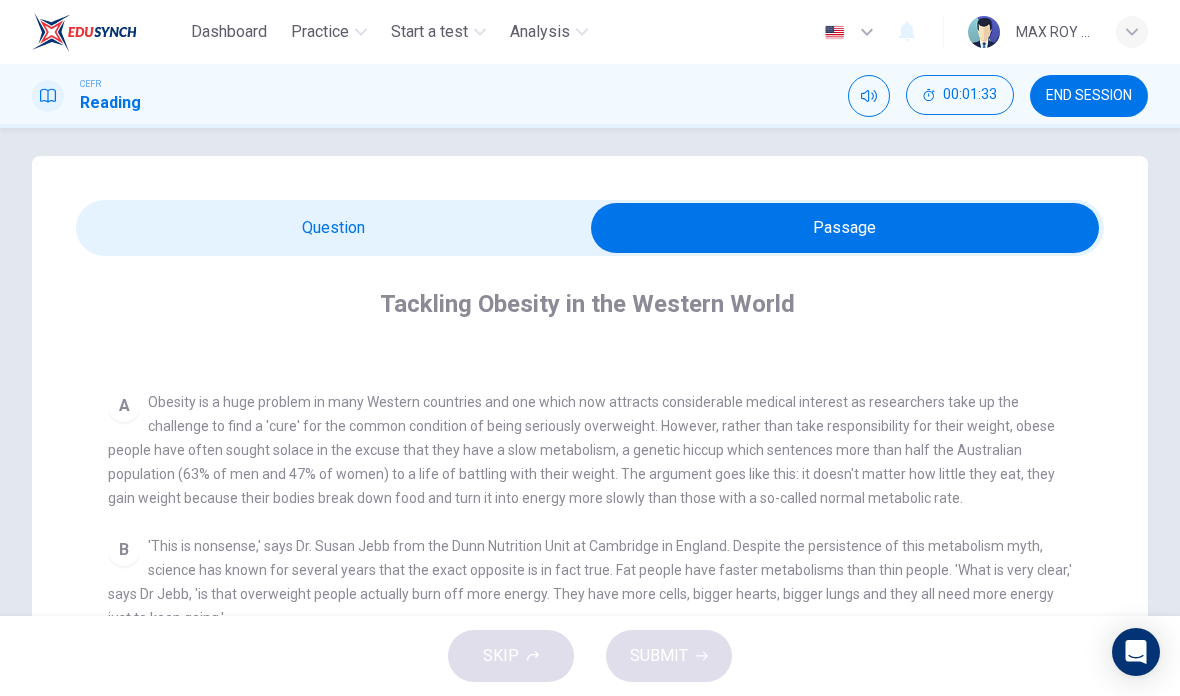 scroll, scrollTop: 330, scrollLeft: 0, axis: vertical 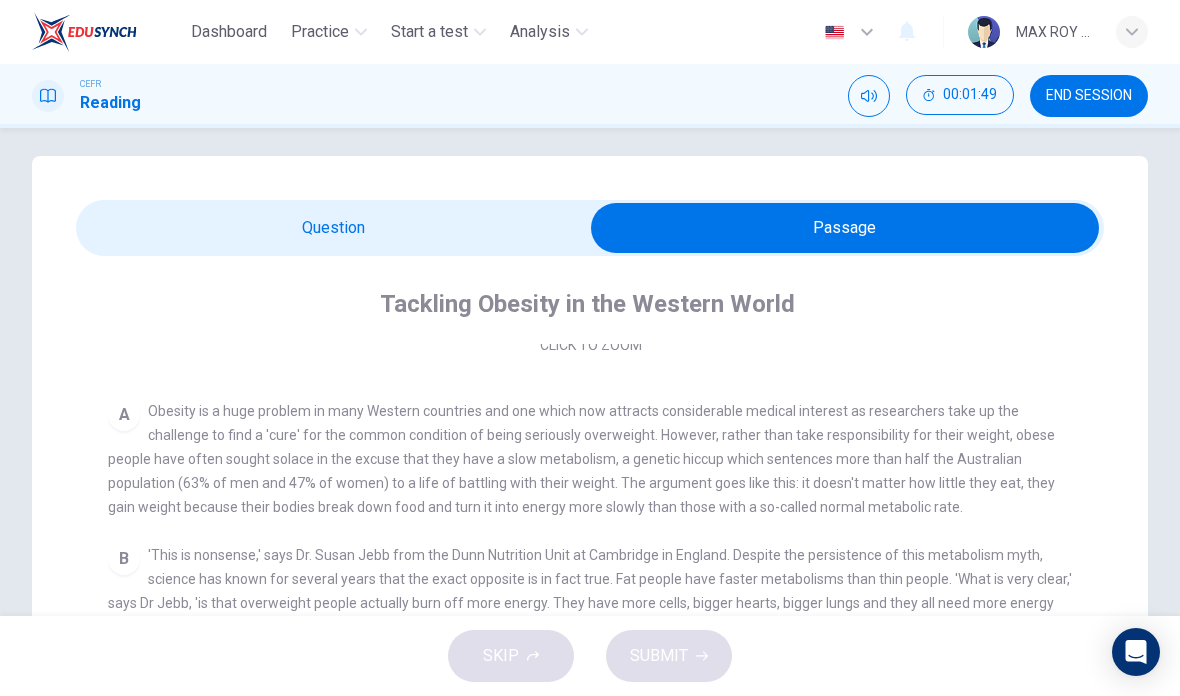 click at bounding box center (845, 228) 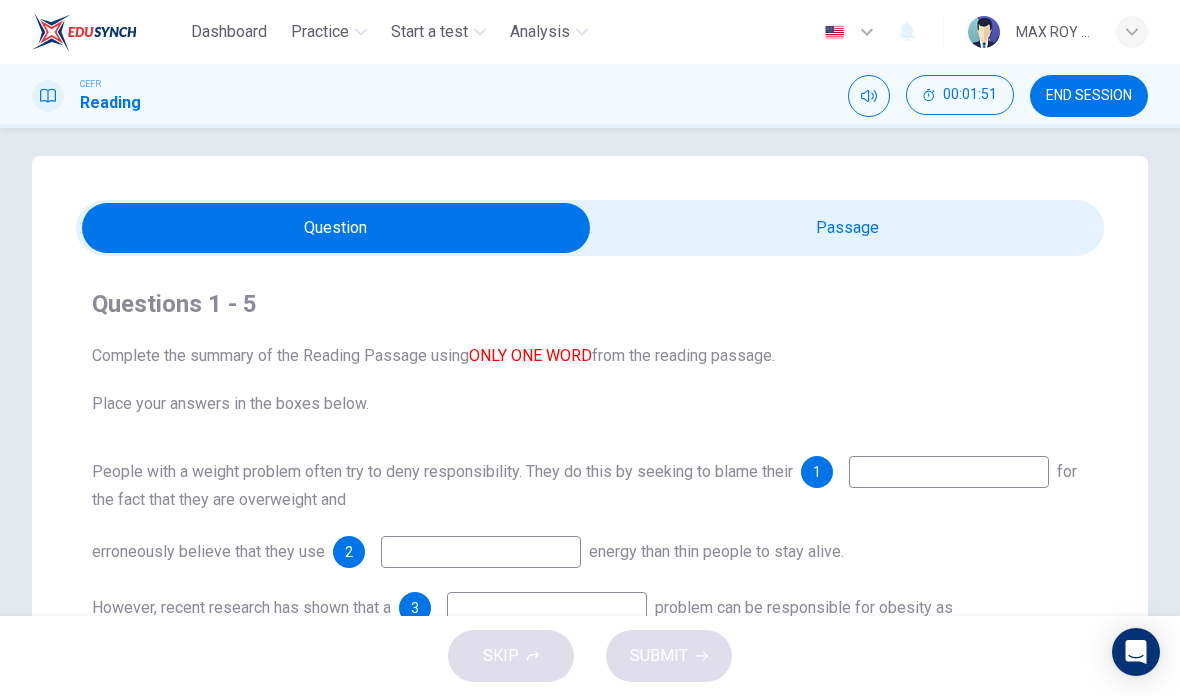 click at bounding box center (949, 472) 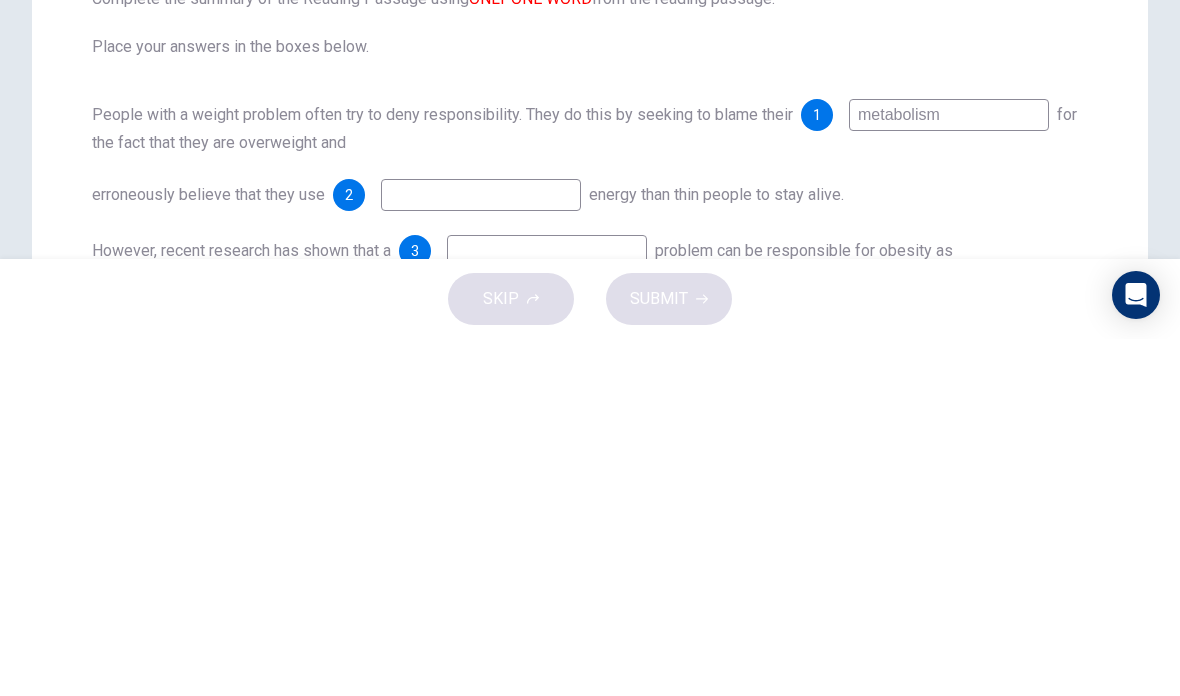 type on "metabolism" 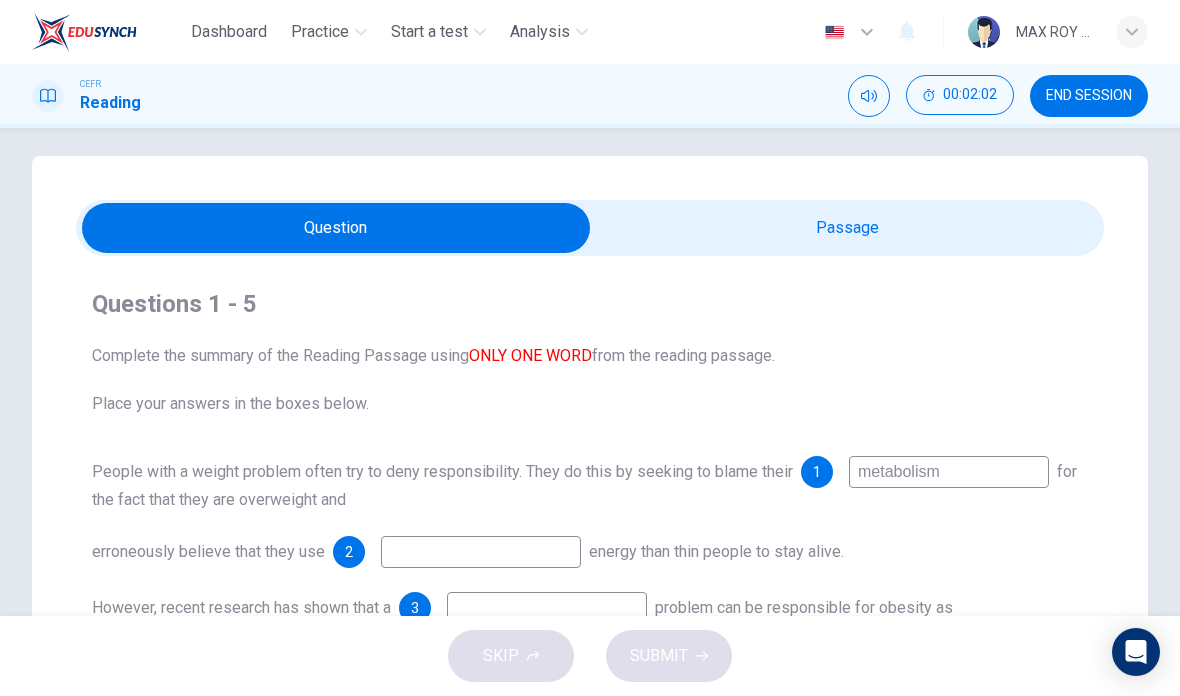 click at bounding box center (336, 228) 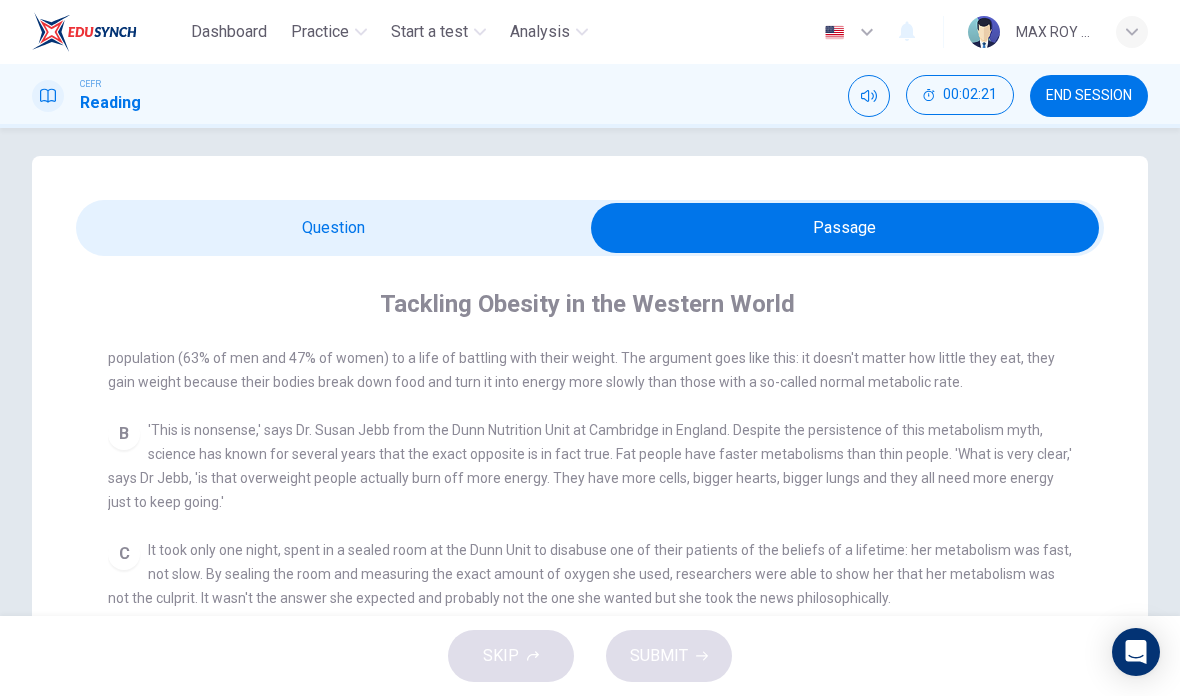 scroll, scrollTop: 460, scrollLeft: 0, axis: vertical 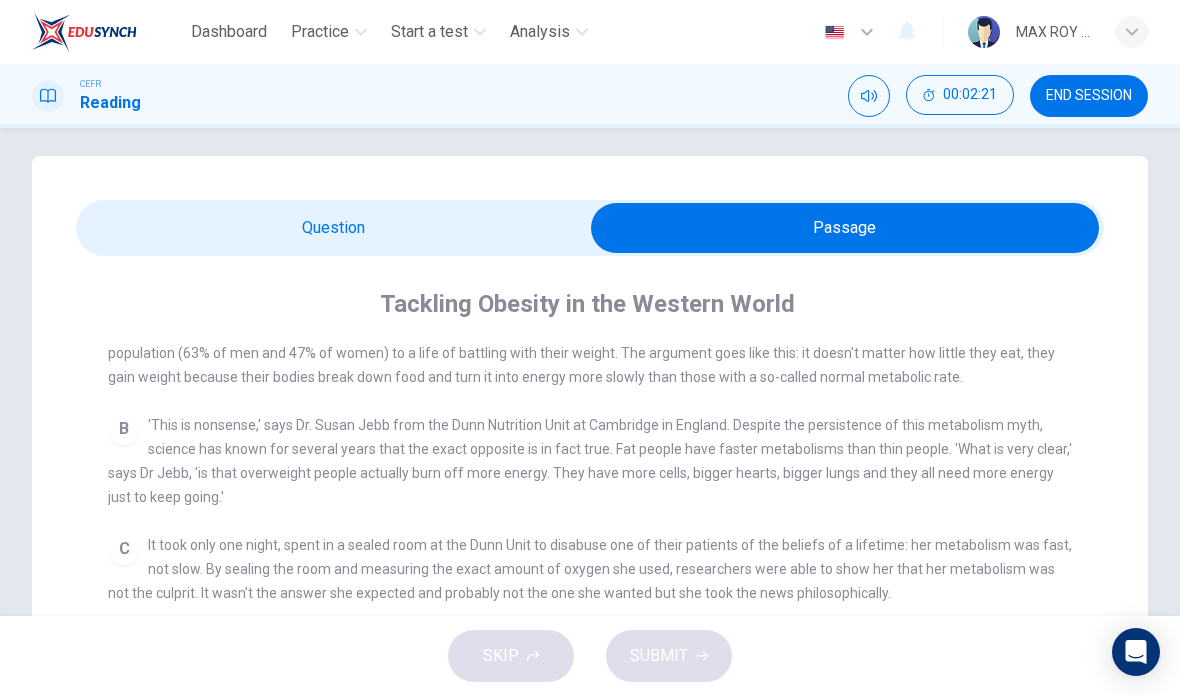 click at bounding box center (845, 228) 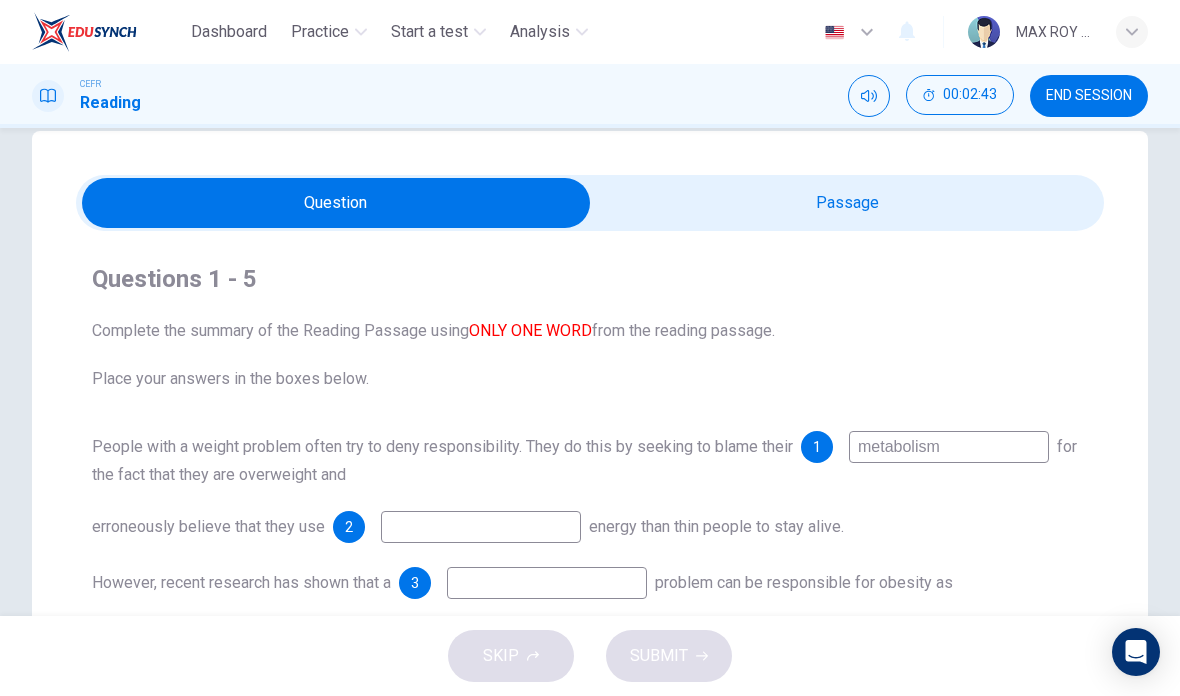 scroll, scrollTop: 36, scrollLeft: 0, axis: vertical 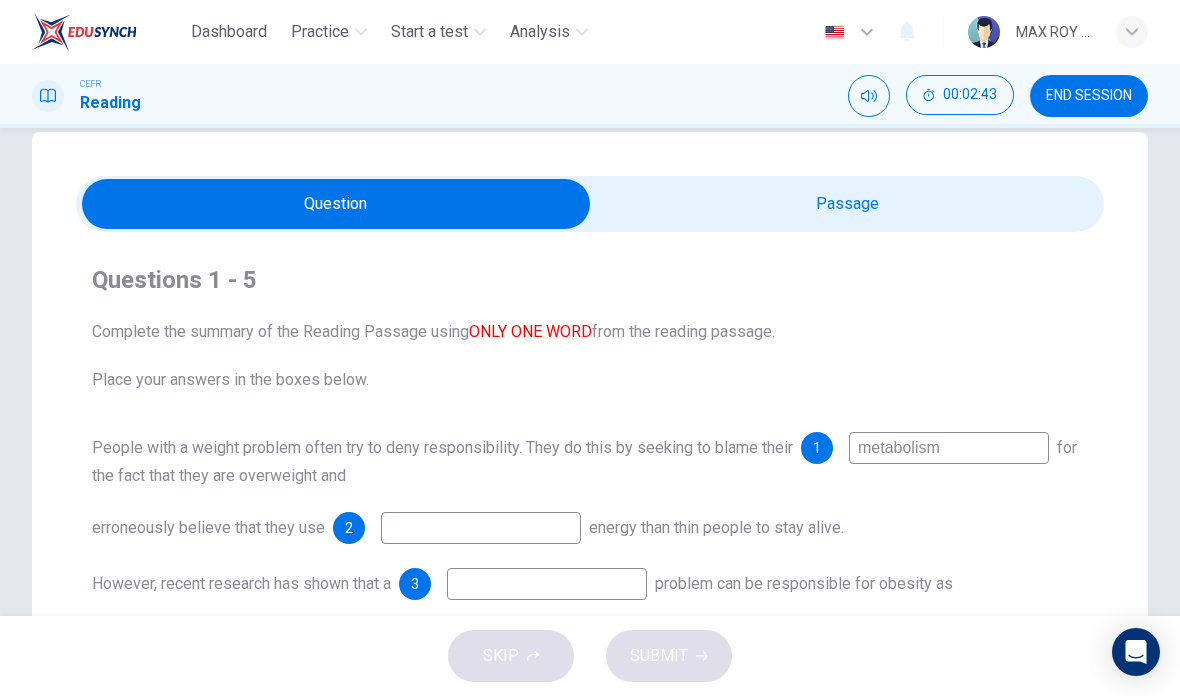 click at bounding box center (336, 204) 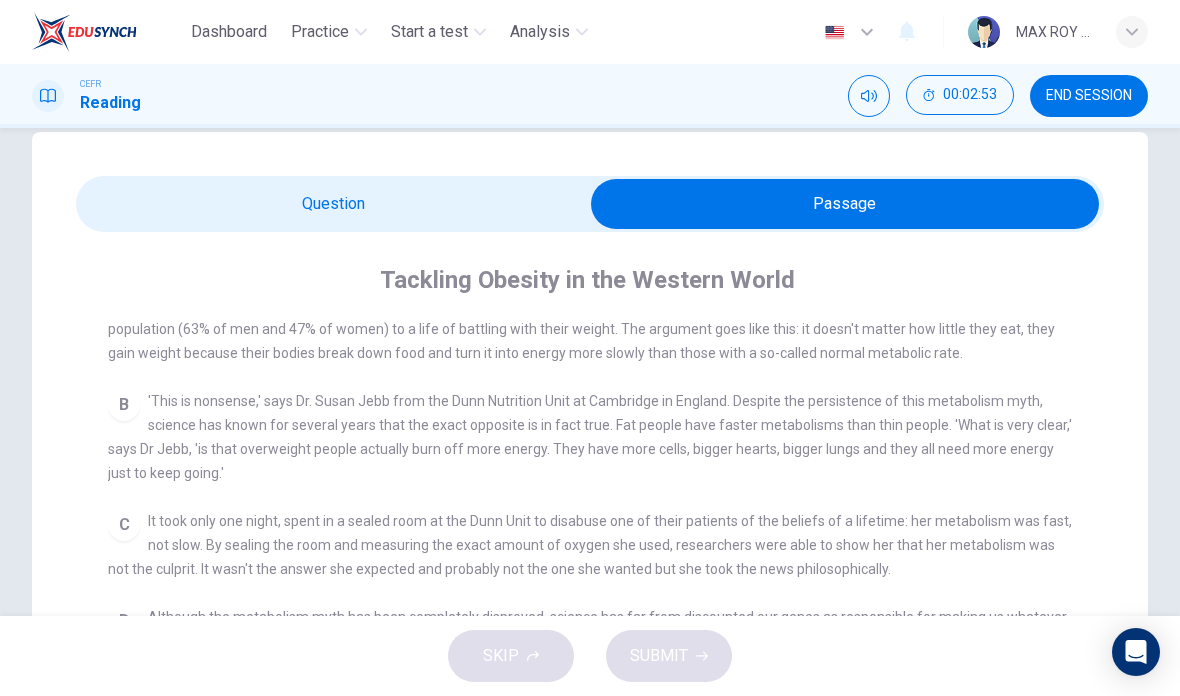 click at bounding box center (845, 204) 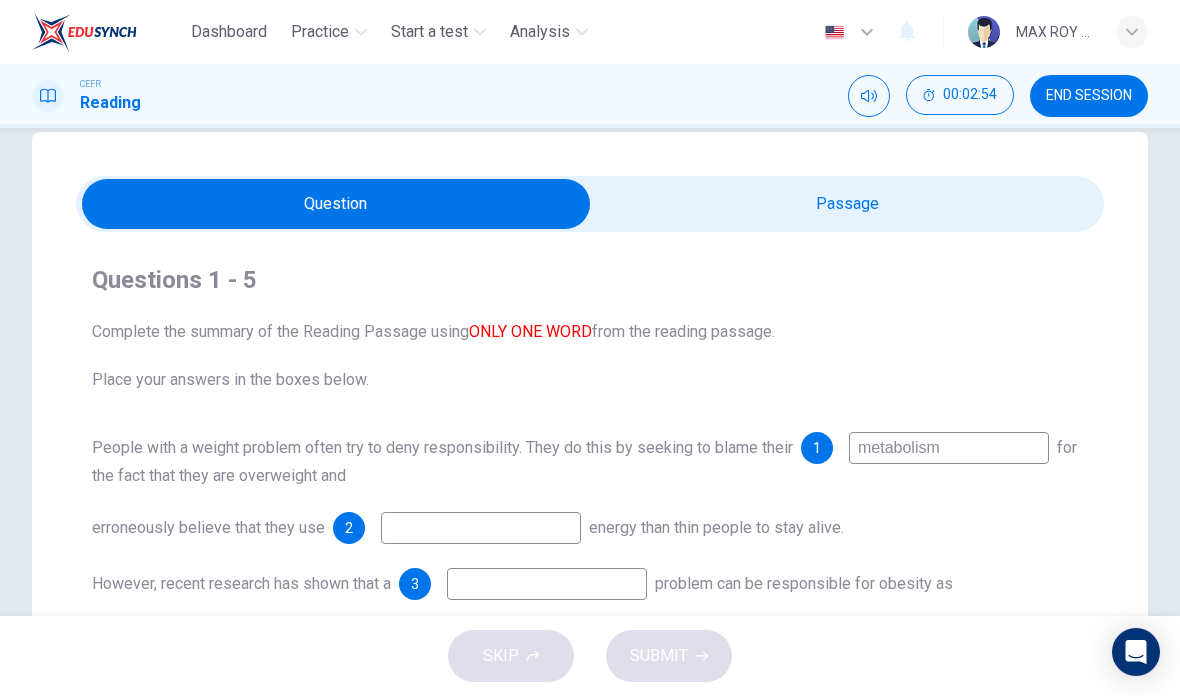 click at bounding box center (949, 448) 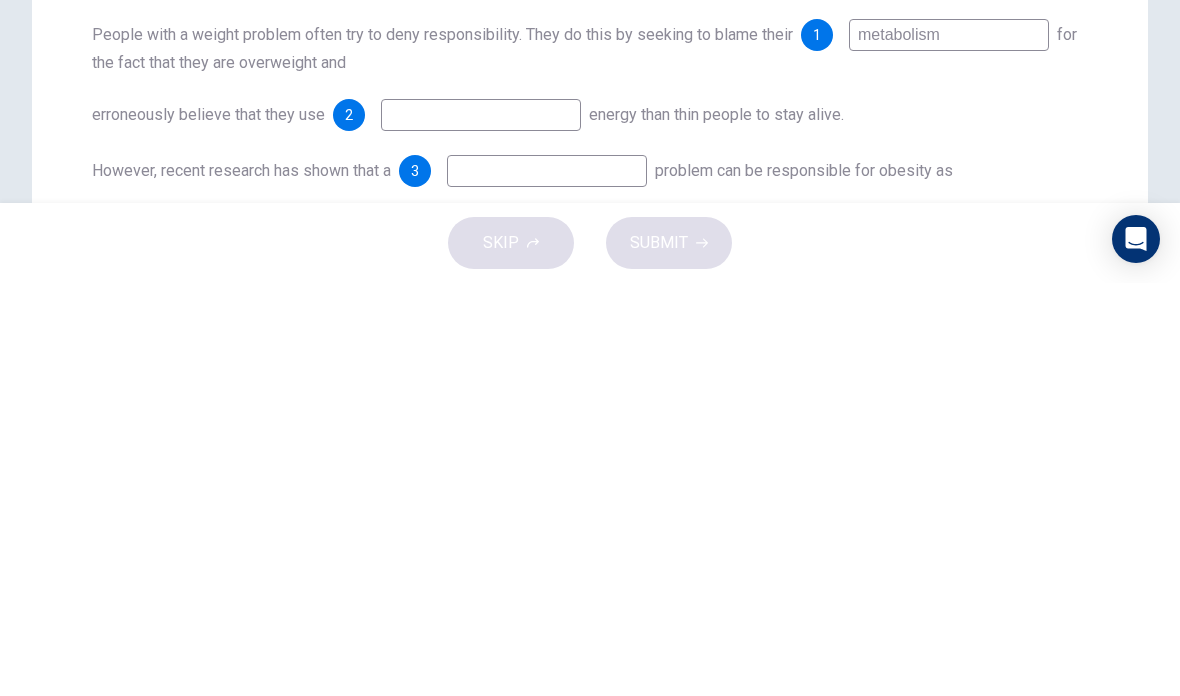 click on "erroneously believe that they use  2  energy than thin people to stay alive." at bounding box center (590, 528) 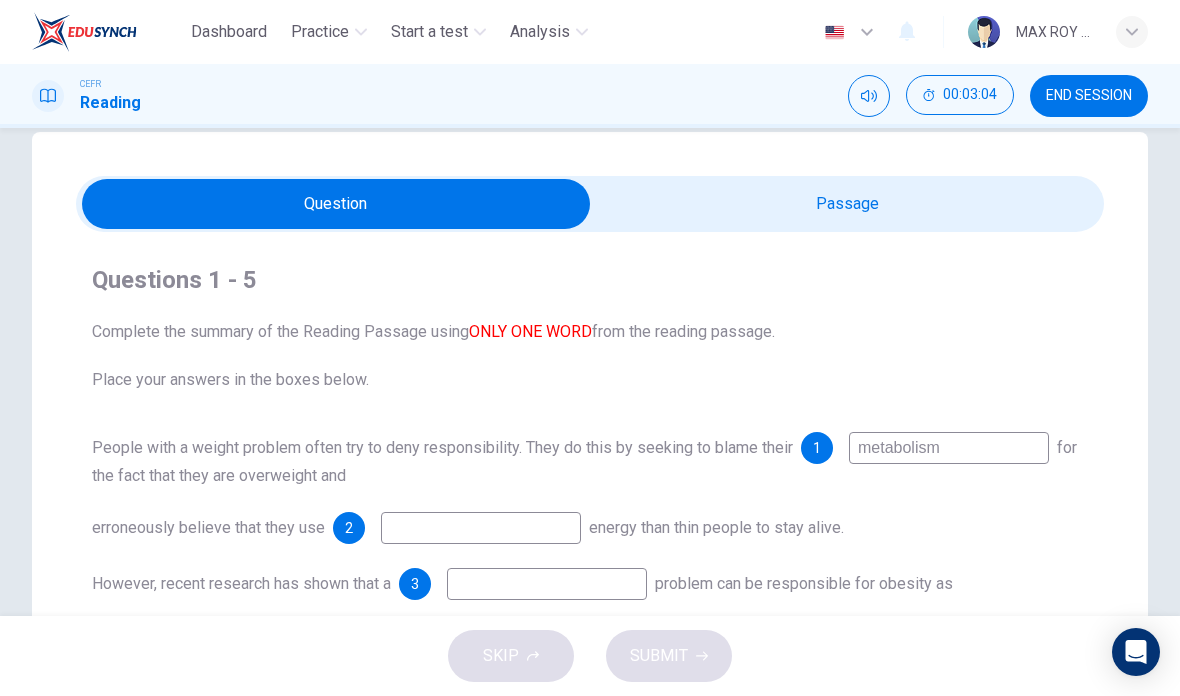 click at bounding box center (336, 204) 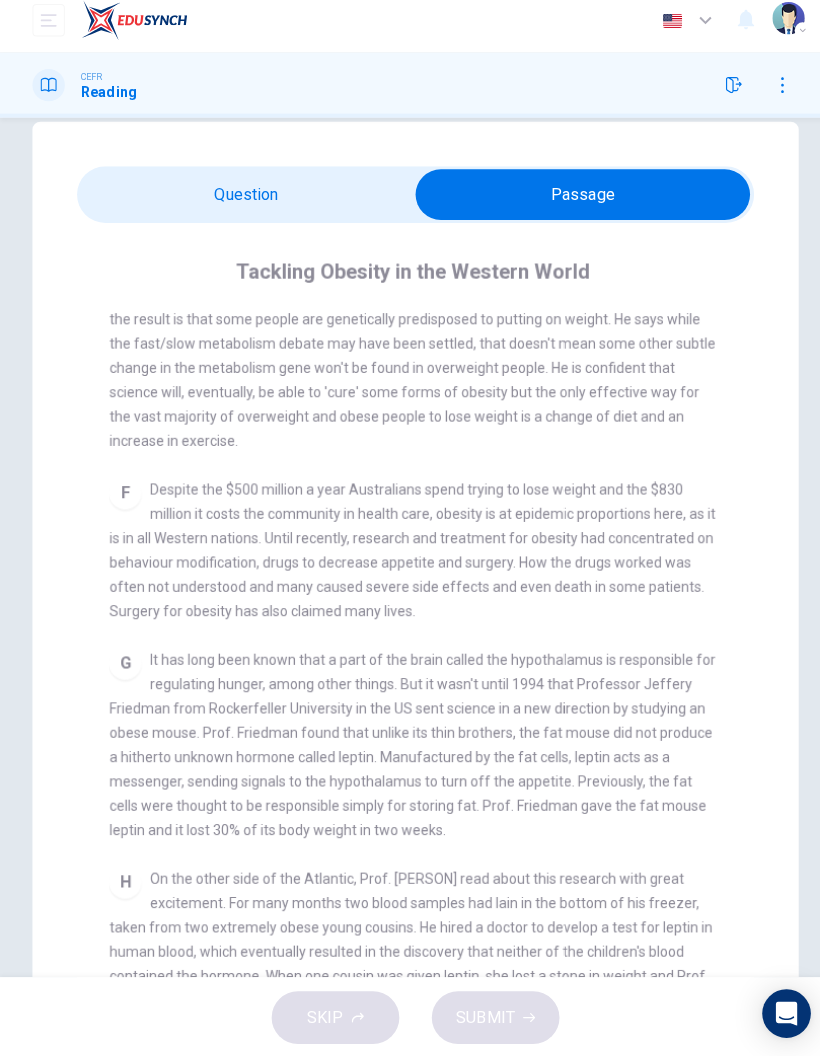 scroll, scrollTop: 1229, scrollLeft: 0, axis: vertical 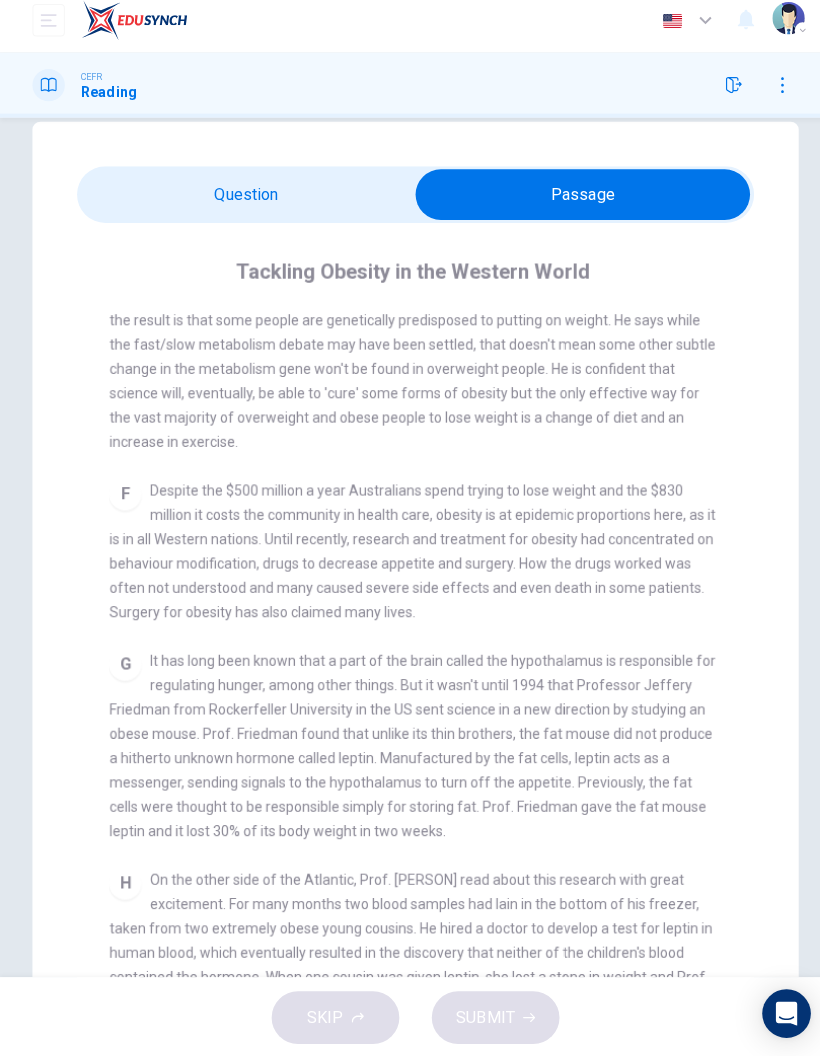 click at bounding box center (575, 204) 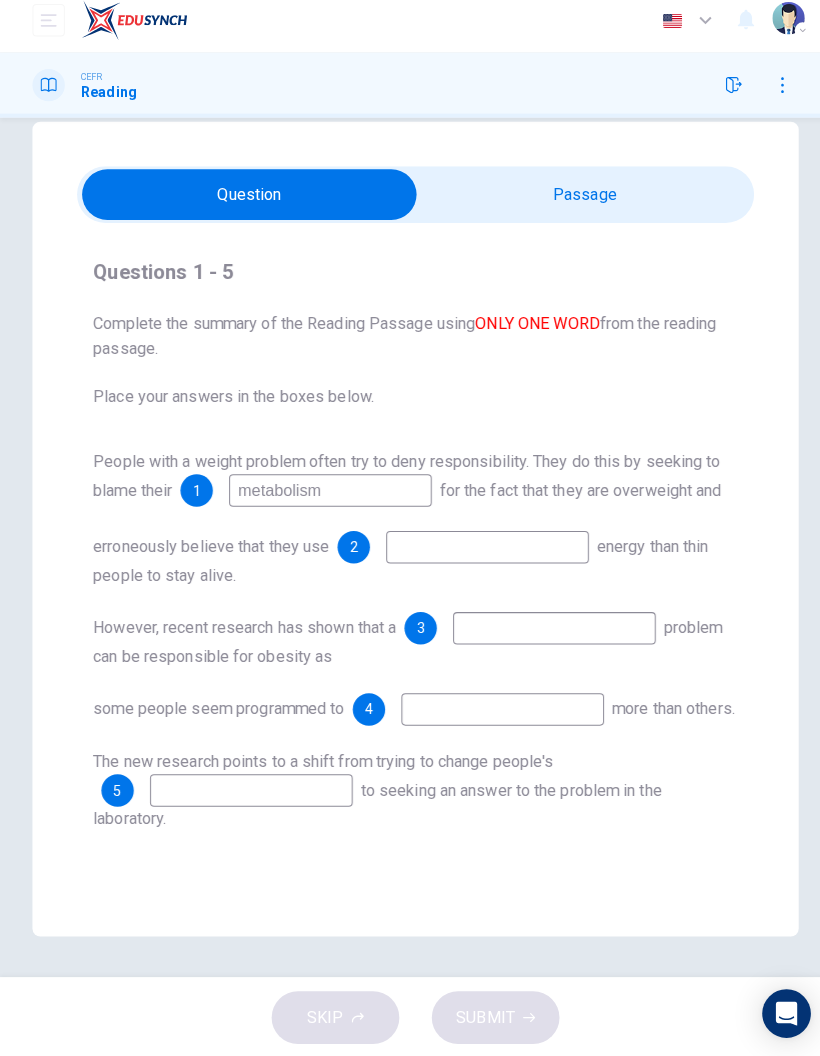 click at bounding box center (246, 204) 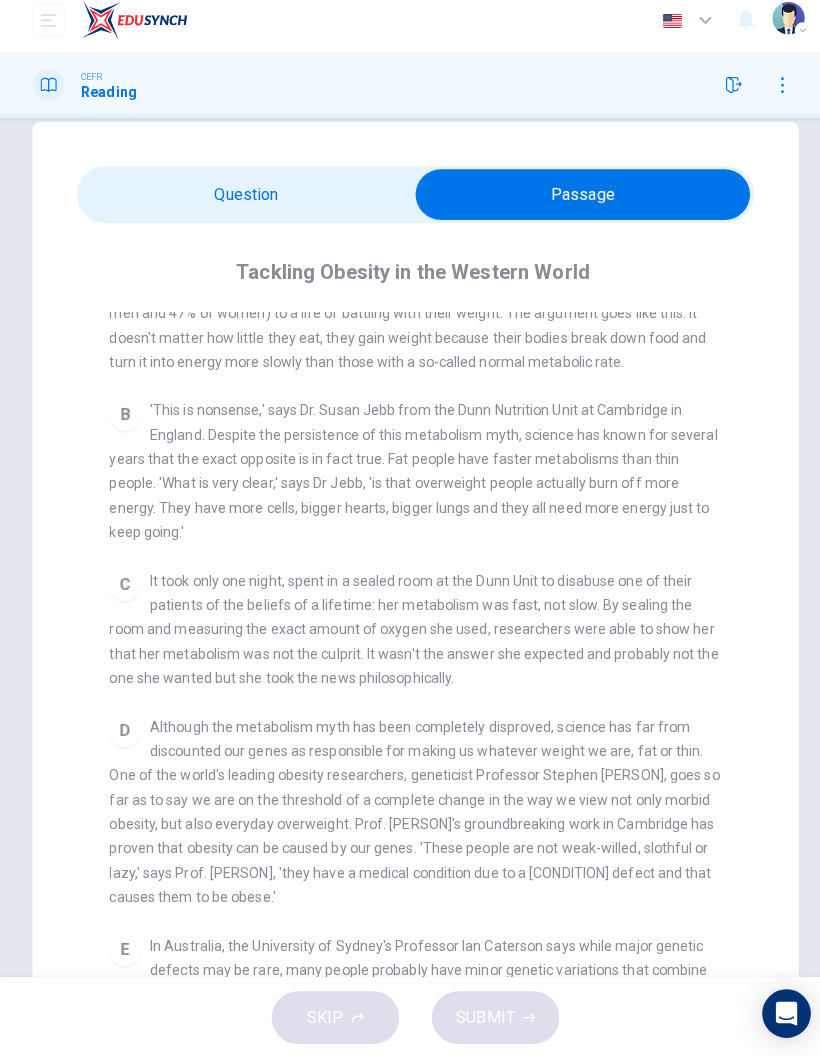 scroll, scrollTop: 497, scrollLeft: 0, axis: vertical 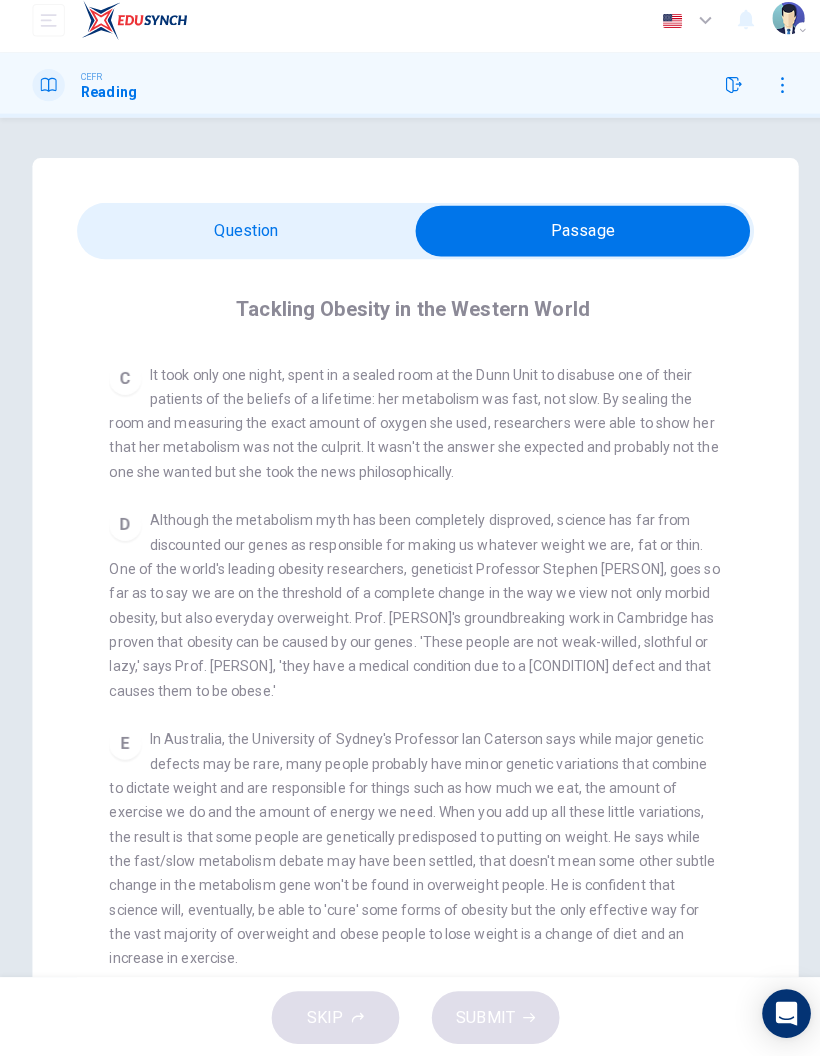 click at bounding box center (575, 240) 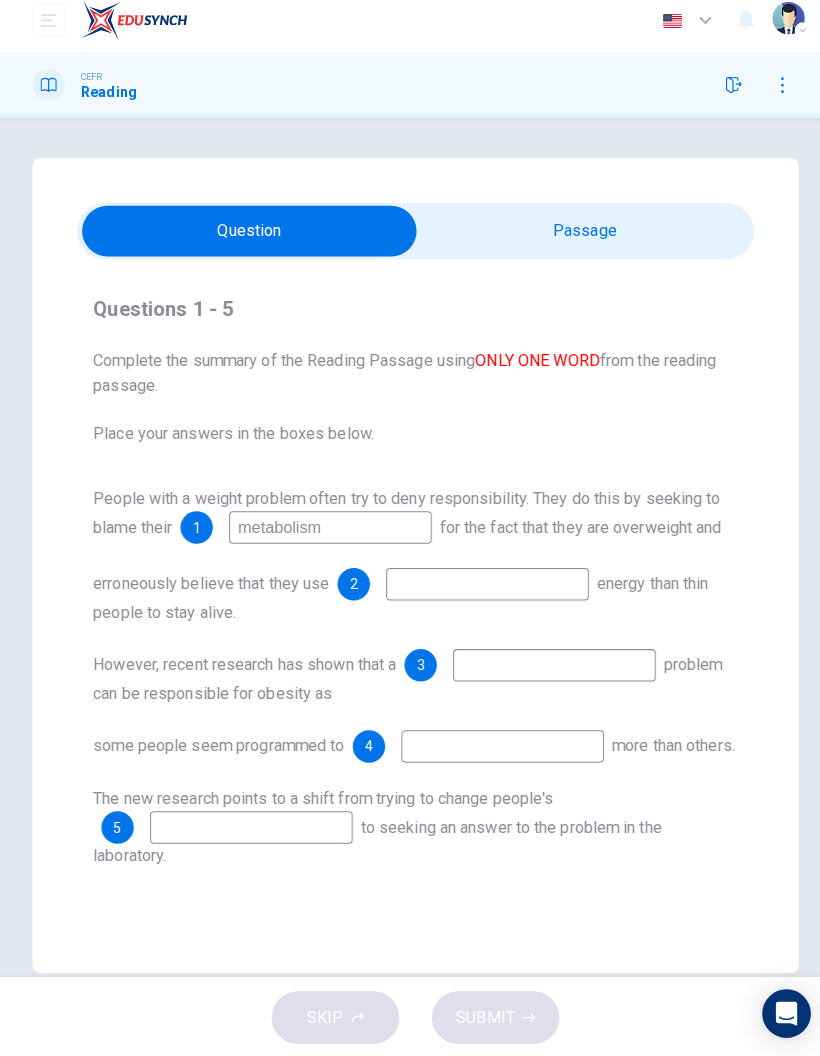 click at bounding box center [326, 532] 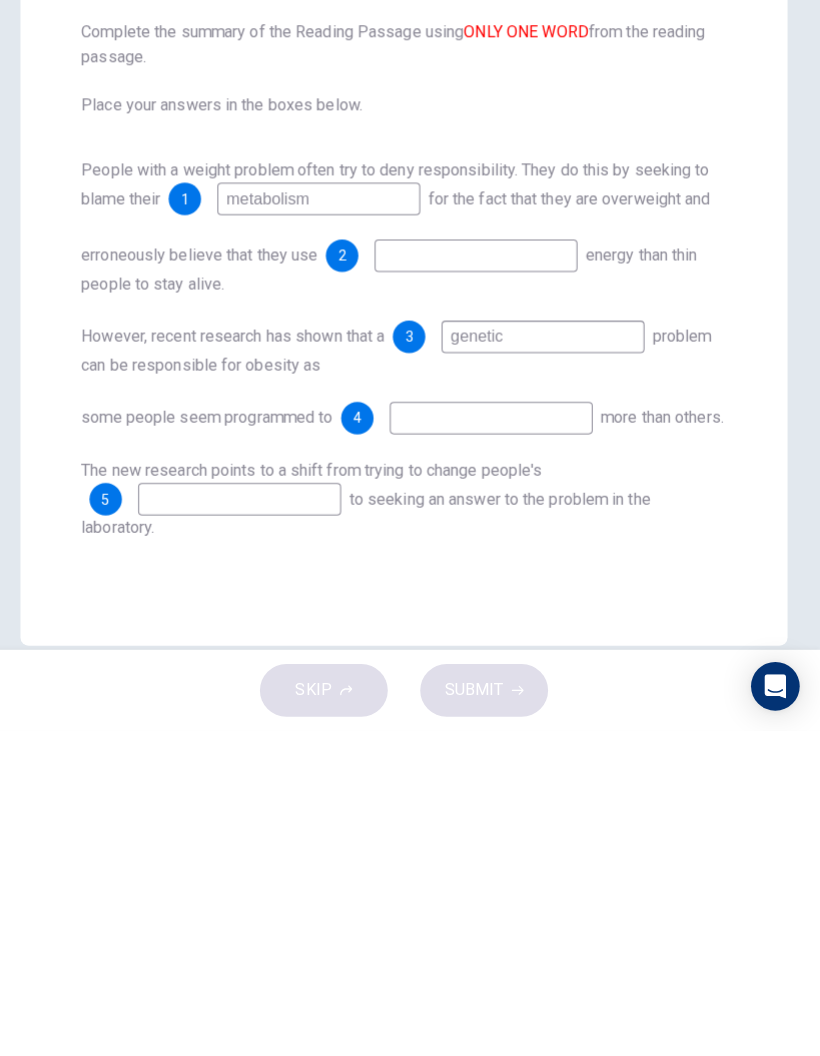 type on "genetic" 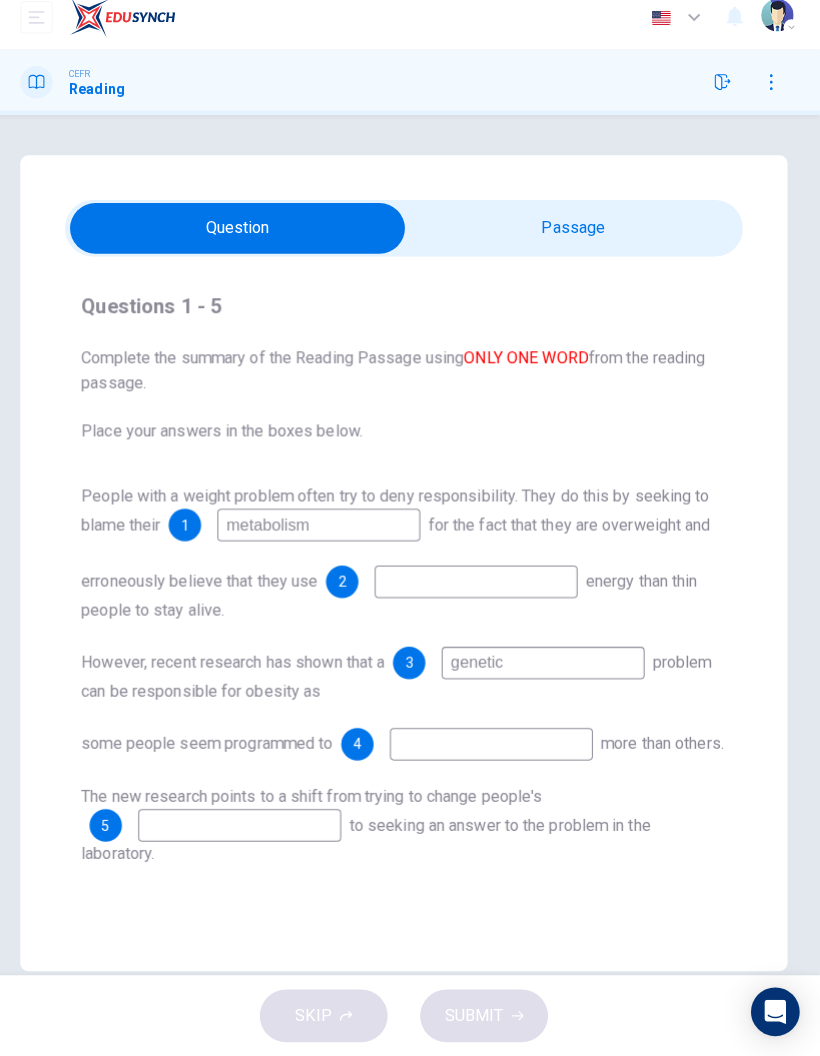 click at bounding box center [246, 240] 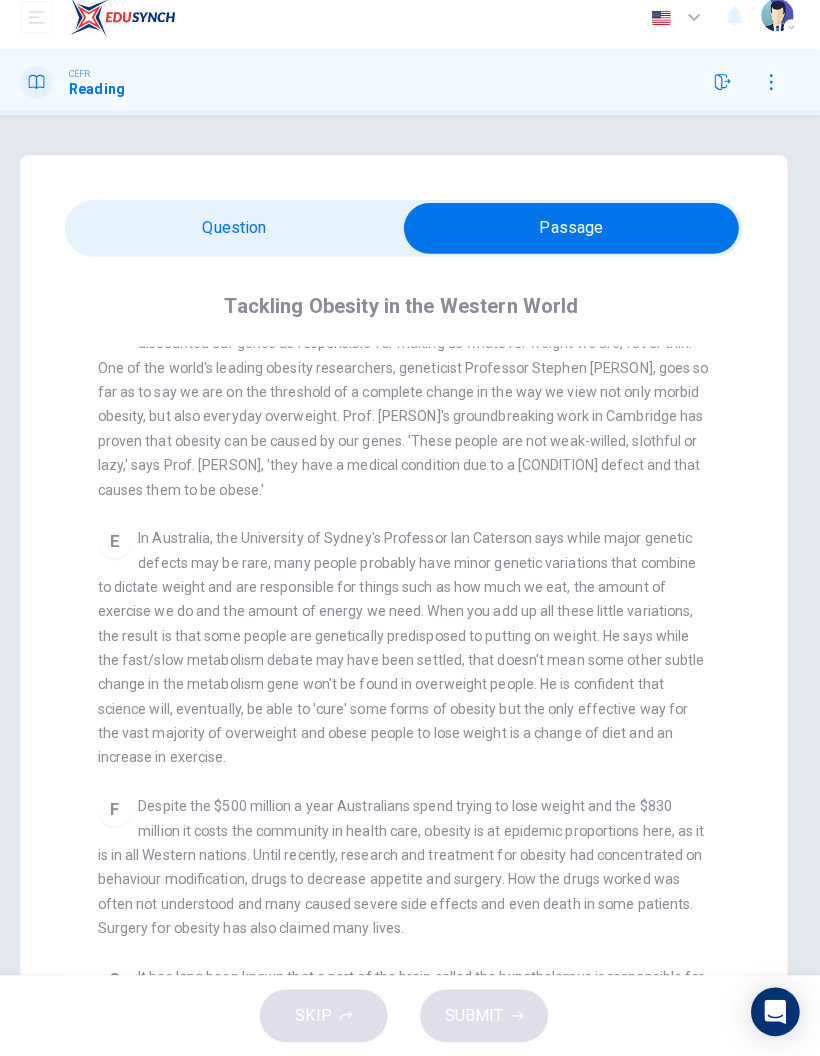 scroll, scrollTop: 953, scrollLeft: 0, axis: vertical 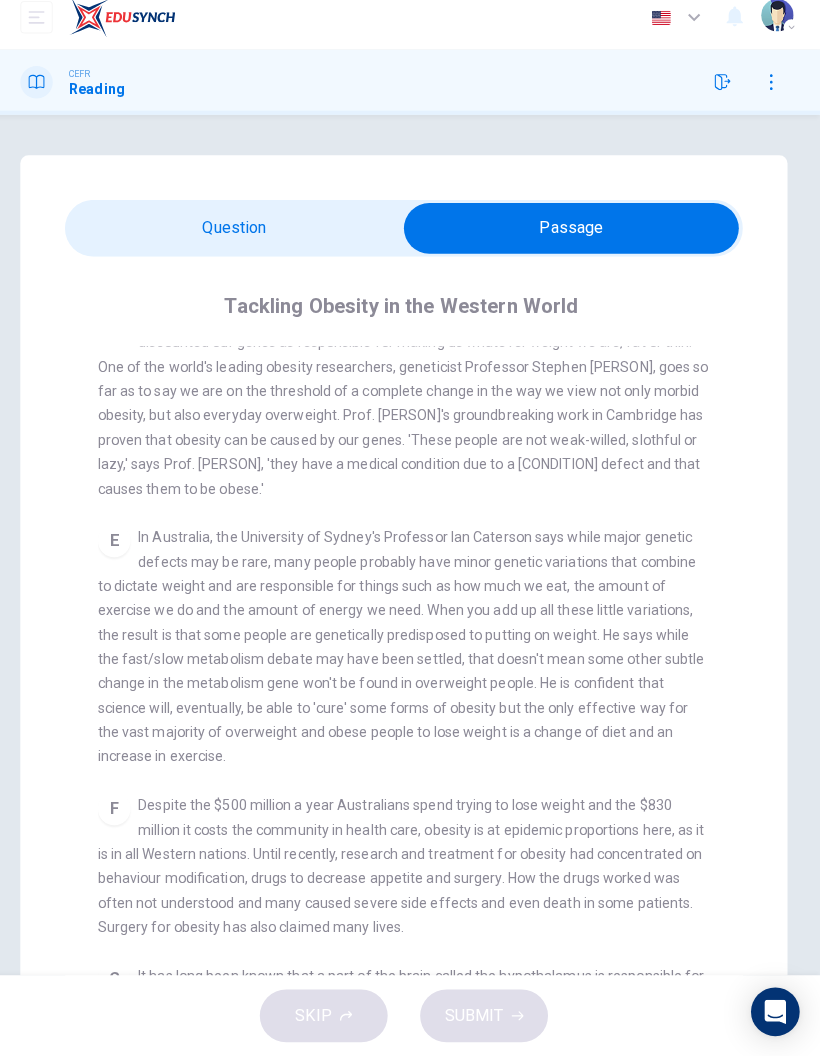 click at bounding box center (575, 240) 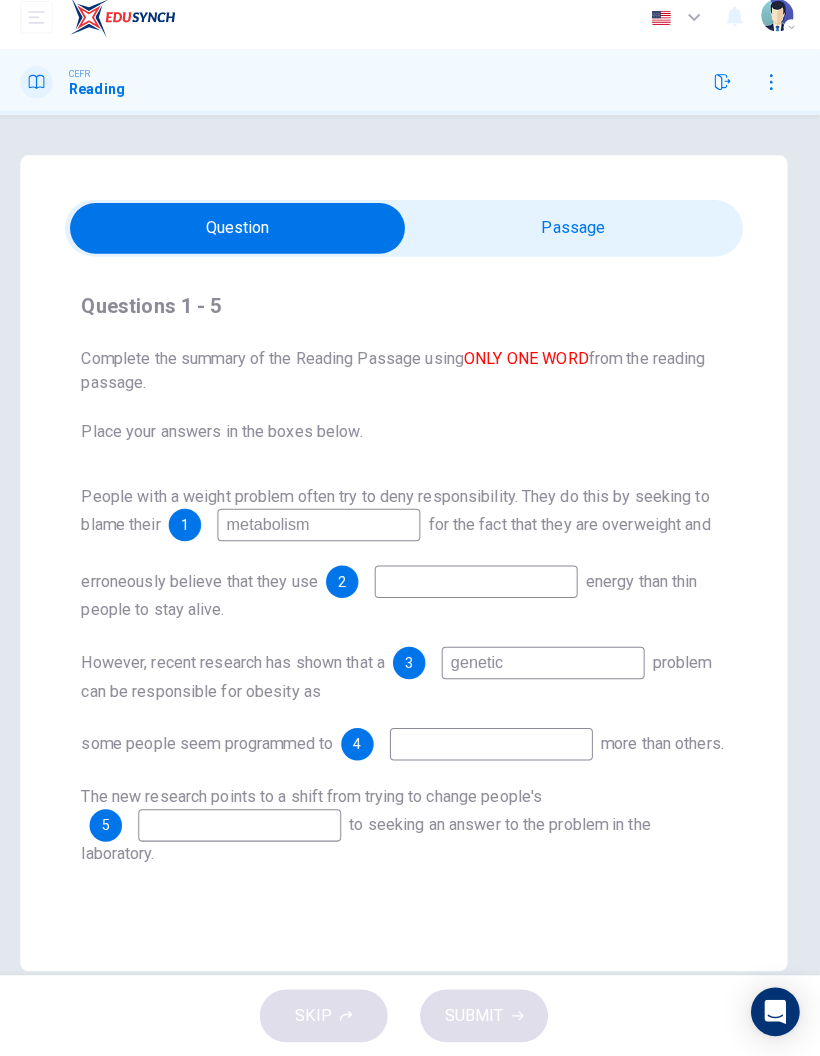 click at bounding box center (246, 240) 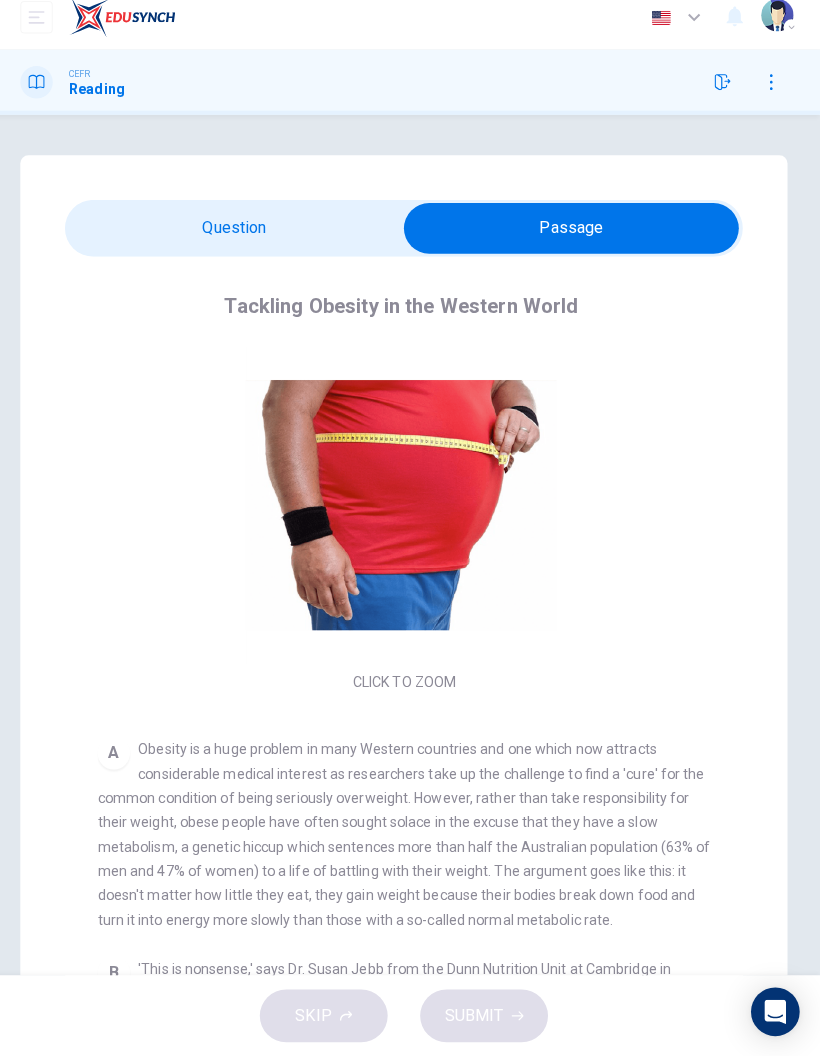 scroll, scrollTop: 0, scrollLeft: 0, axis: both 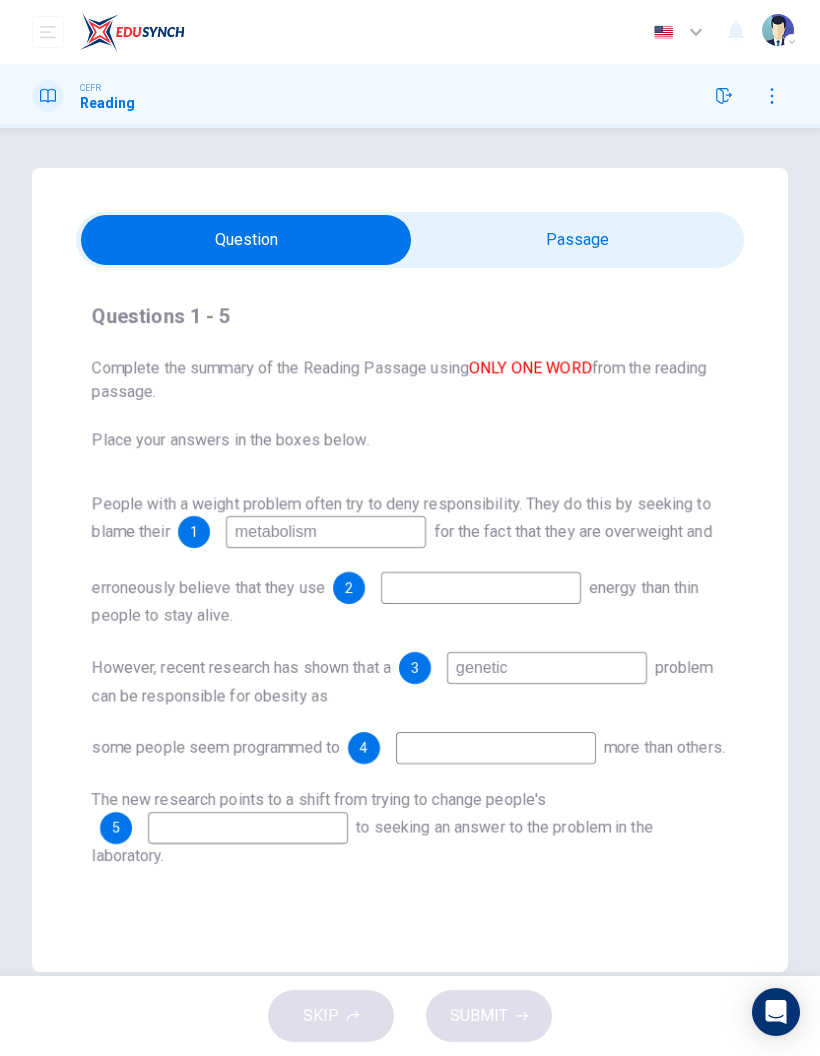 click at bounding box center (326, 532) 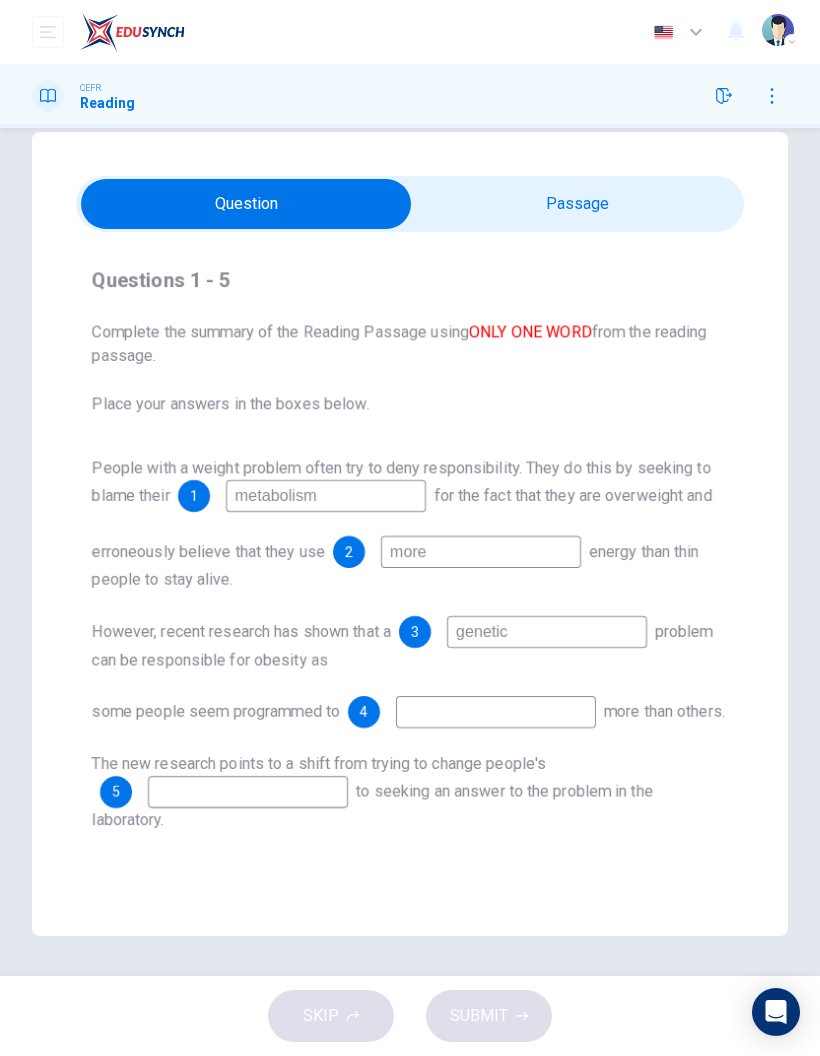 scroll, scrollTop: 36, scrollLeft: 0, axis: vertical 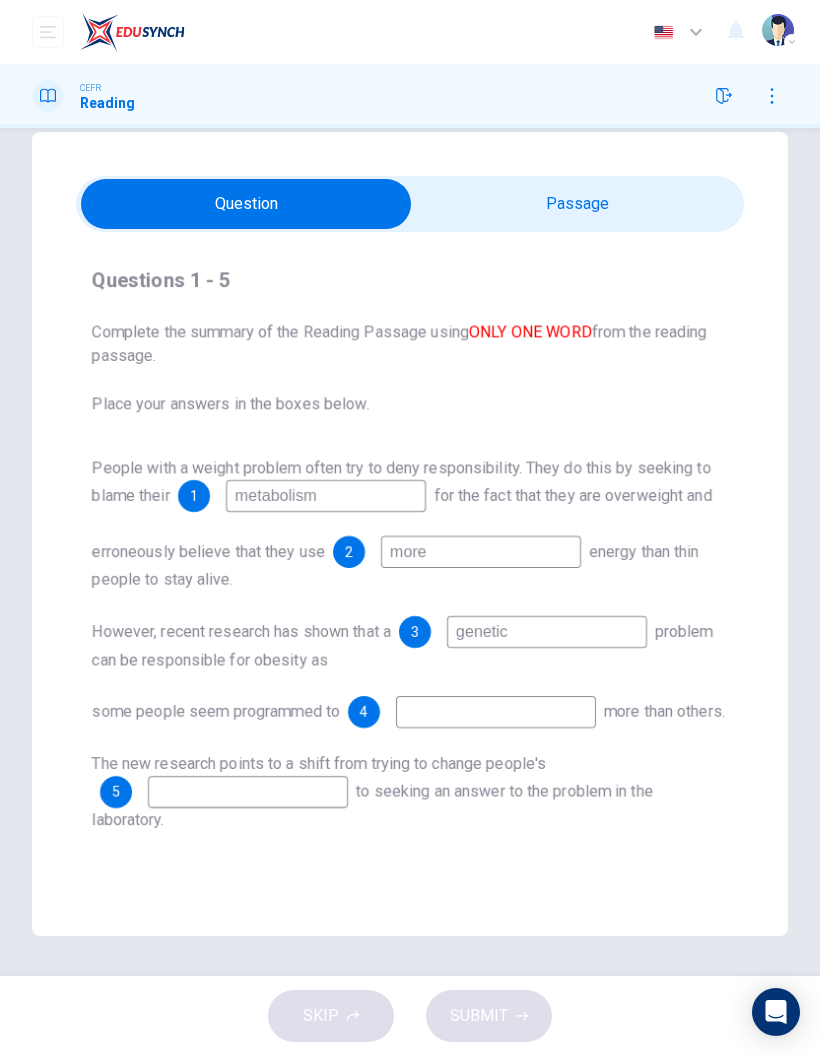 type on "more" 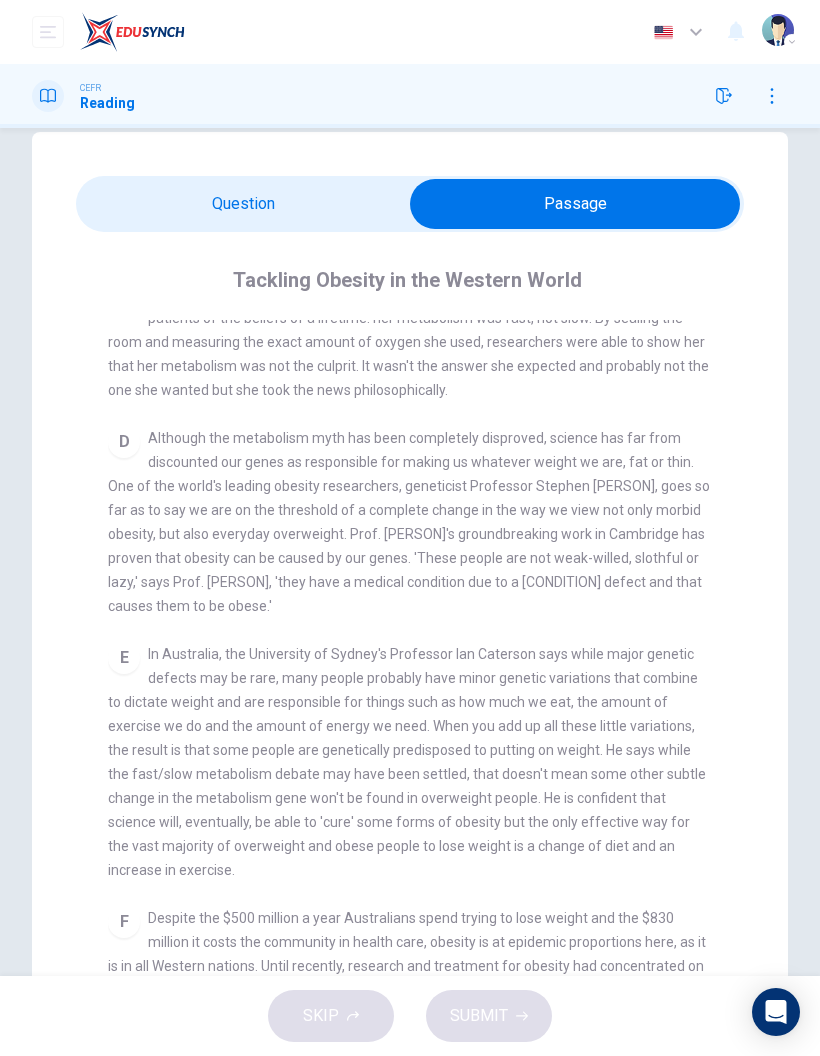 scroll, scrollTop: 809, scrollLeft: 0, axis: vertical 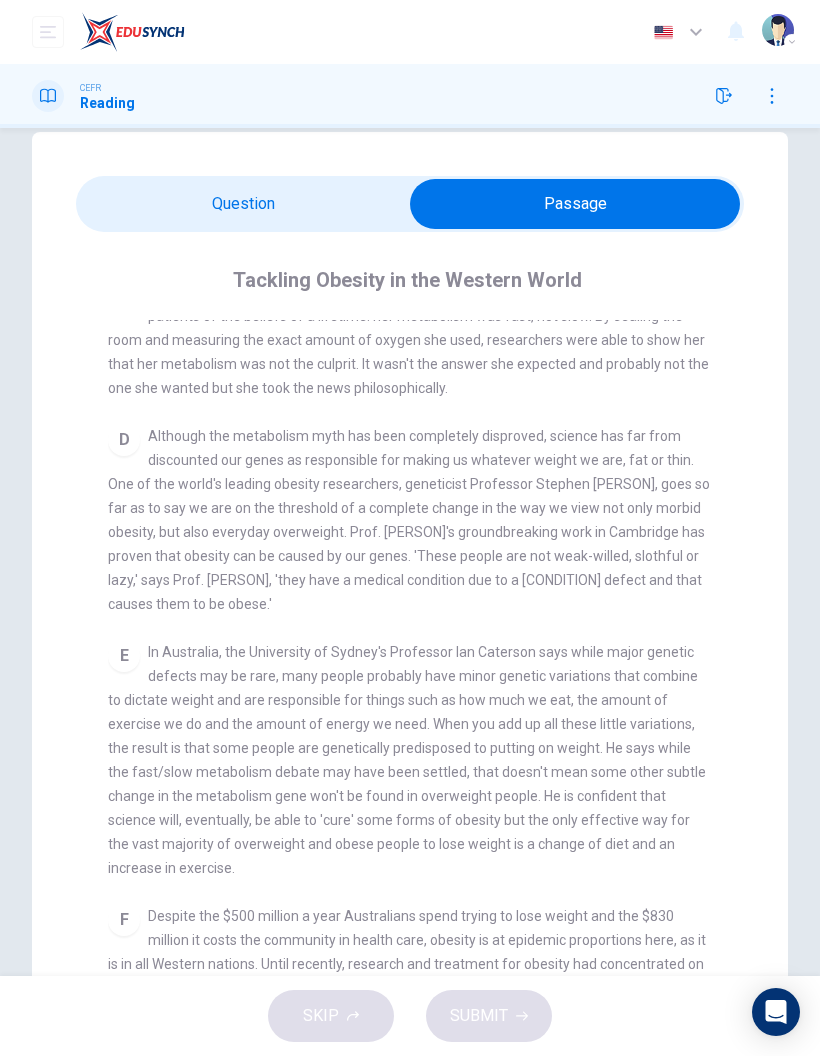 click at bounding box center (575, 204) 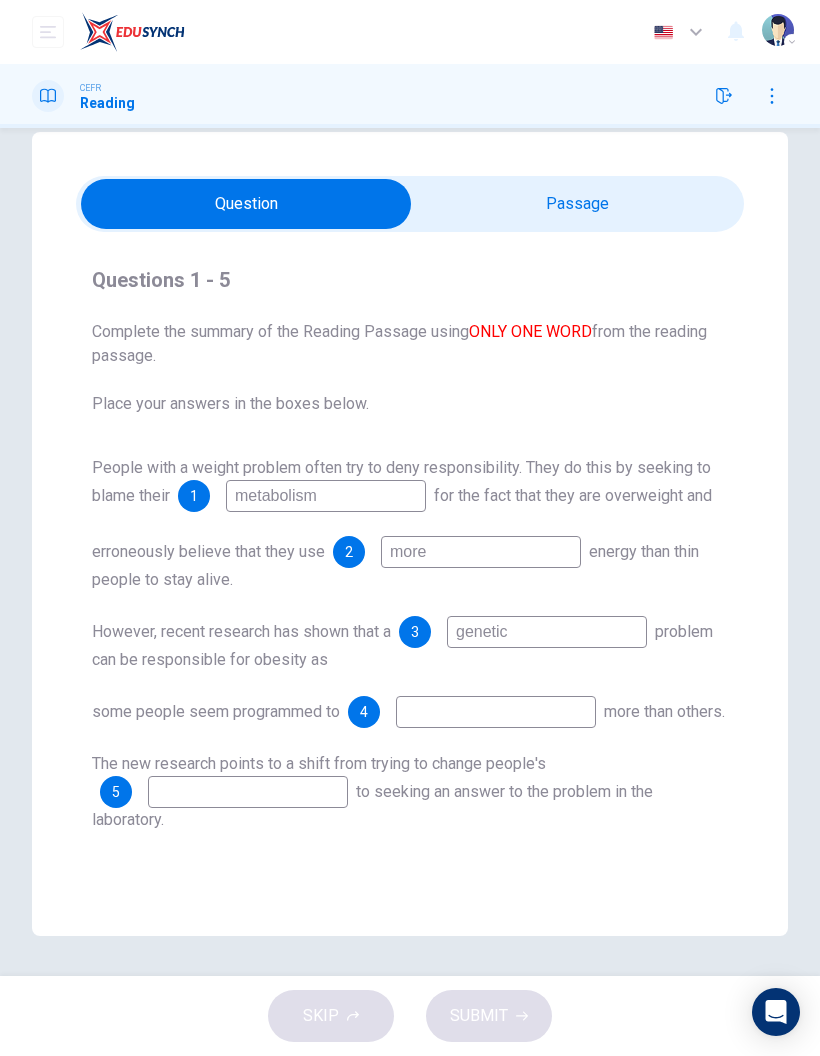 click at bounding box center (326, 496) 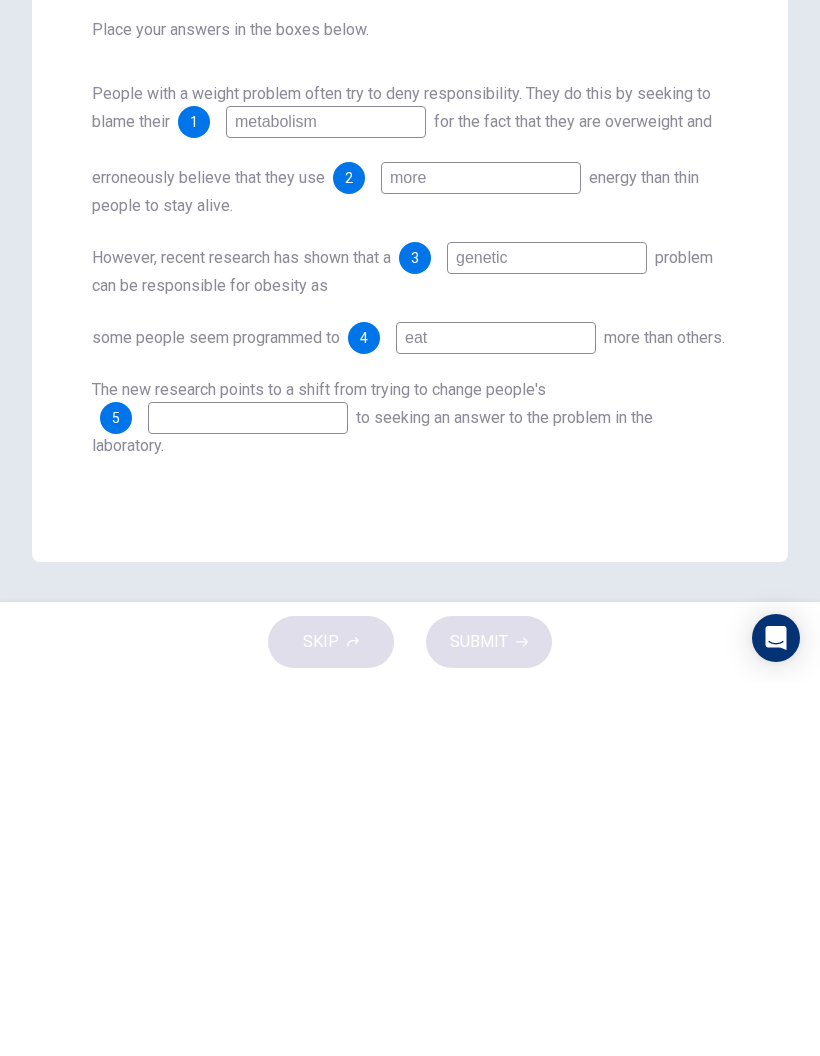 type on "eat" 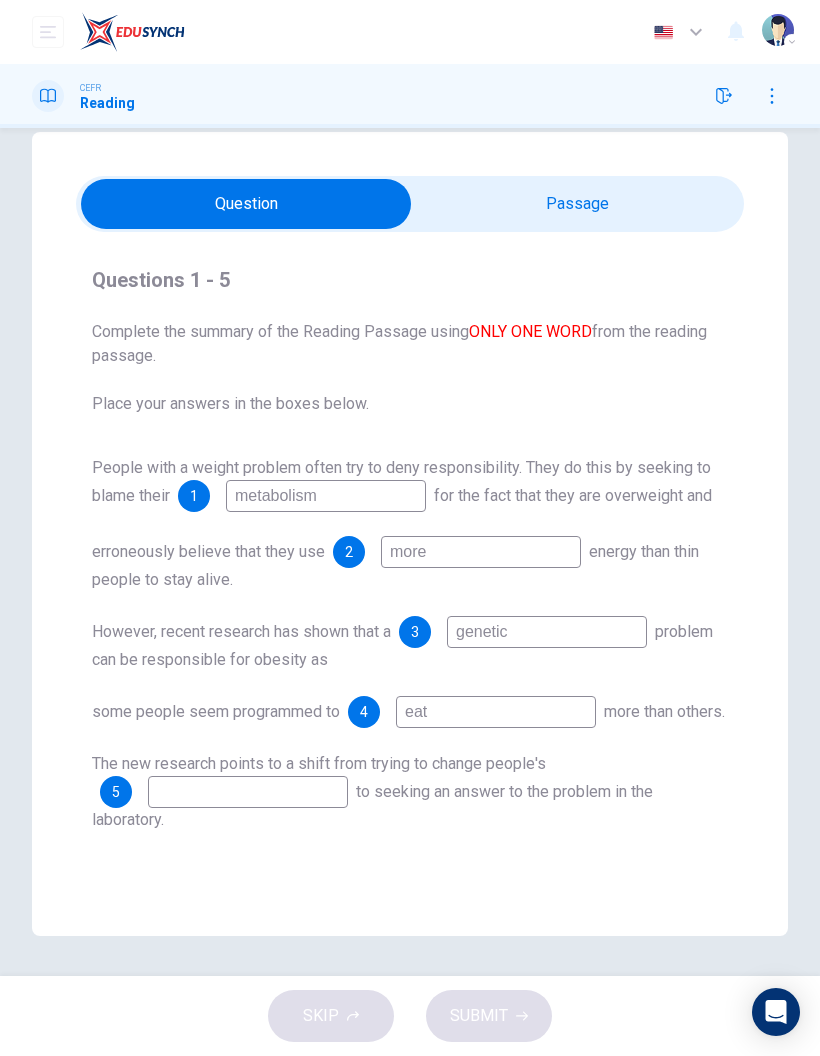 click at bounding box center (246, 204) 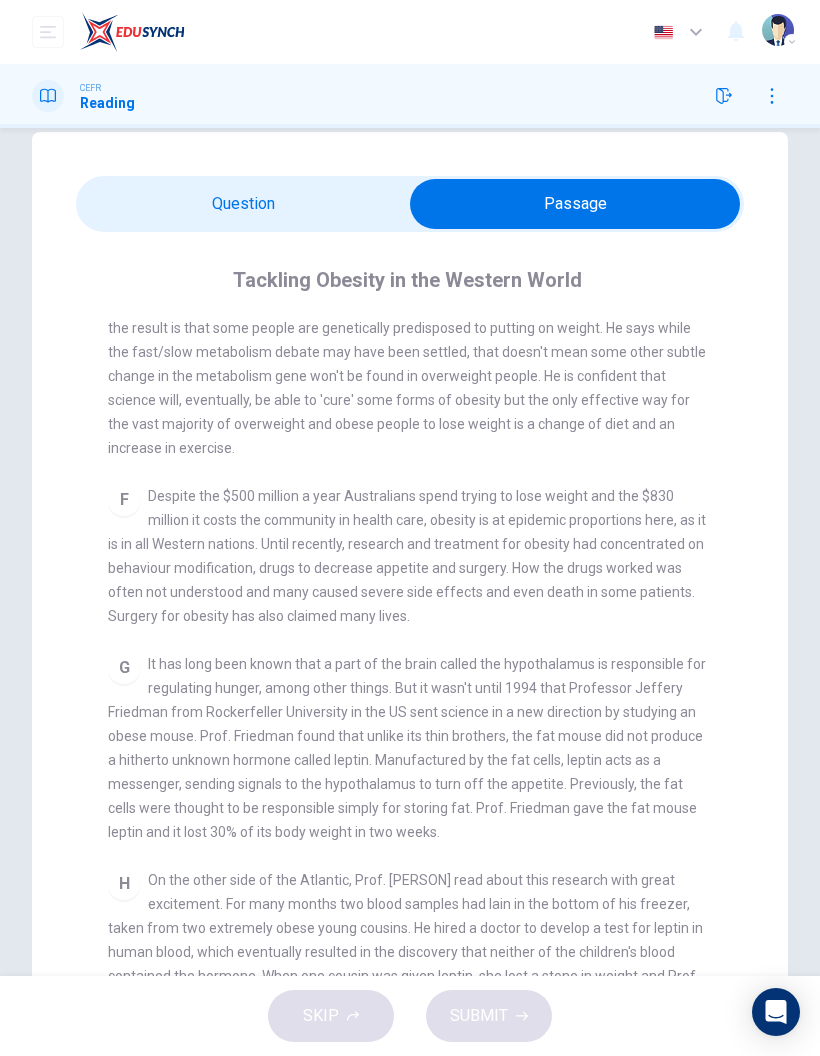 scroll, scrollTop: 1229, scrollLeft: 0, axis: vertical 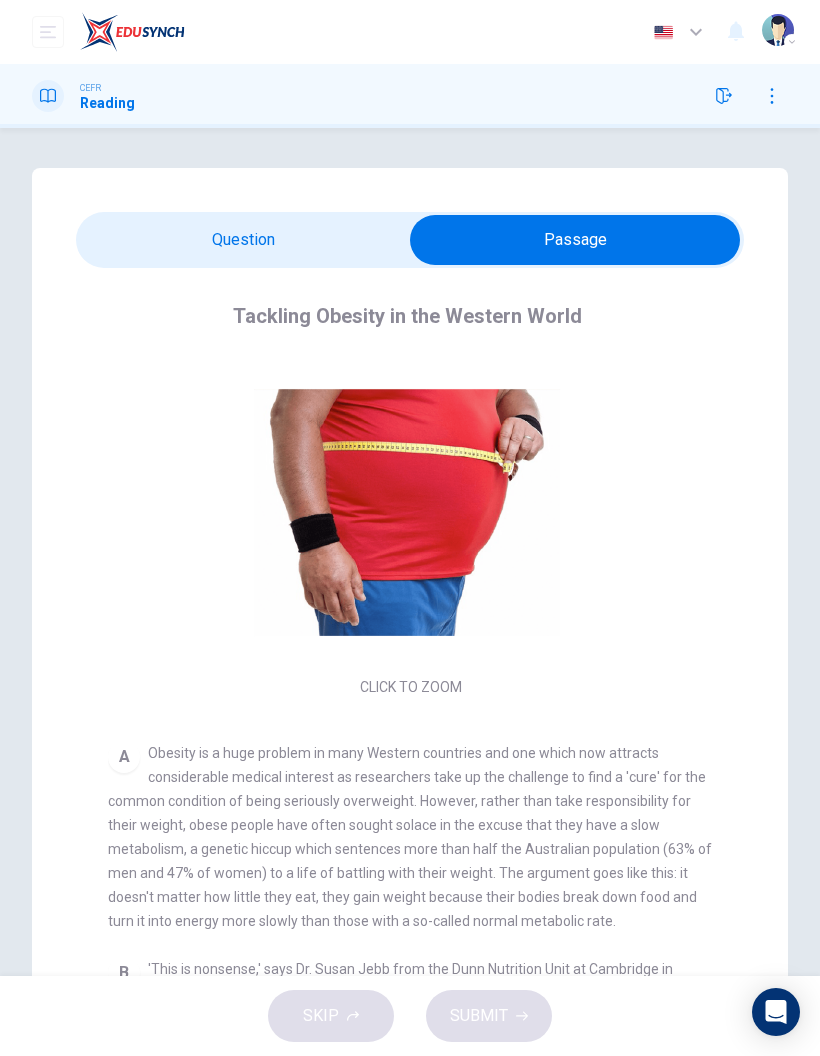 click at bounding box center (575, 240) 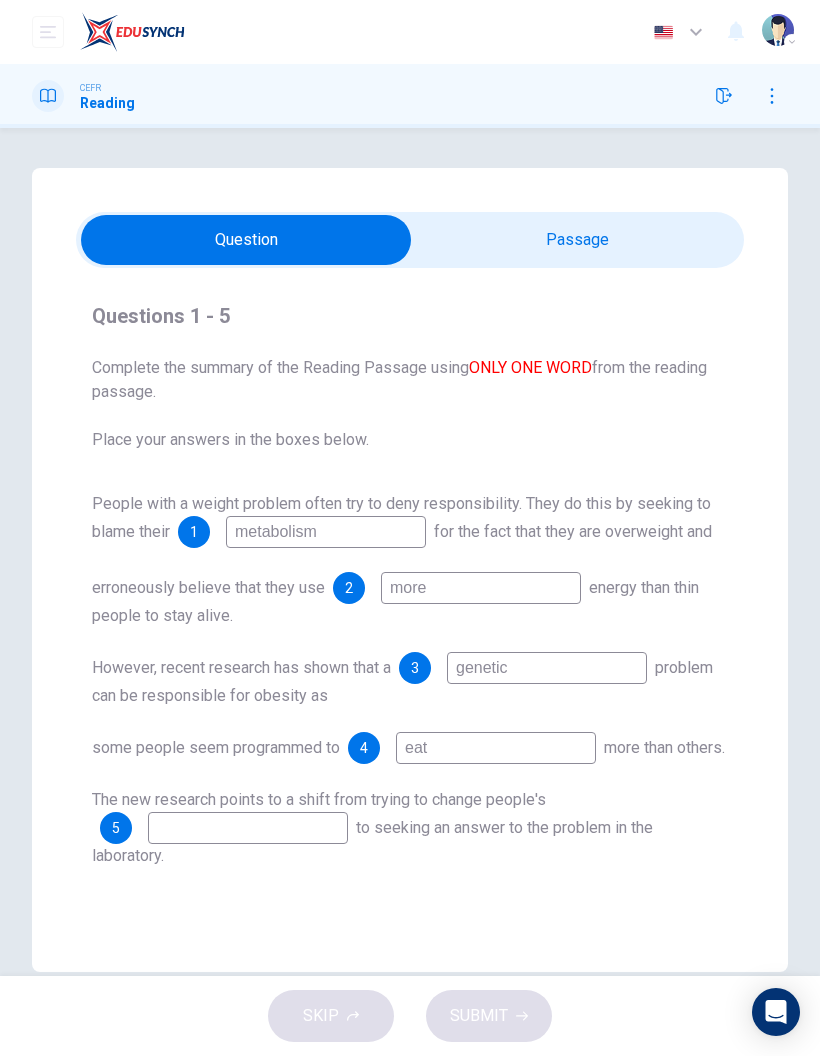 click at bounding box center [246, 240] 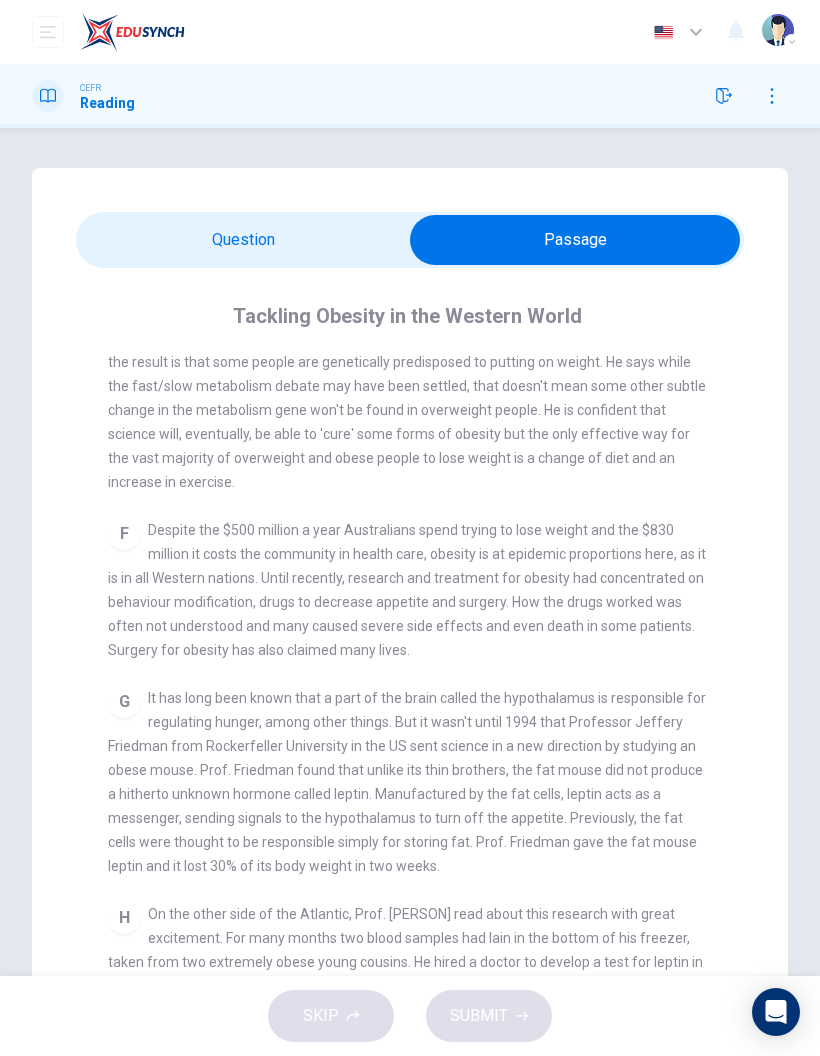 scroll, scrollTop: 1229, scrollLeft: 0, axis: vertical 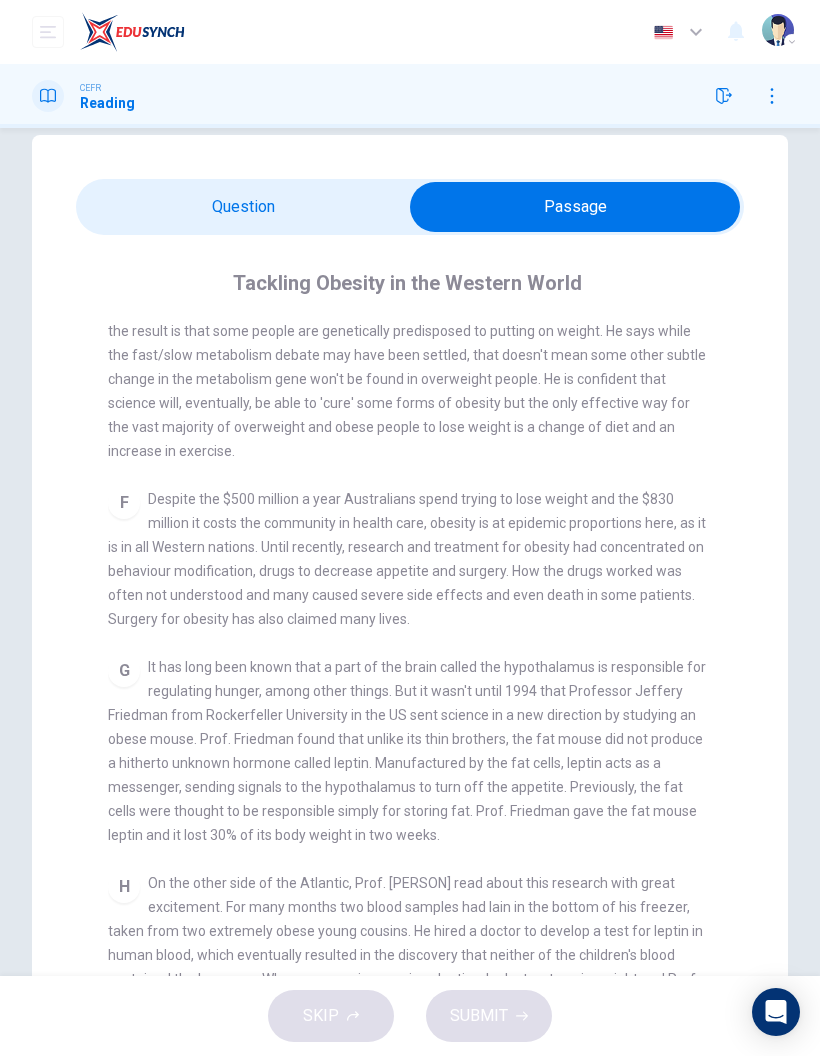 click at bounding box center [575, 207] 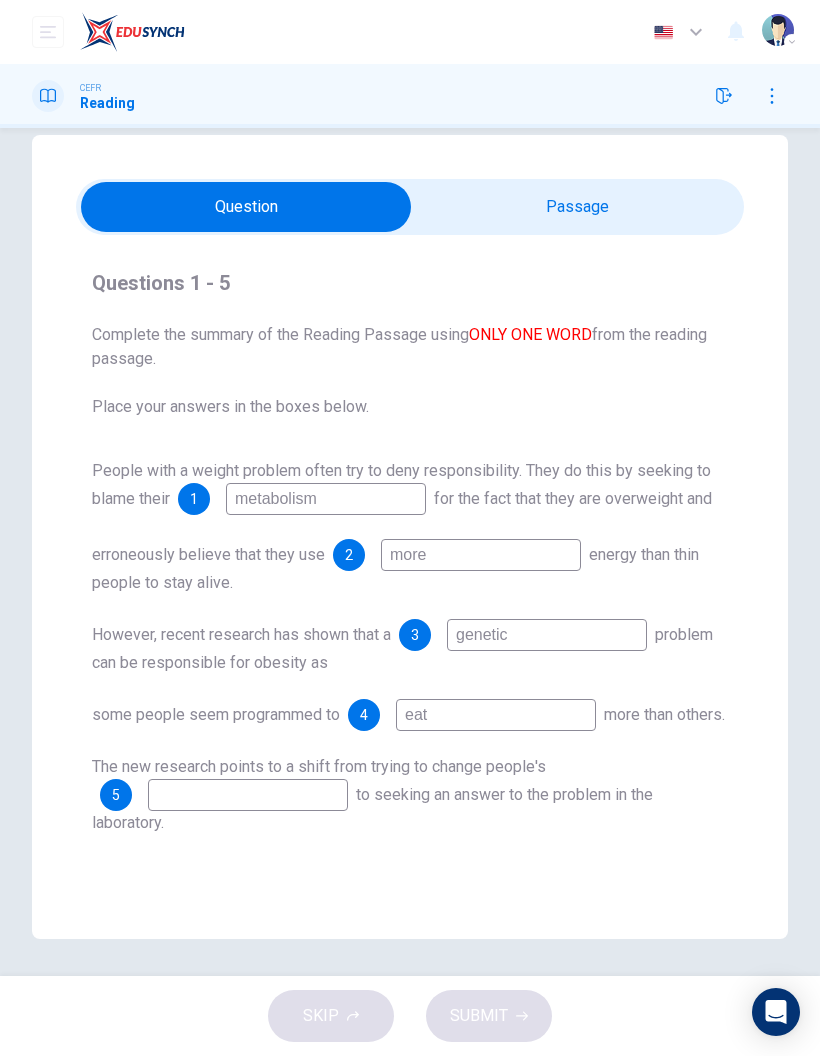click at bounding box center [326, 499] 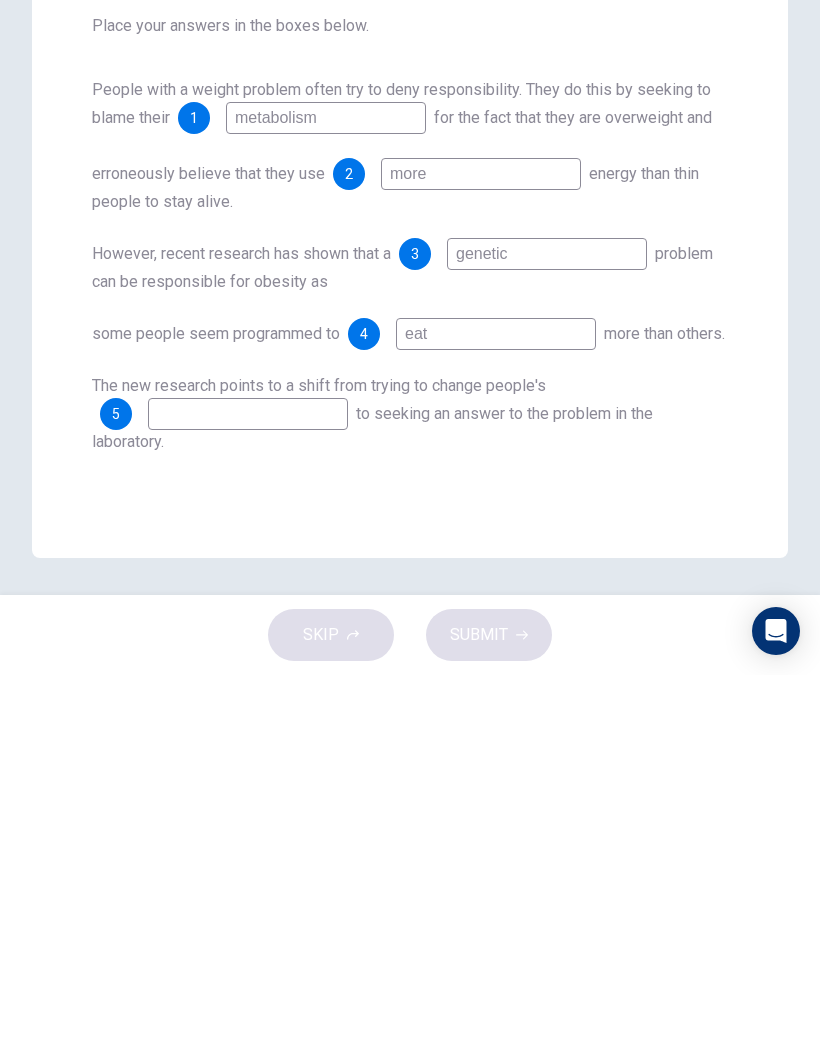 click on "Question Passage Questions 1 - 5 Complete the summary of the Reading Passage using  ONLY ONE WORD  from the reading passage.
Place your answers in the boxes below. People with a weight problem often try to deny responsibility. They do this by seeking to blame their  1 metabolism  for the fact that they are overweight and erroneously believe that they use  2 more  energy than thin people to stay alive. However, recent research has shown that a  3 genetic  problem can be responsible for obesity as some people seem programmed to  4 eat  more than others. The new research points to a shift from trying to change people's  5  to seeking an answer to the problem in the laboratory. Tackling Obesity in the Western World CLICK TO ZOOM Click to Zoom A B C D E F G H" at bounding box center (410, 537) 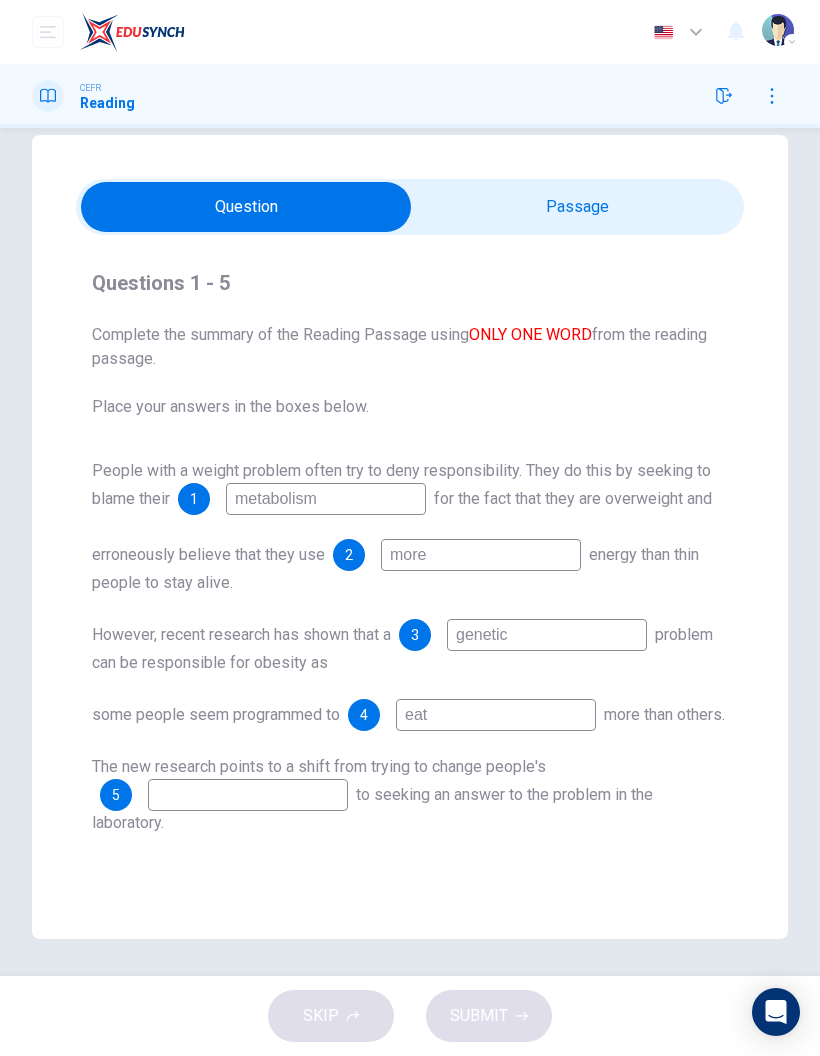 click at bounding box center [246, 207] 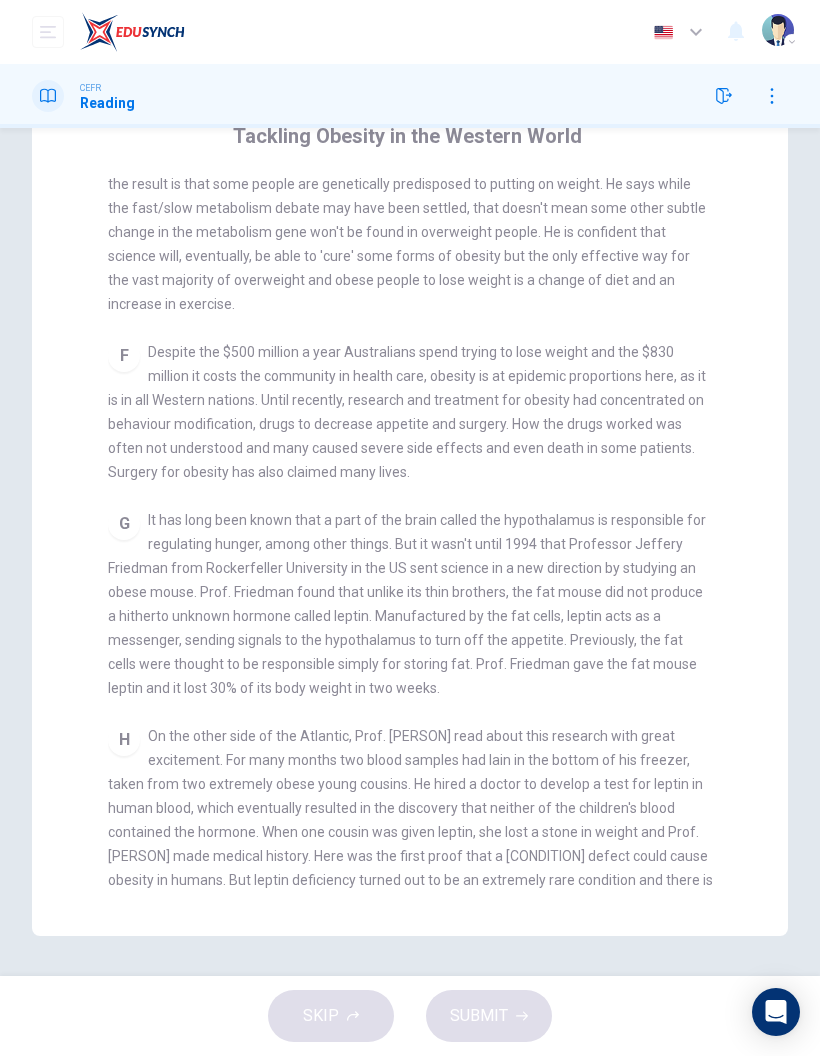 scroll, scrollTop: 180, scrollLeft: 0, axis: vertical 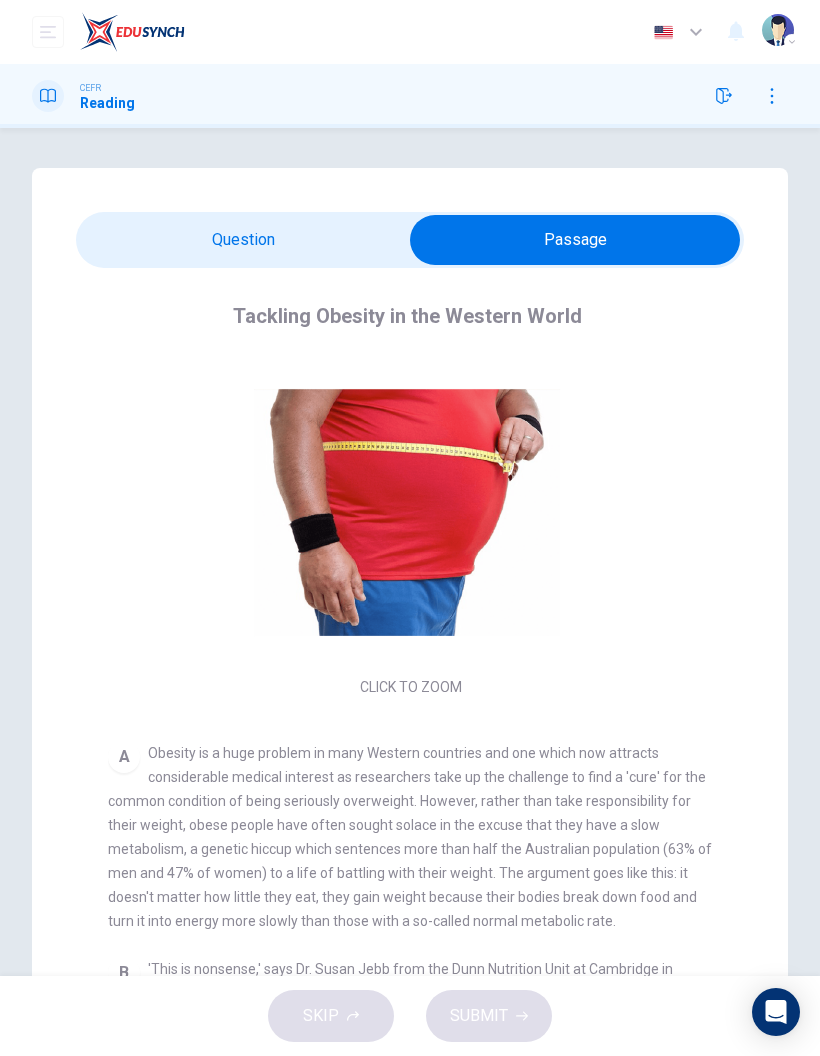 click at bounding box center [575, 240] 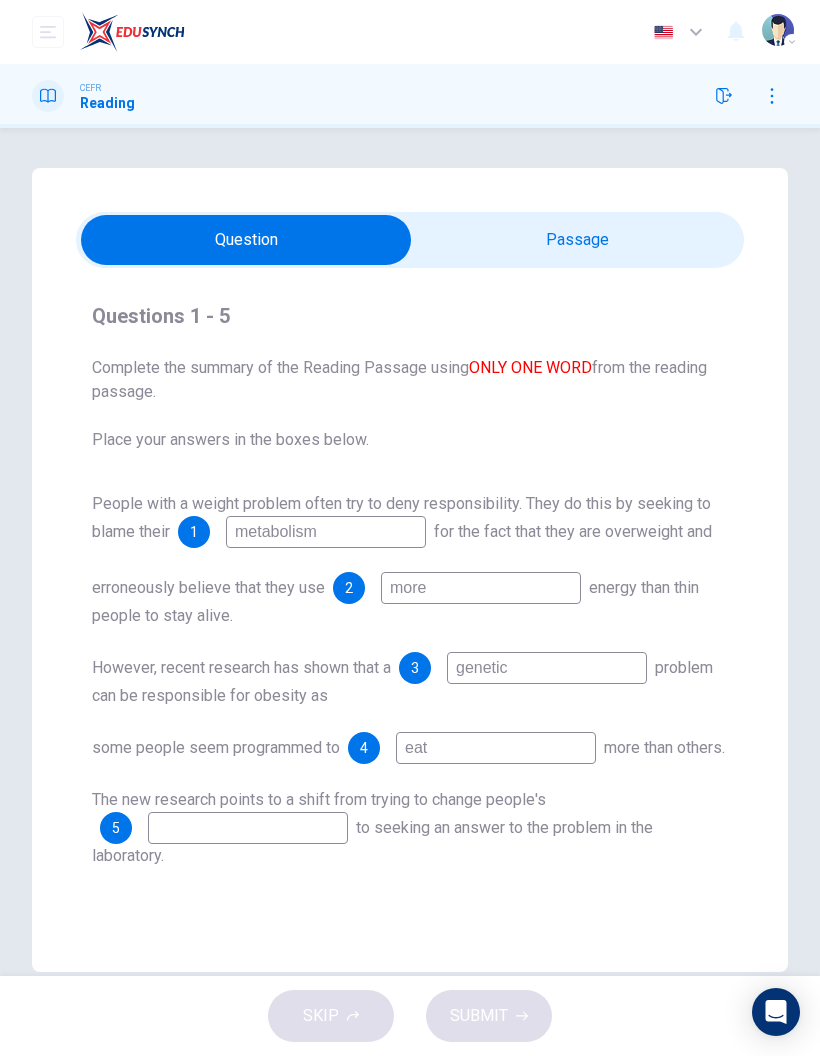 click at bounding box center [326, 532] 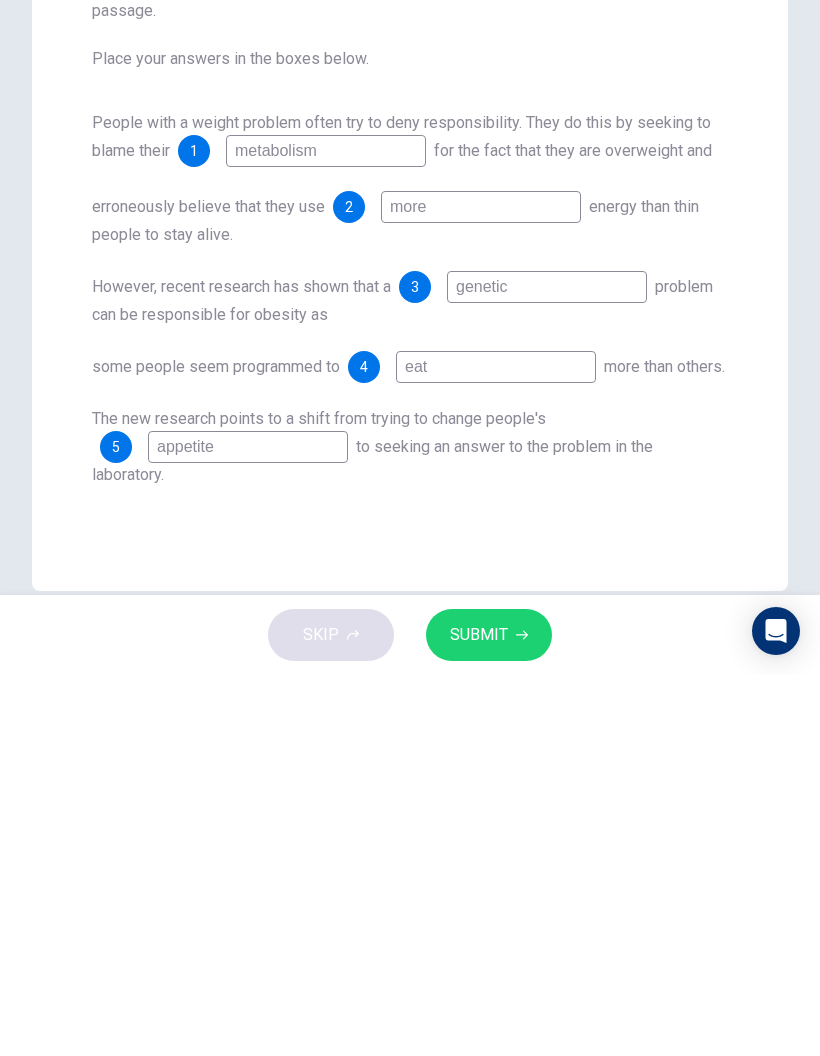 type on "appetite" 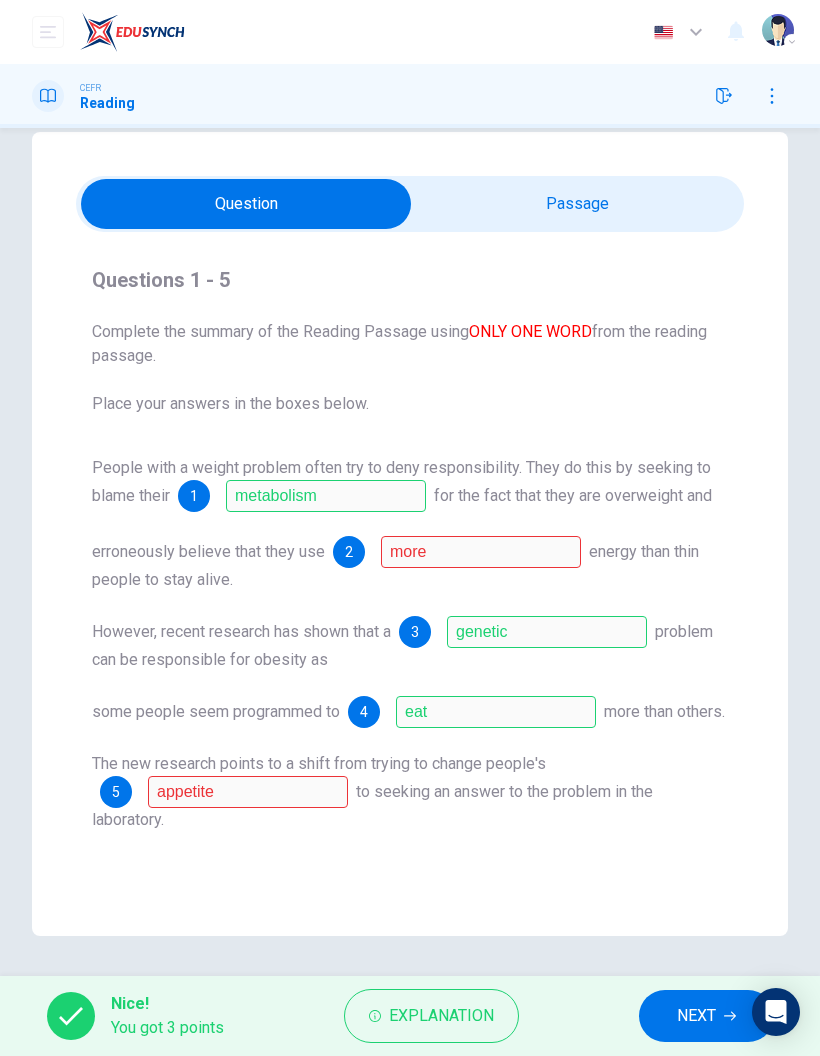 scroll, scrollTop: 36, scrollLeft: 0, axis: vertical 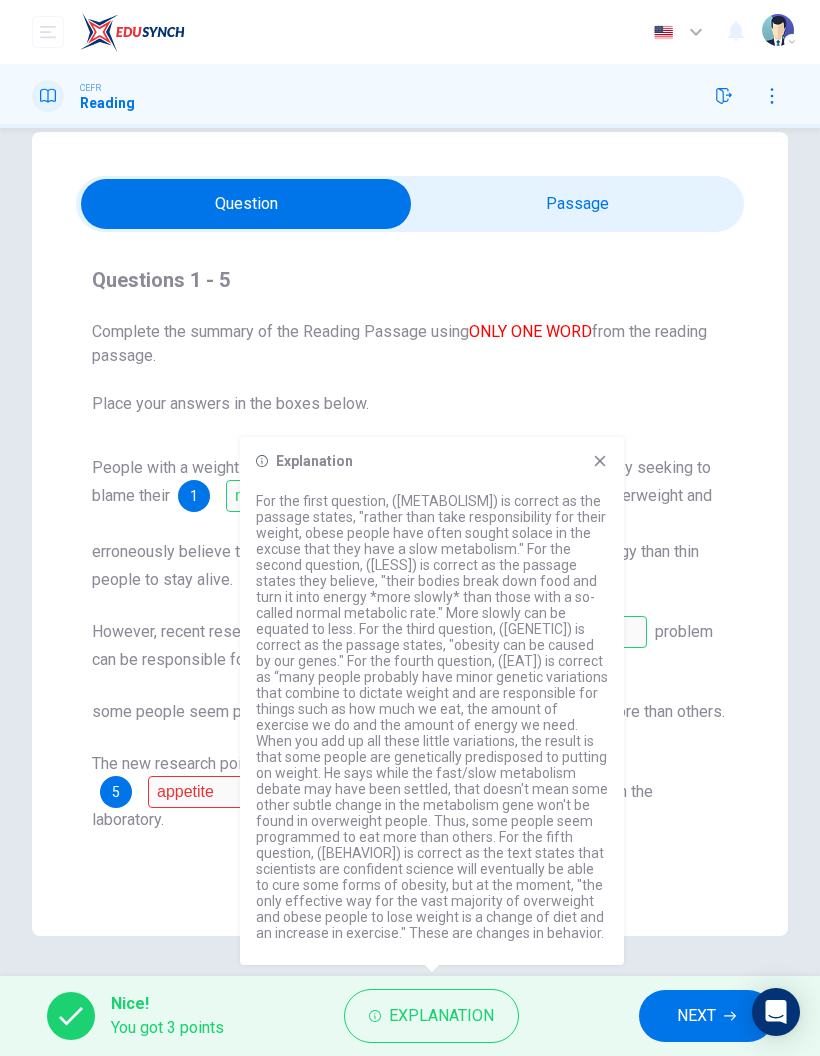 click at bounding box center [600, 461] 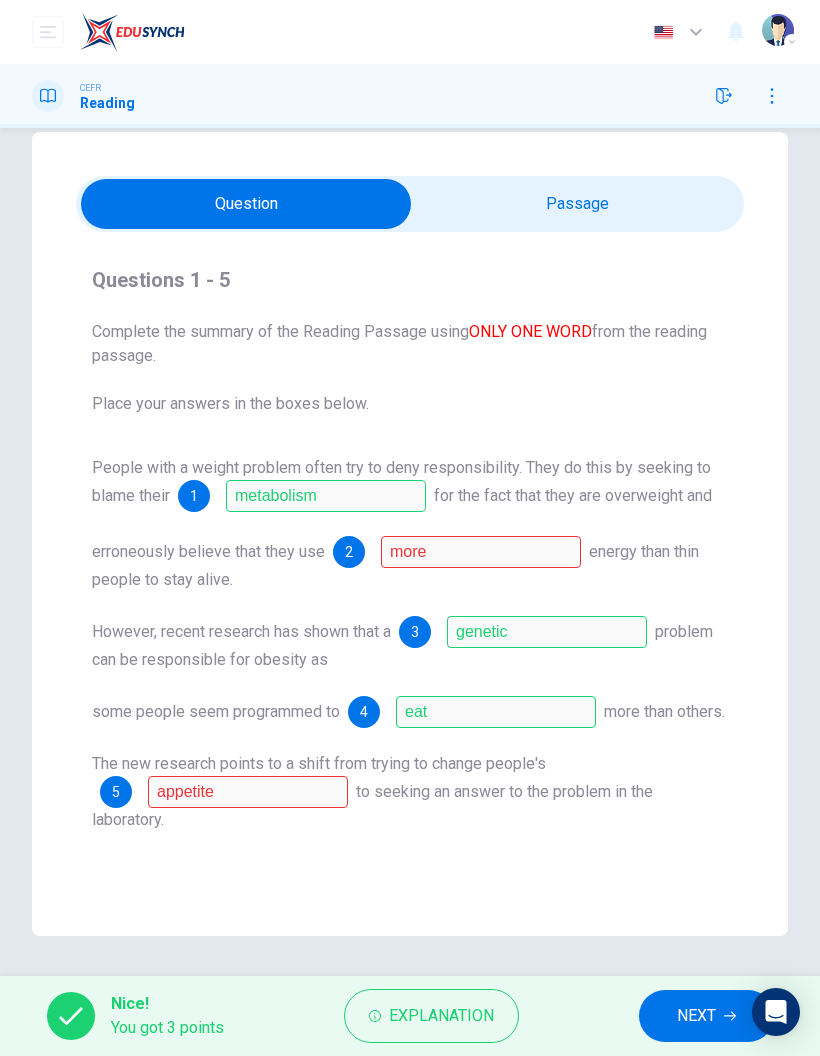 click on "NEXT" at bounding box center [706, 1016] 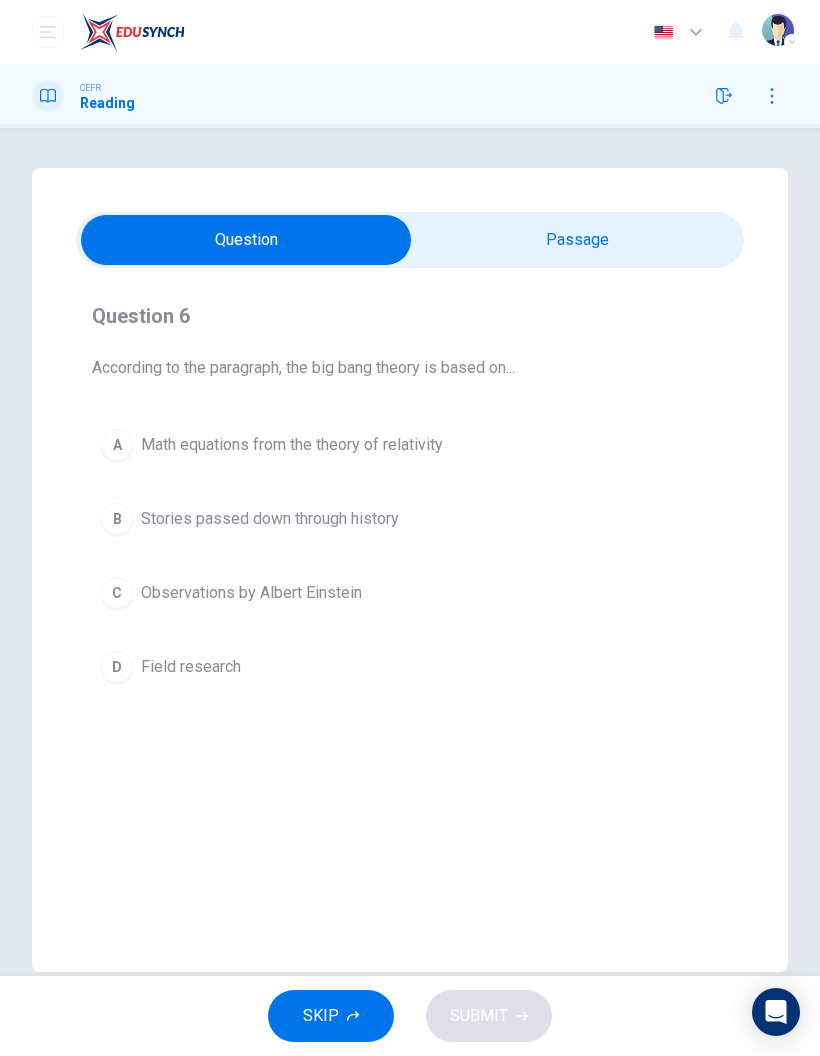 click at bounding box center (724, 96) 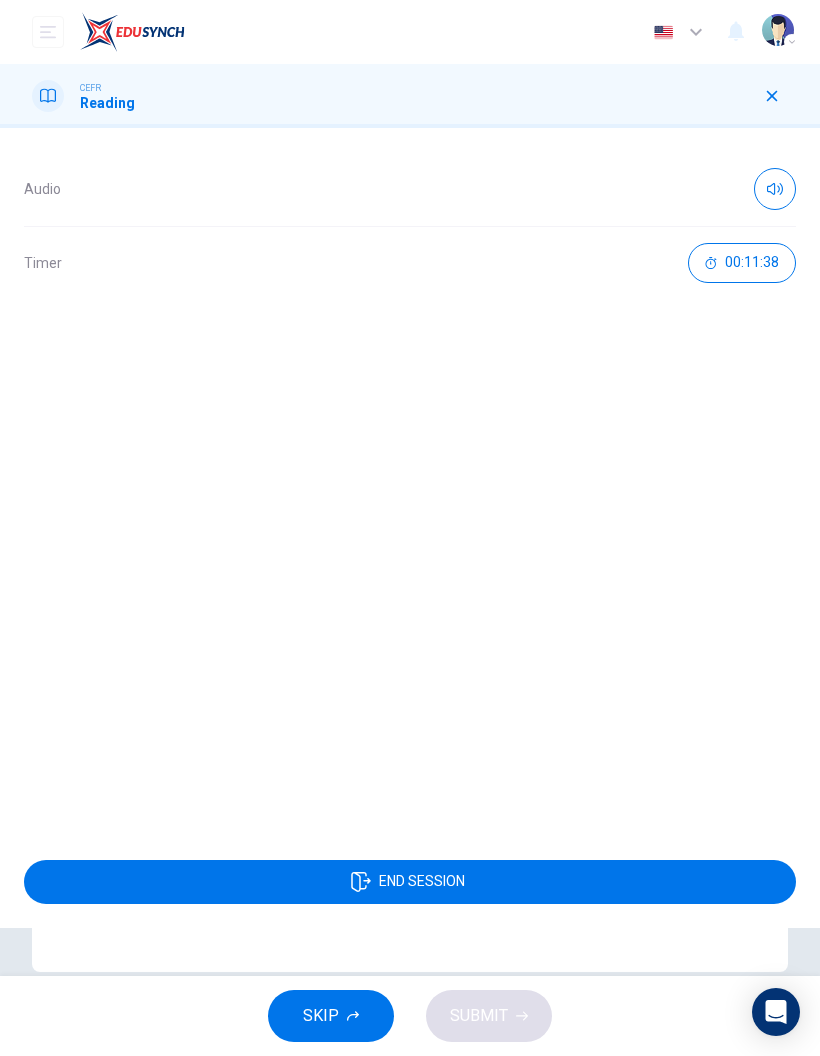 click at bounding box center (772, 96) 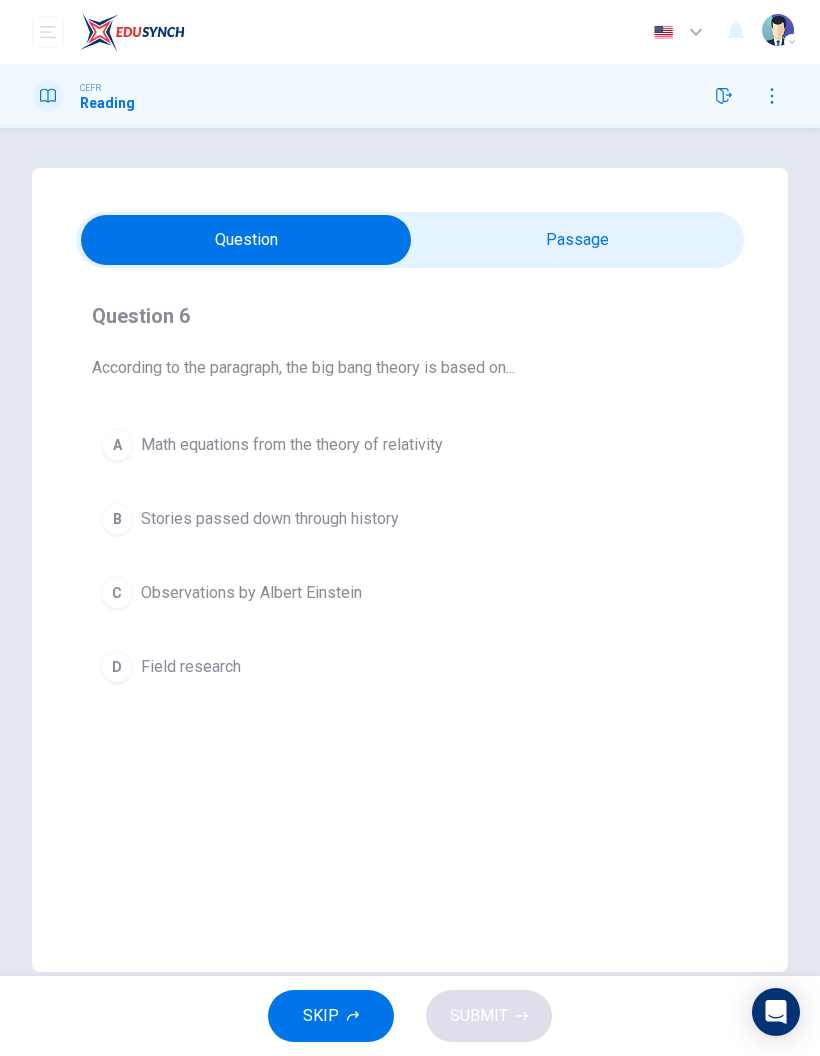 click at bounding box center [724, 96] 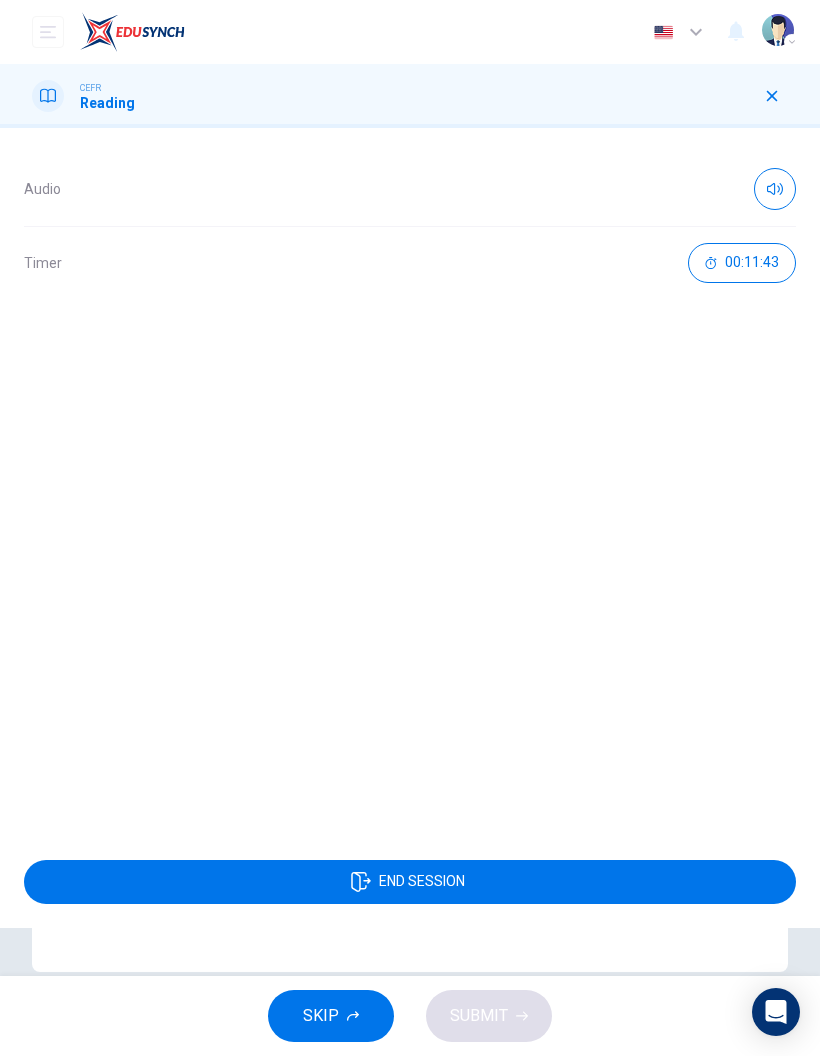 click on "CEFR Reading" at bounding box center [83, 96] 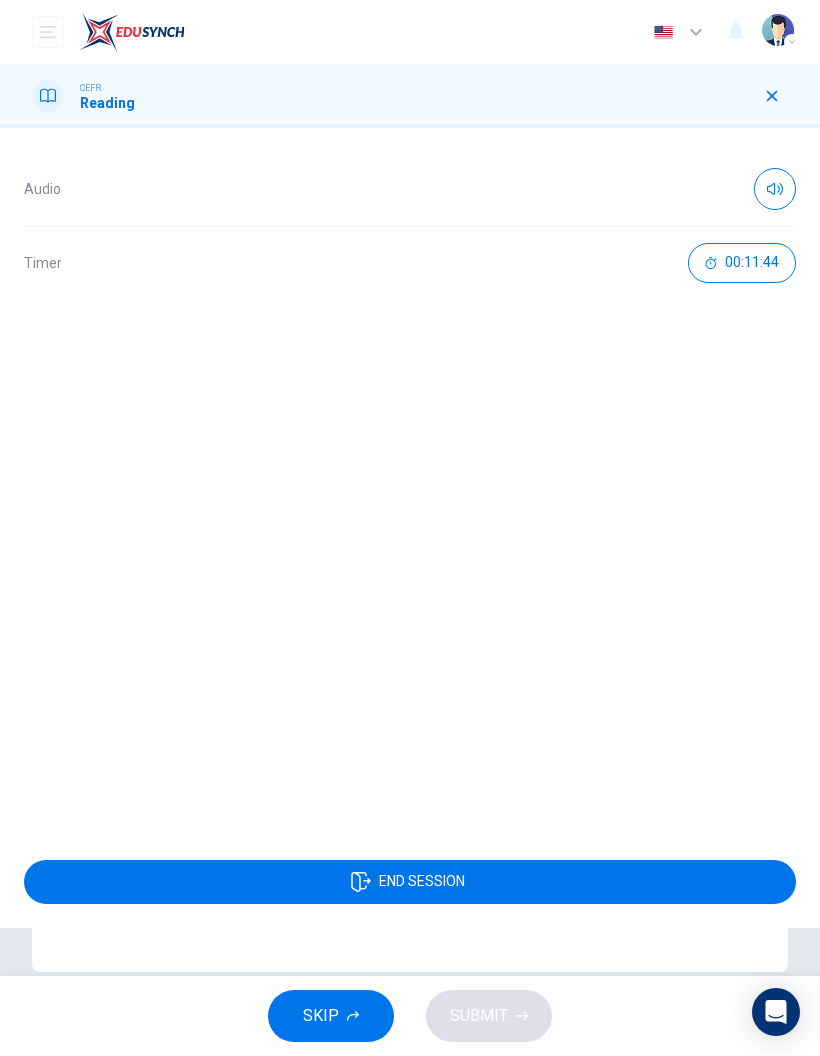 click at bounding box center [48, 32] 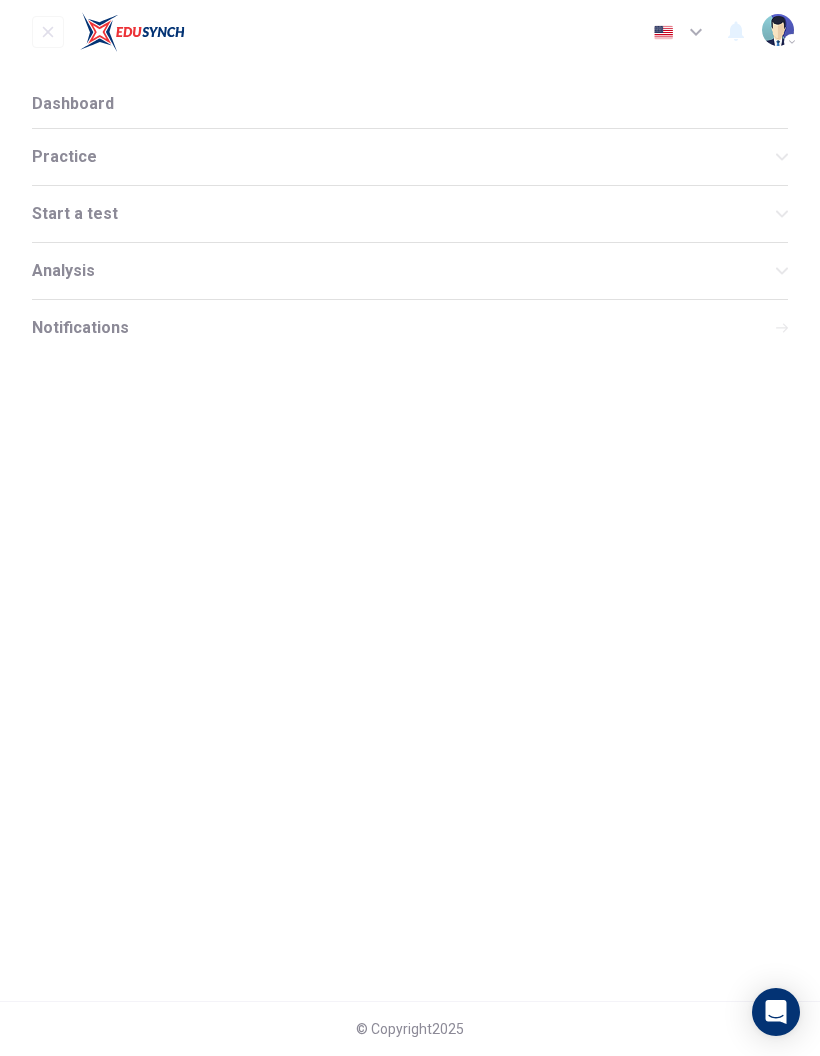 click on "Practice" at bounding box center [404, 157] 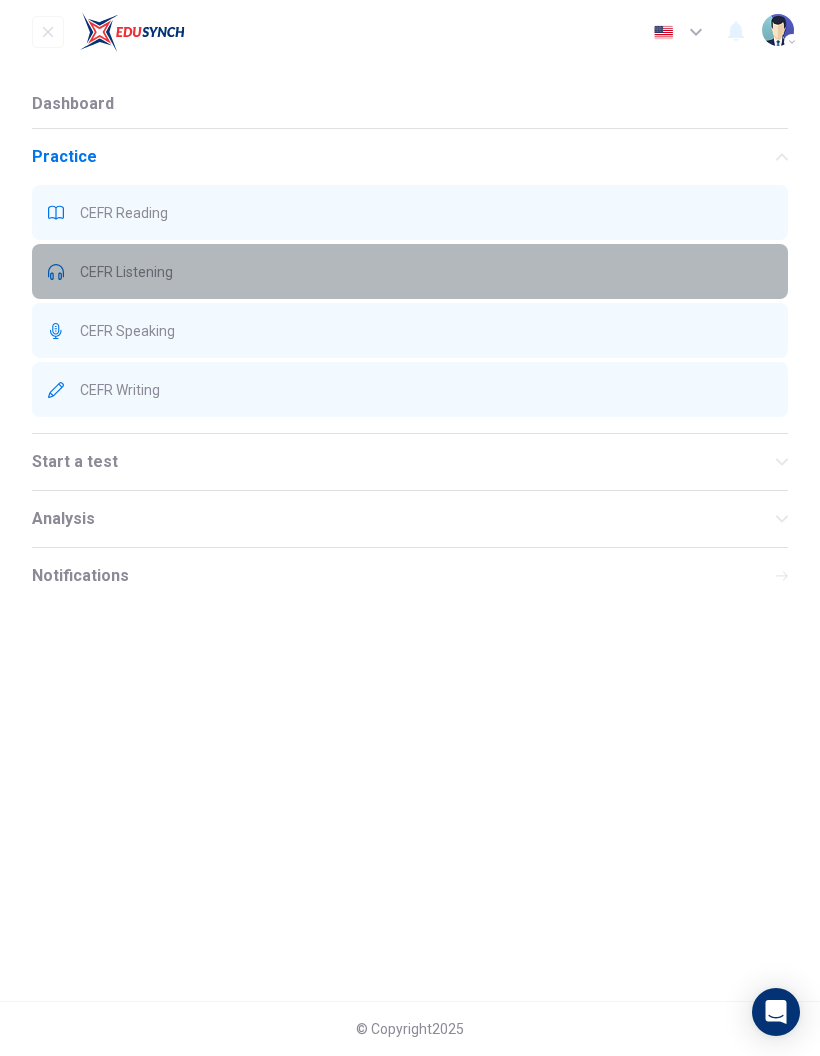 click on "CEFR Listening" at bounding box center (410, 271) 